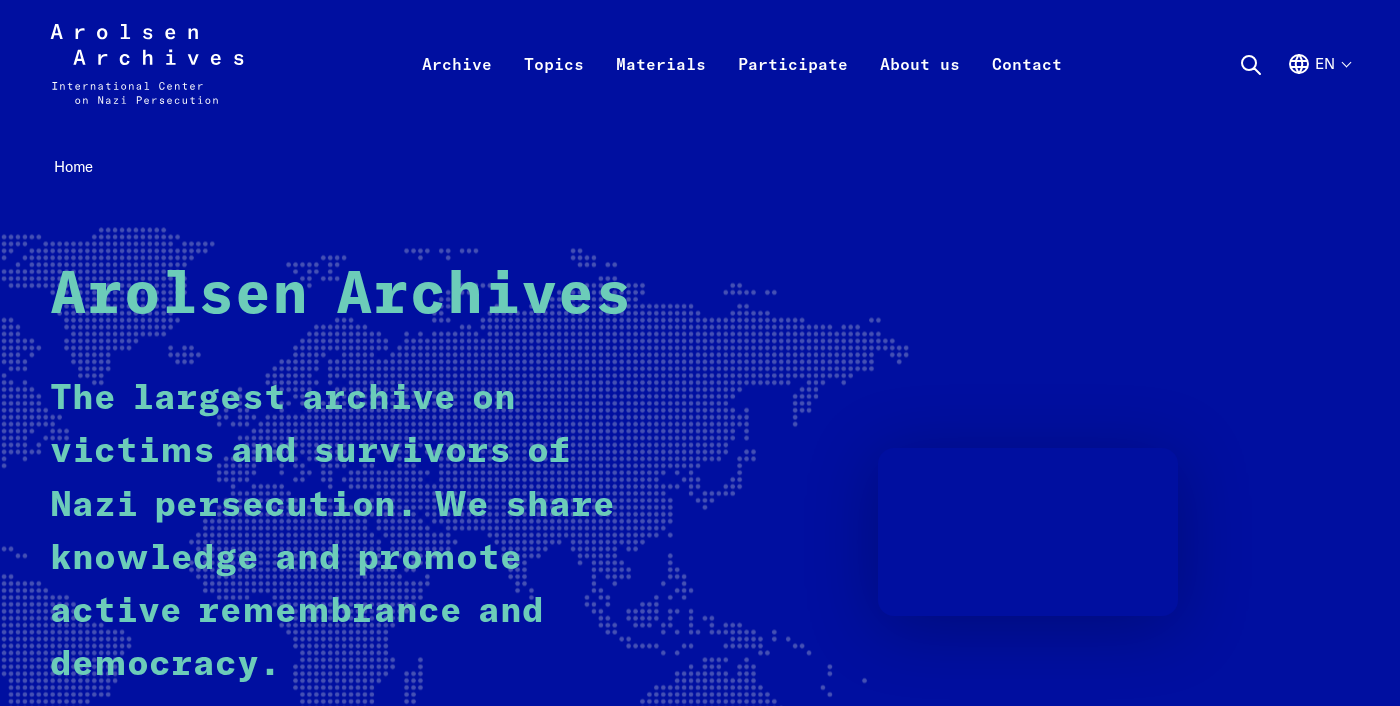 scroll, scrollTop: 0, scrollLeft: 0, axis: both 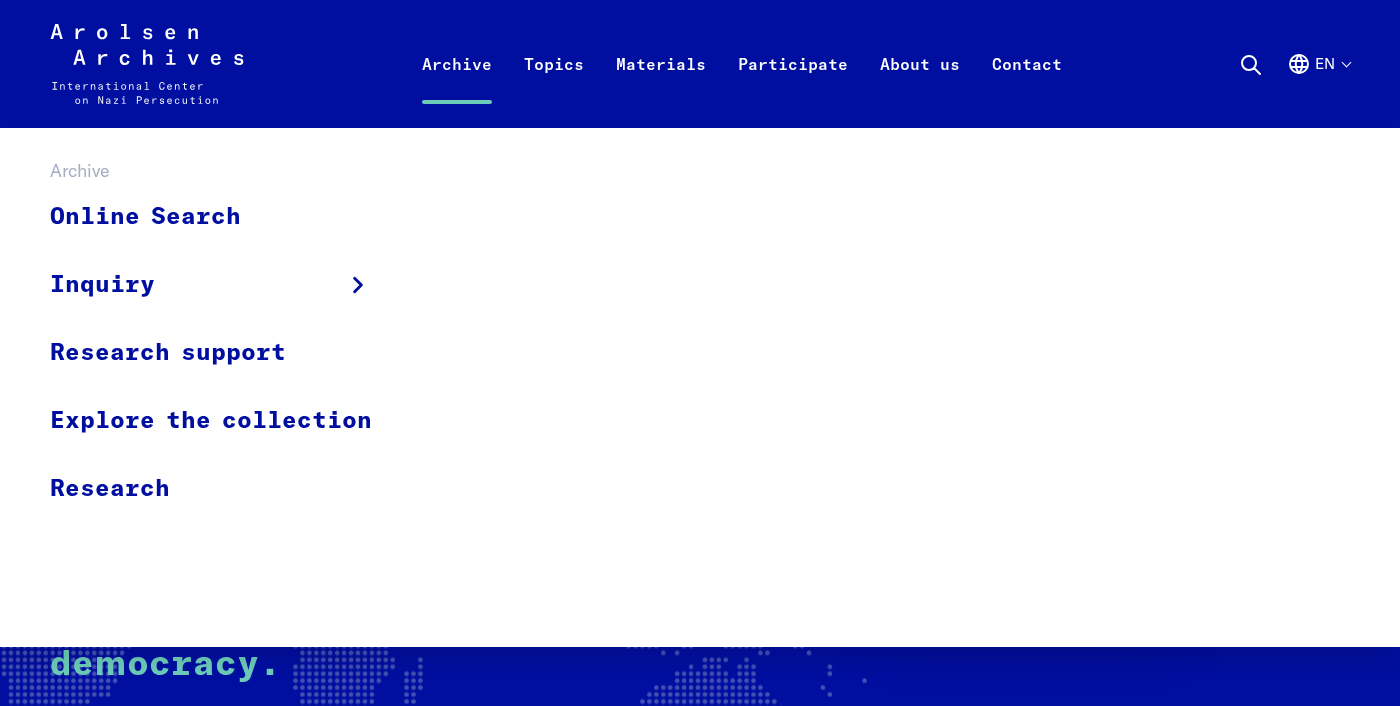 click on "Archive" at bounding box center [457, 88] 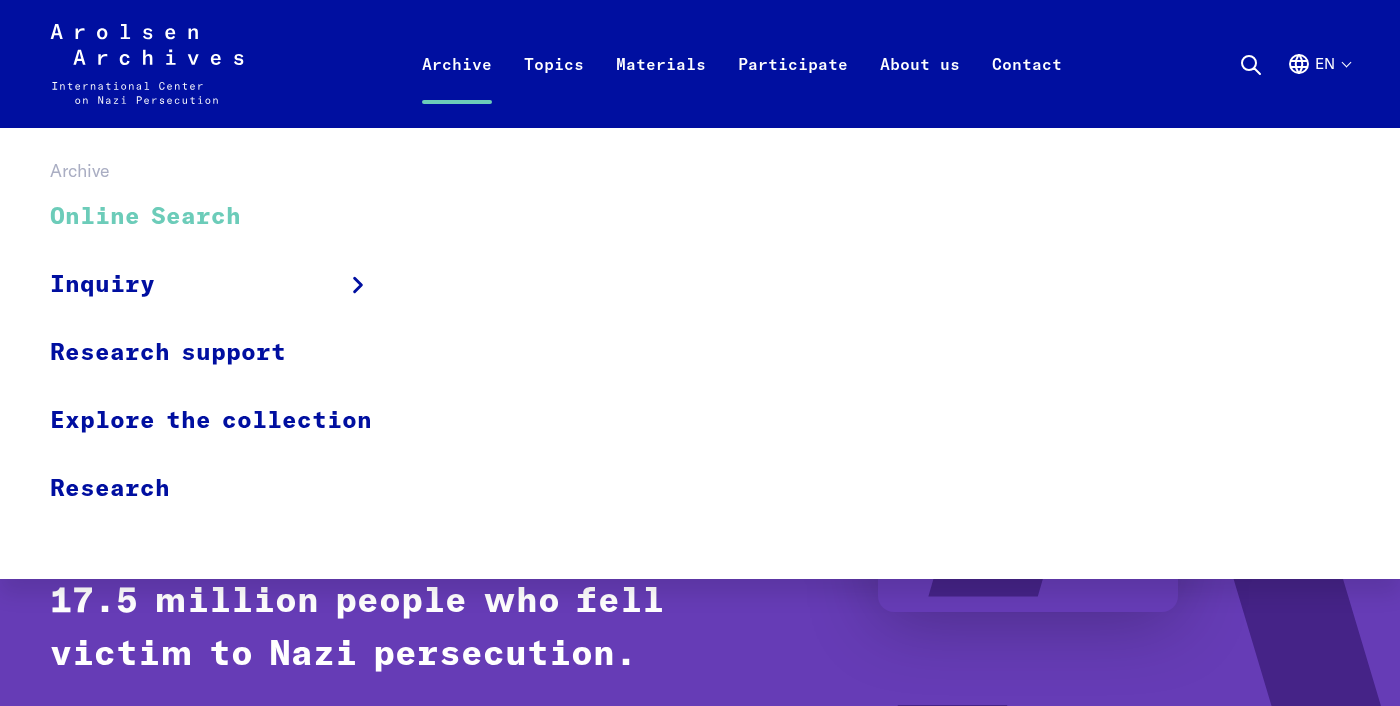 scroll, scrollTop: 0, scrollLeft: 0, axis: both 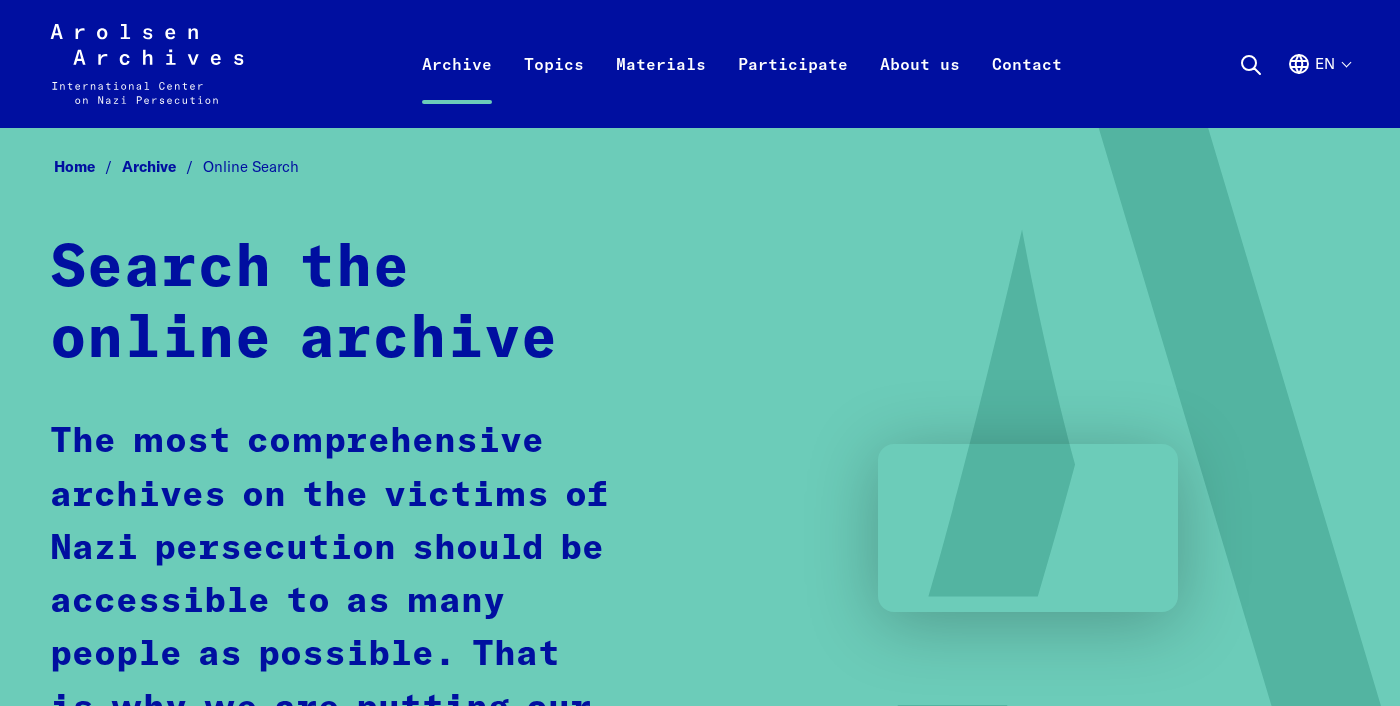 click on "Home Archive Online Search     Search the online archive   The most comprehensive archives on the victims of Nazi persecution should be accessible to as many people as possible. That is why we are putting our collection online." at bounding box center (700, 506) 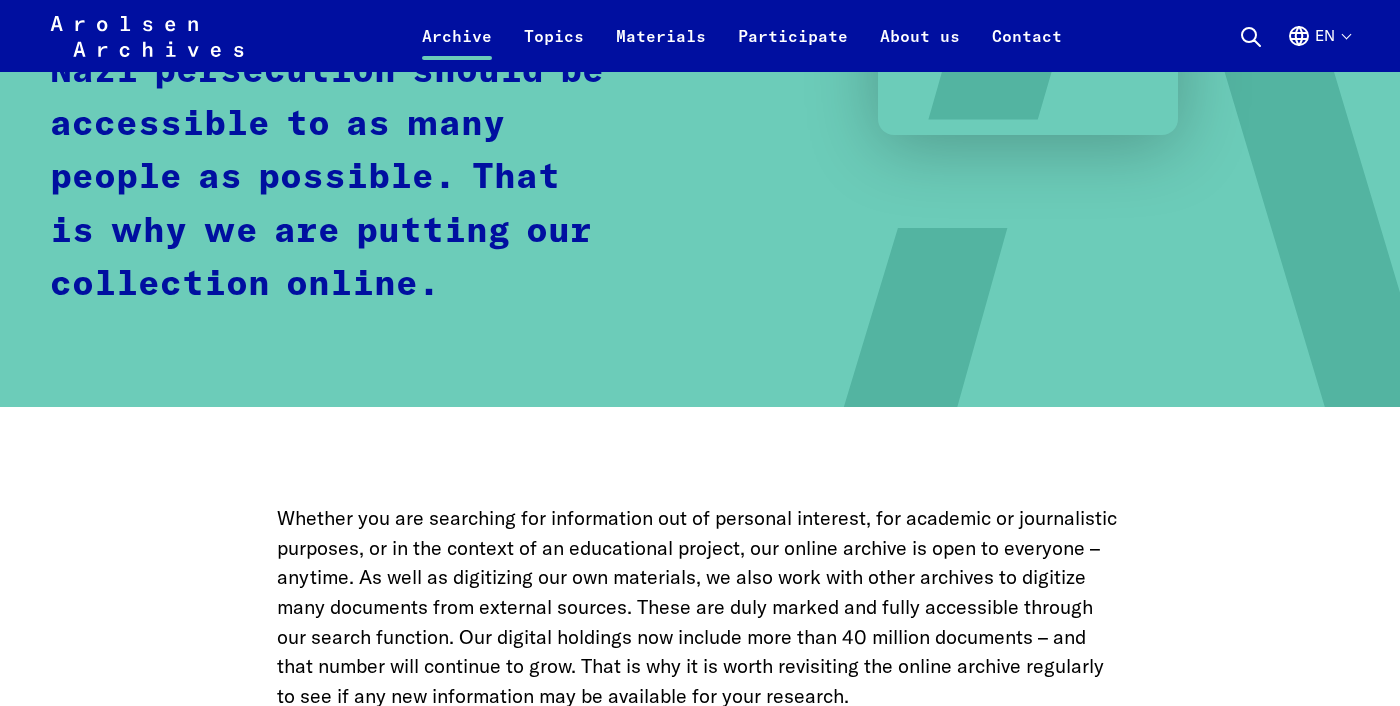 scroll, scrollTop: 1073, scrollLeft: 0, axis: vertical 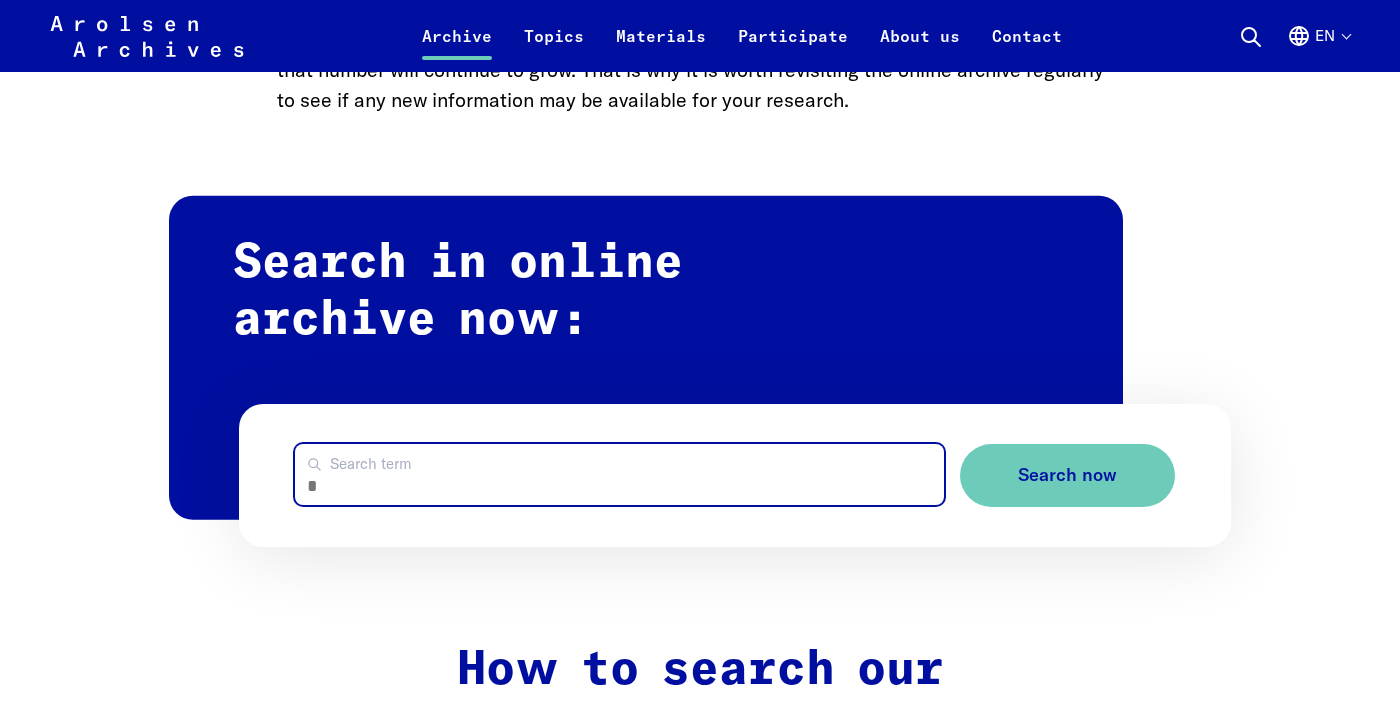 click on "Search term" at bounding box center (619, 474) 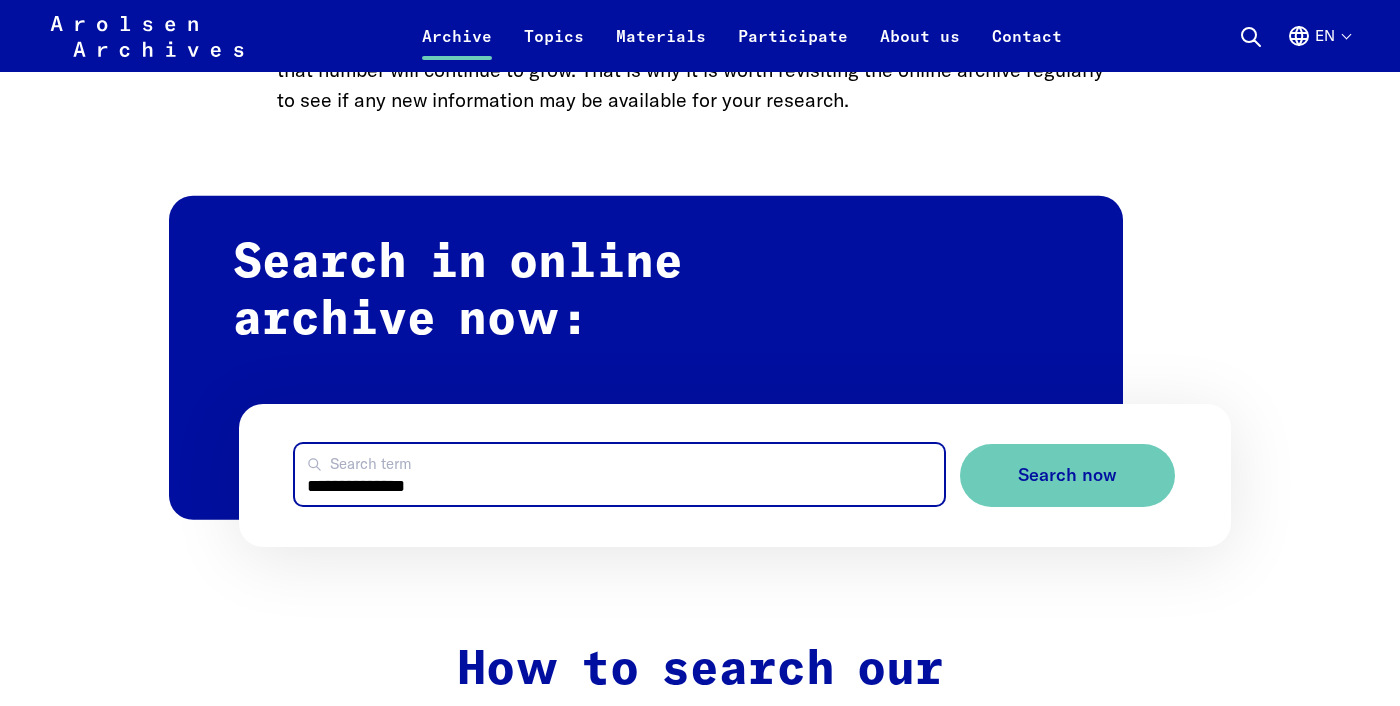 type on "**********" 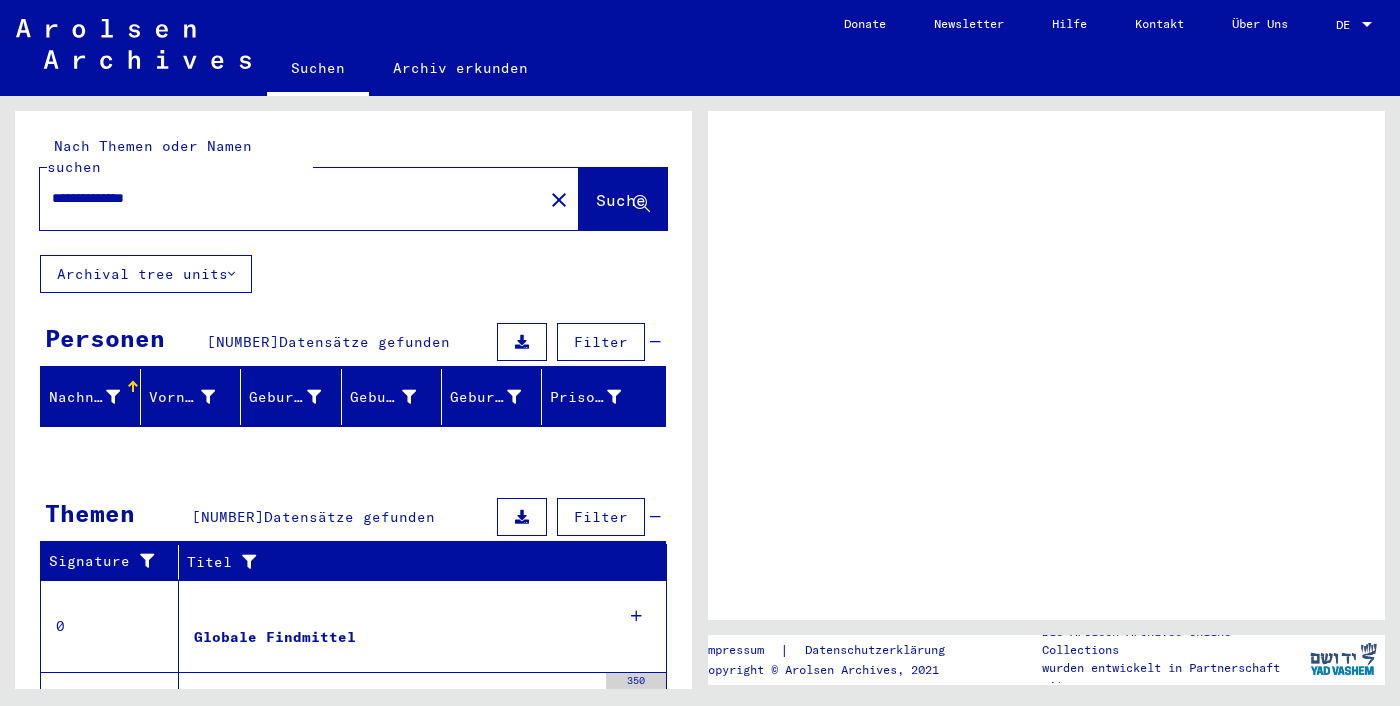 scroll, scrollTop: 0, scrollLeft: 0, axis: both 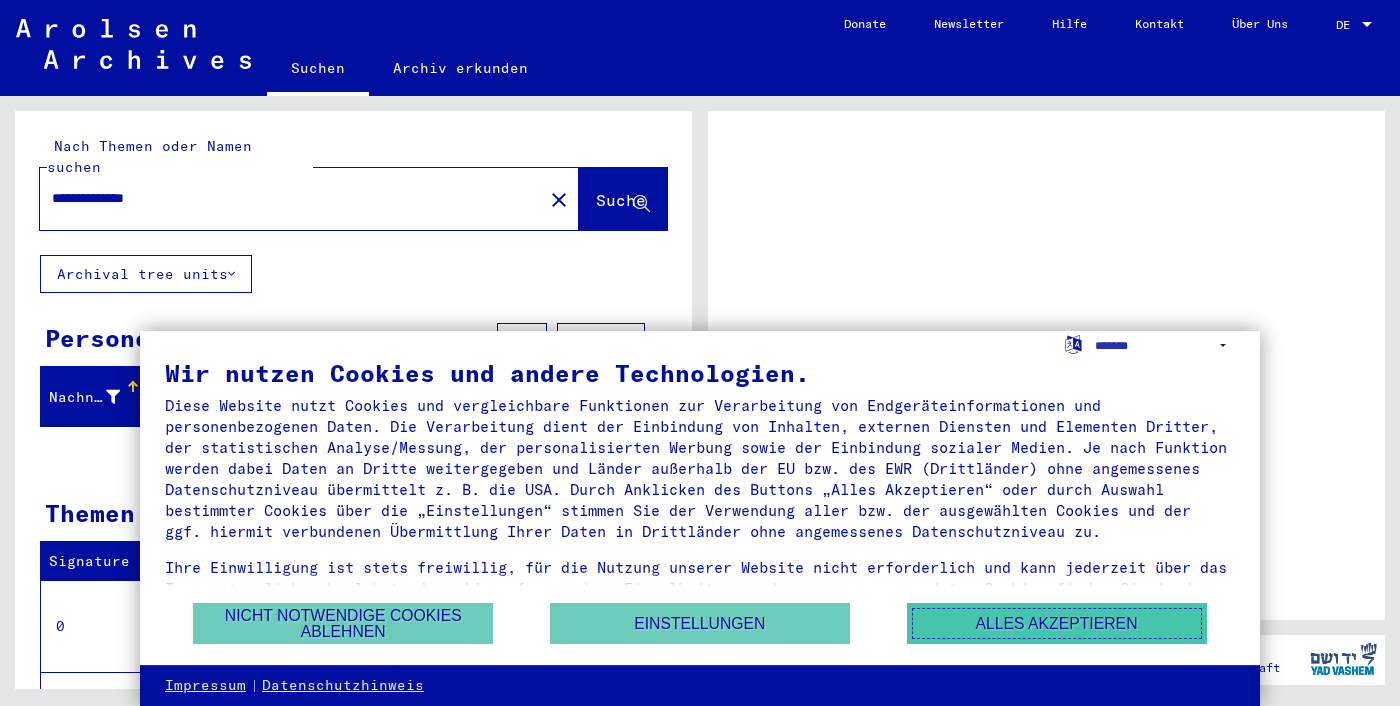 click on "Alles akzeptieren" at bounding box center [1057, 623] 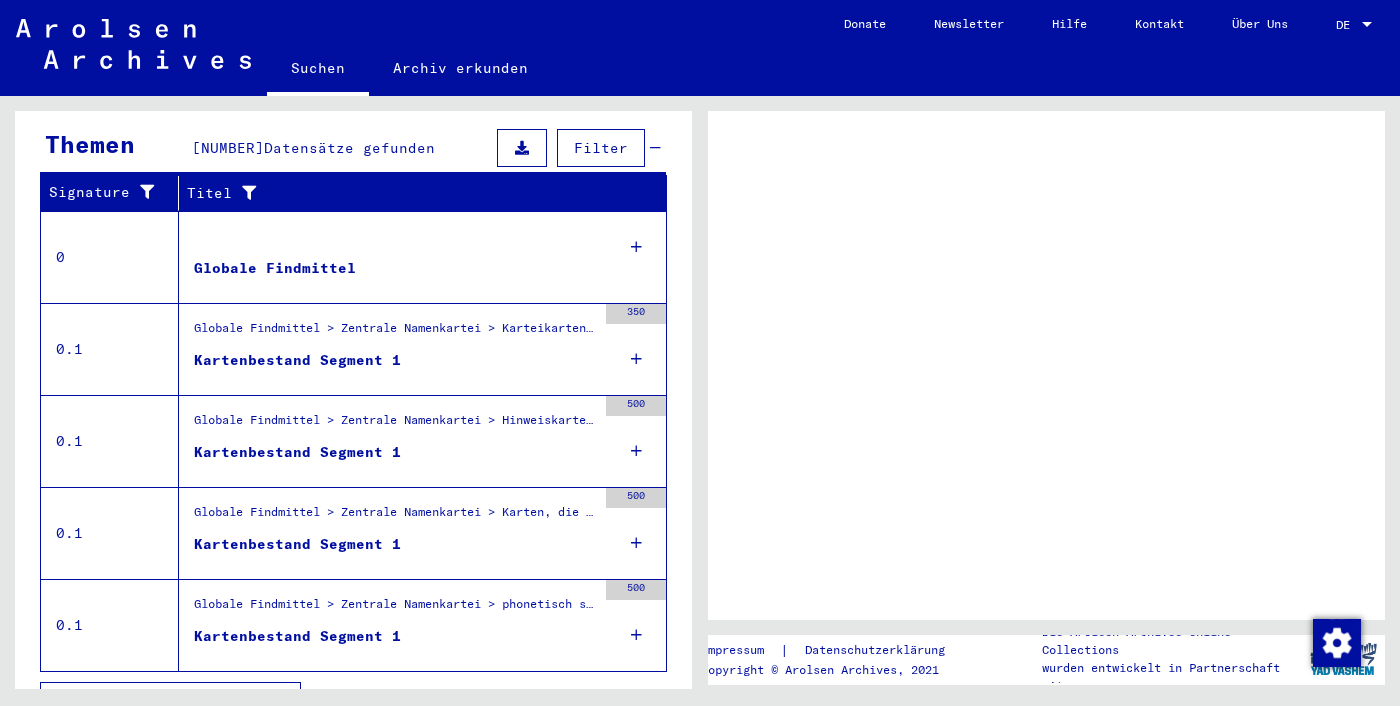 scroll, scrollTop: 368, scrollLeft: 0, axis: vertical 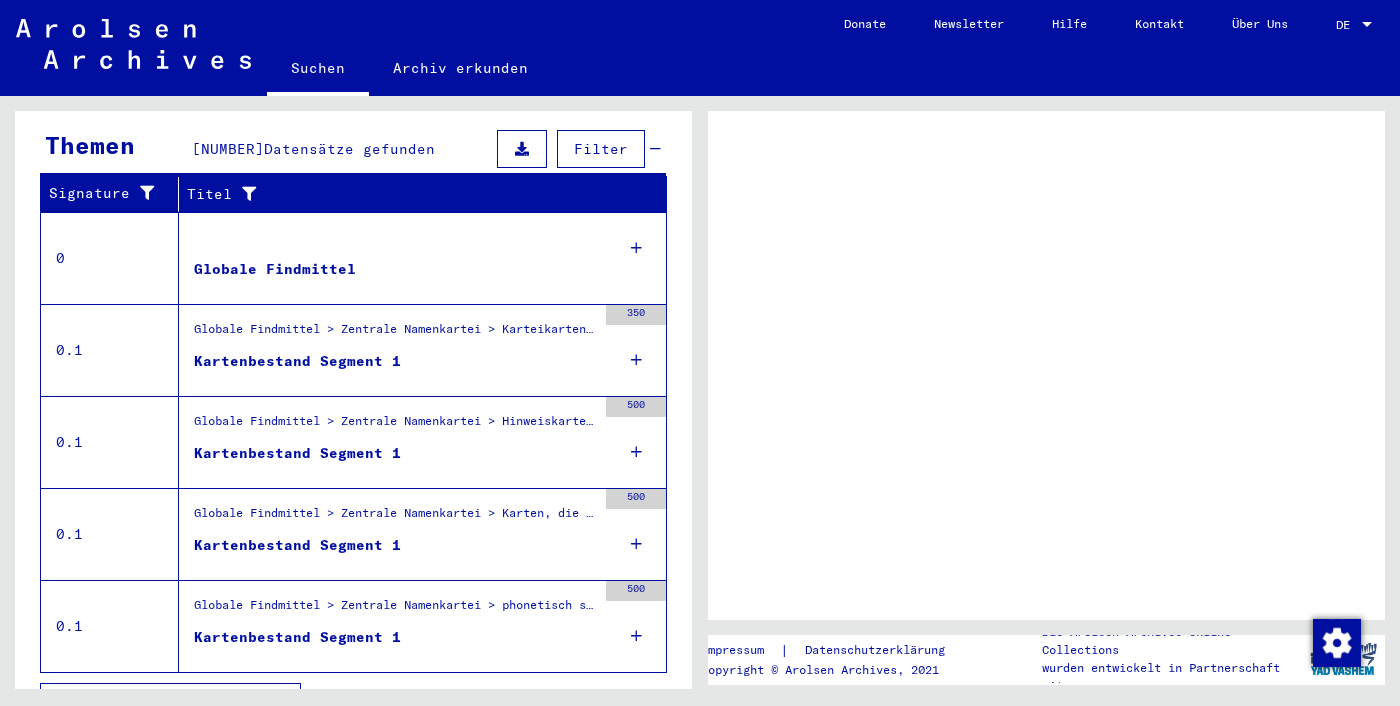 click on "Globale Findmittel" at bounding box center (395, 274) 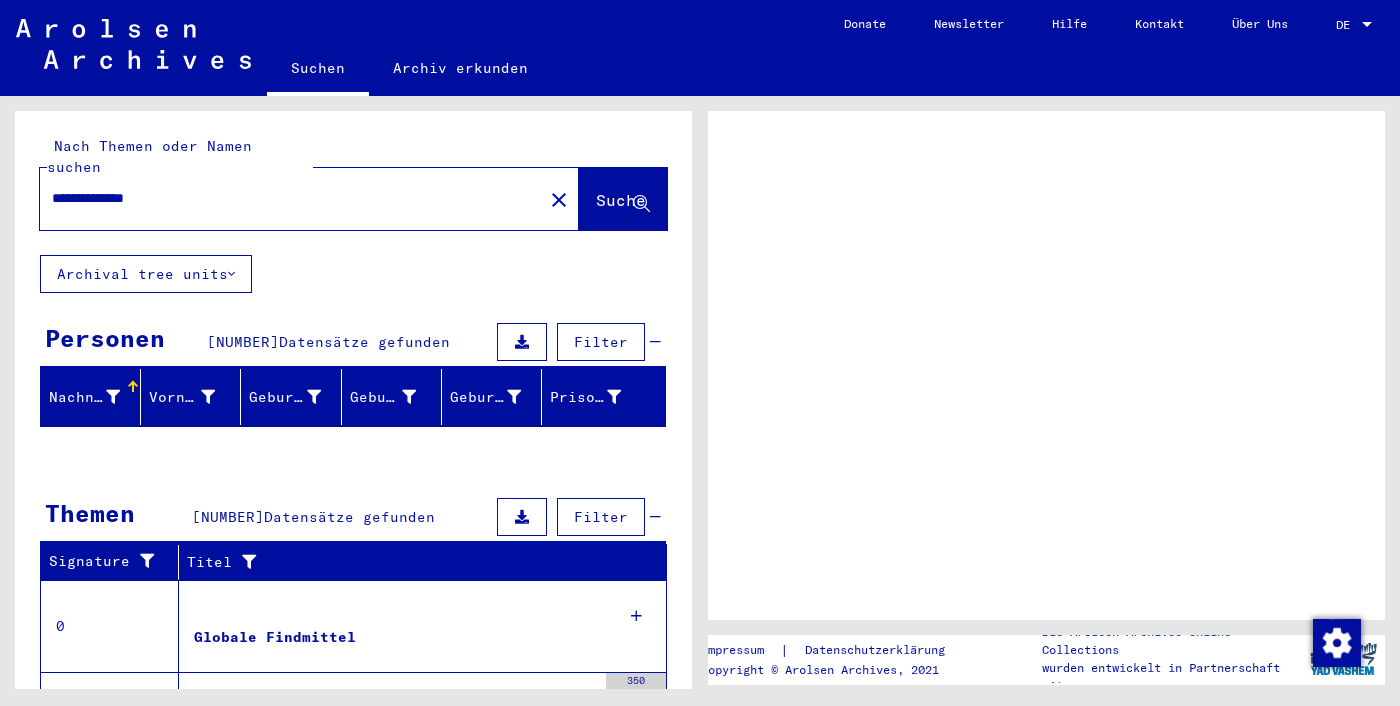 click on "Suche" 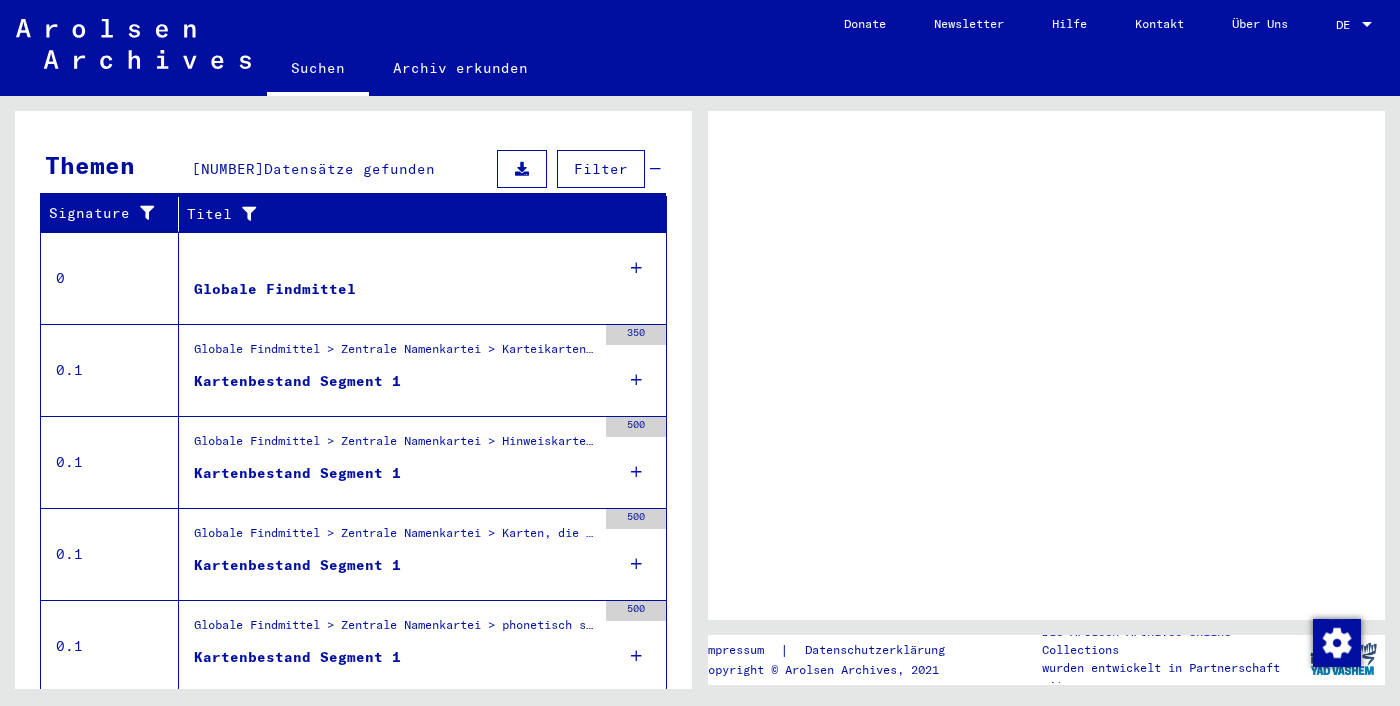 scroll, scrollTop: 389, scrollLeft: 0, axis: vertical 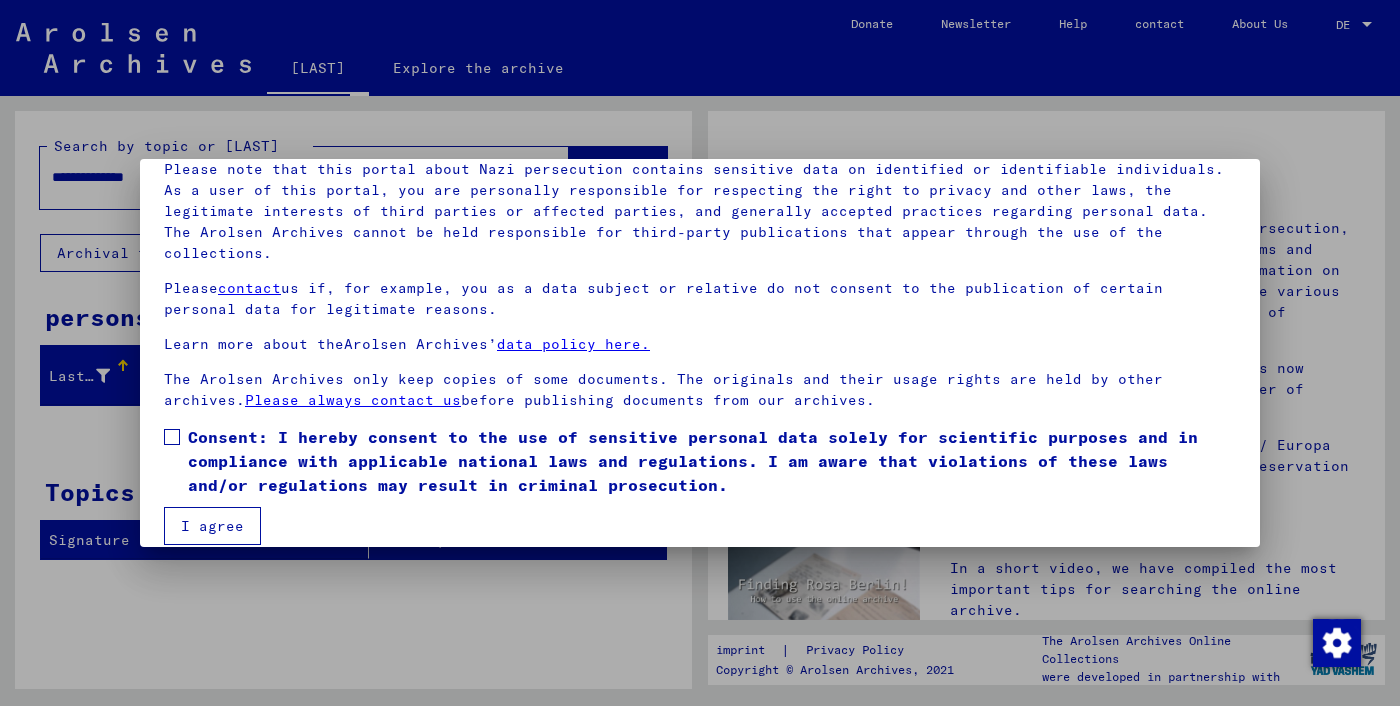 click on "I agree" at bounding box center [212, 526] 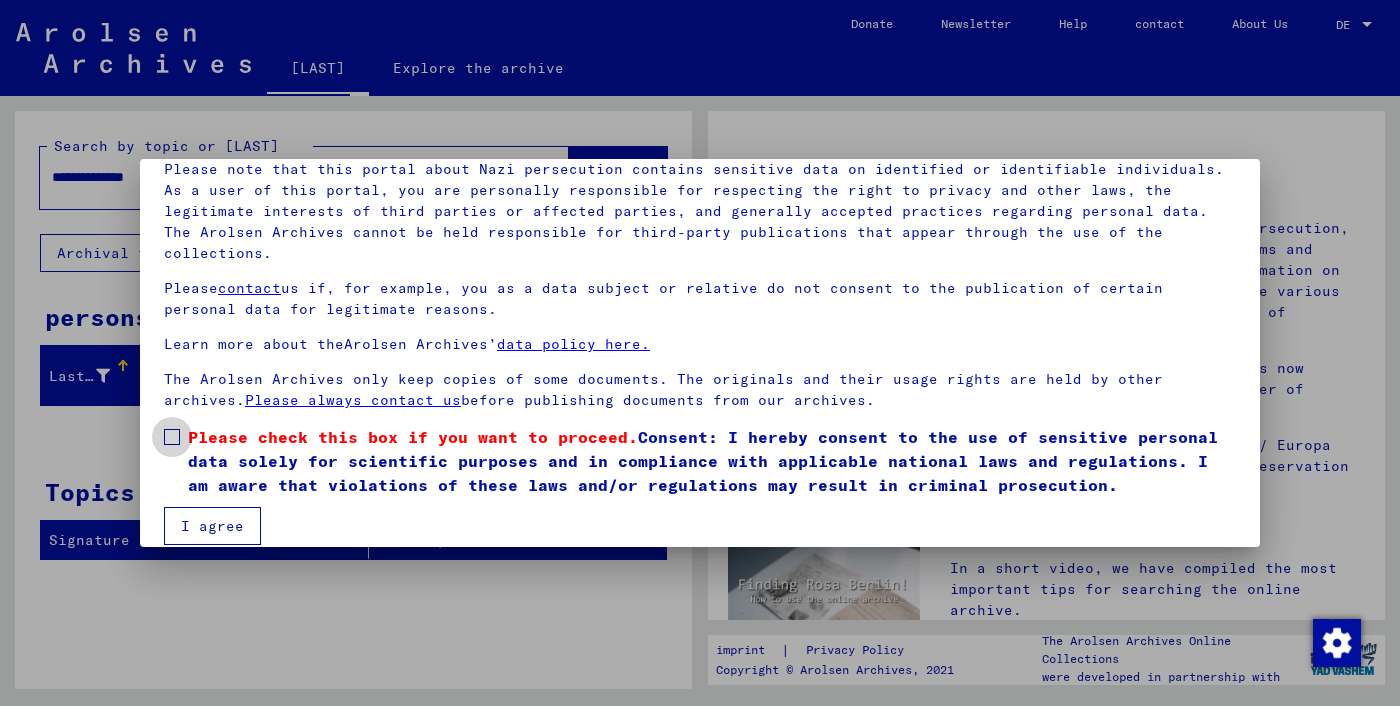 click on "Consent: I hereby consent to the use of sensitive personal data solely for scientific purposes and in compliance with applicable national laws and regulations. I am aware that violations of these laws and/or regulations may result in criminal prosecution." at bounding box center (703, 461) 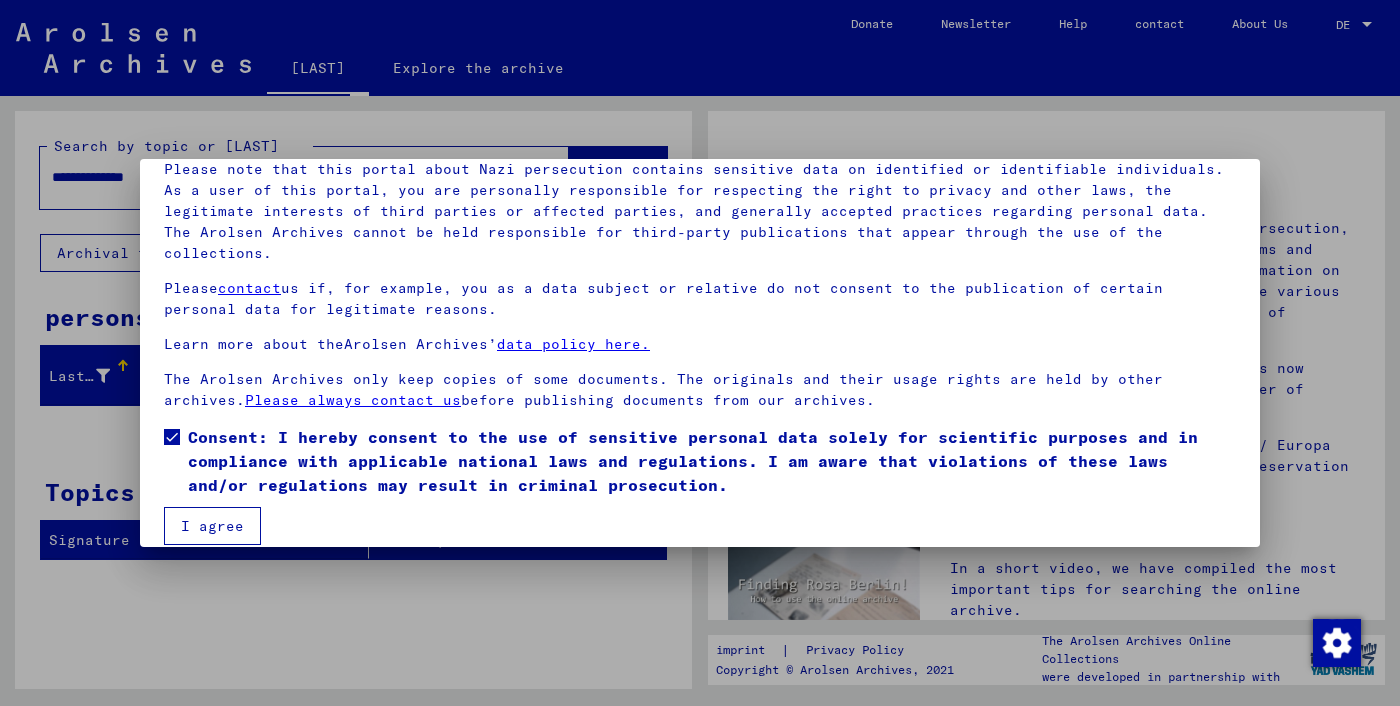 click on "I agree" at bounding box center [212, 526] 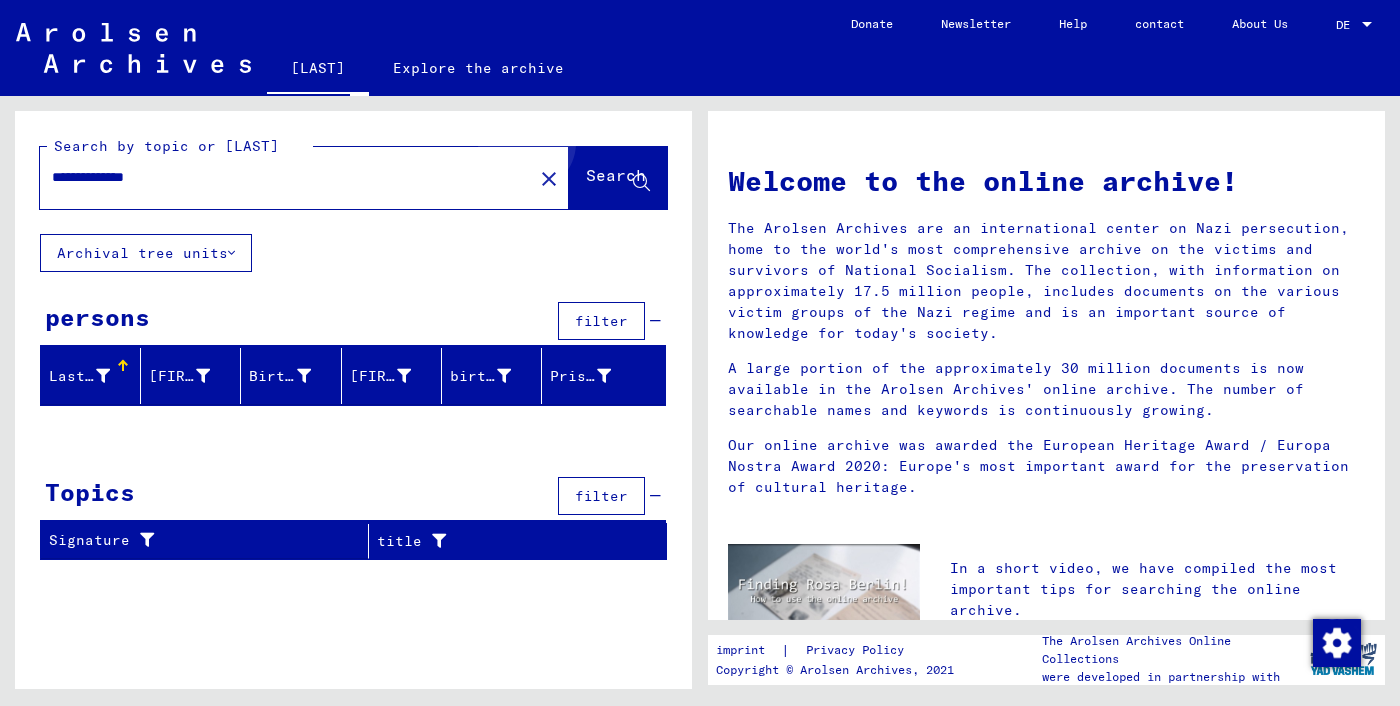 click on "Search" 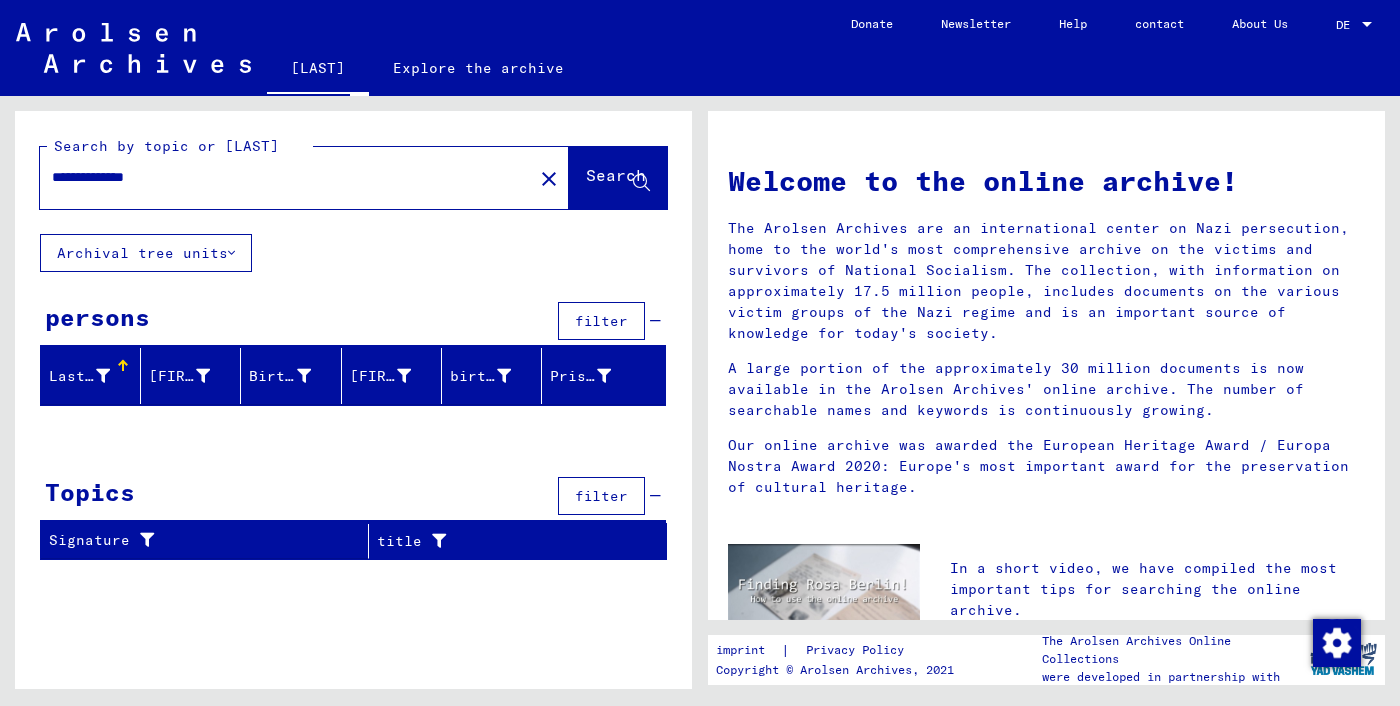 click on "**********" at bounding box center (280, 177) 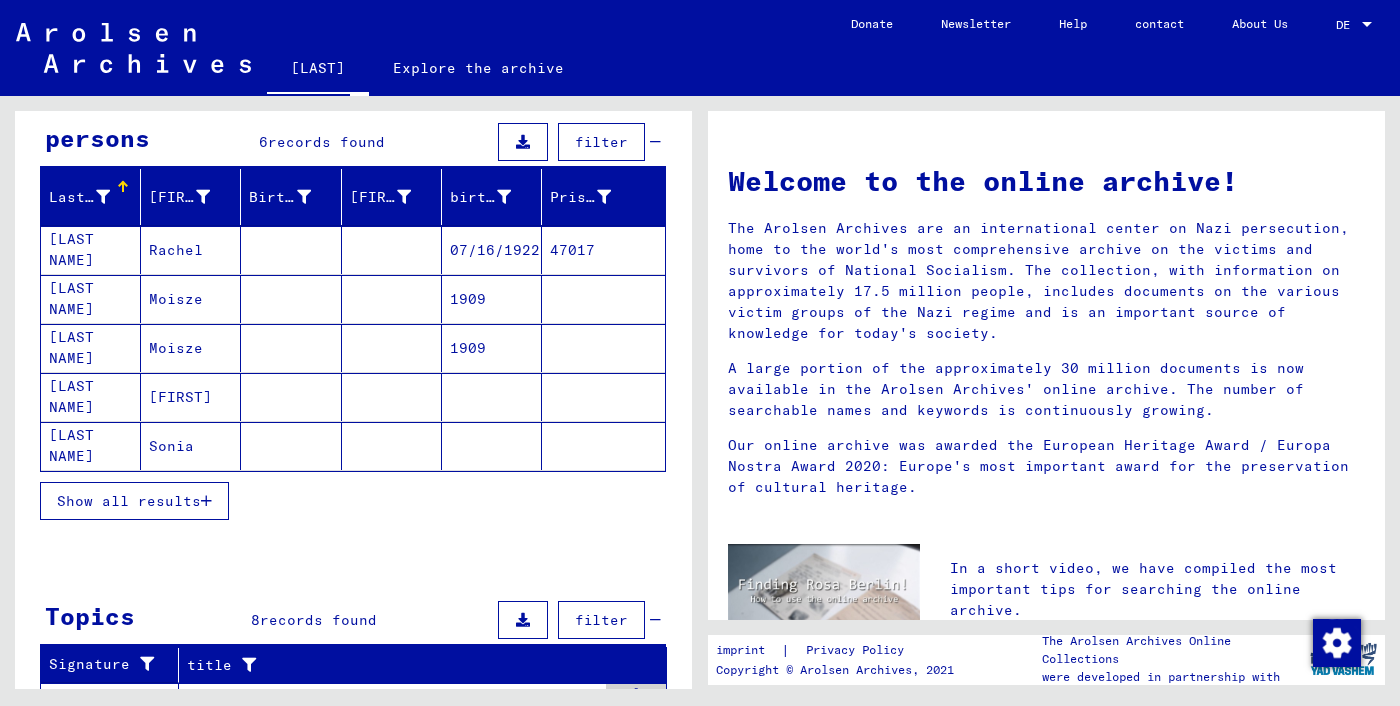 scroll, scrollTop: 188, scrollLeft: 0, axis: vertical 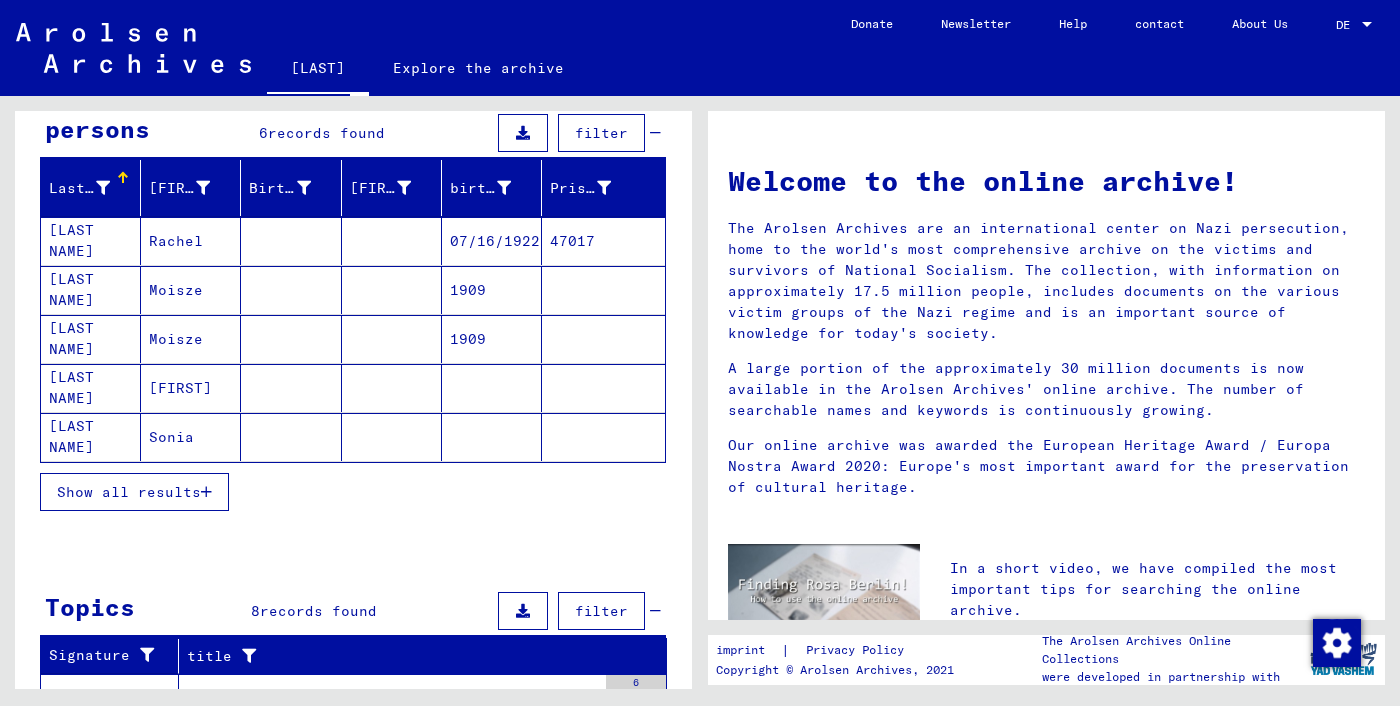 click on "Show all results" at bounding box center [129, 492] 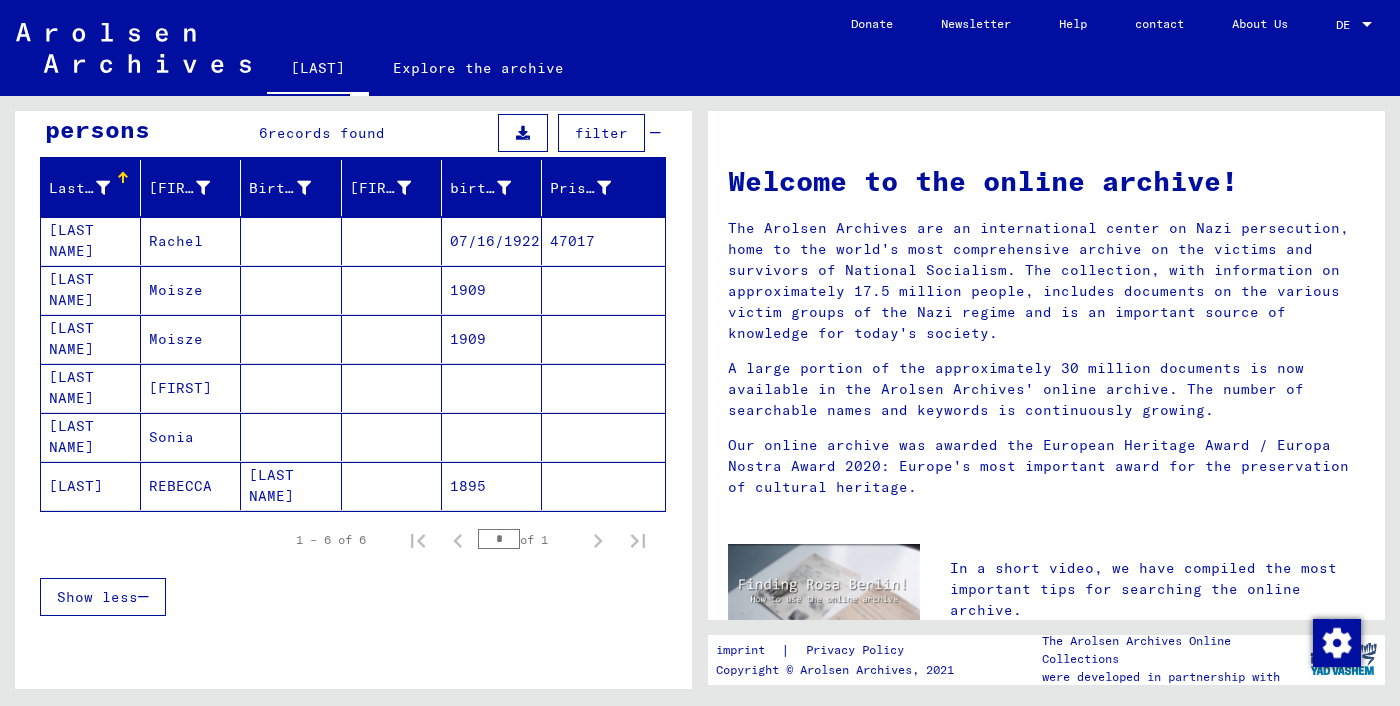 click on "REBECCA" 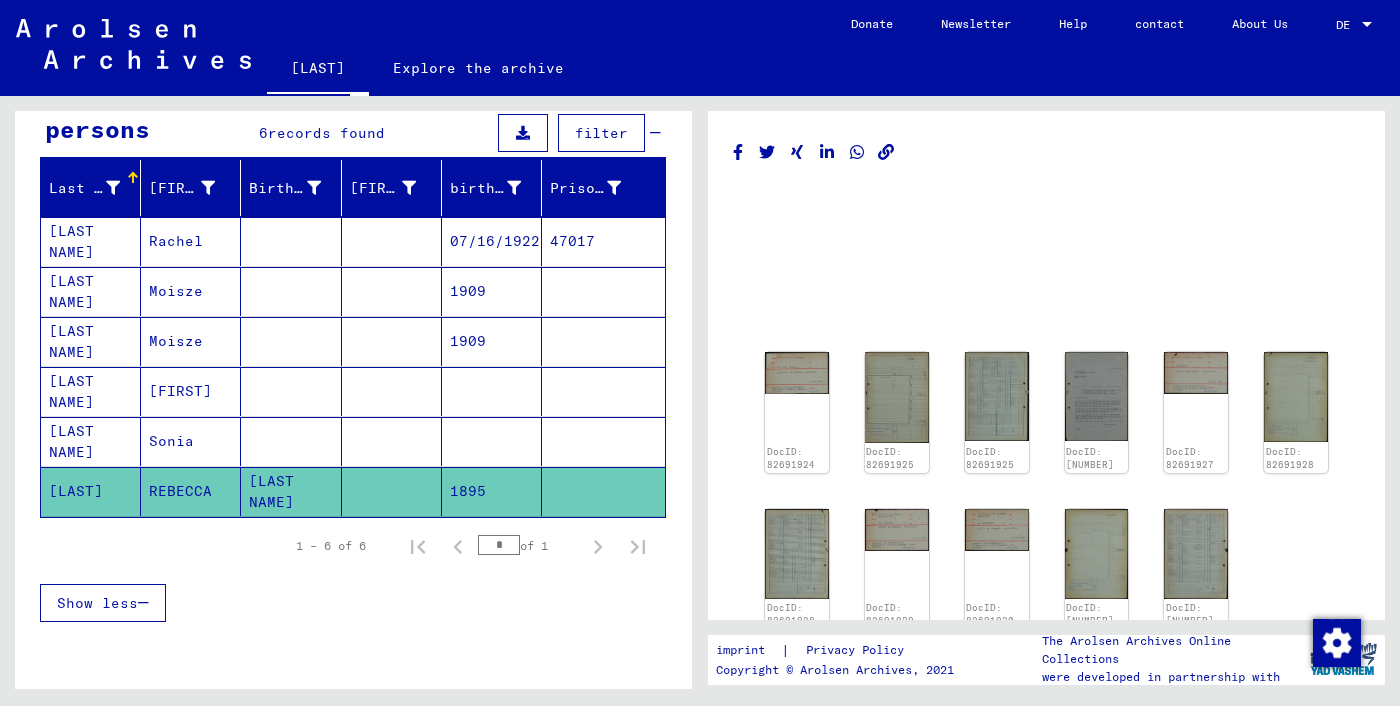 scroll, scrollTop: 0, scrollLeft: 0, axis: both 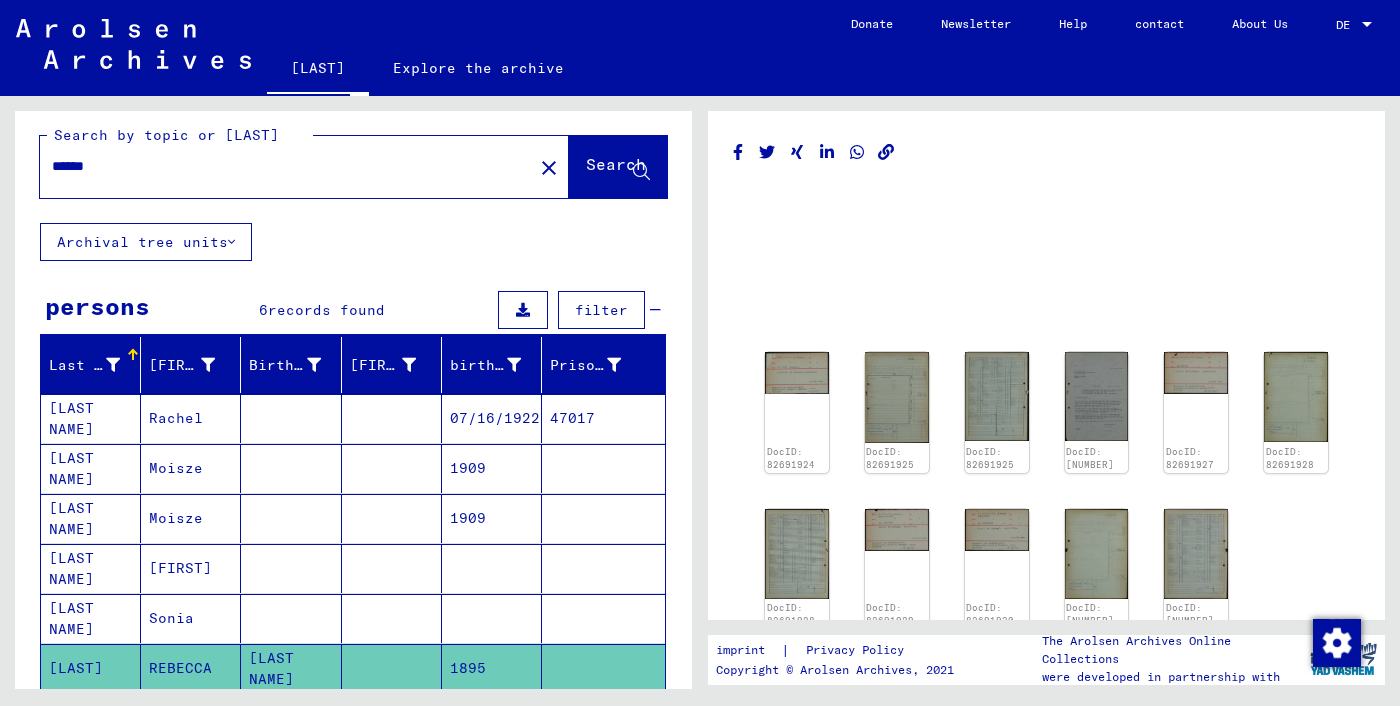 click on "Rachel" at bounding box center [176, 468] 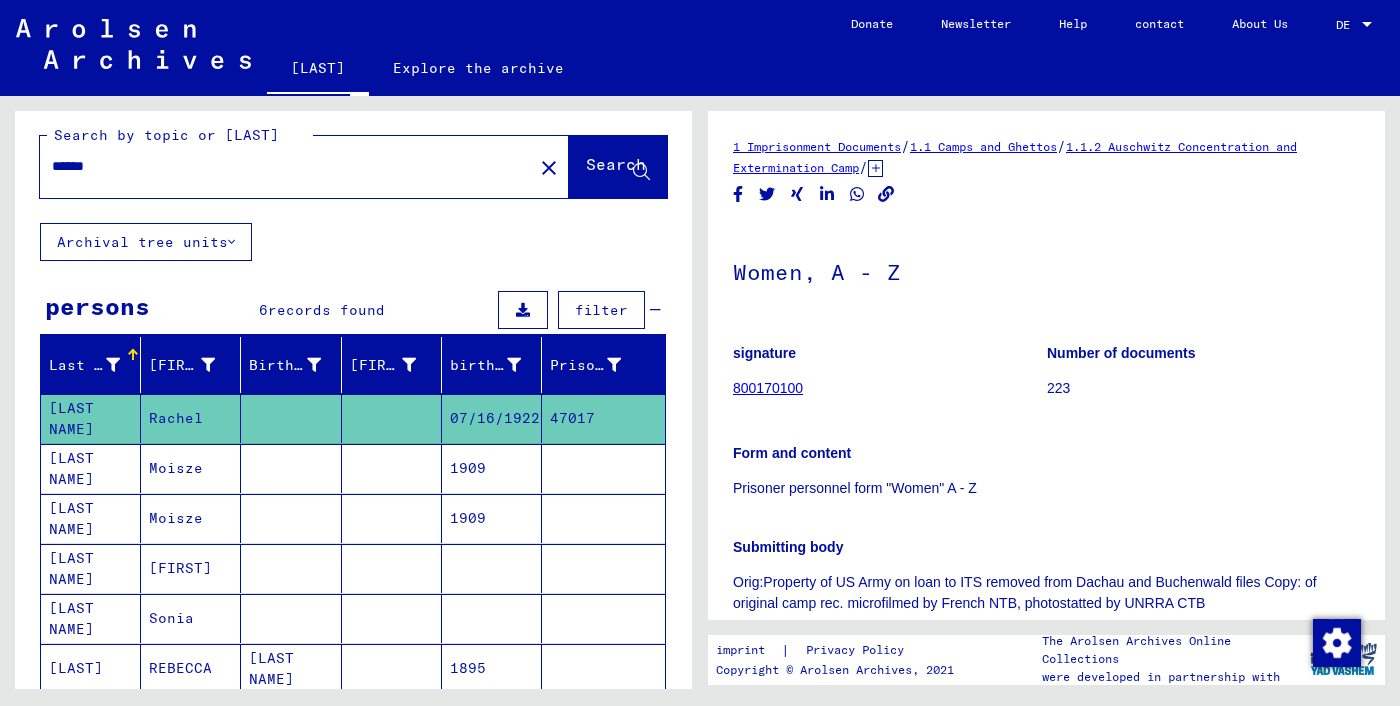 scroll, scrollTop: 0, scrollLeft: 0, axis: both 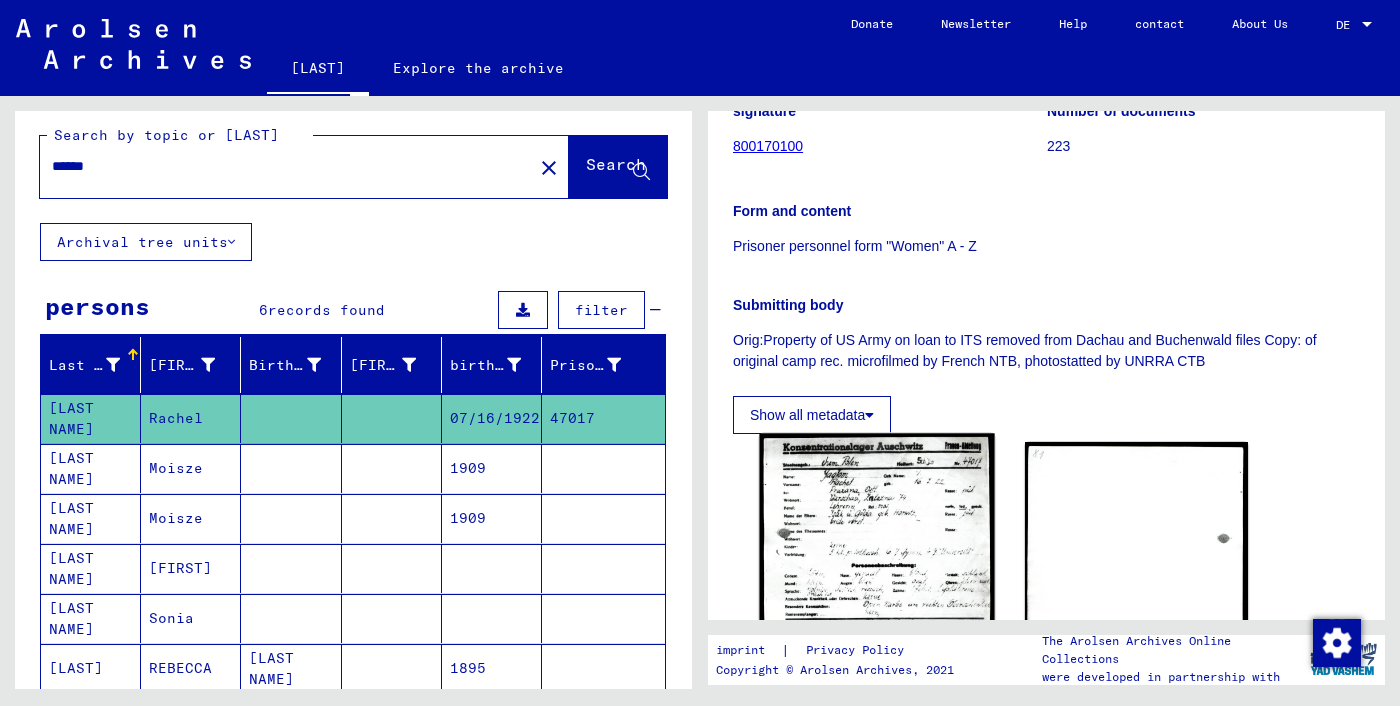 click 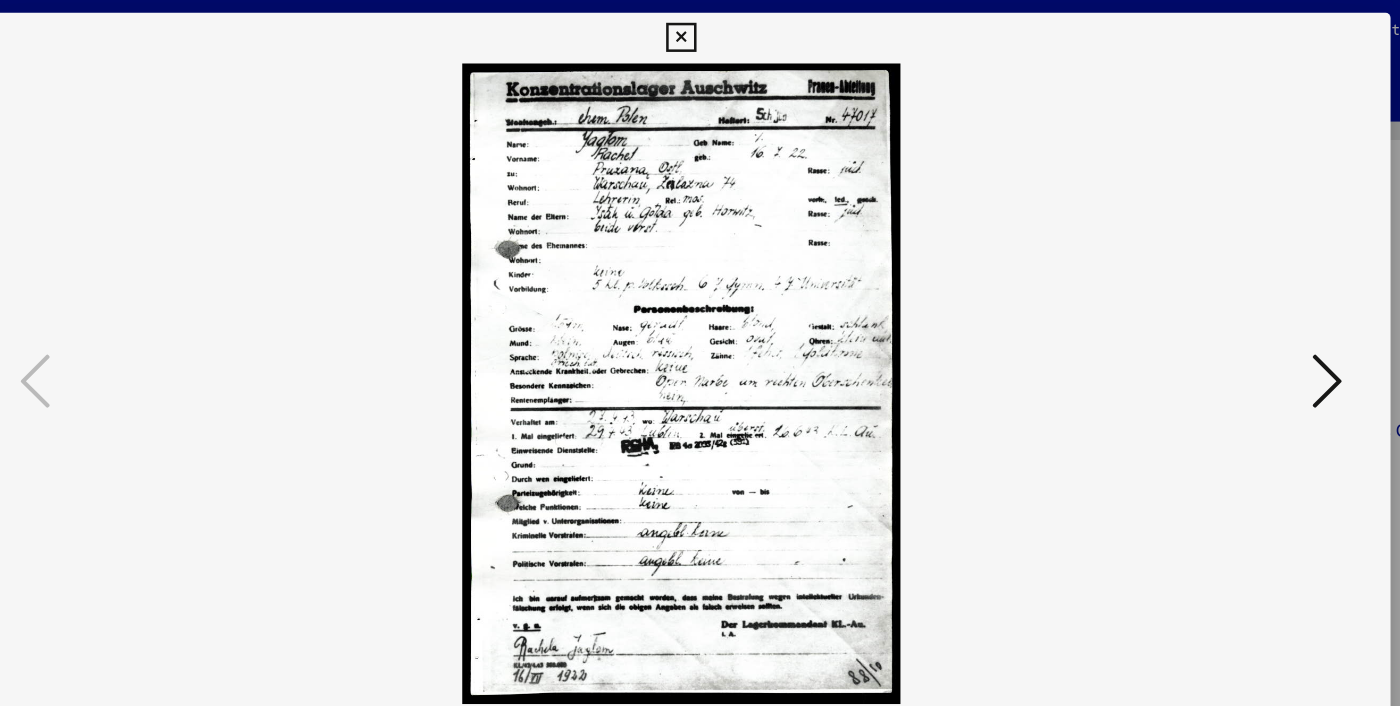 click at bounding box center (700, 303) 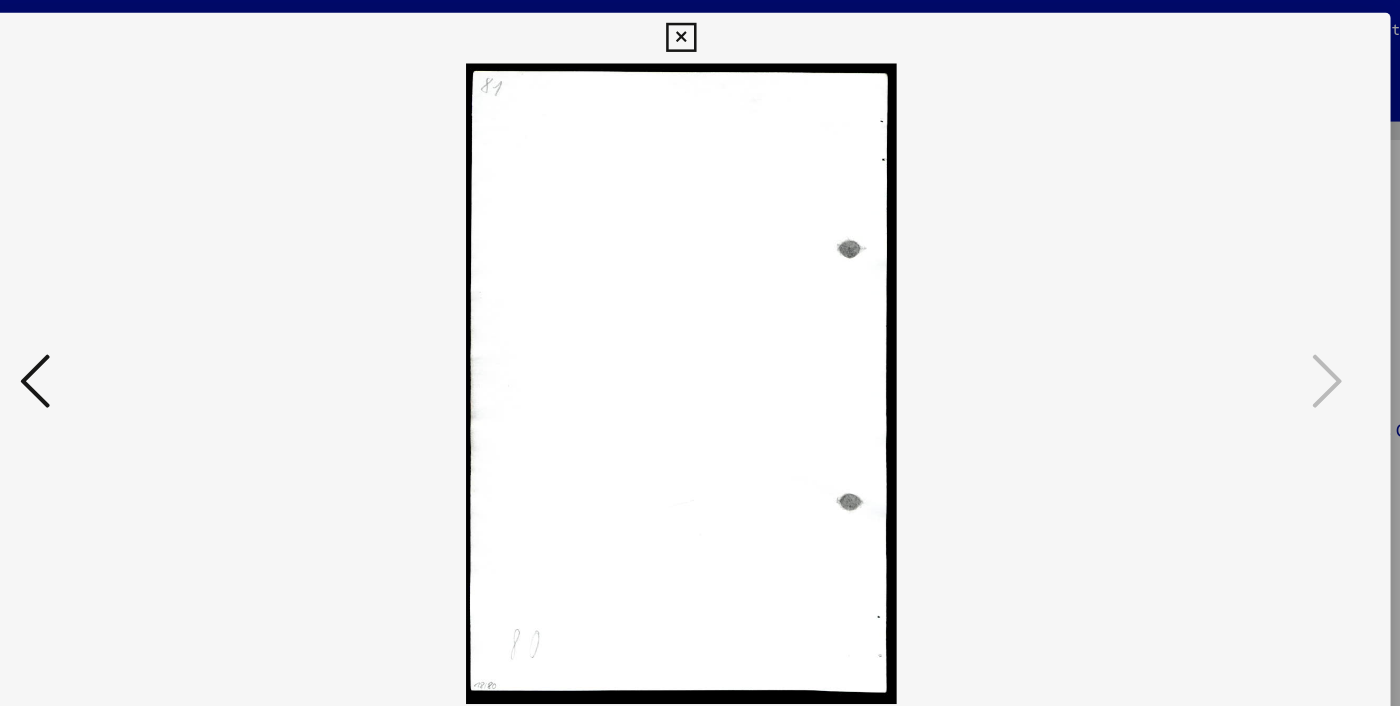 click at bounding box center (699, 30) 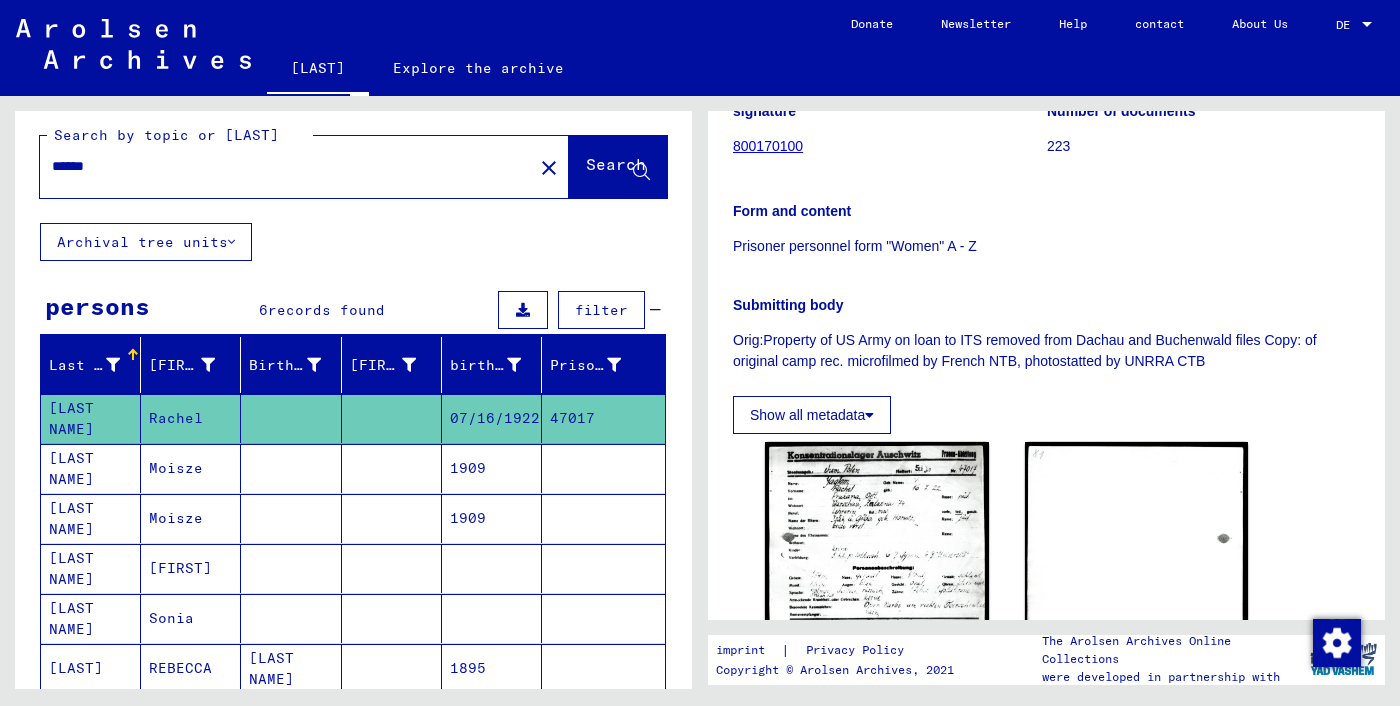 click on "Moisze" at bounding box center [176, 518] 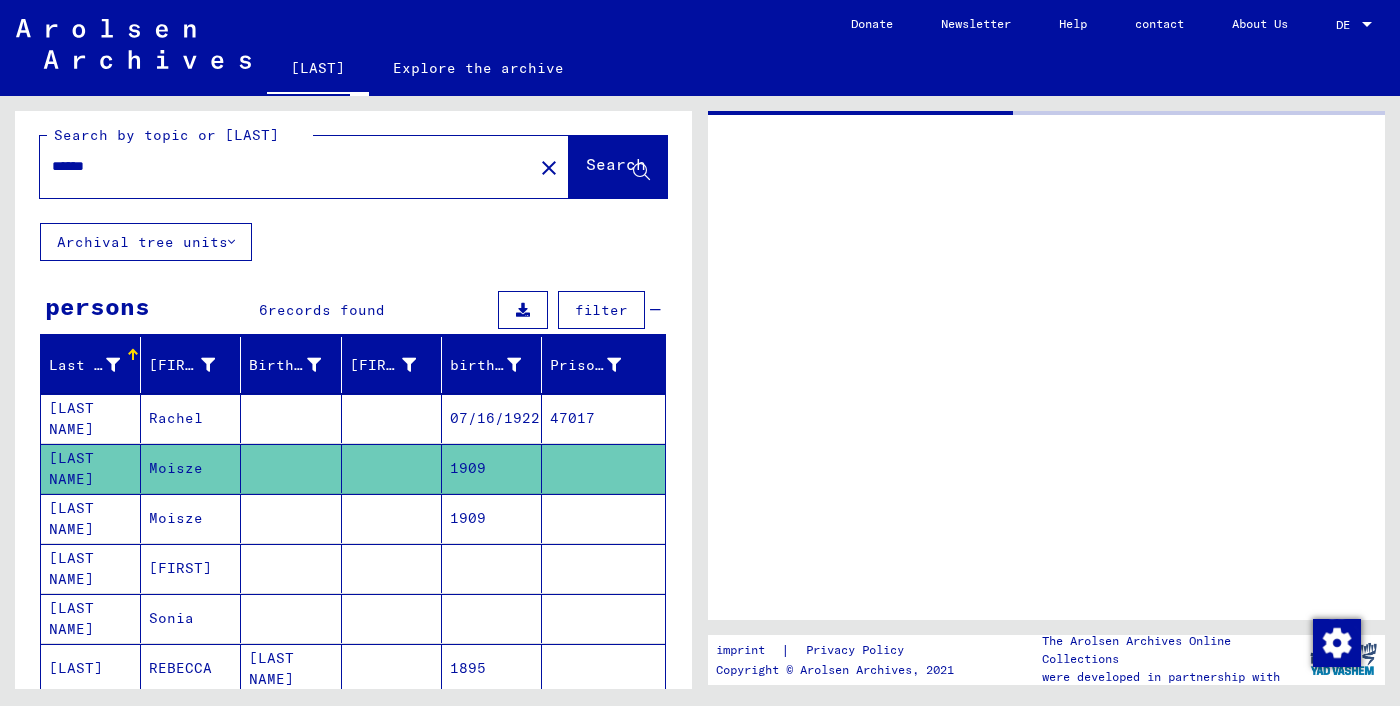 scroll, scrollTop: 0, scrollLeft: 0, axis: both 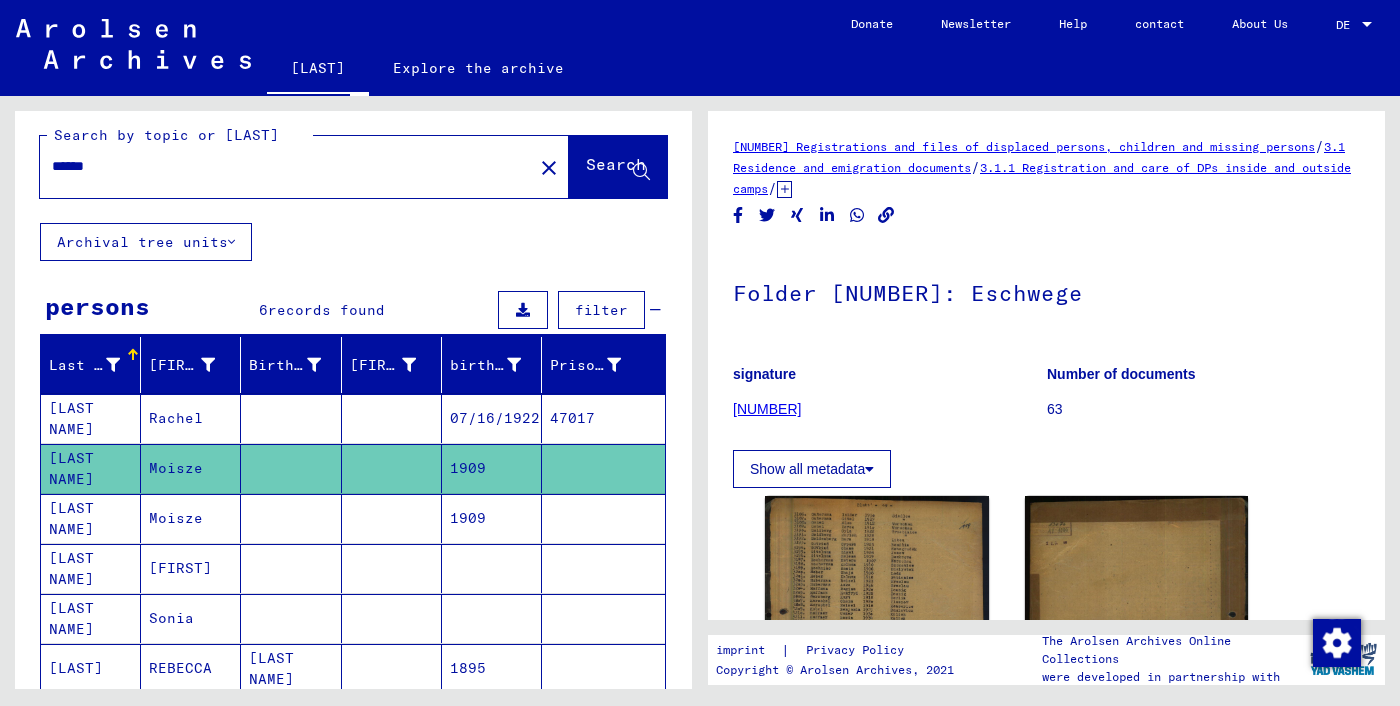 click at bounding box center (291, 568) 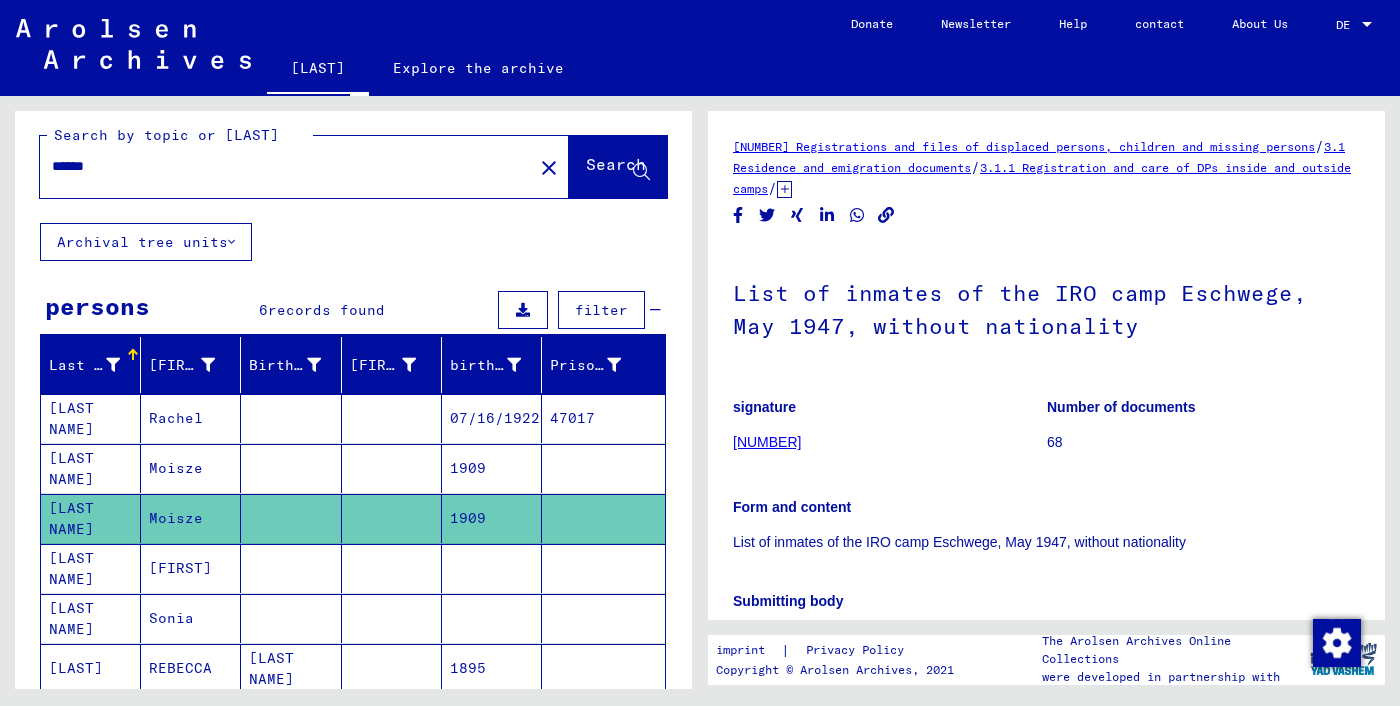 scroll, scrollTop: 0, scrollLeft: 0, axis: both 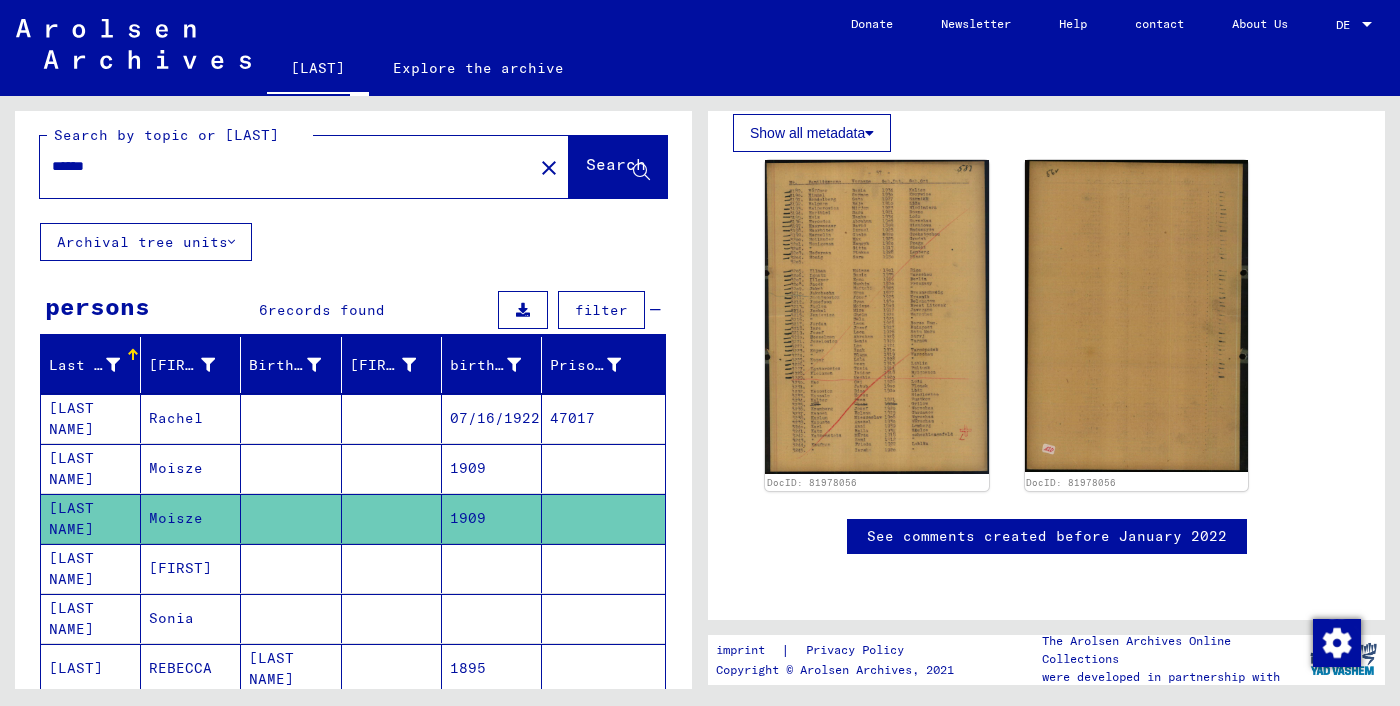 click at bounding box center (291, 618) 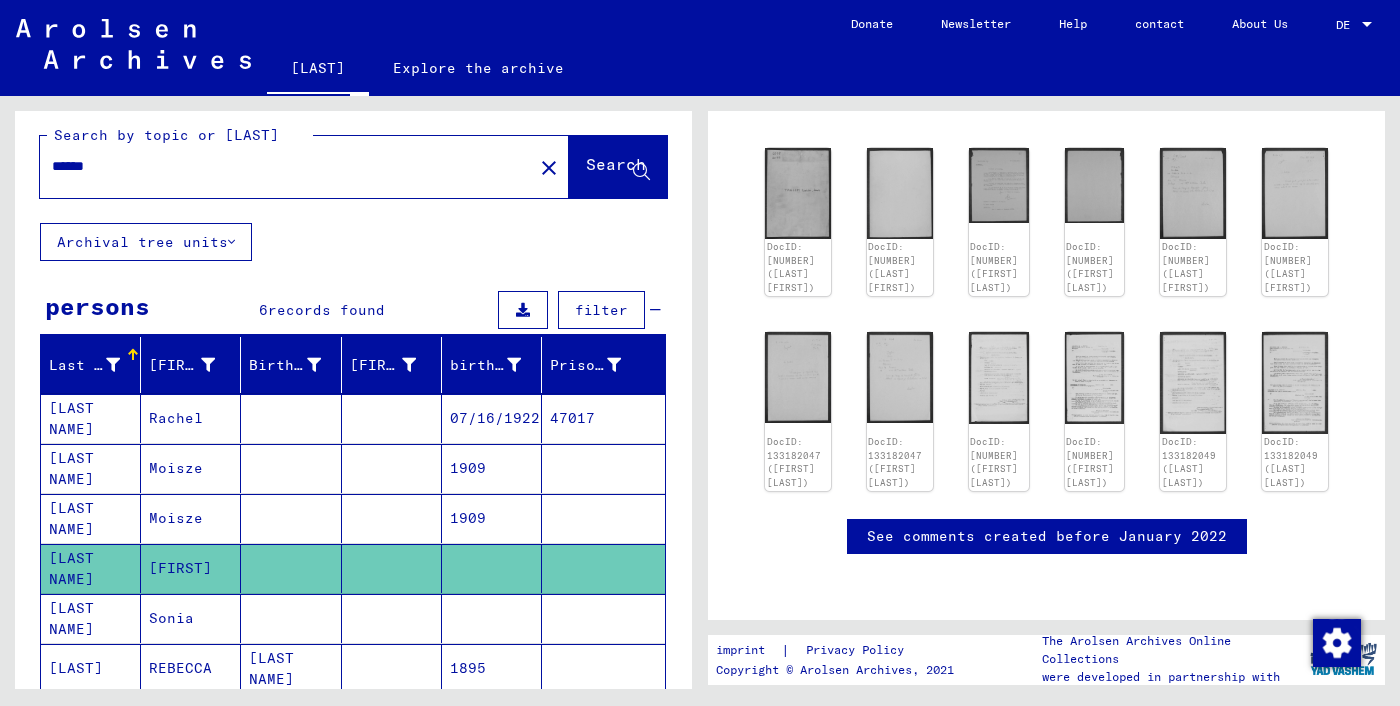 scroll, scrollTop: 823, scrollLeft: 0, axis: vertical 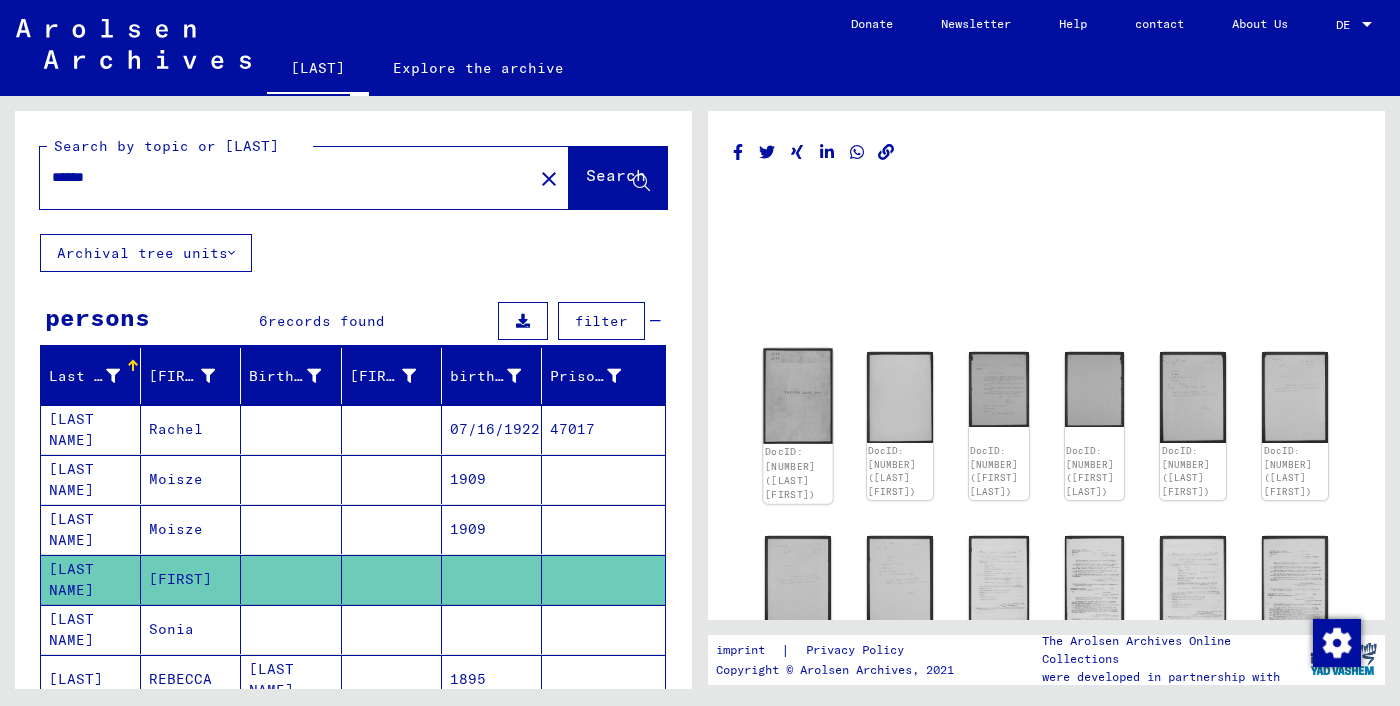 click 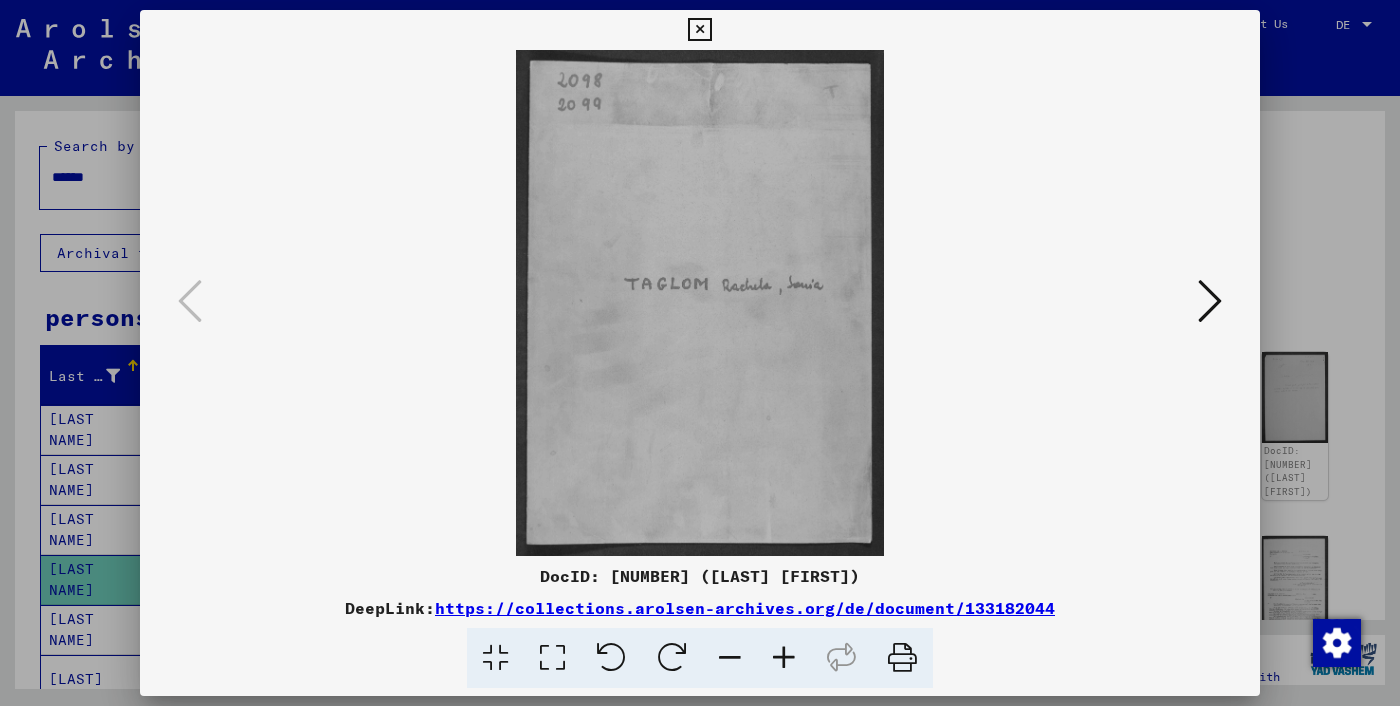 click at bounding box center (1210, 301) 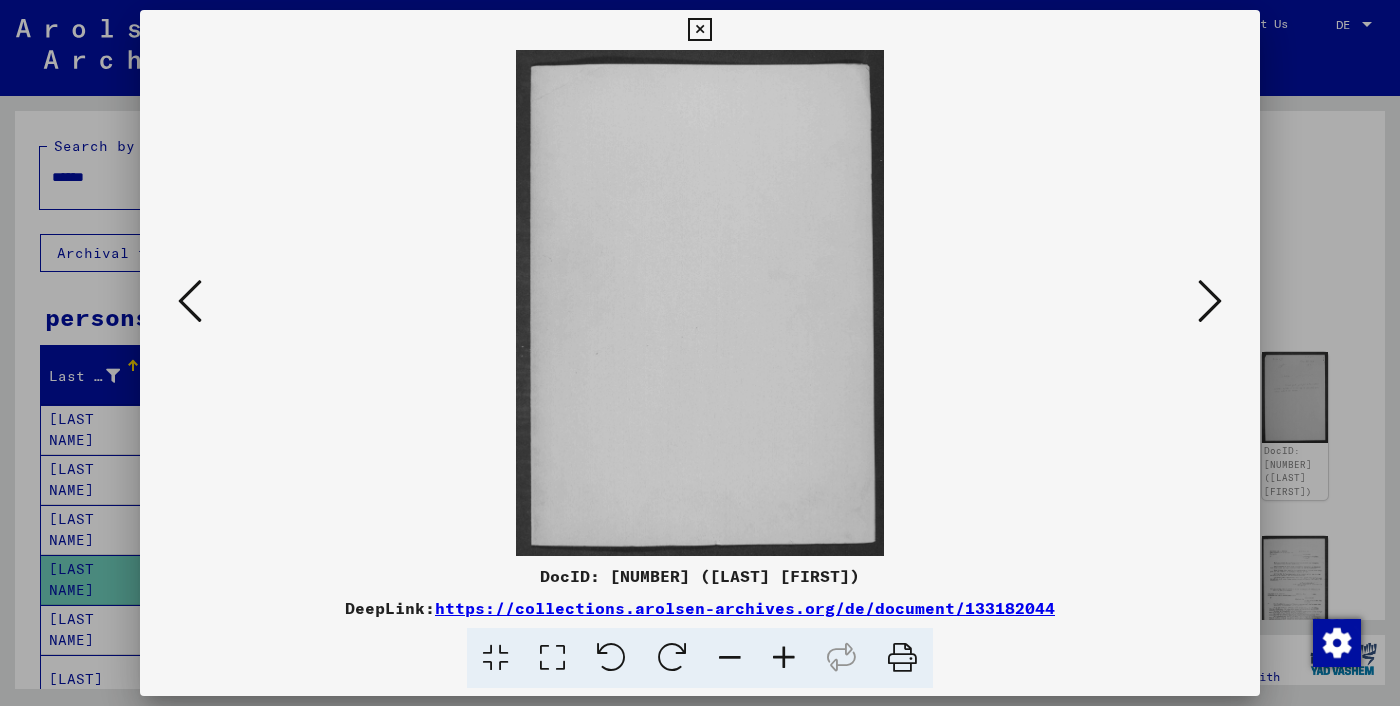 click at bounding box center [1210, 301] 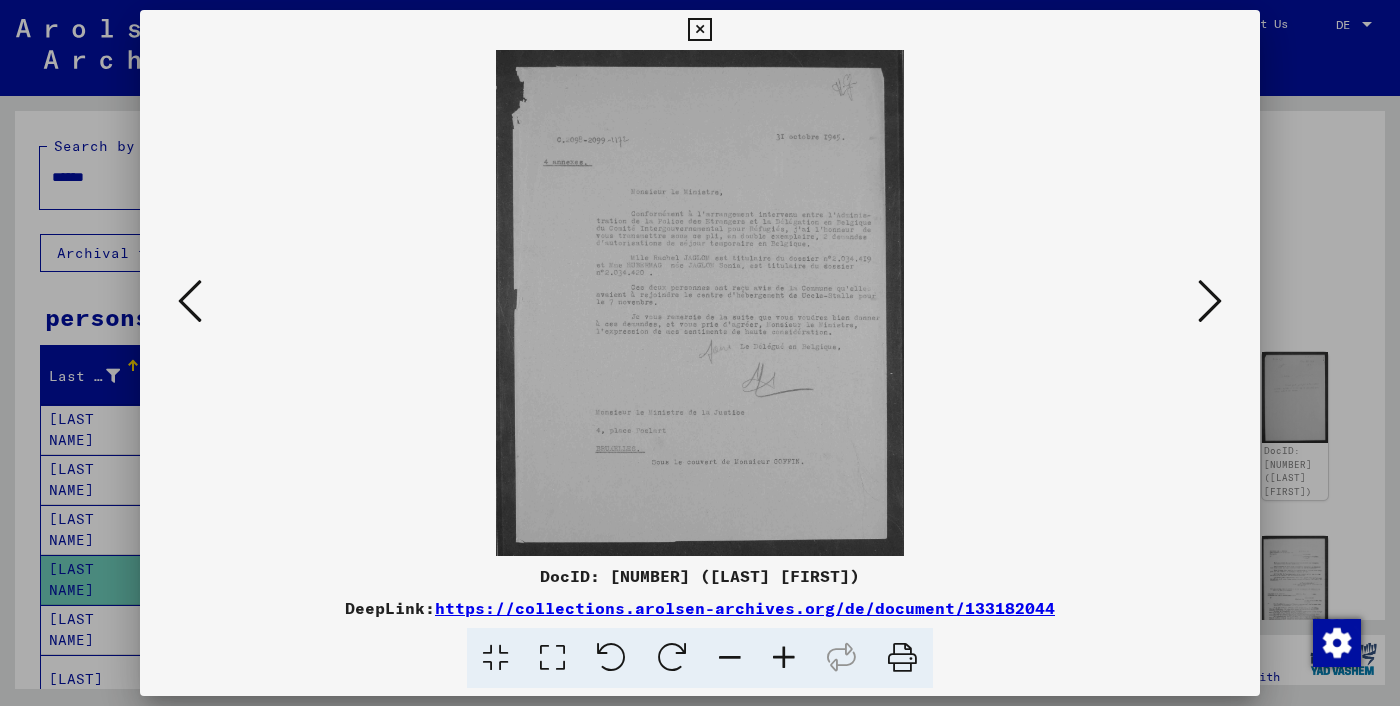 click at bounding box center [1210, 302] 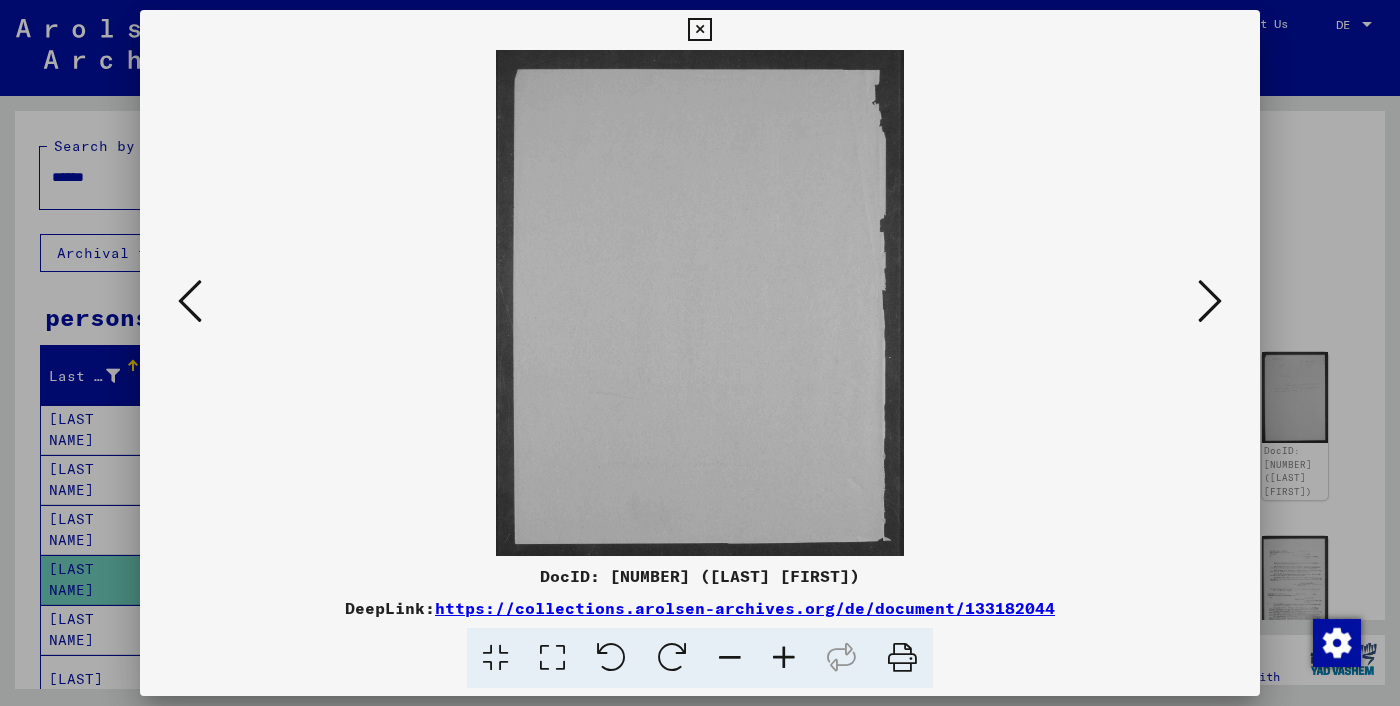 click at bounding box center (1210, 302) 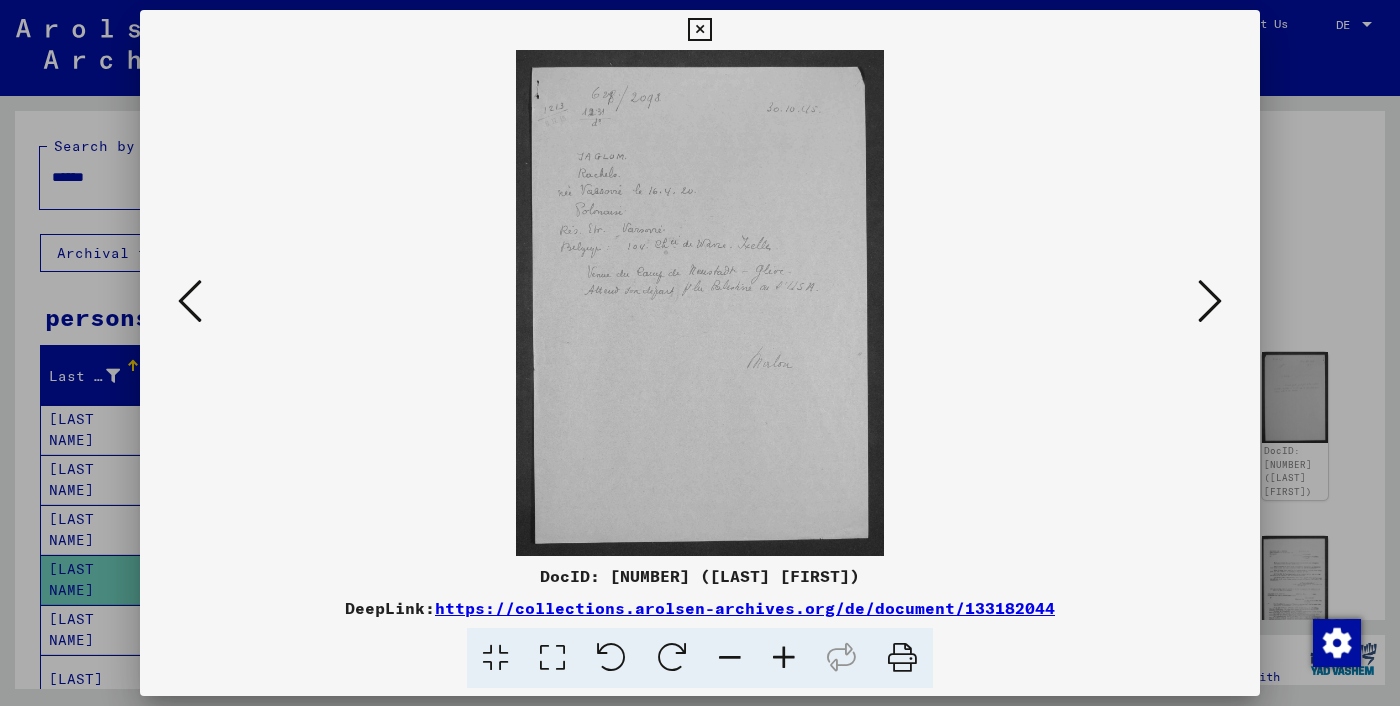click at bounding box center [1210, 302] 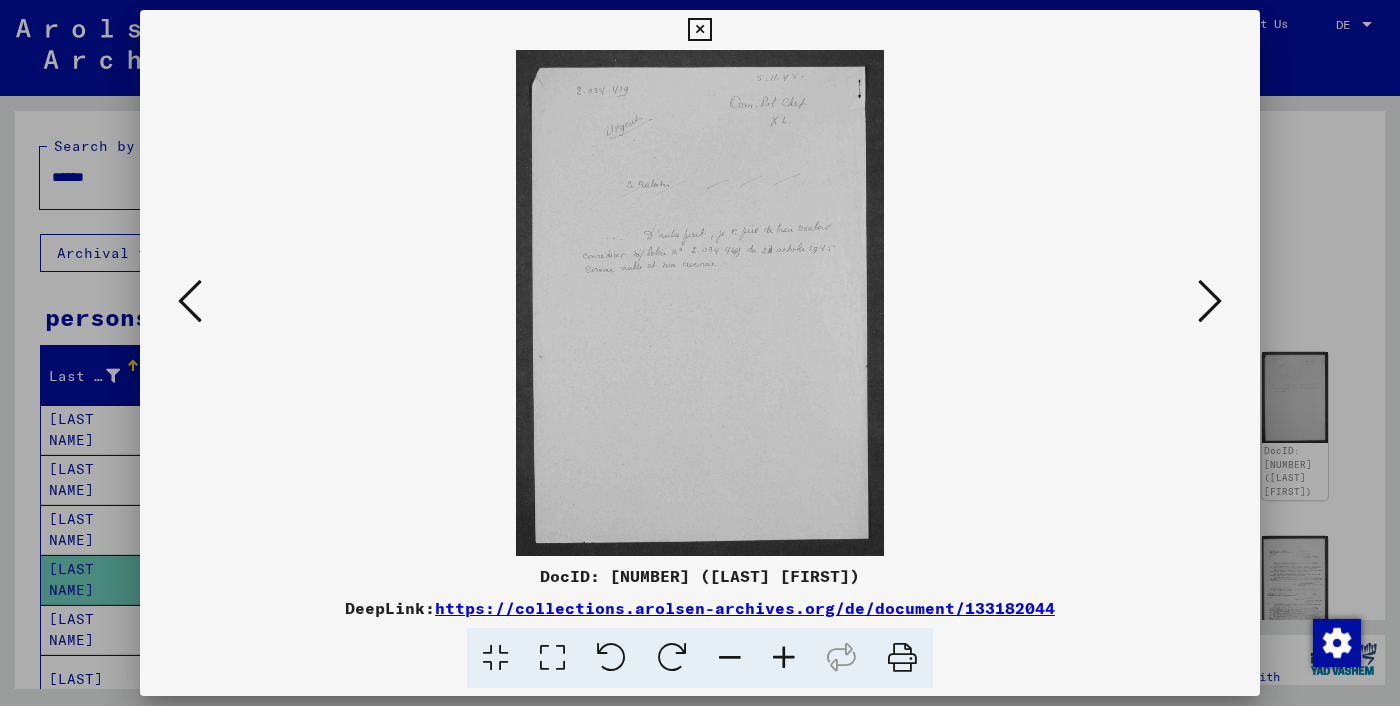 click at bounding box center (1210, 302) 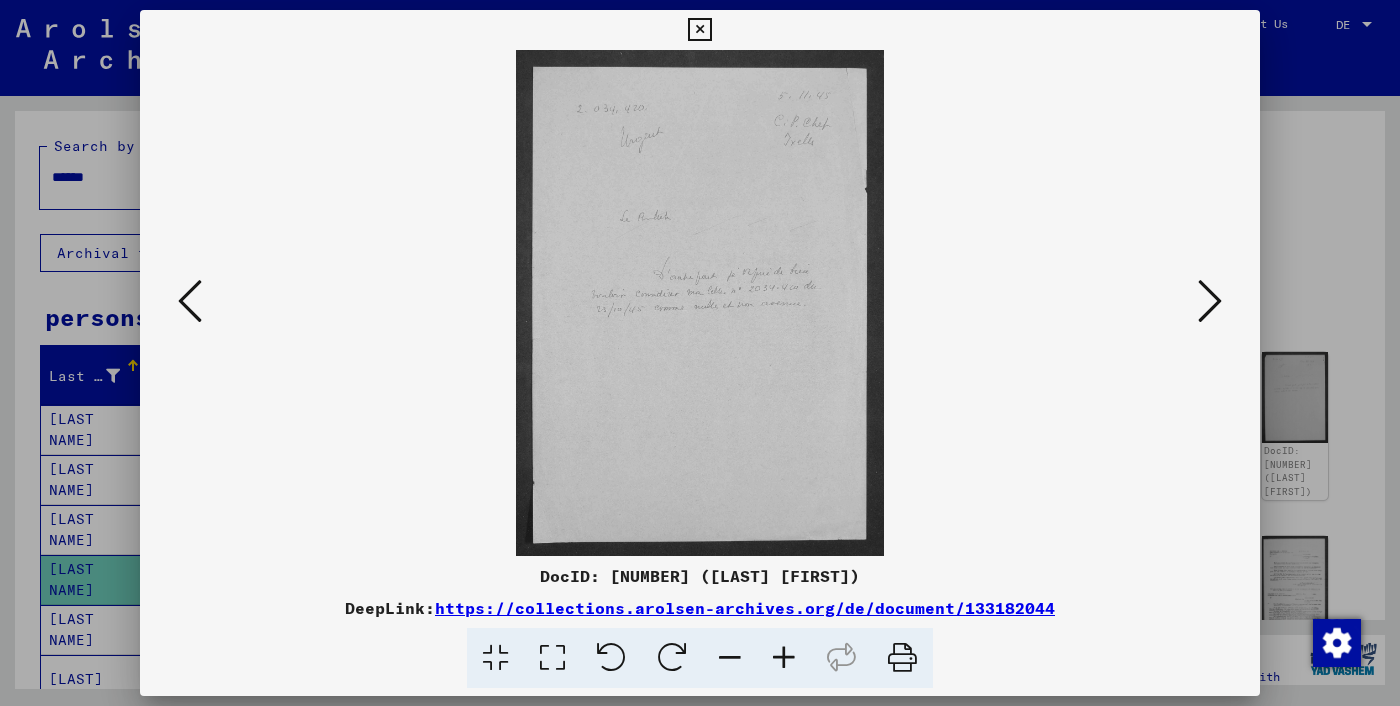 click at bounding box center [1210, 302] 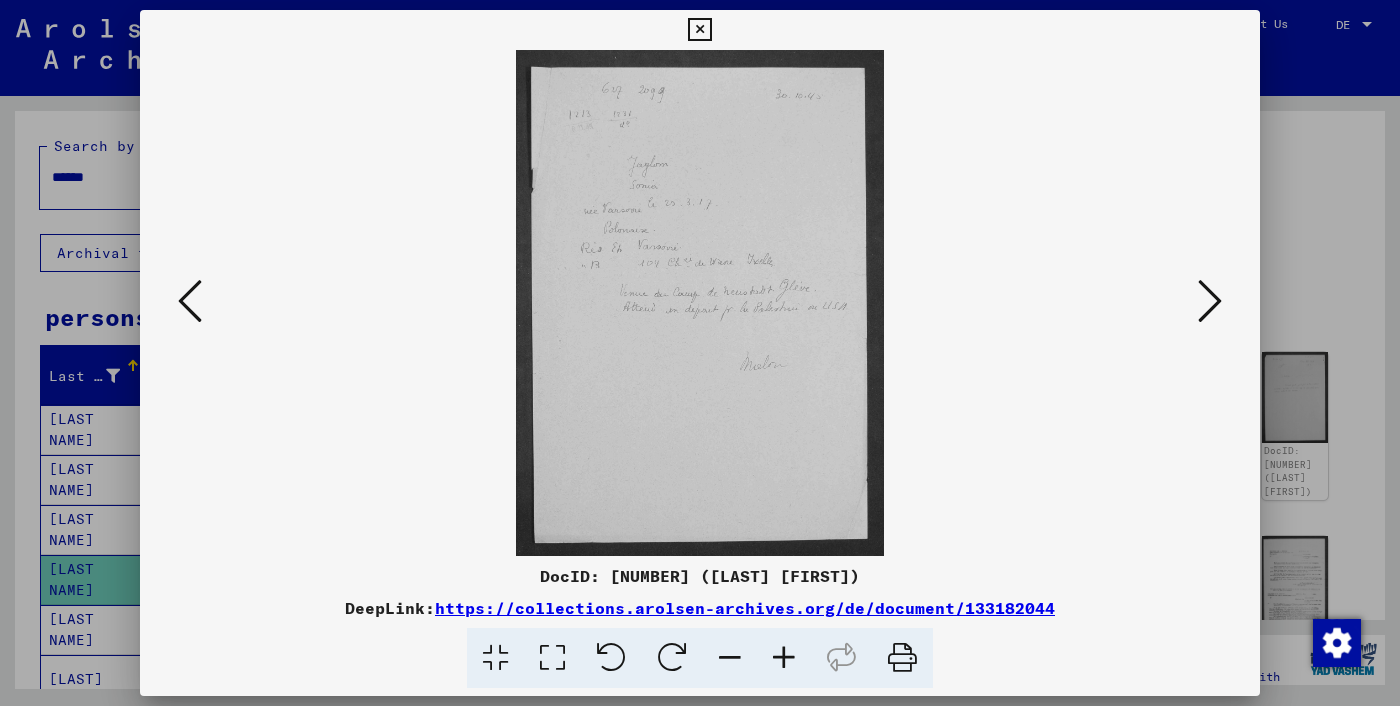 click at bounding box center [1210, 302] 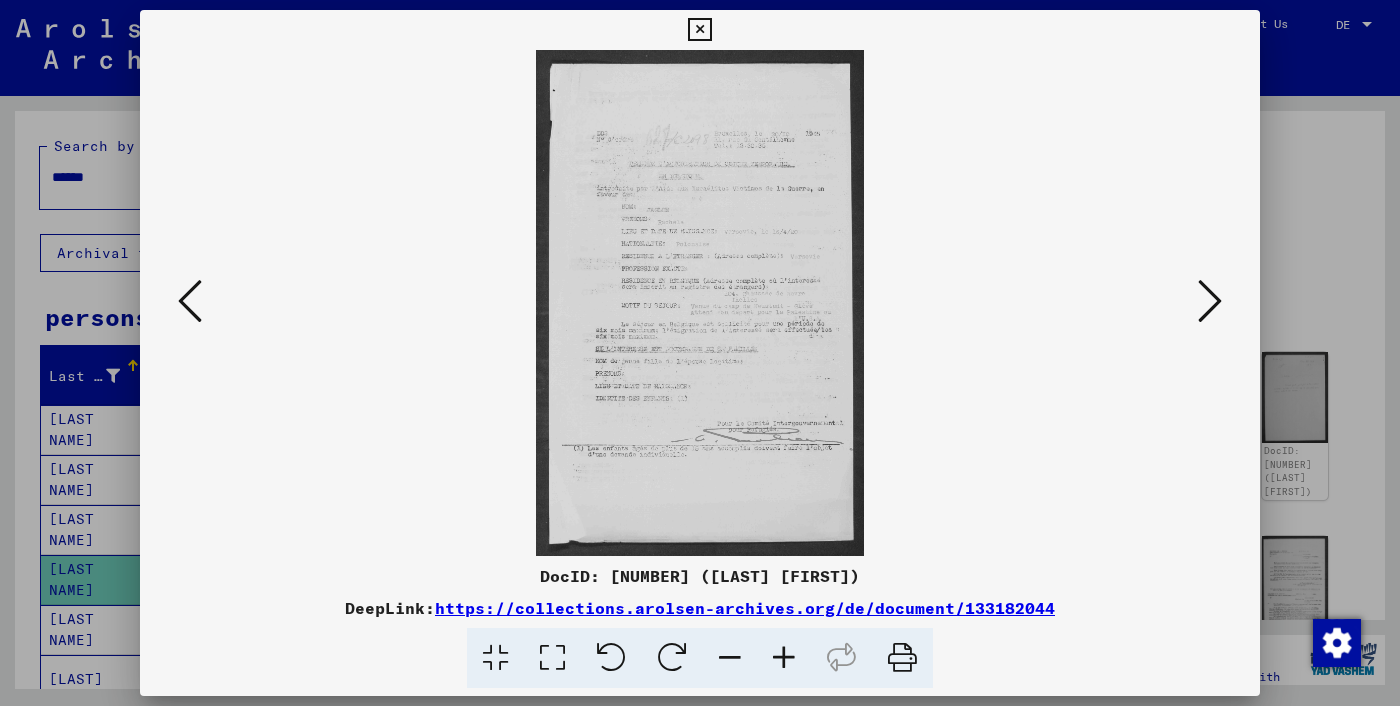 drag, startPoint x: 1197, startPoint y: 325, endPoint x: 770, endPoint y: 372, distance: 429.57886 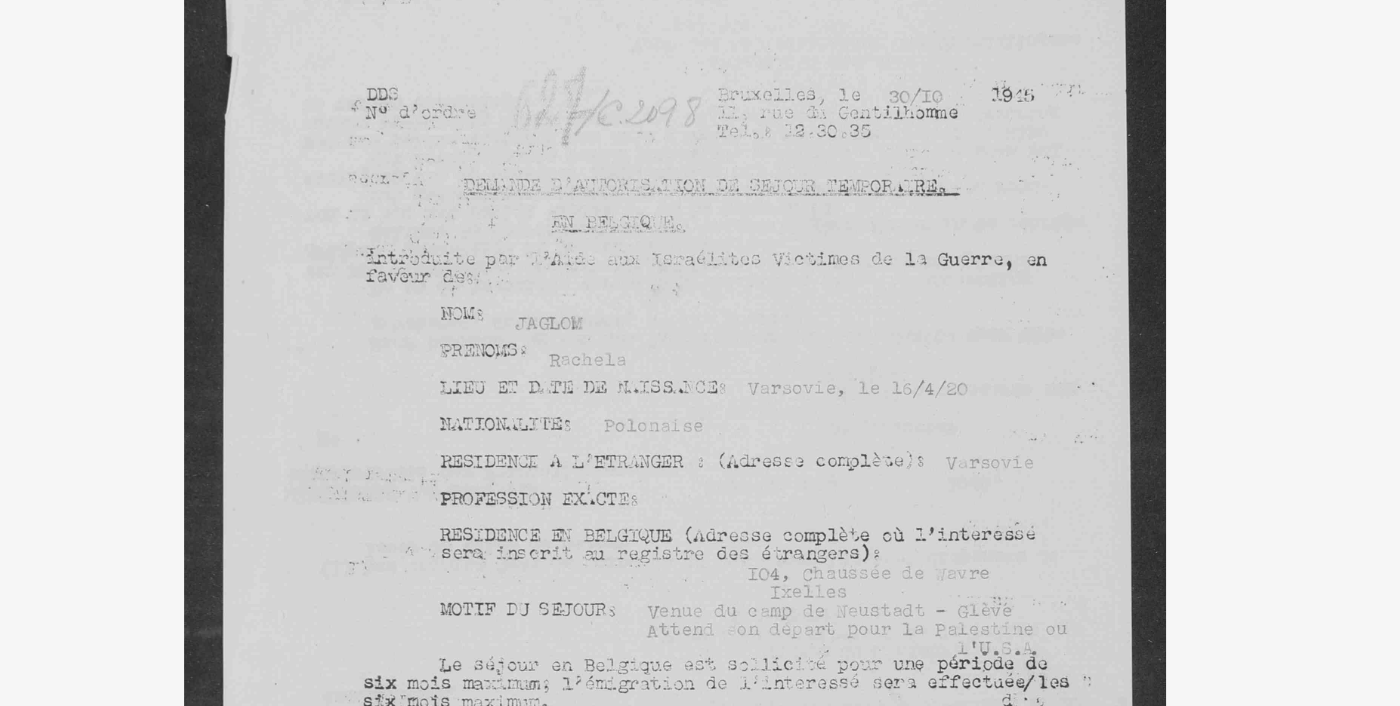 drag, startPoint x: 782, startPoint y: 245, endPoint x: 779, endPoint y: 222, distance: 23.194826 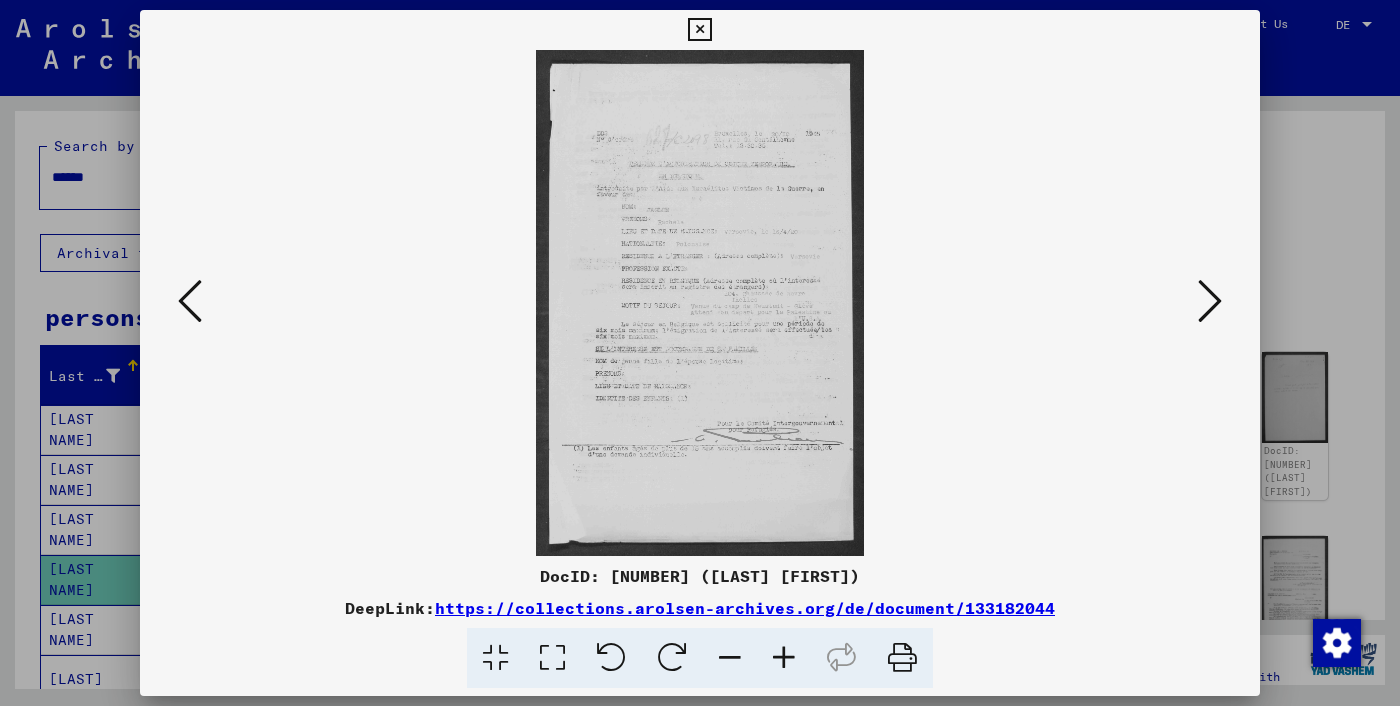 click at bounding box center (1210, 301) 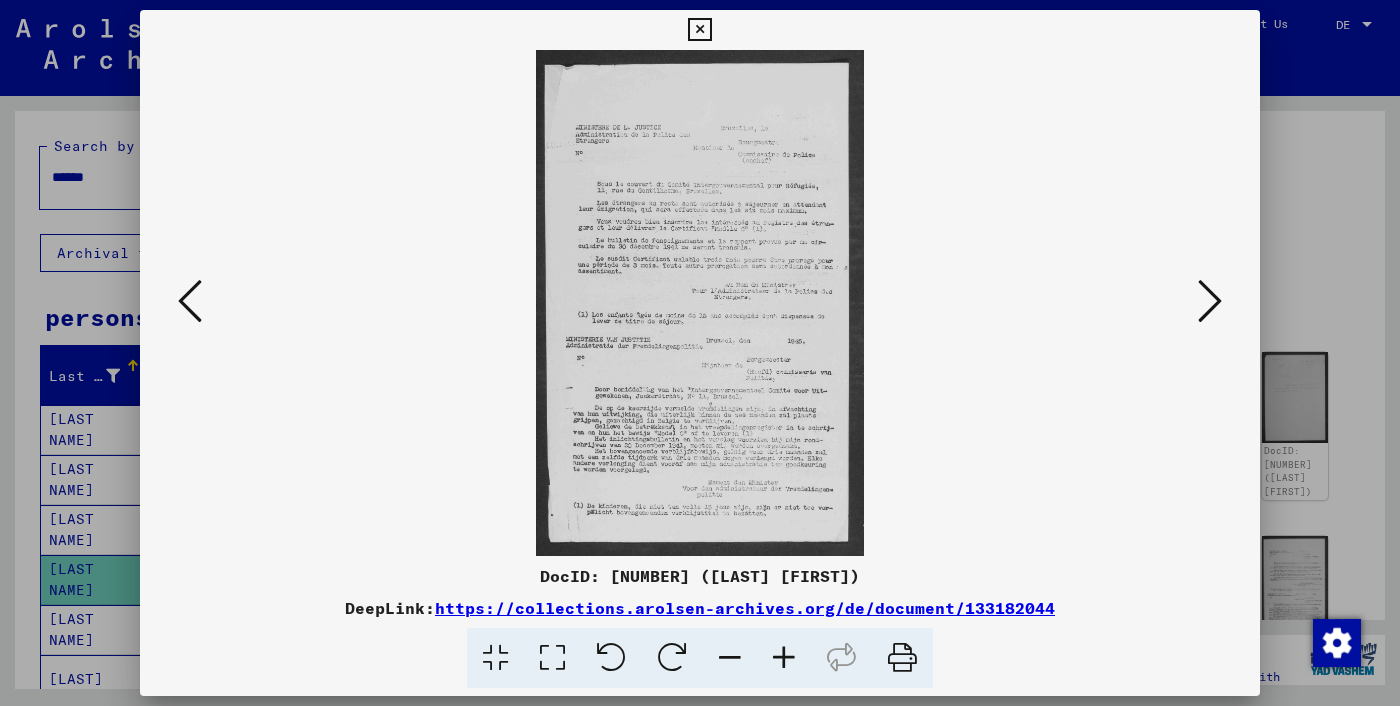 click at bounding box center [1210, 301] 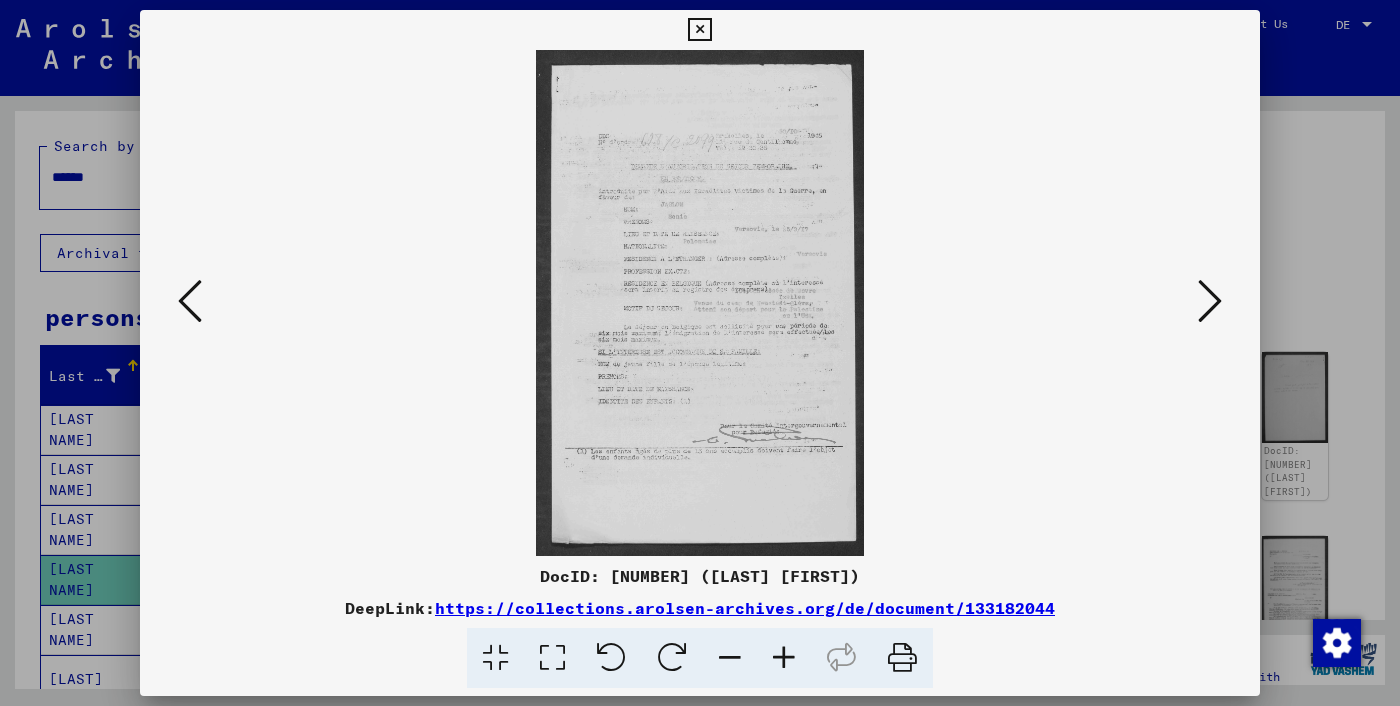 click at bounding box center (700, 303) 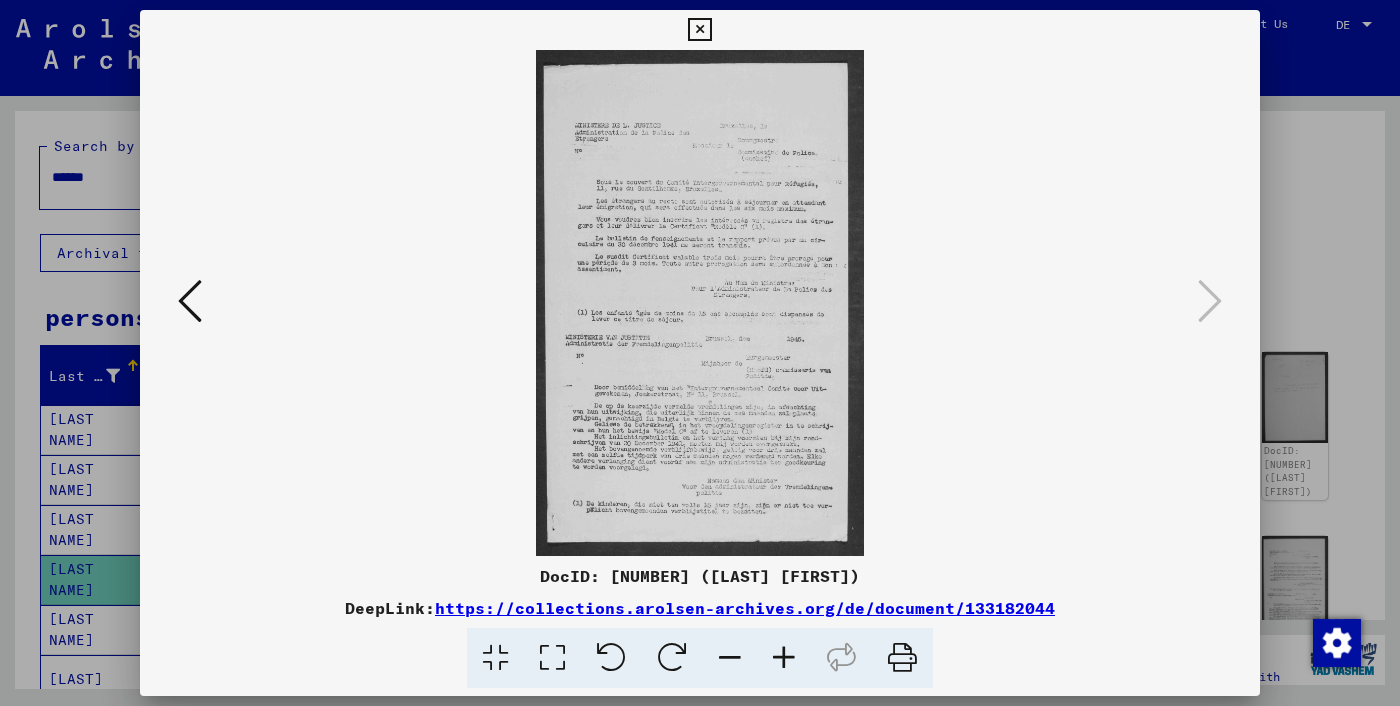 click at bounding box center (700, 353) 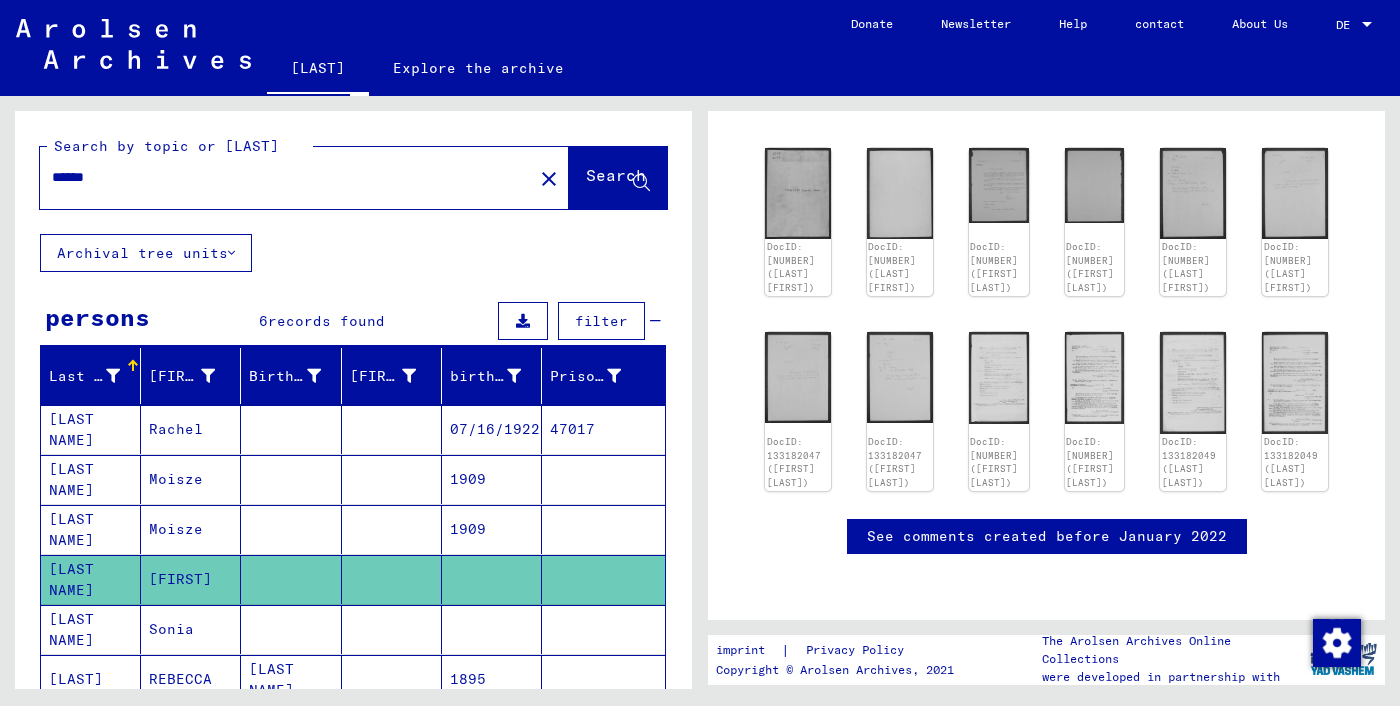 scroll, scrollTop: 330, scrollLeft: 0, axis: vertical 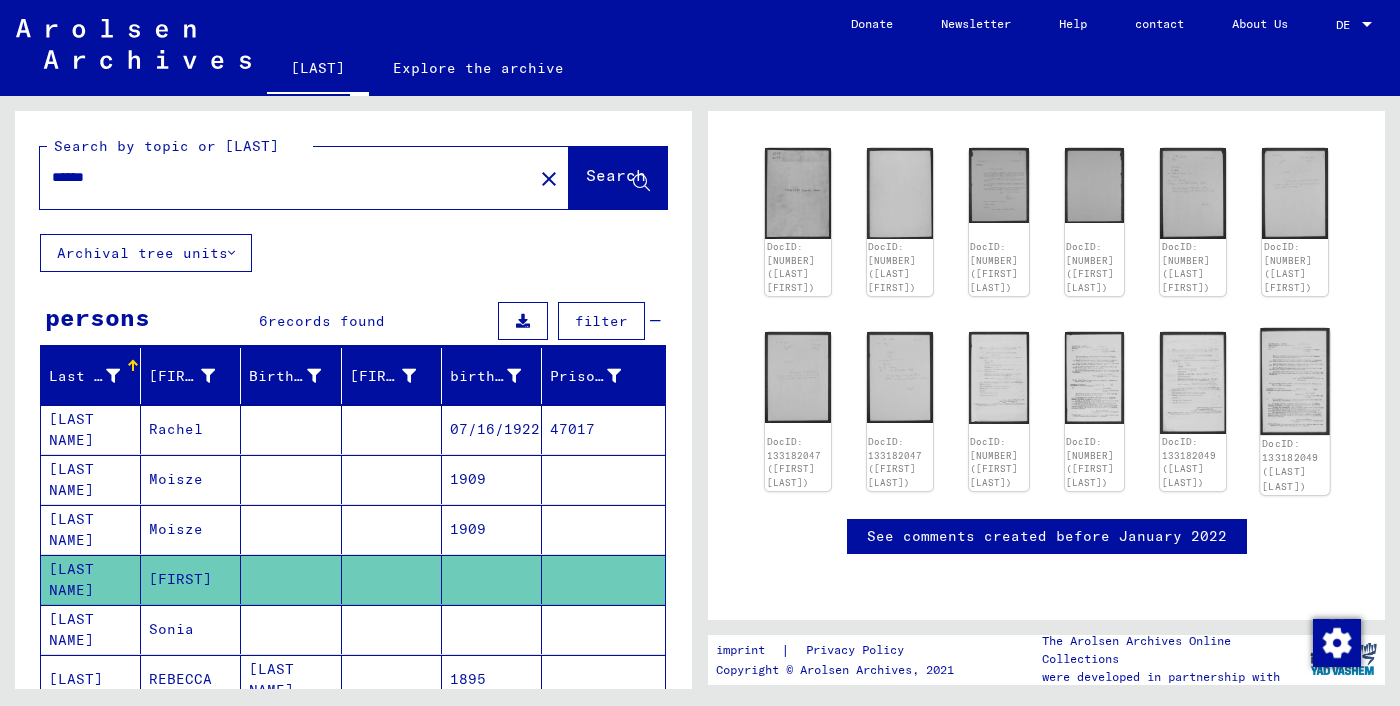 click 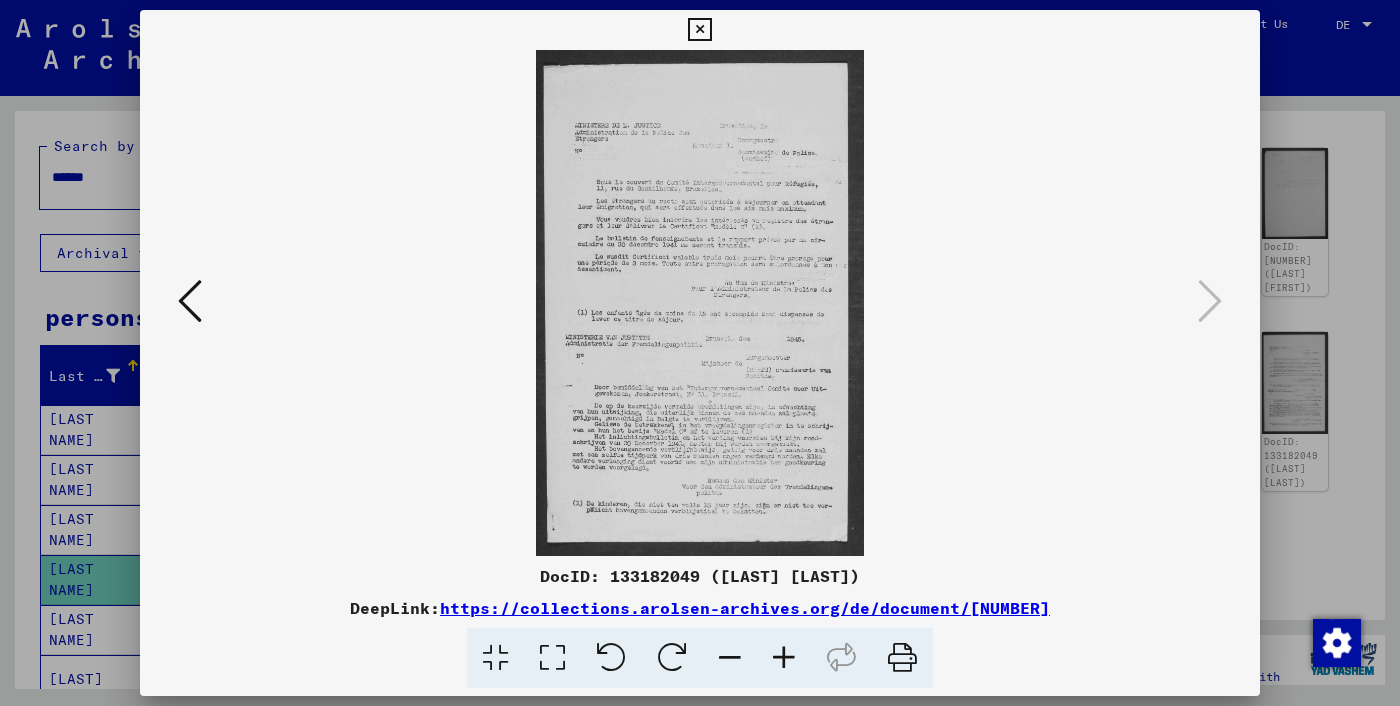 click at bounding box center (700, 353) 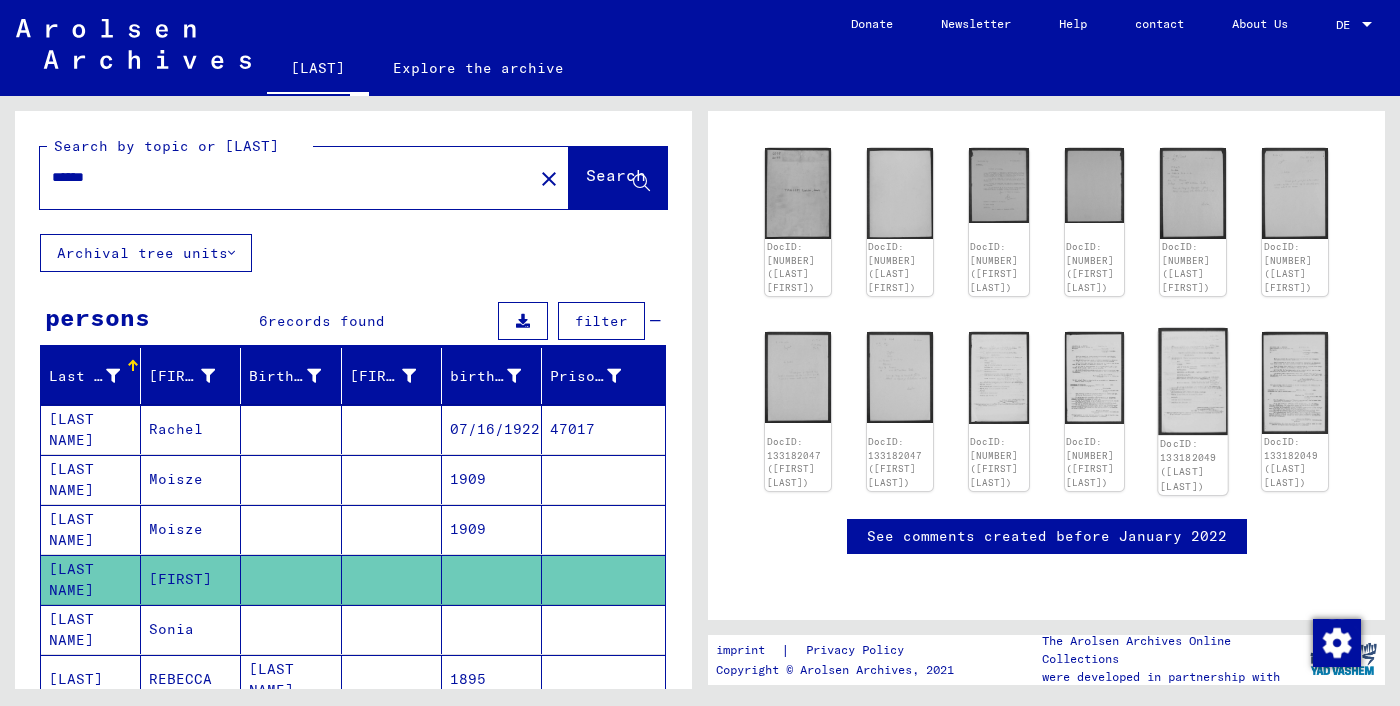 click 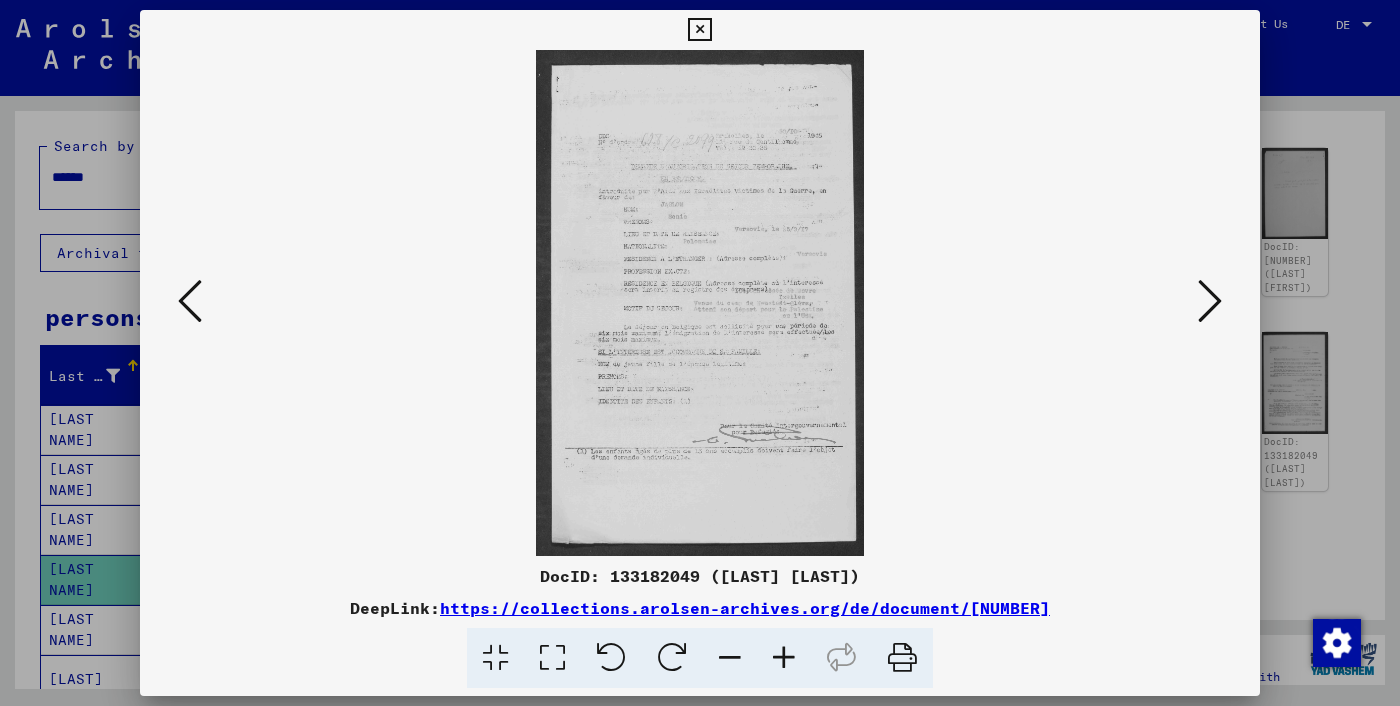 click at bounding box center [700, 353] 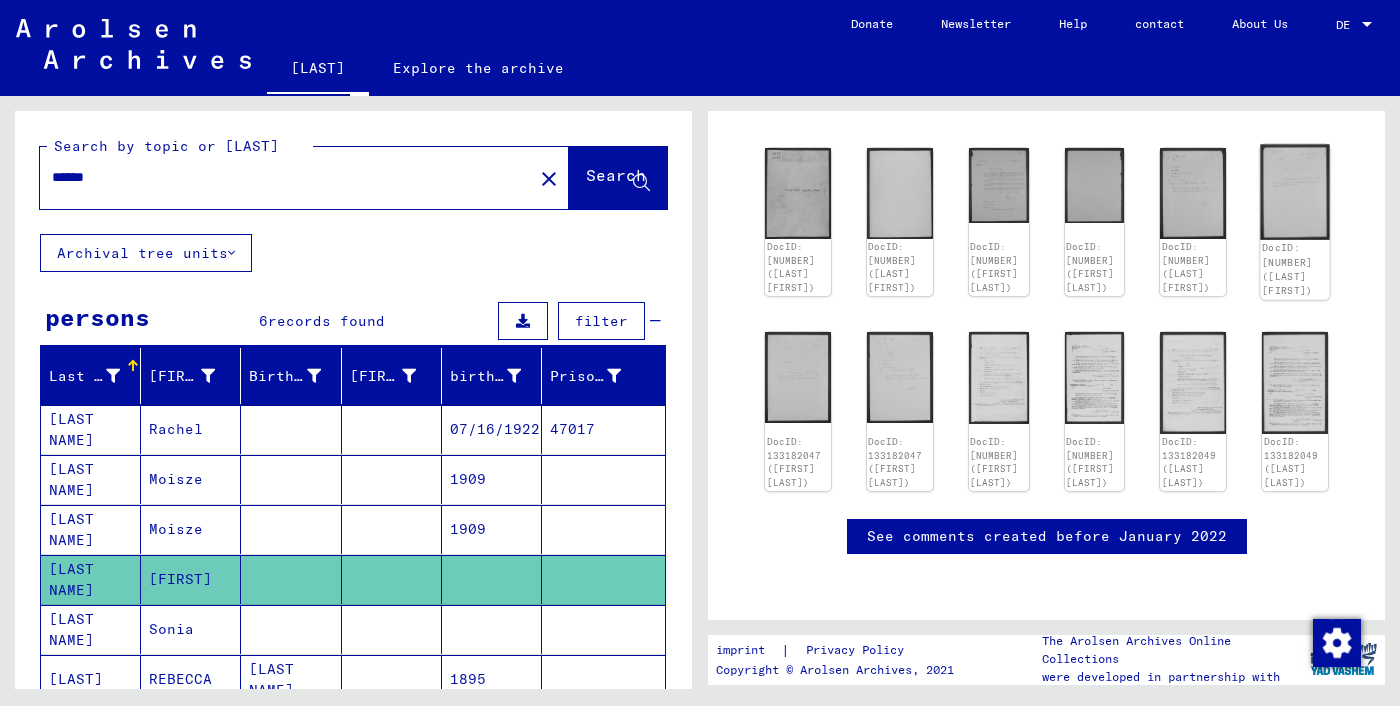 scroll, scrollTop: 249, scrollLeft: 0, axis: vertical 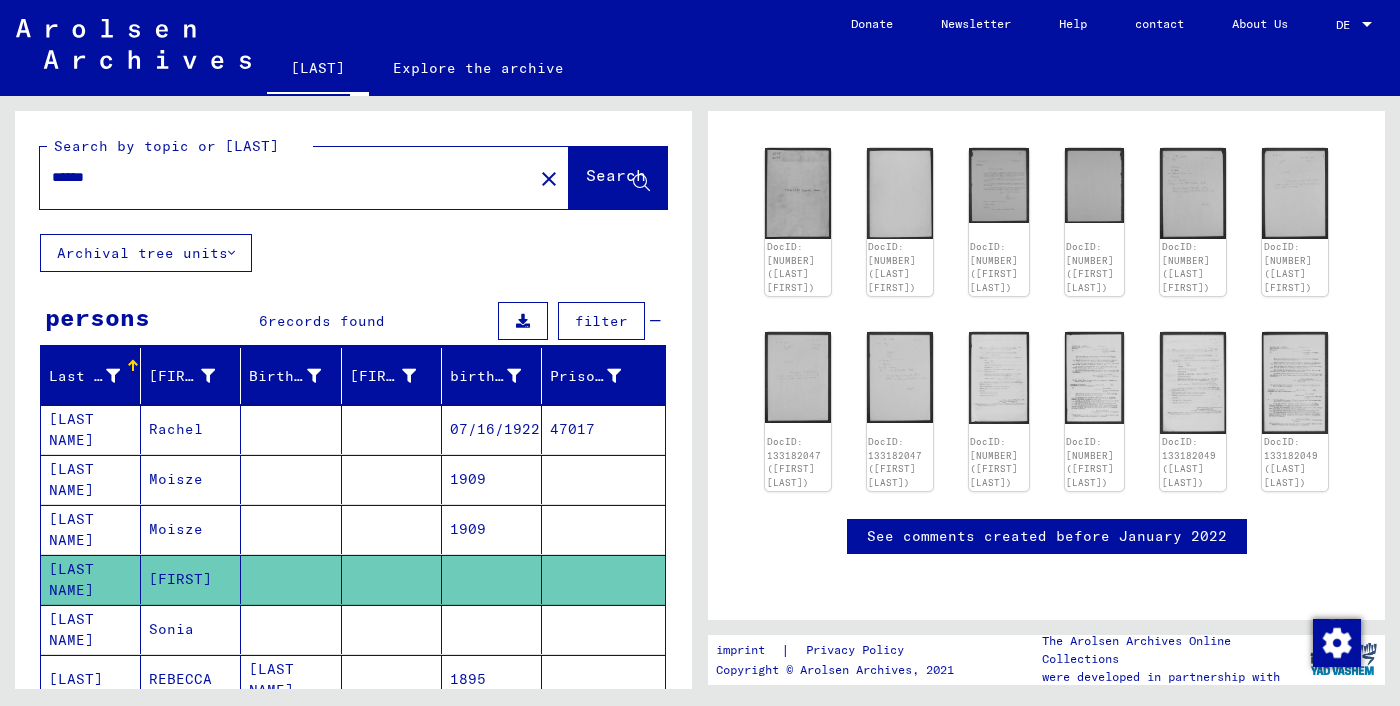 click on "Sonia" at bounding box center [180, 679] 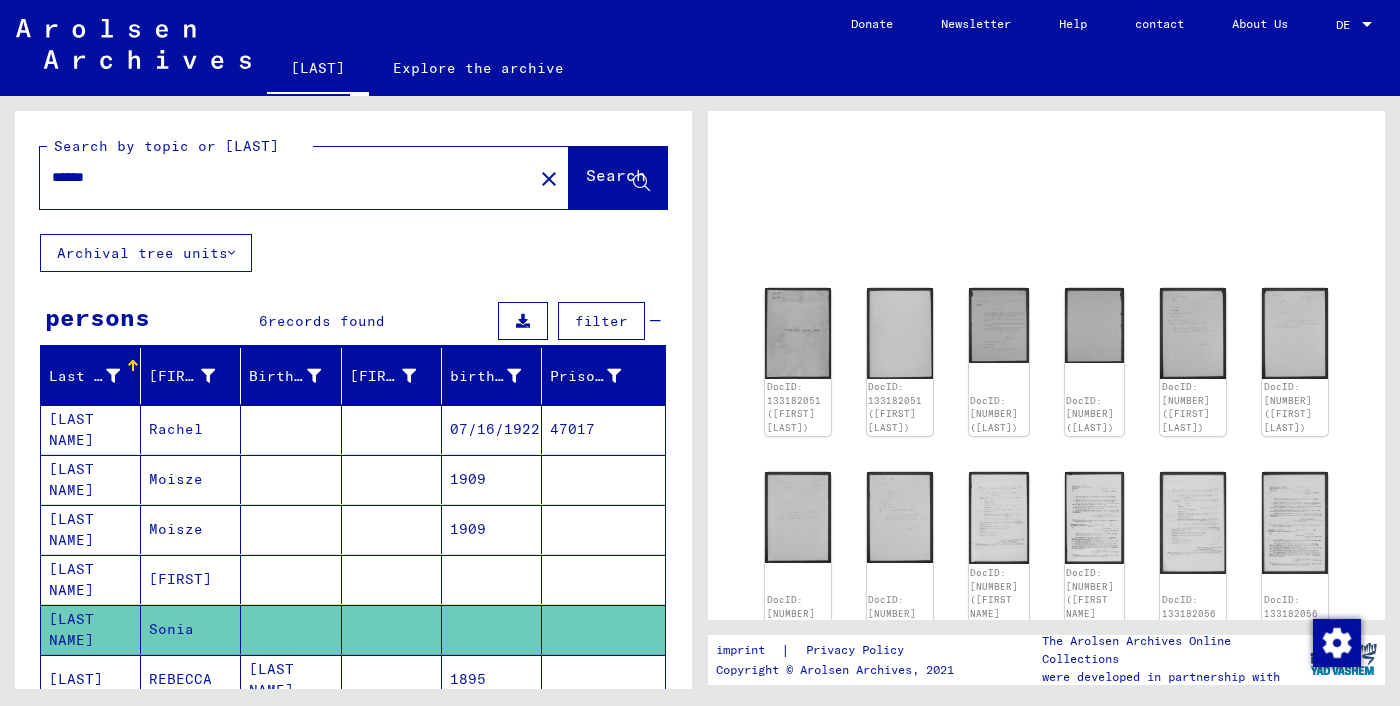 scroll, scrollTop: 65, scrollLeft: 0, axis: vertical 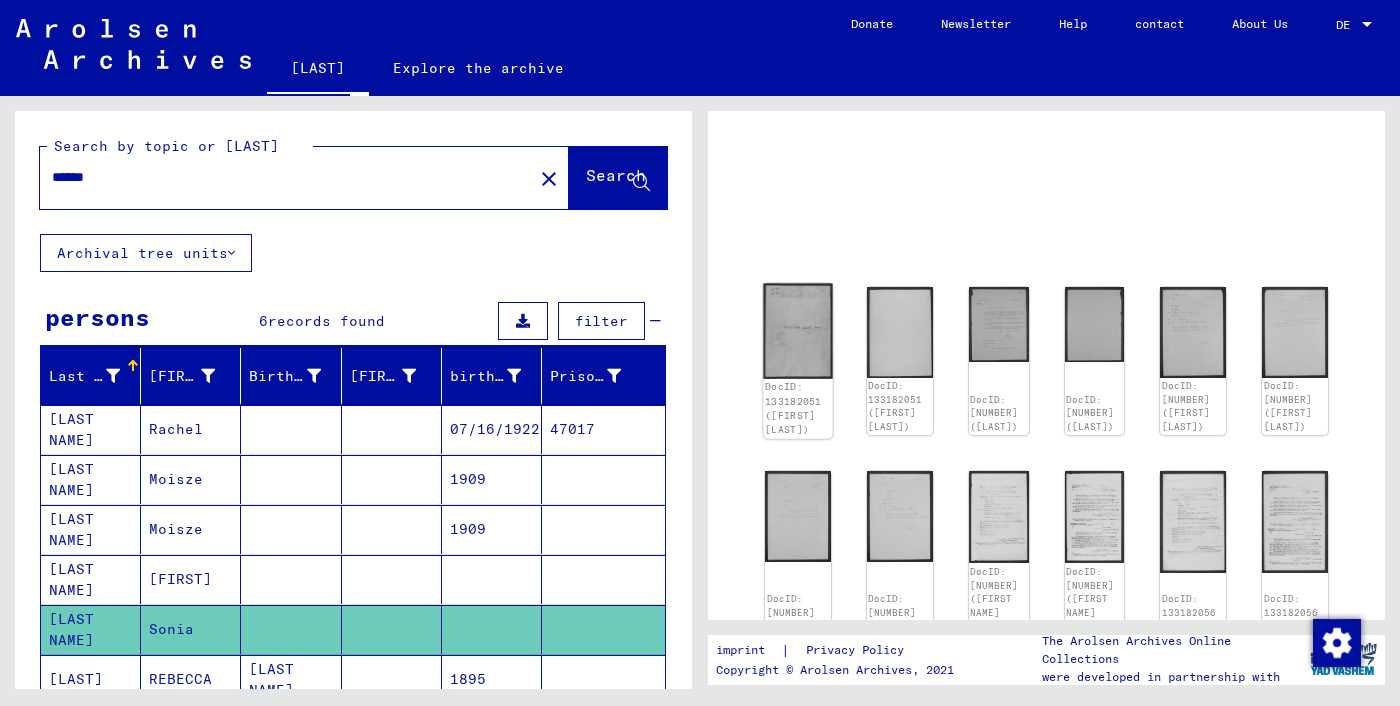 click 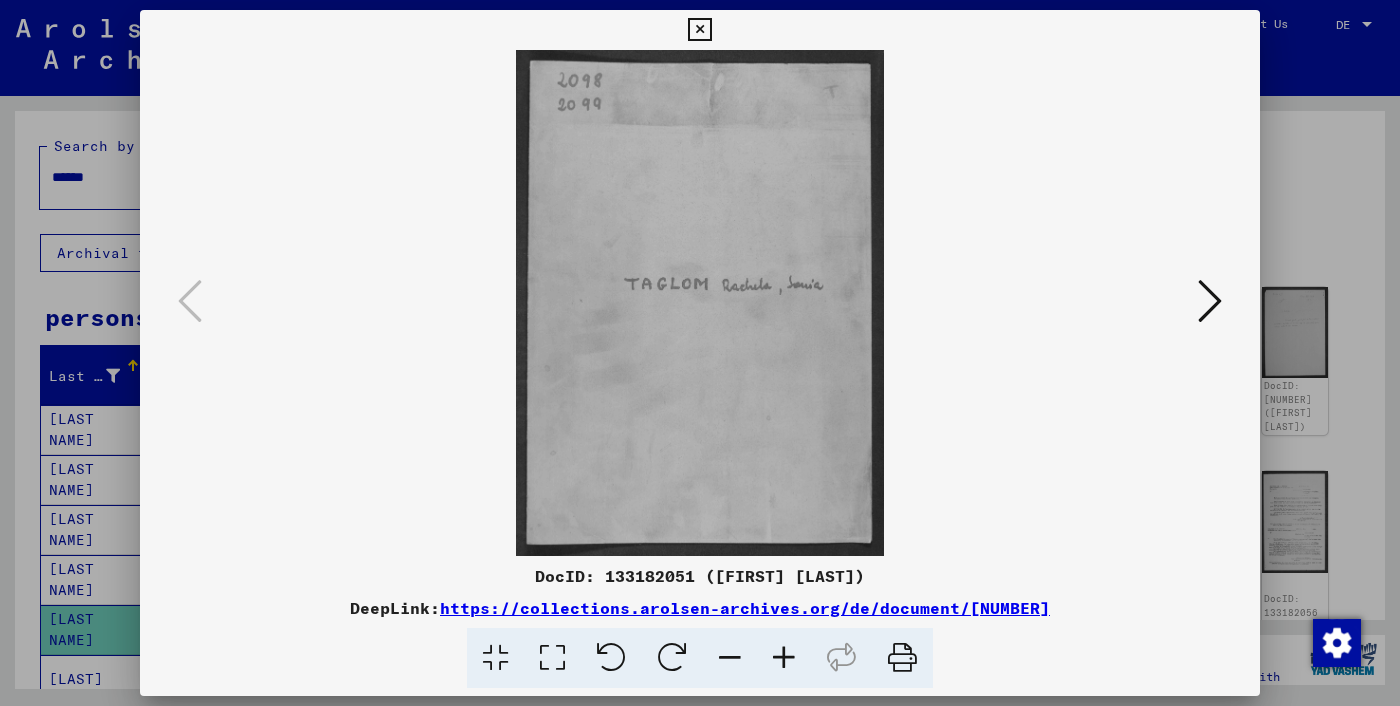 click at bounding box center (1210, 301) 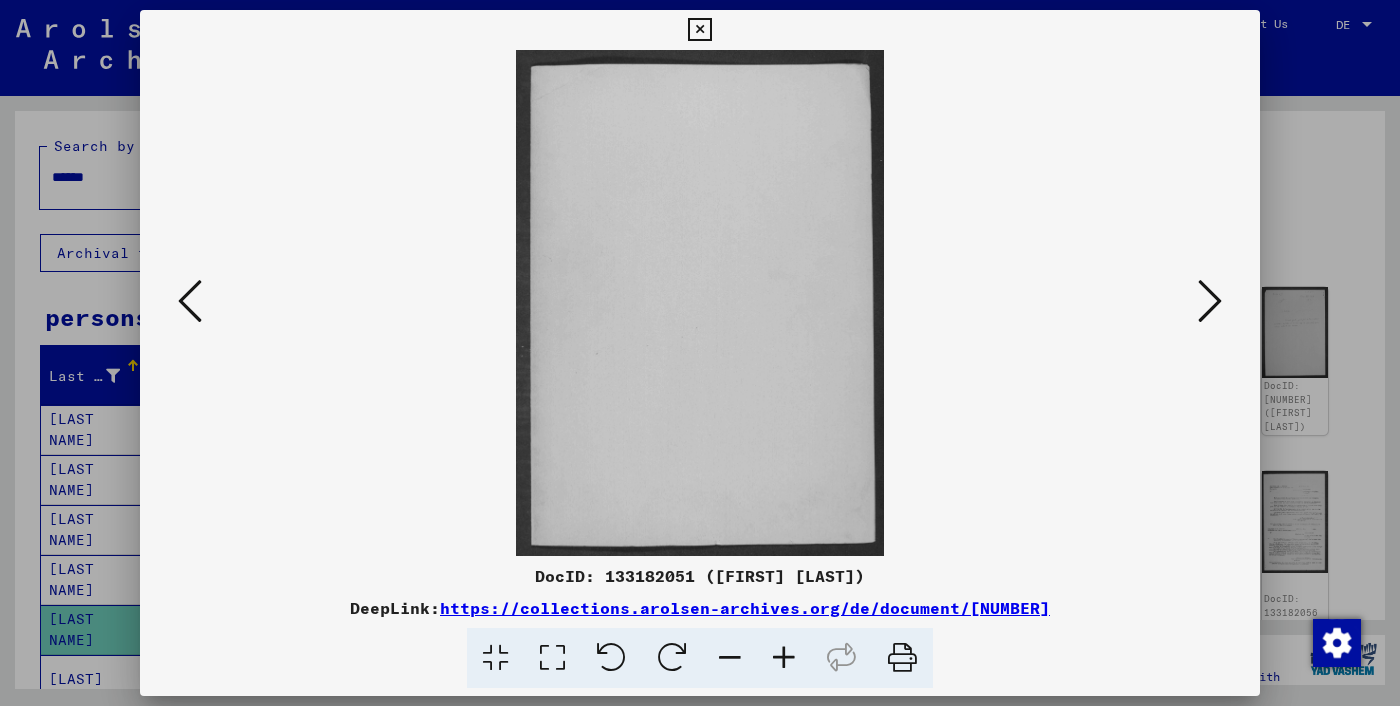 click at bounding box center (1210, 301) 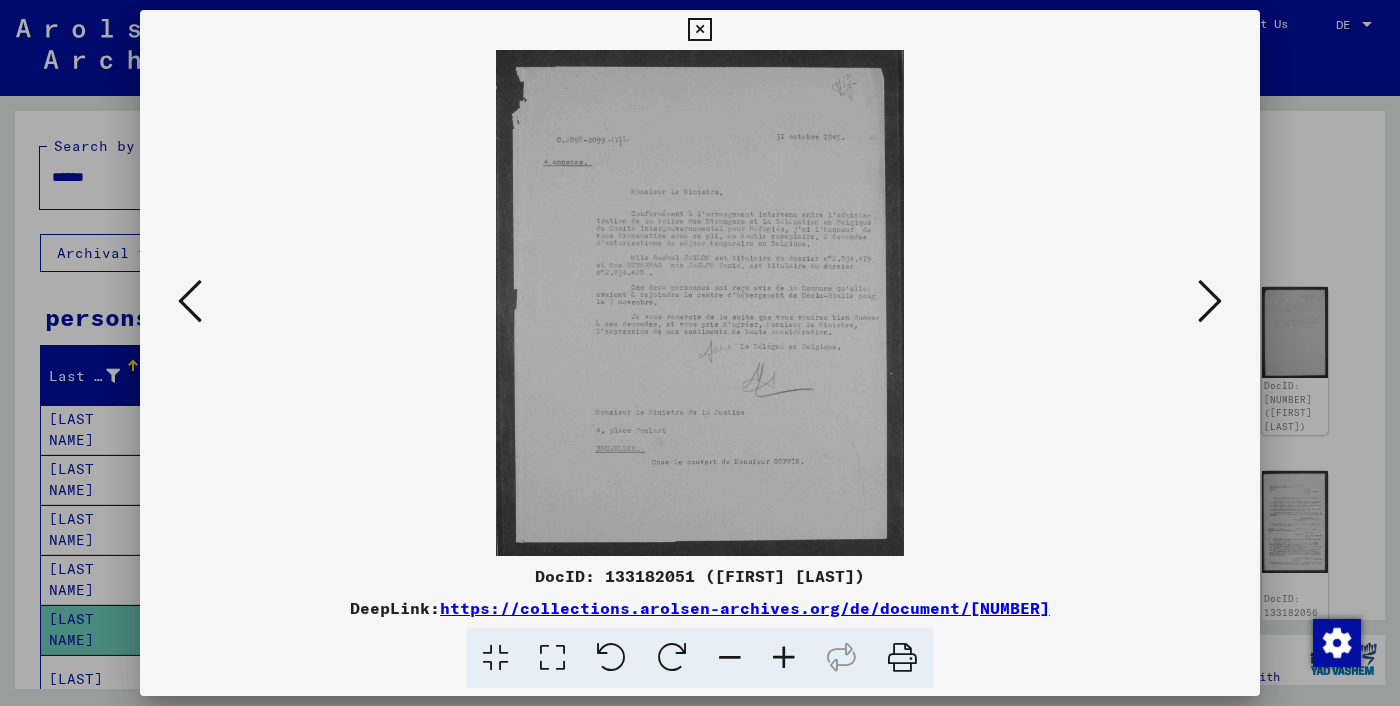 click at bounding box center [1210, 301] 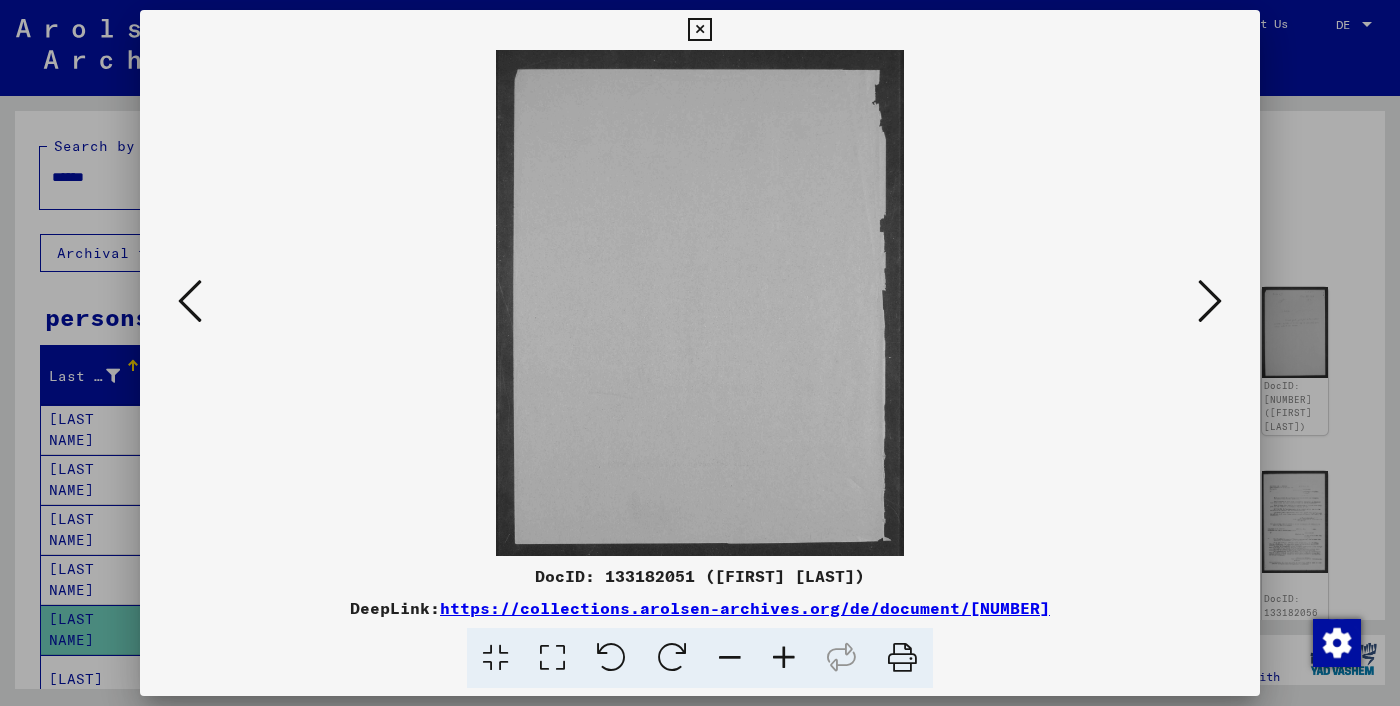 click at bounding box center (1210, 301) 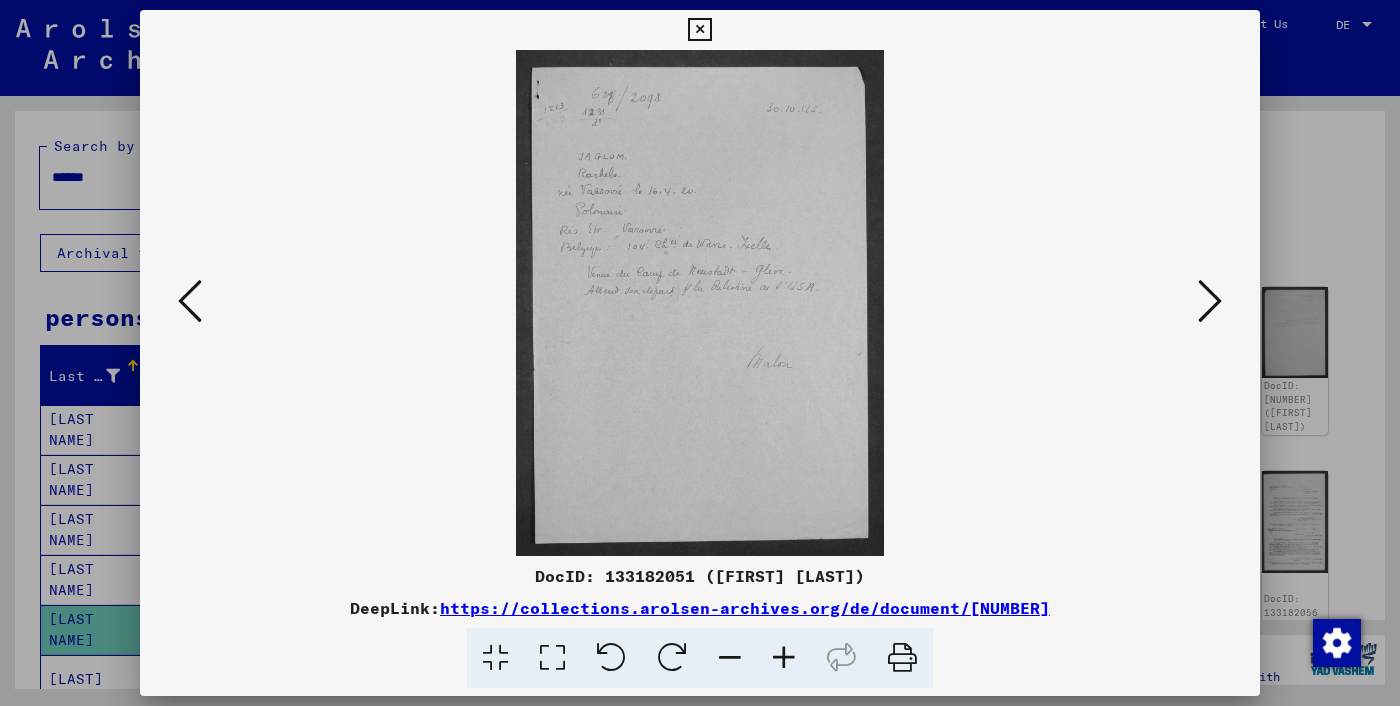 click at bounding box center [700, 353] 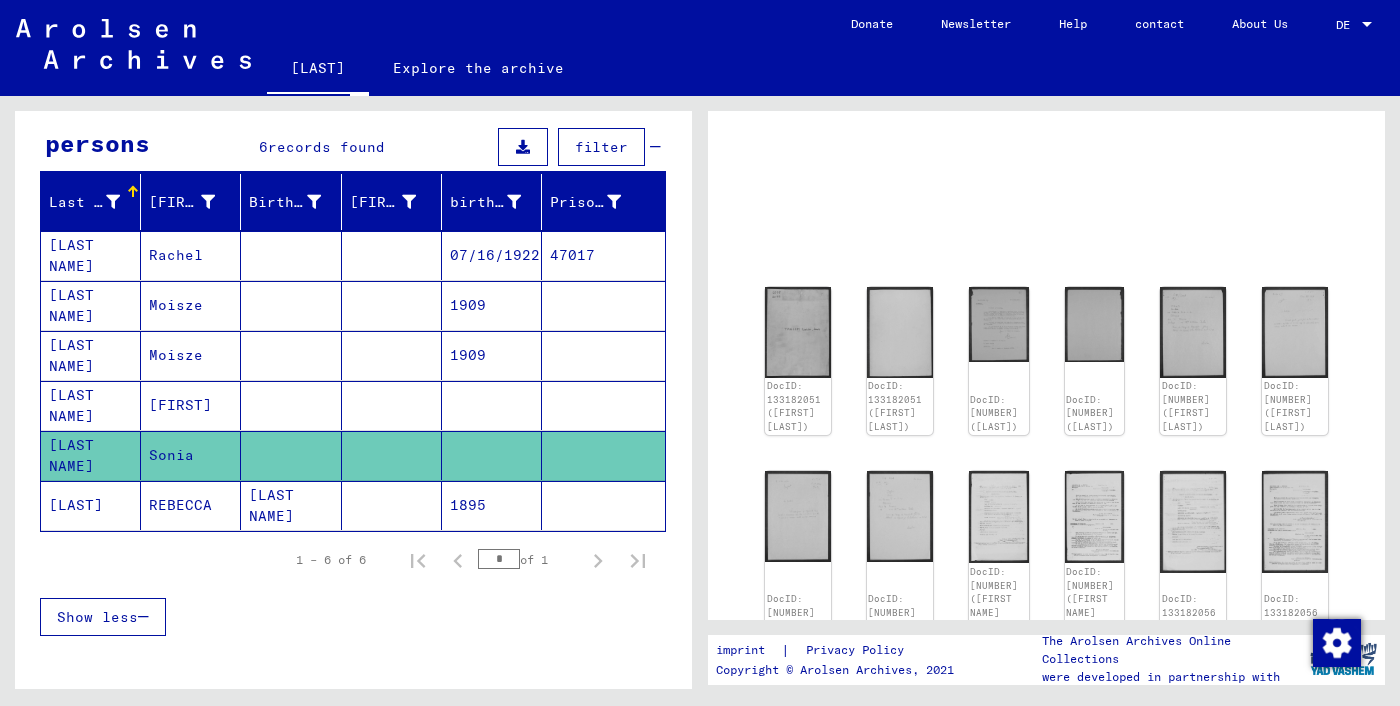 scroll, scrollTop: 201, scrollLeft: 0, axis: vertical 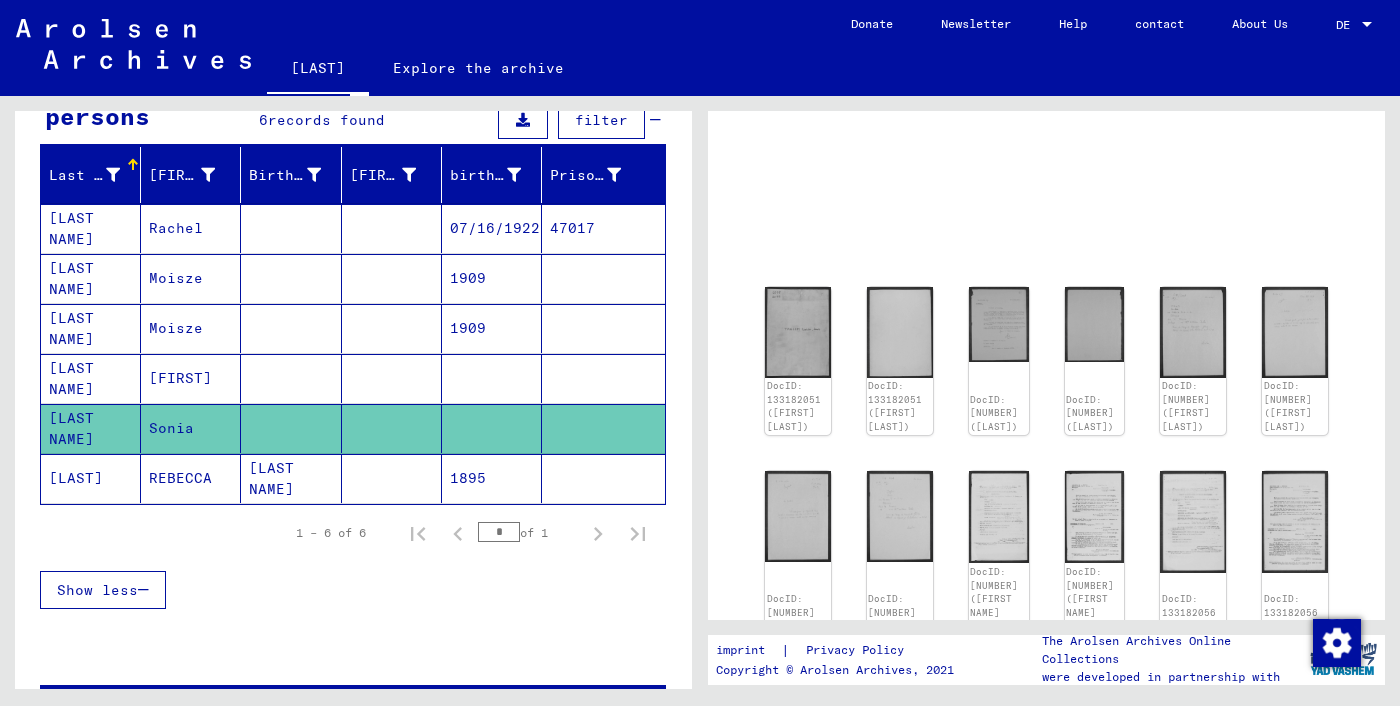 click on "REBECCA" 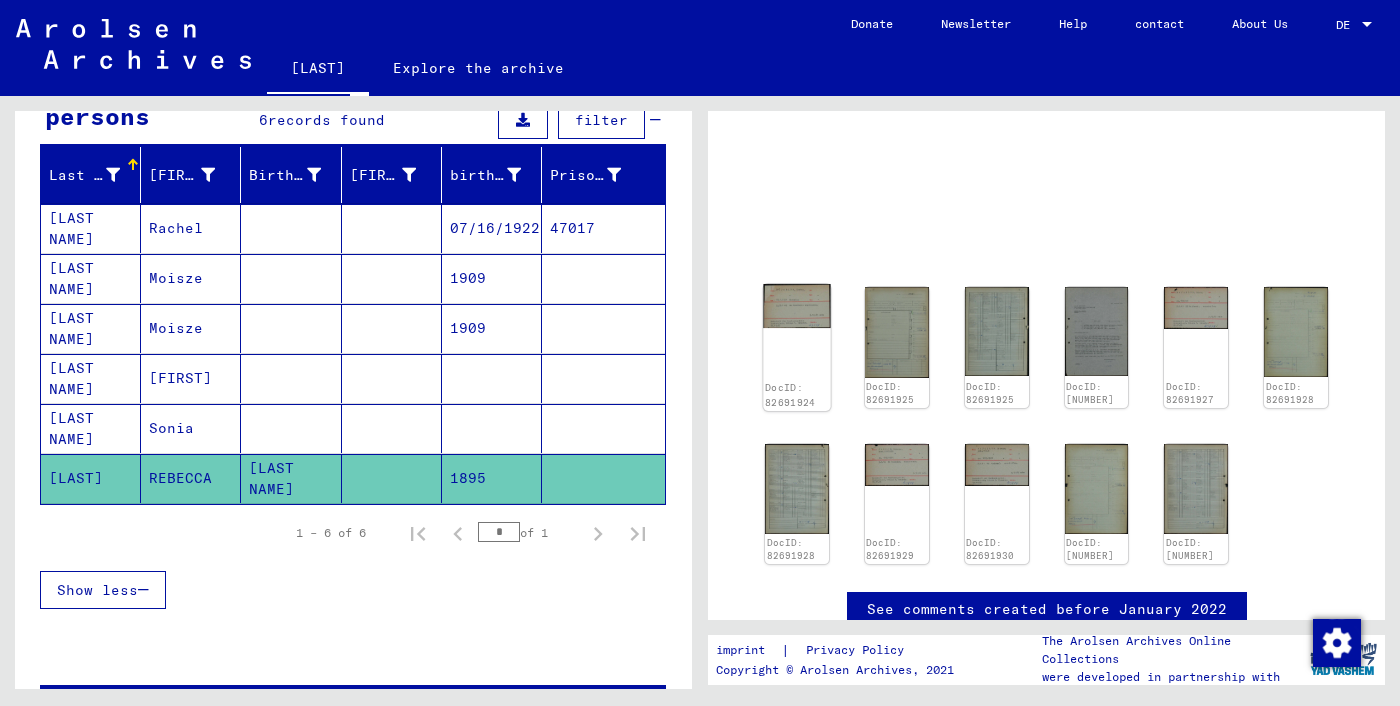 click 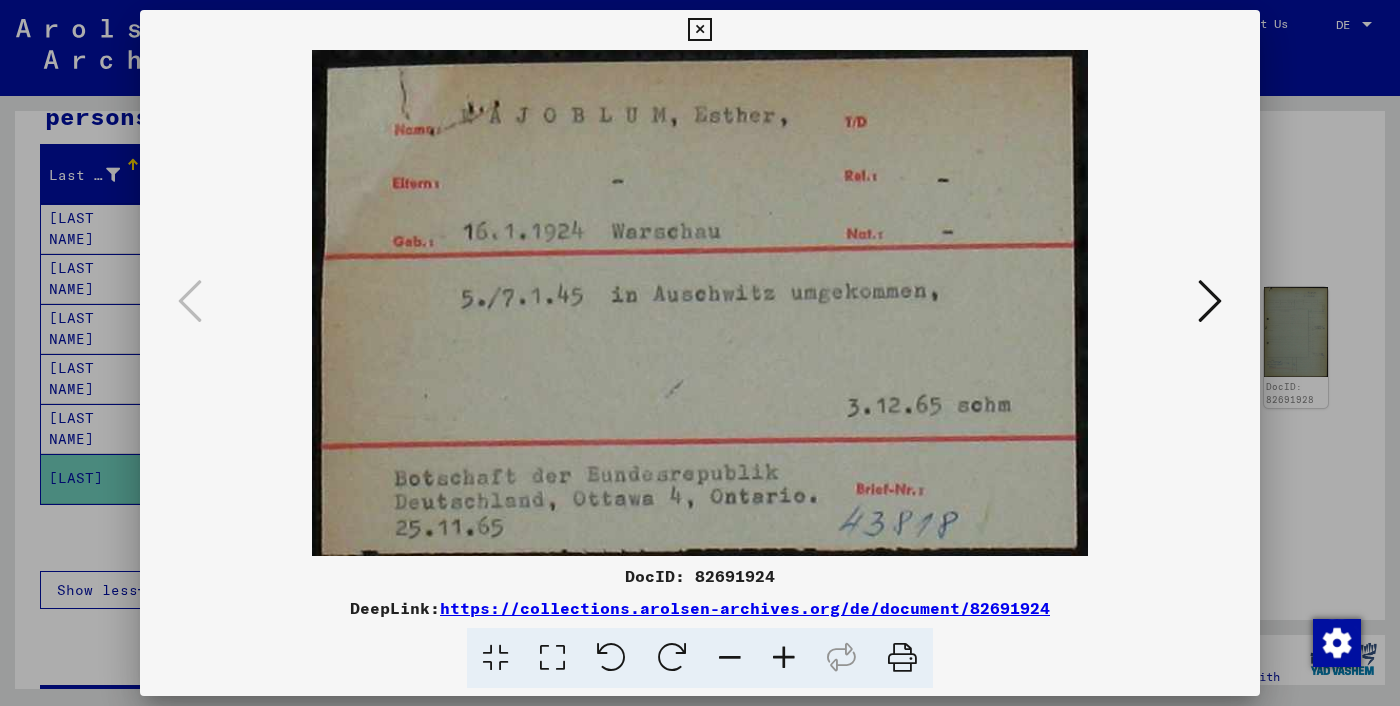 click at bounding box center (1210, 301) 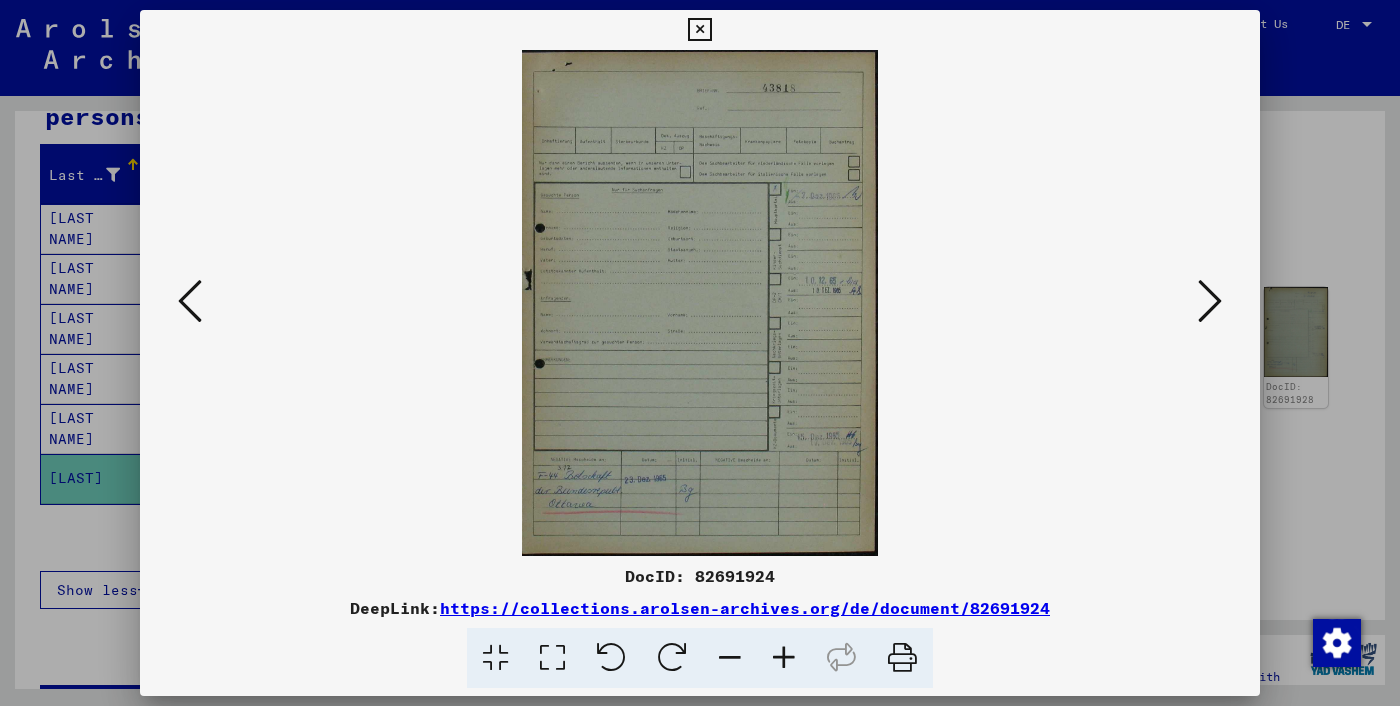 click at bounding box center (1210, 301) 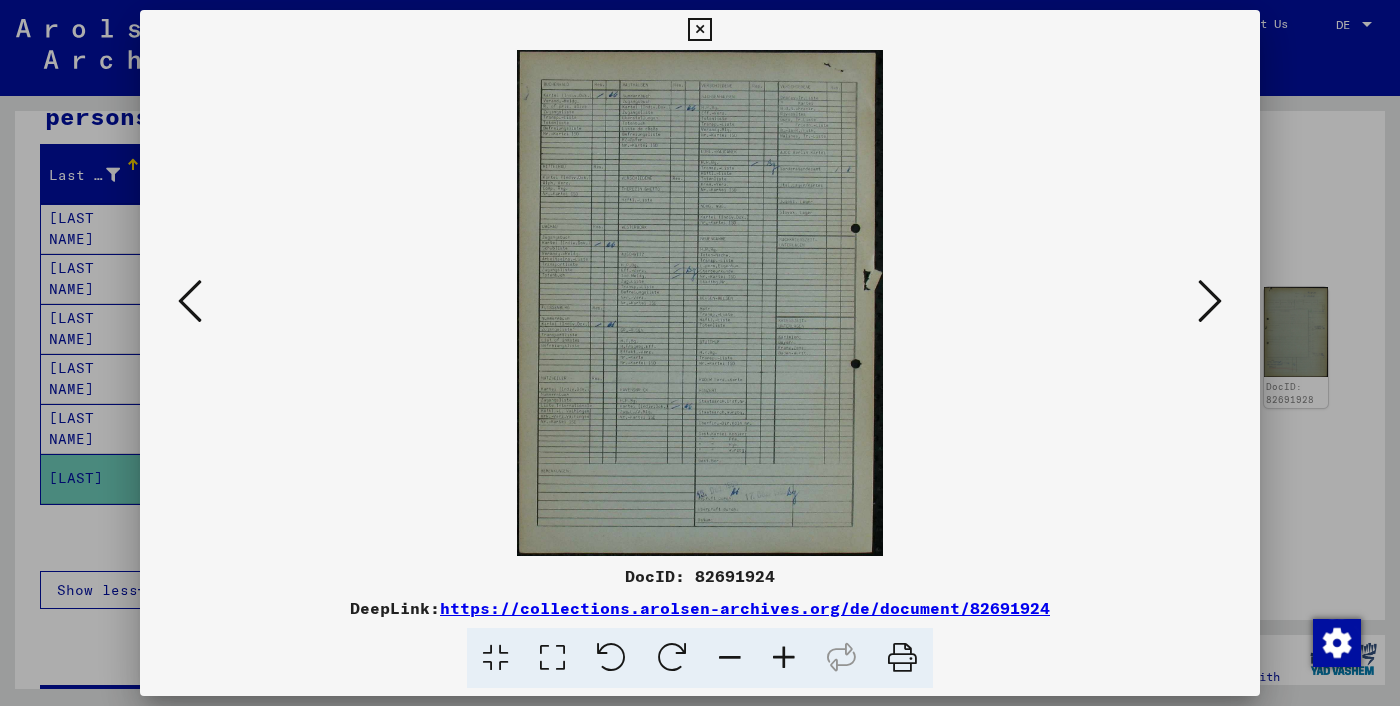 click at bounding box center (1210, 301) 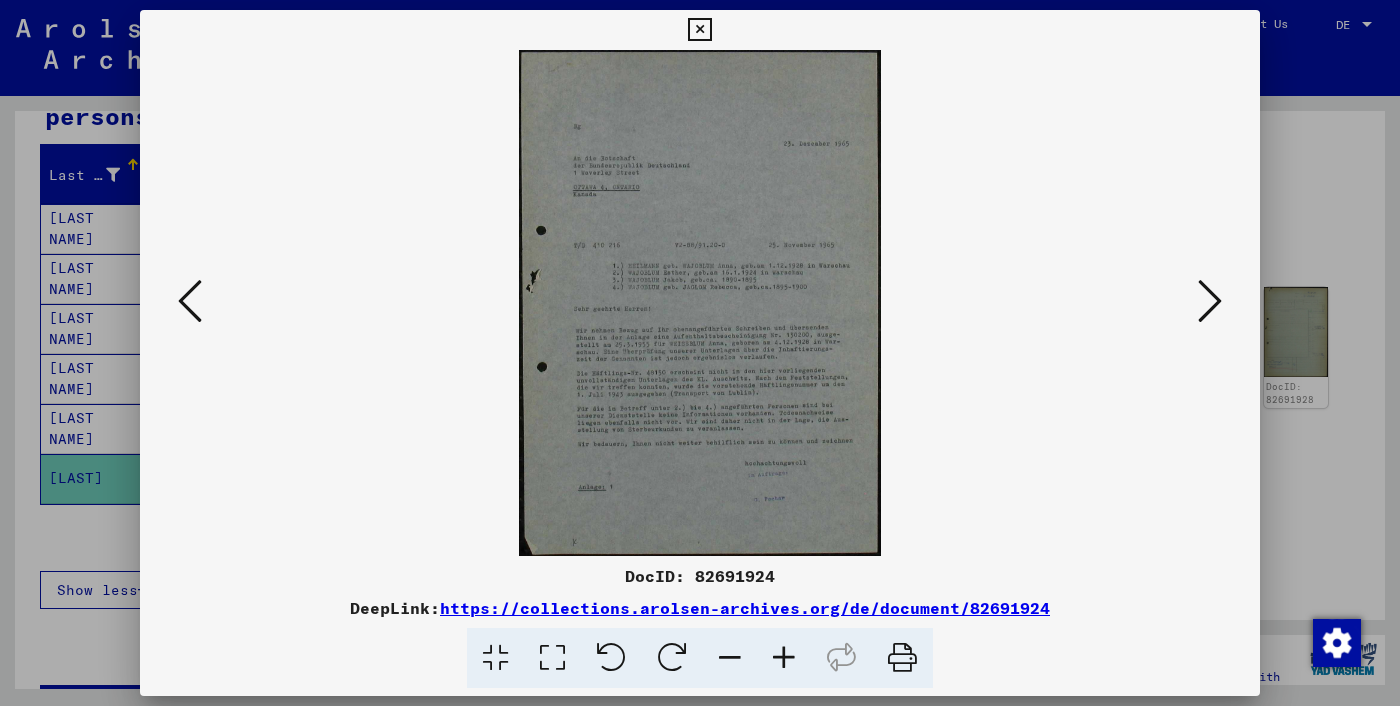 click at bounding box center [1210, 301] 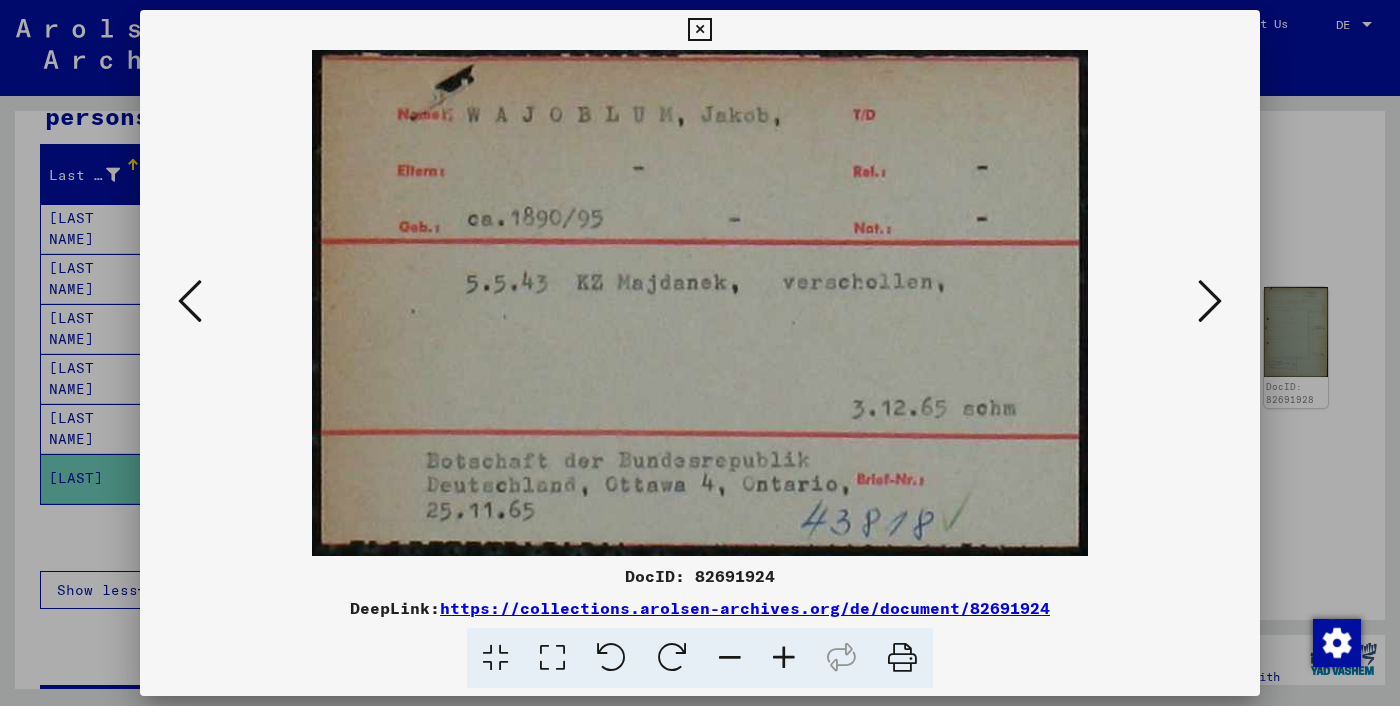 click at bounding box center [1210, 301] 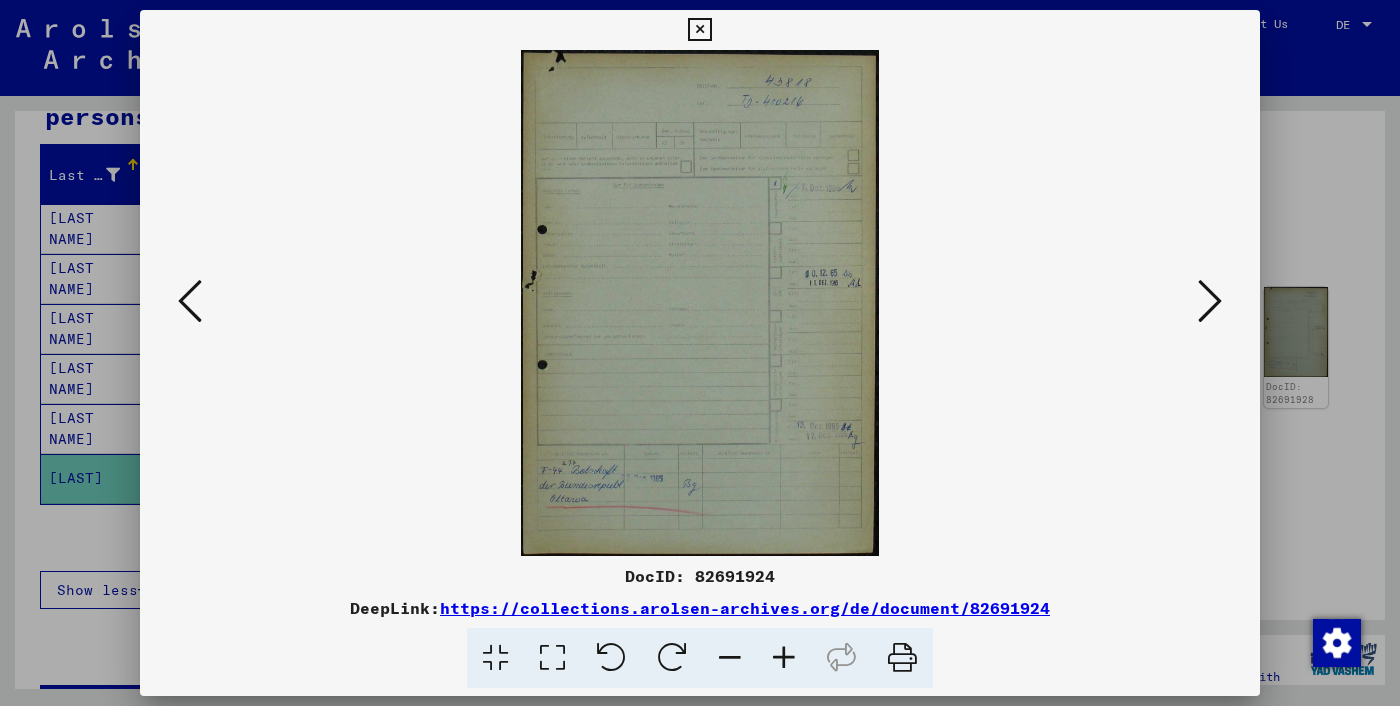 click at bounding box center (1210, 301) 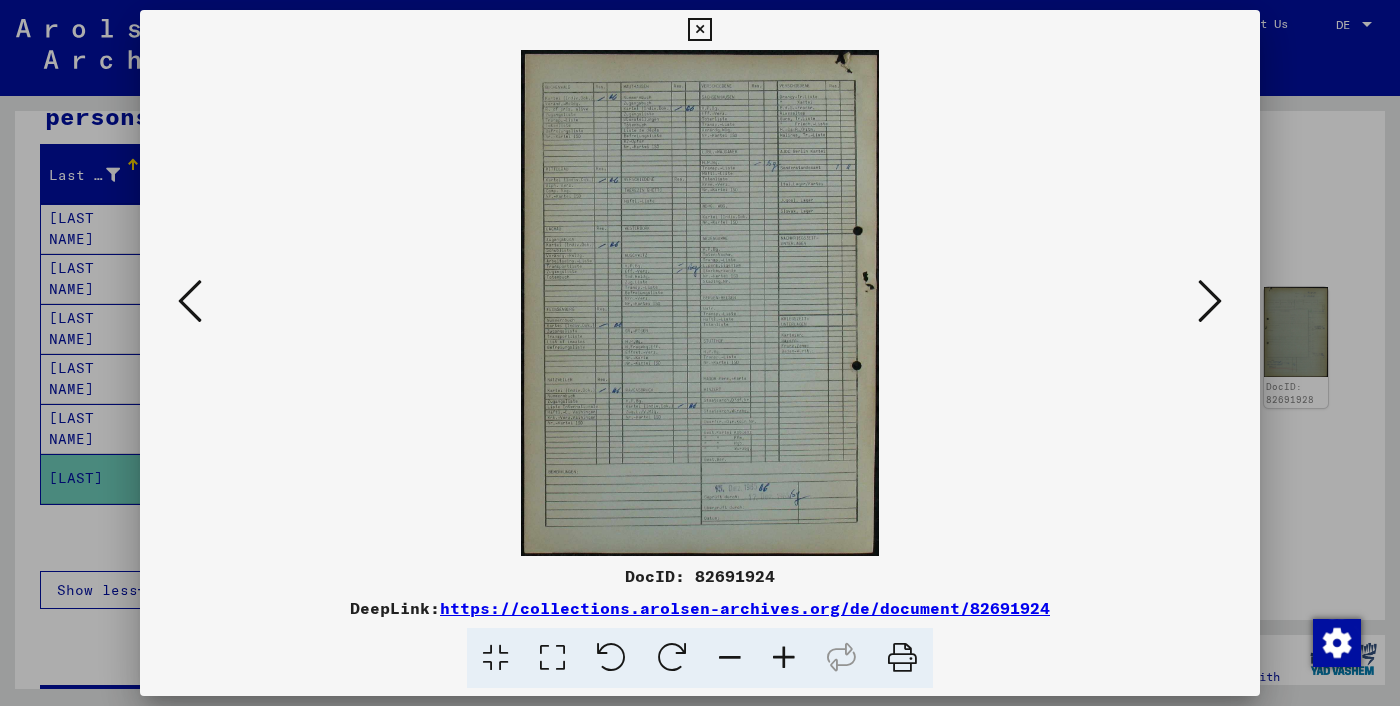 click at bounding box center [1210, 301] 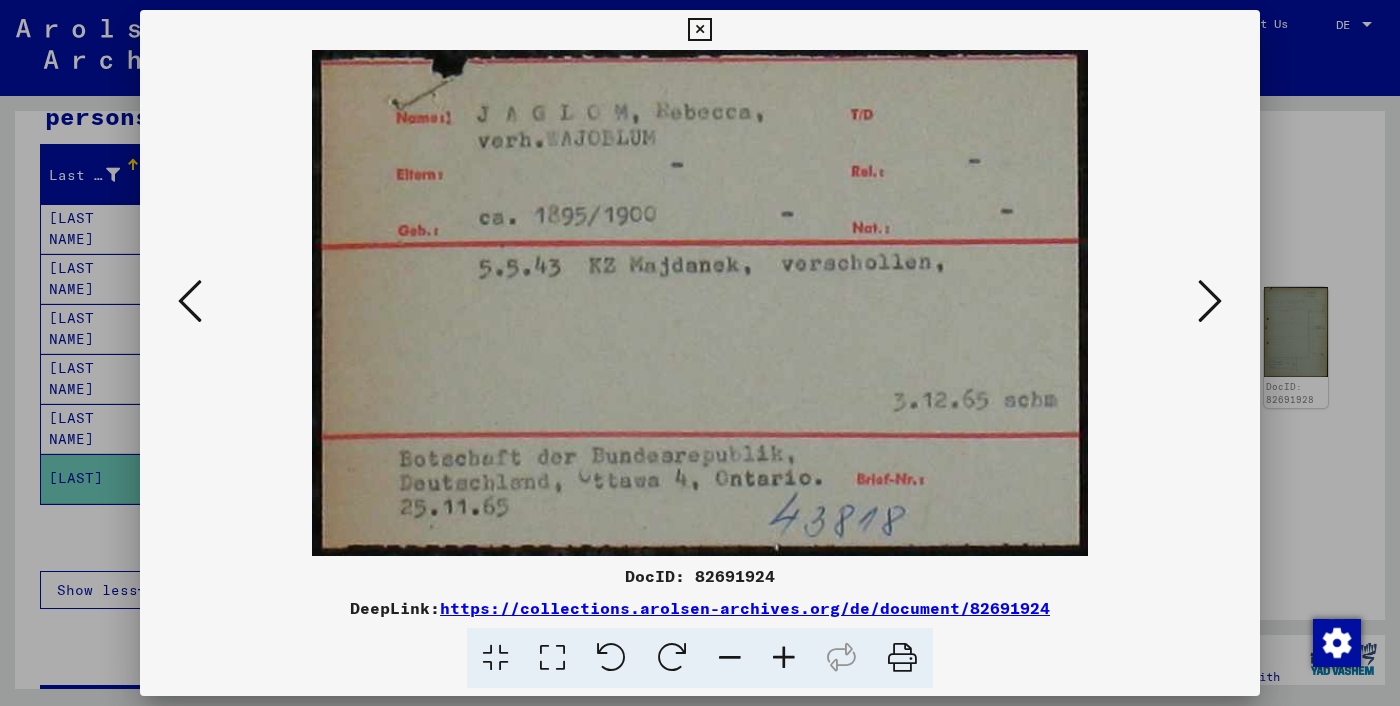 click at bounding box center [1210, 301] 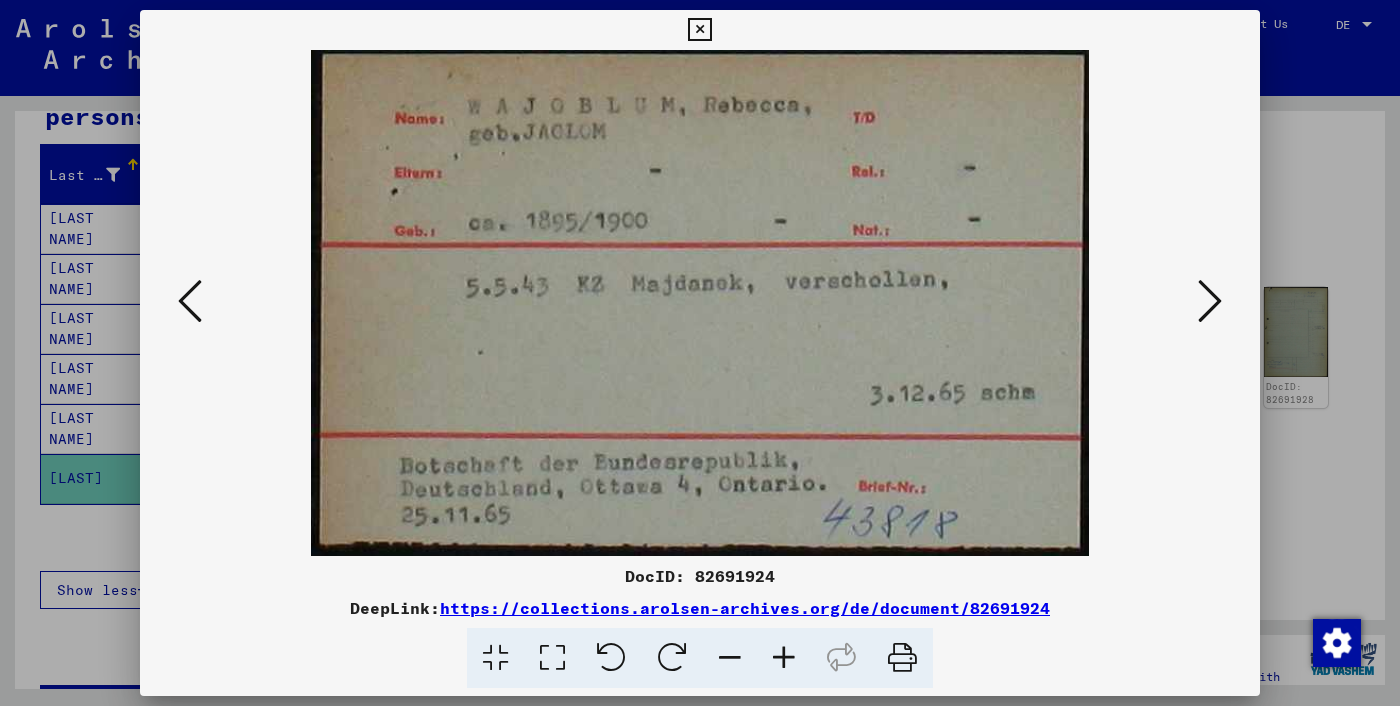 click at bounding box center [1210, 301] 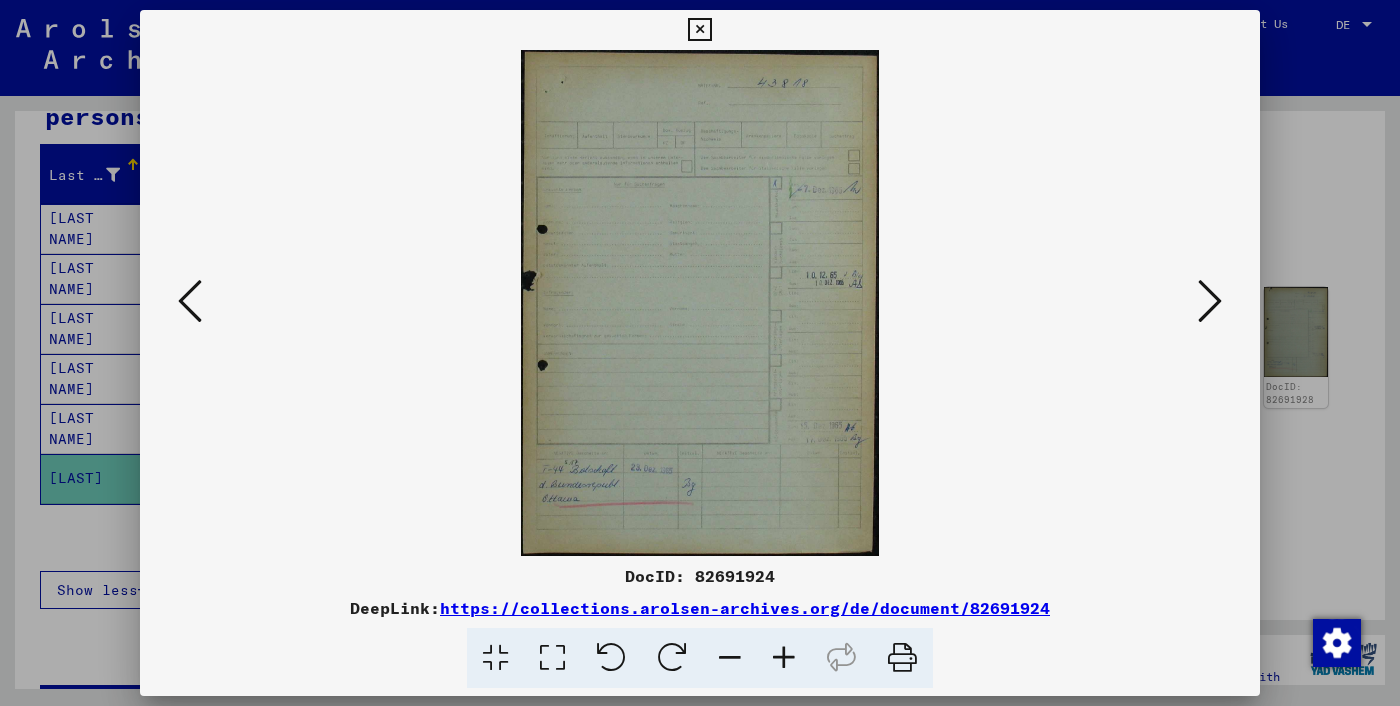 click at bounding box center (1210, 301) 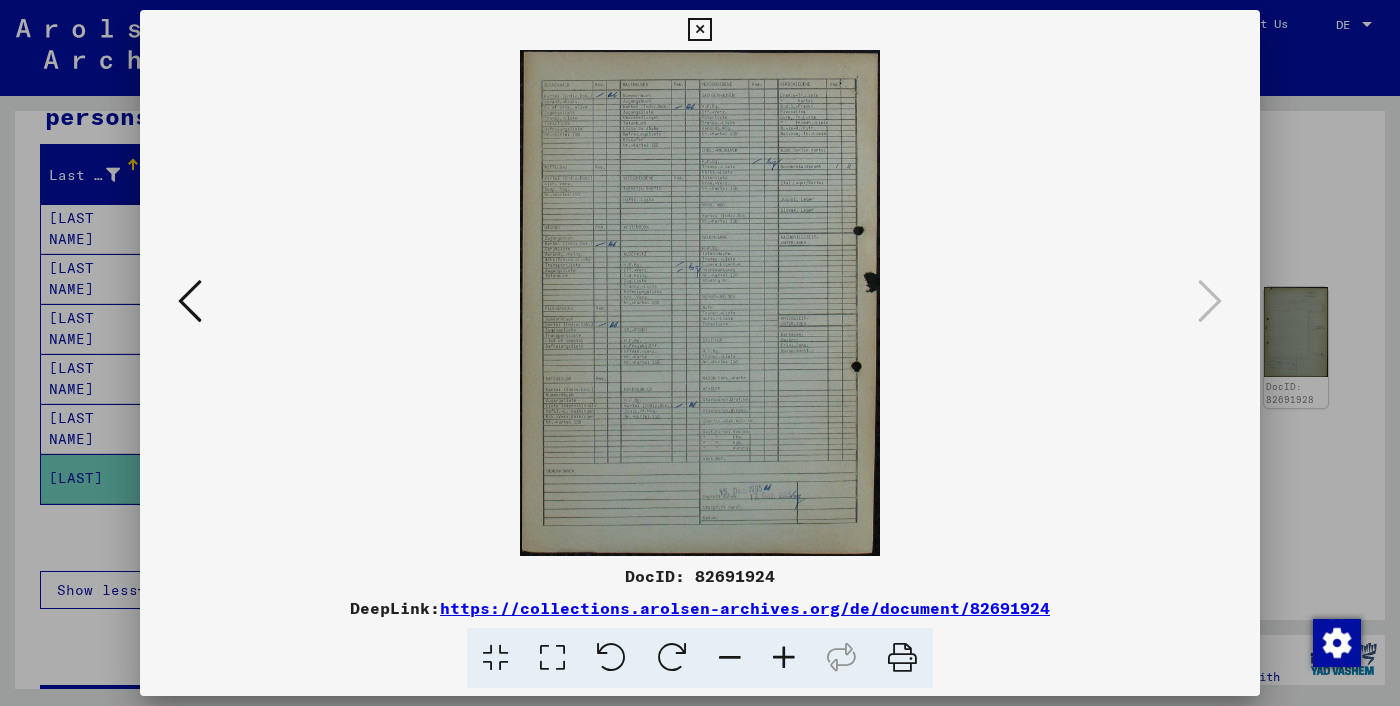 click at bounding box center [700, 303] 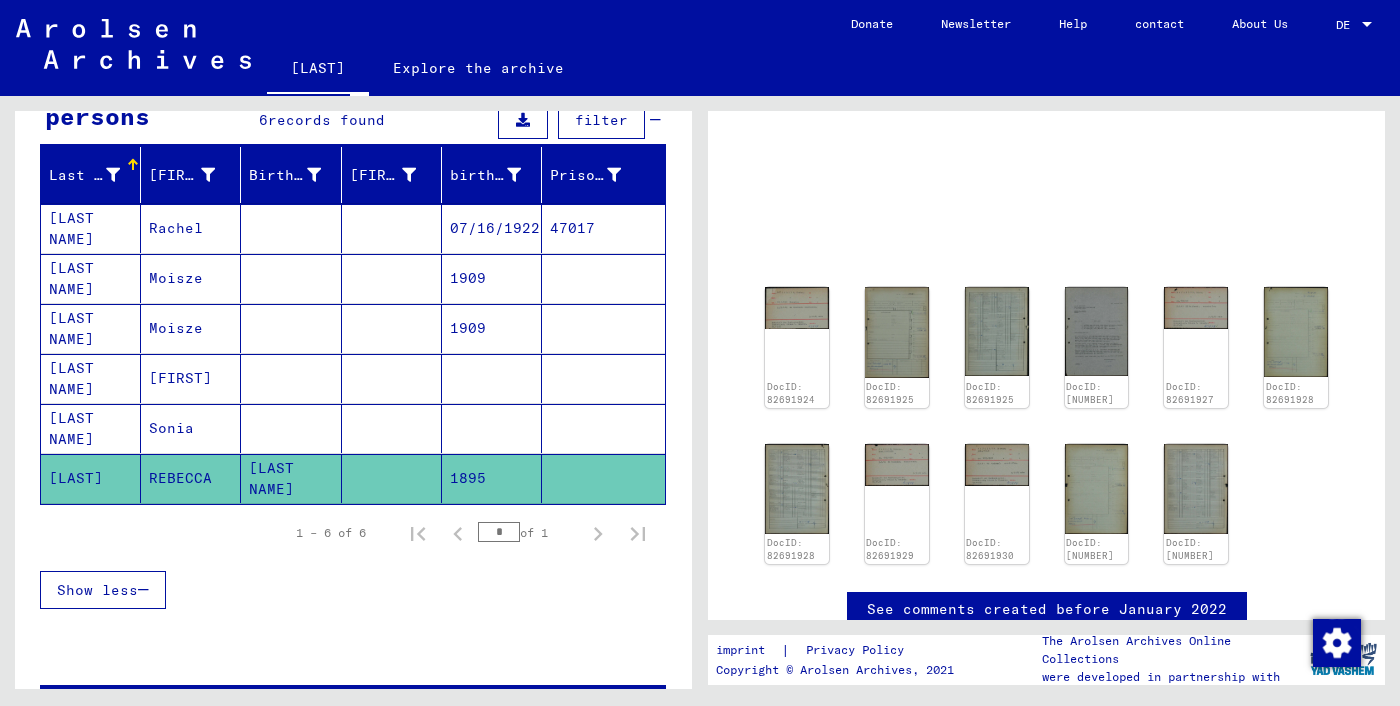 scroll, scrollTop: 0, scrollLeft: 0, axis: both 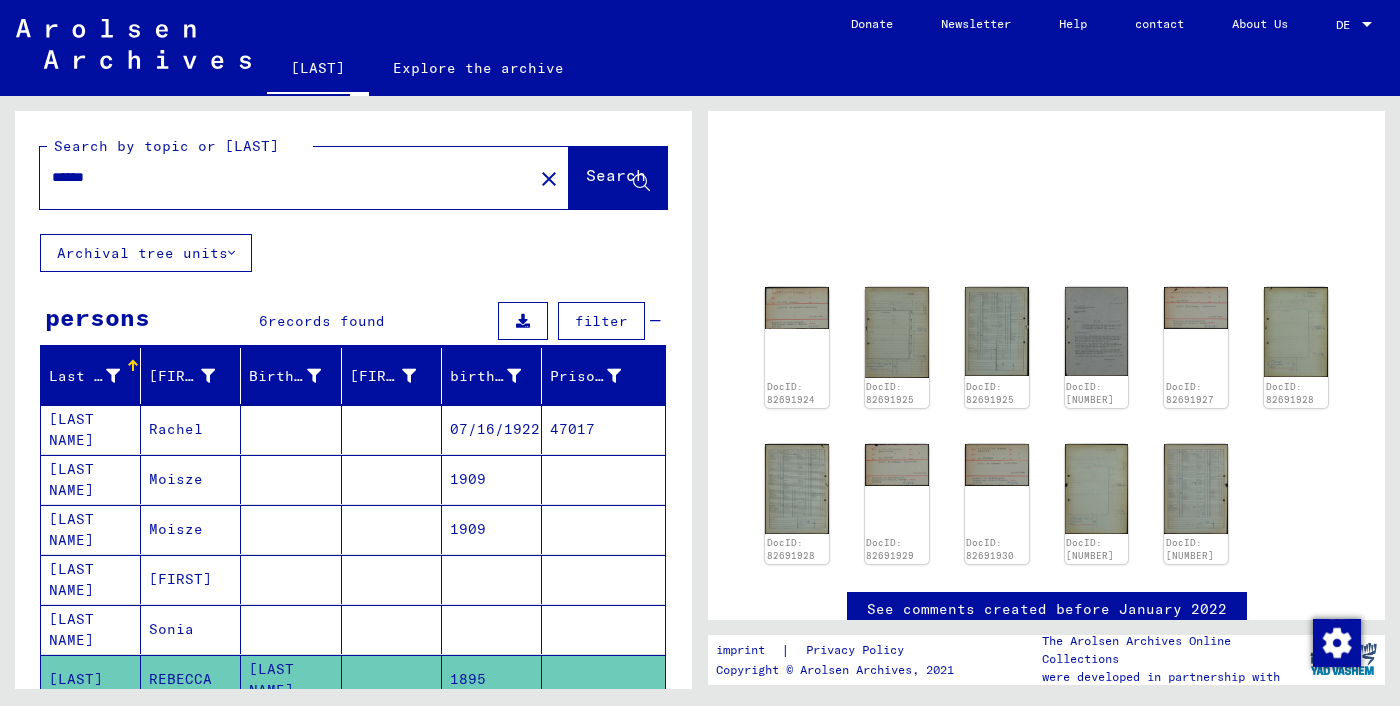 click on "******" at bounding box center (286, 177) 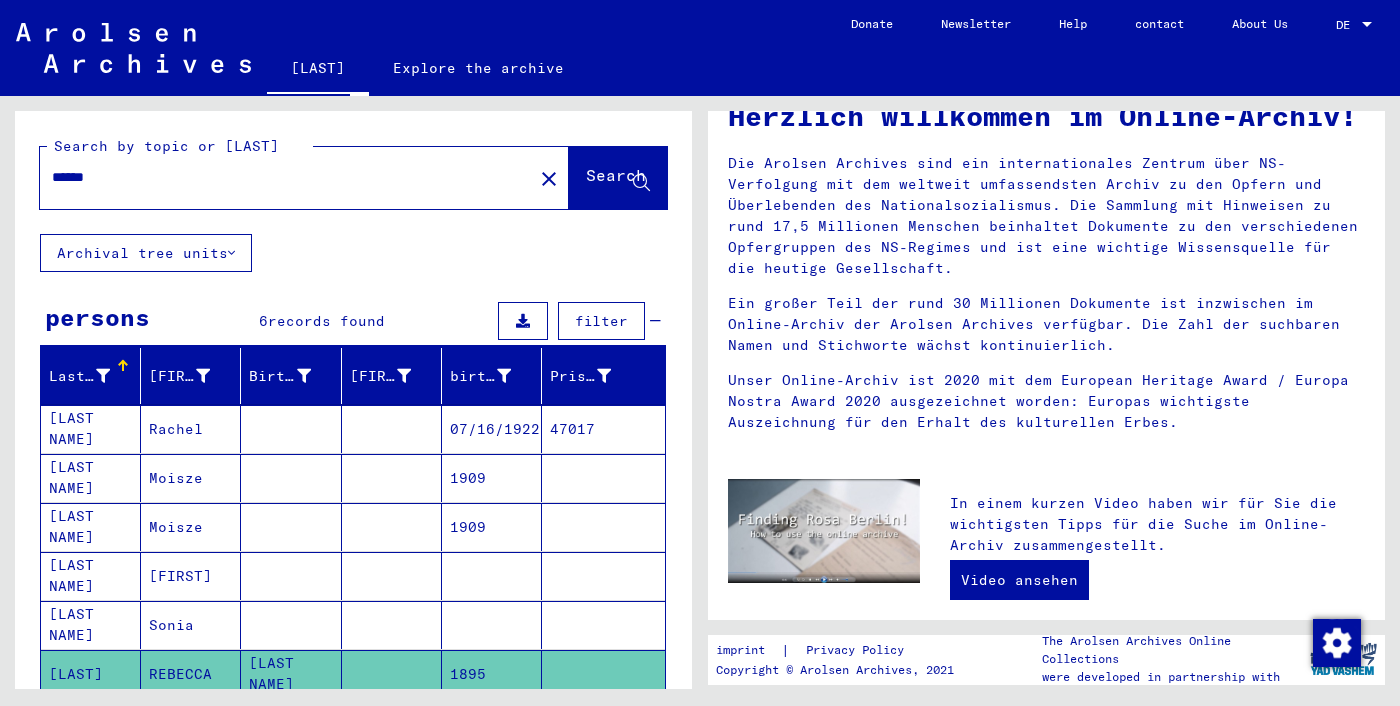 scroll, scrollTop: 0, scrollLeft: 0, axis: both 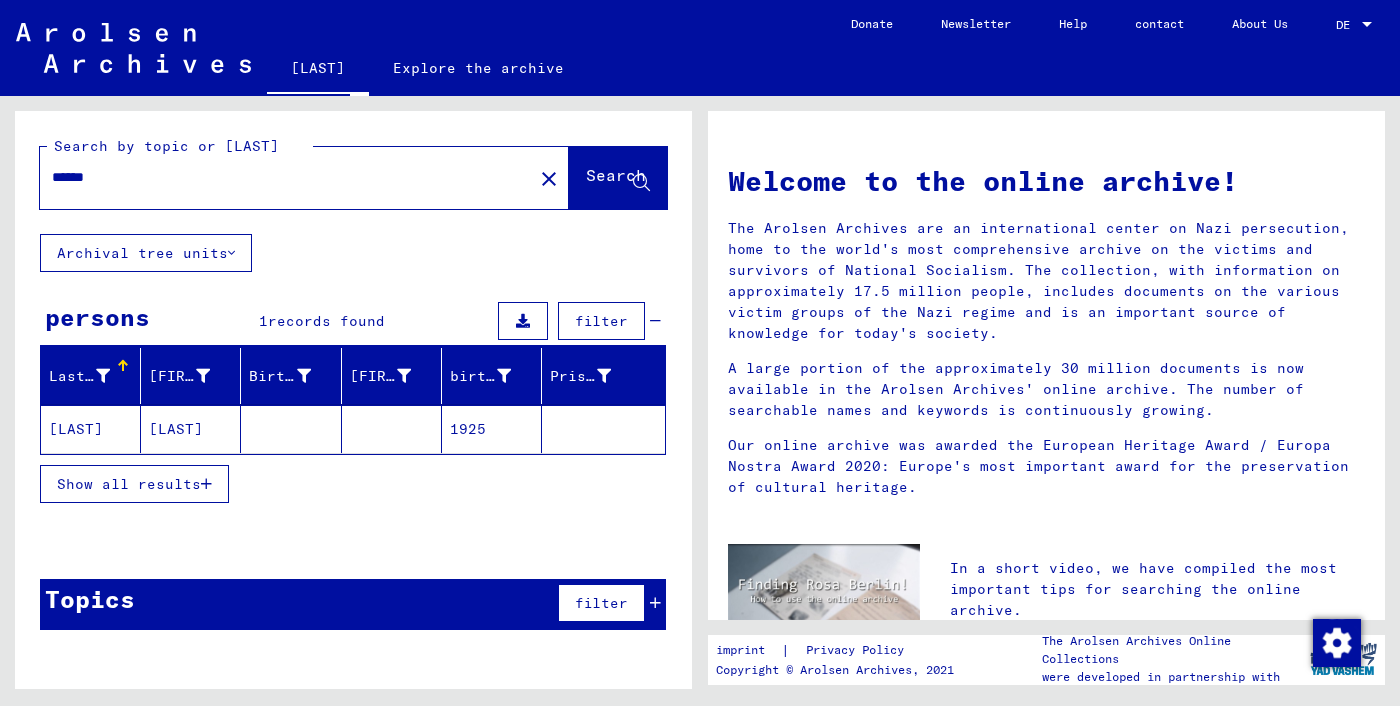click on "[LAST]" 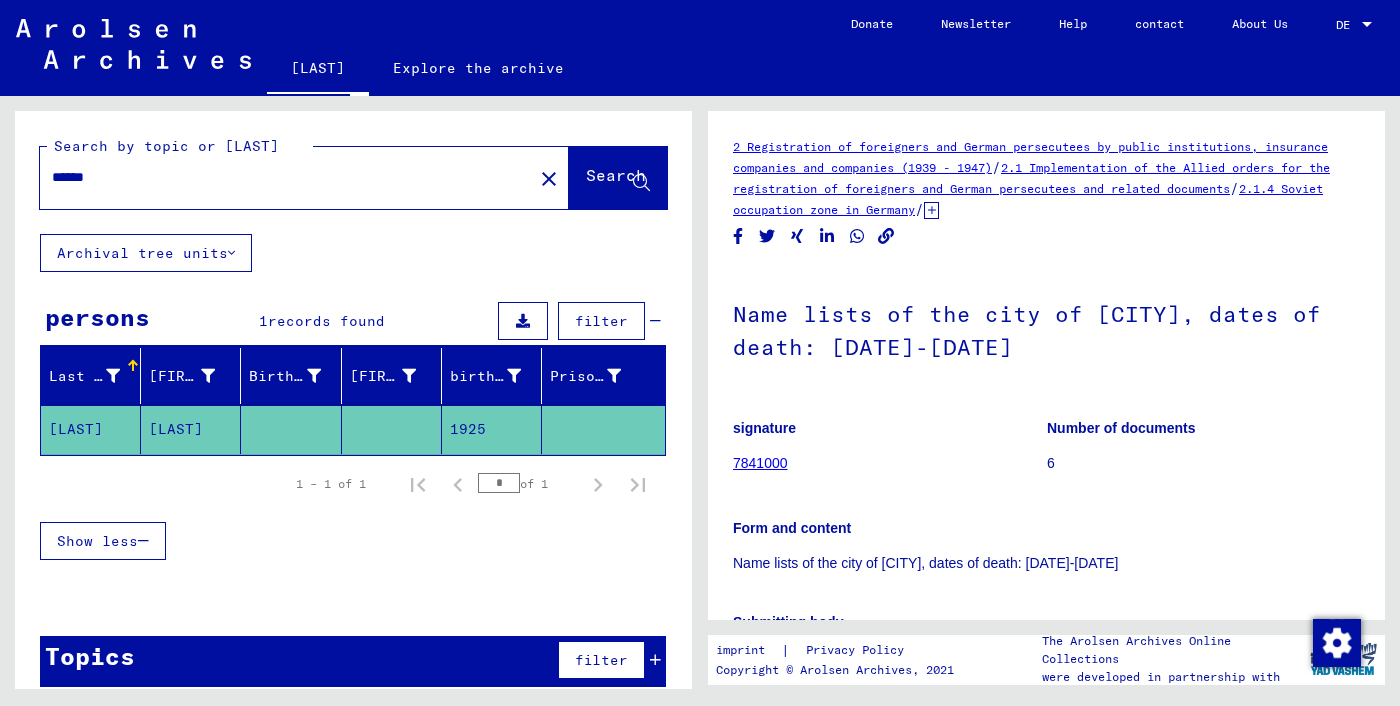 scroll, scrollTop: 0, scrollLeft: 0, axis: both 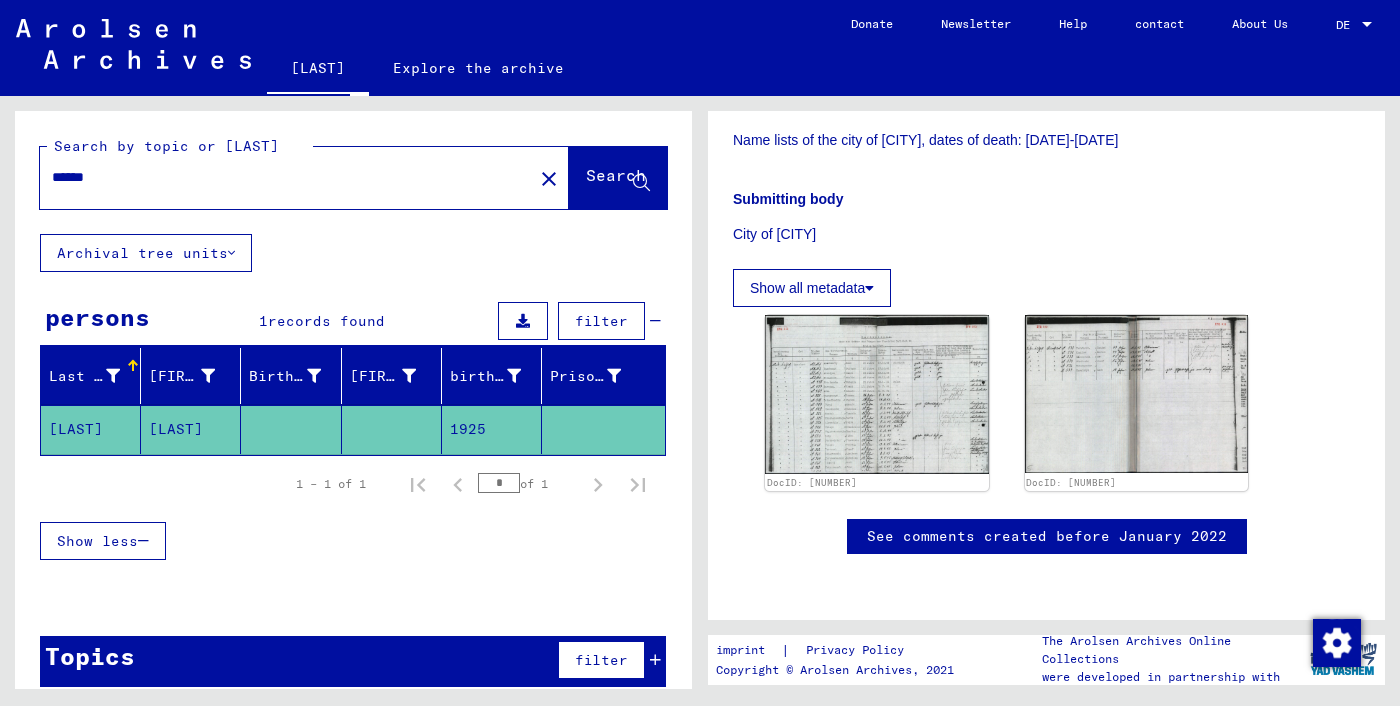 click on "******" 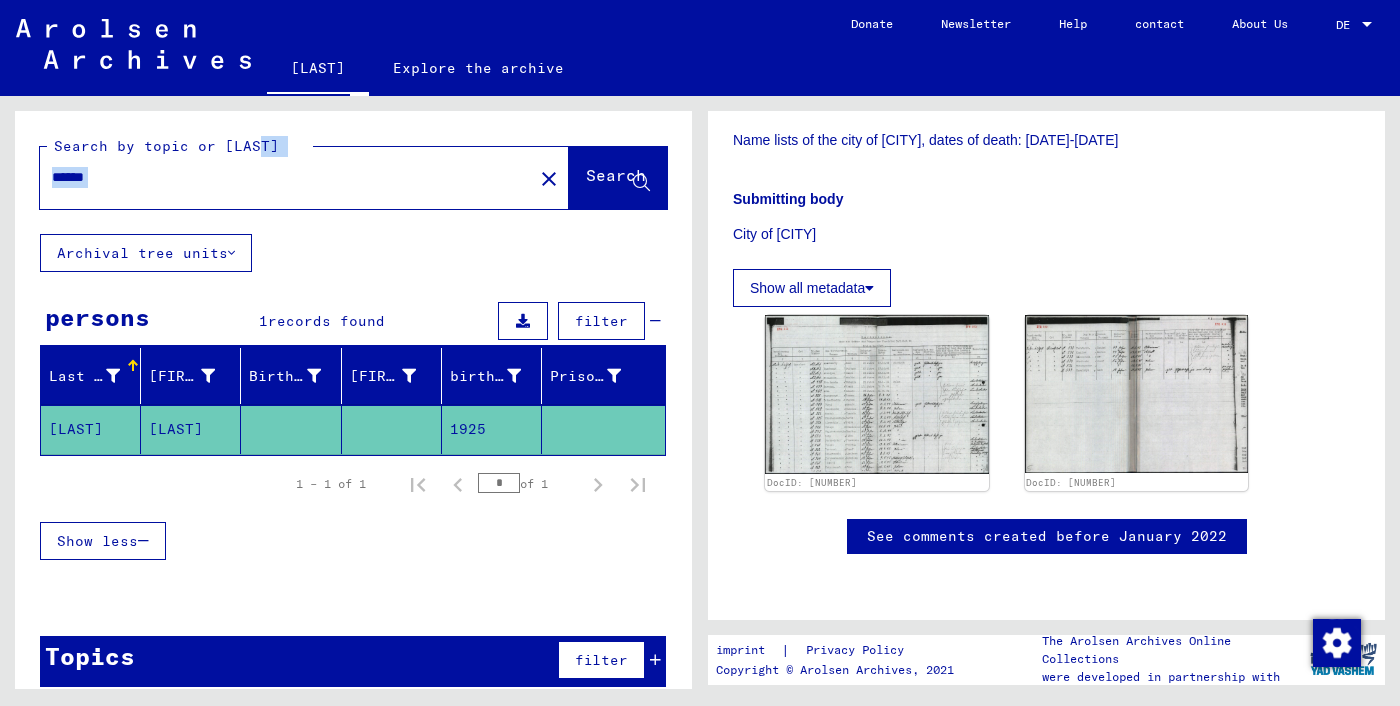 click on "******" 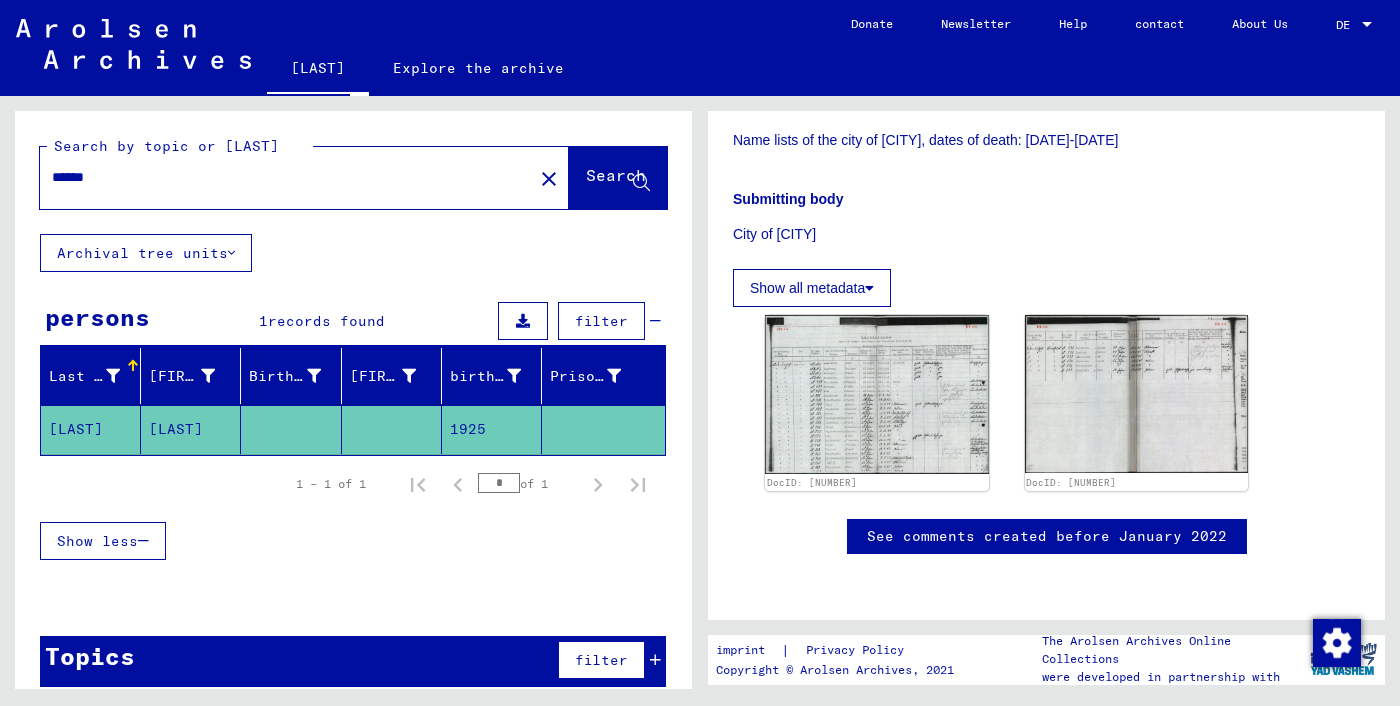 click on "******" at bounding box center [286, 177] 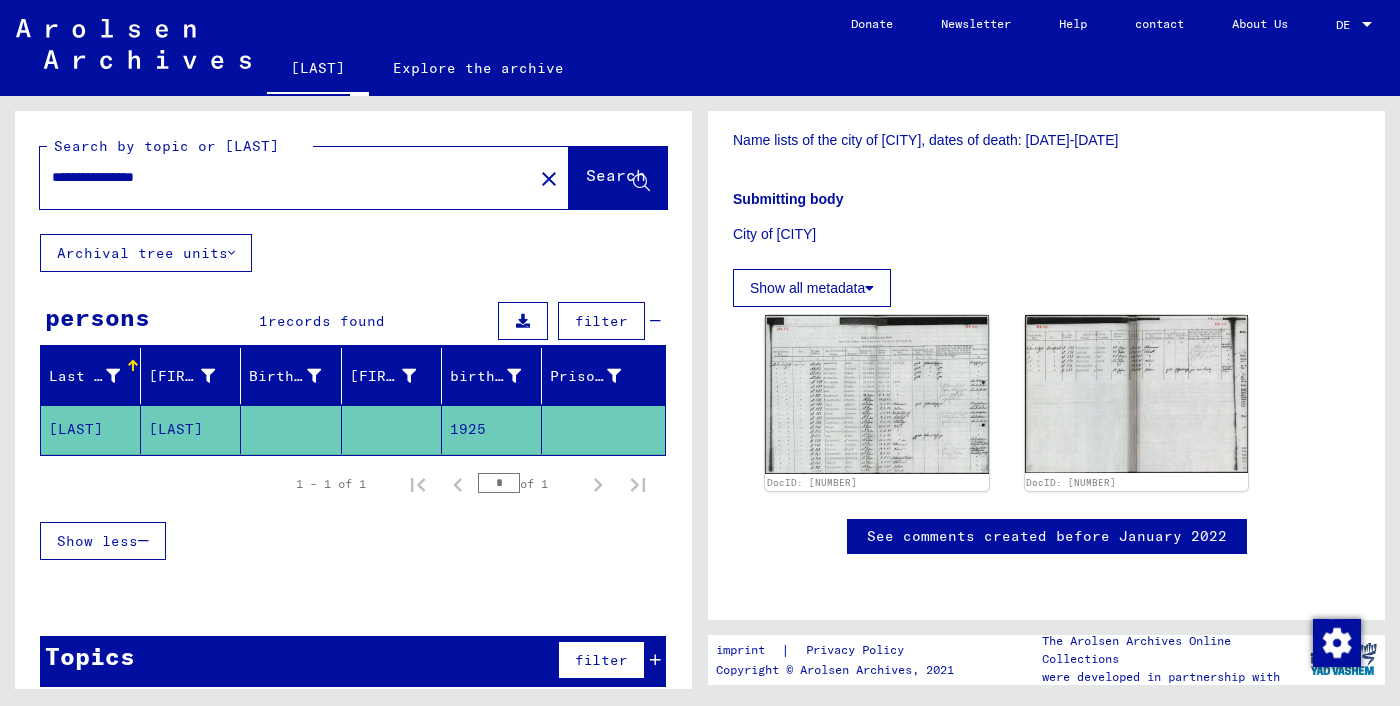 scroll, scrollTop: 0, scrollLeft: 0, axis: both 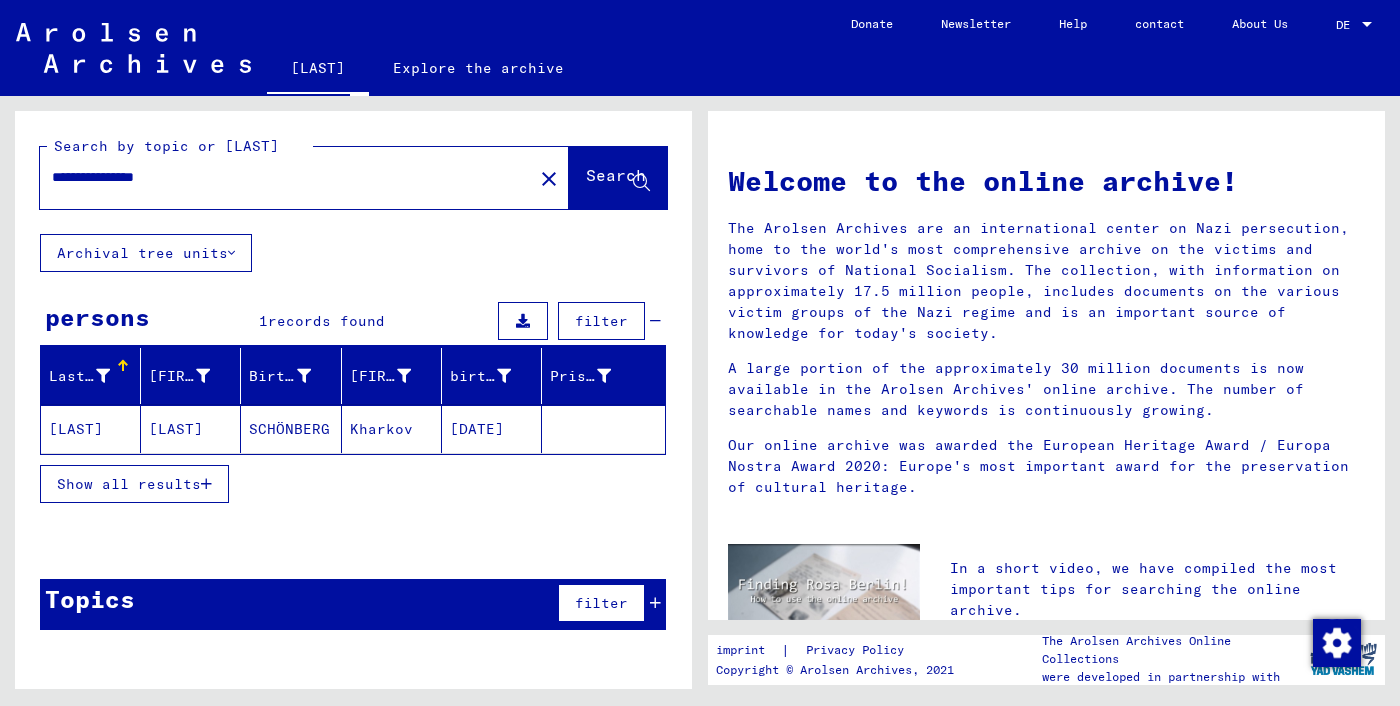 click on "[LAST]" 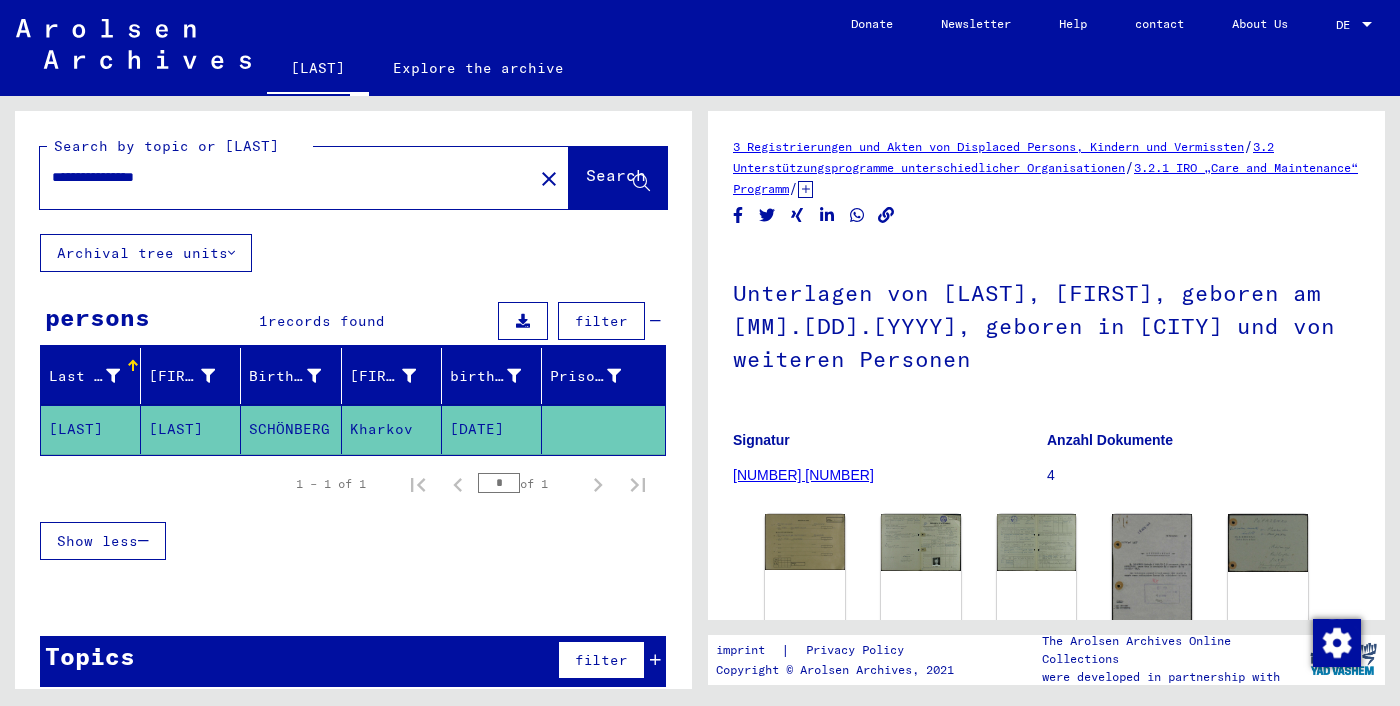 scroll, scrollTop: 0, scrollLeft: 0, axis: both 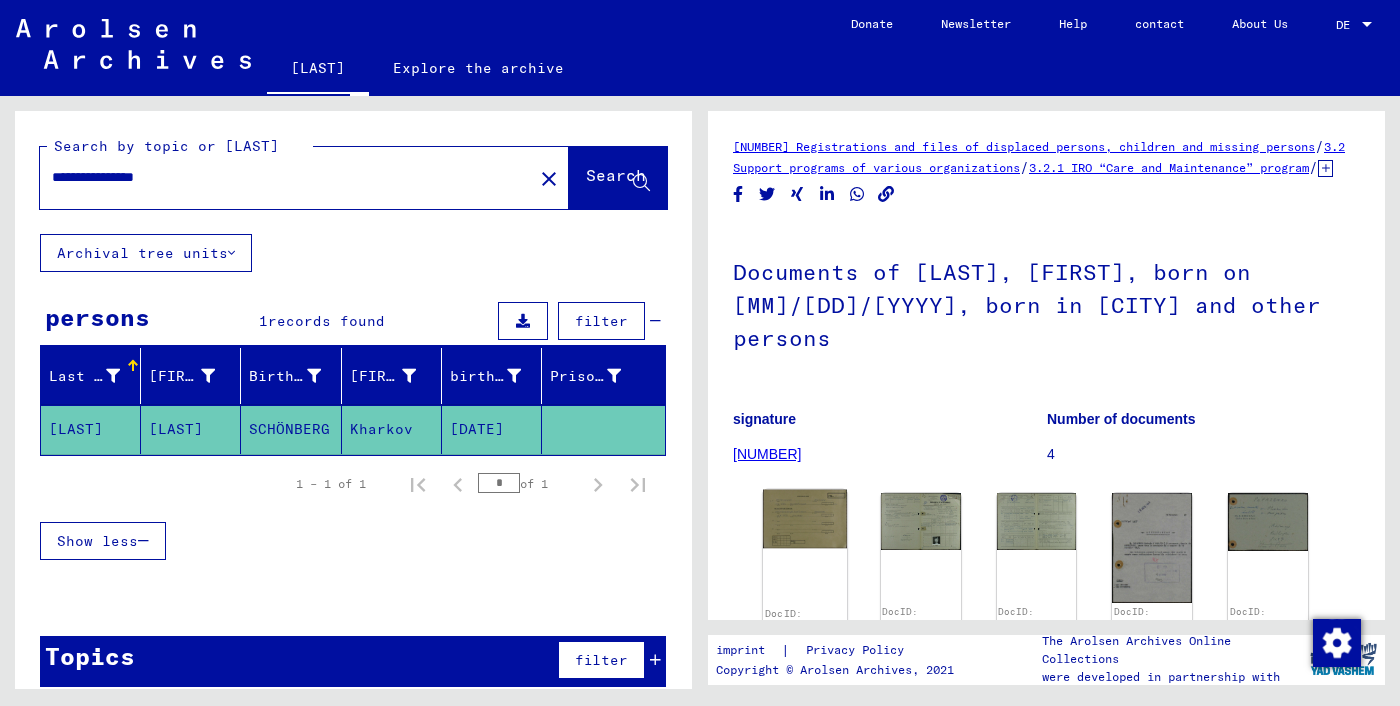 click 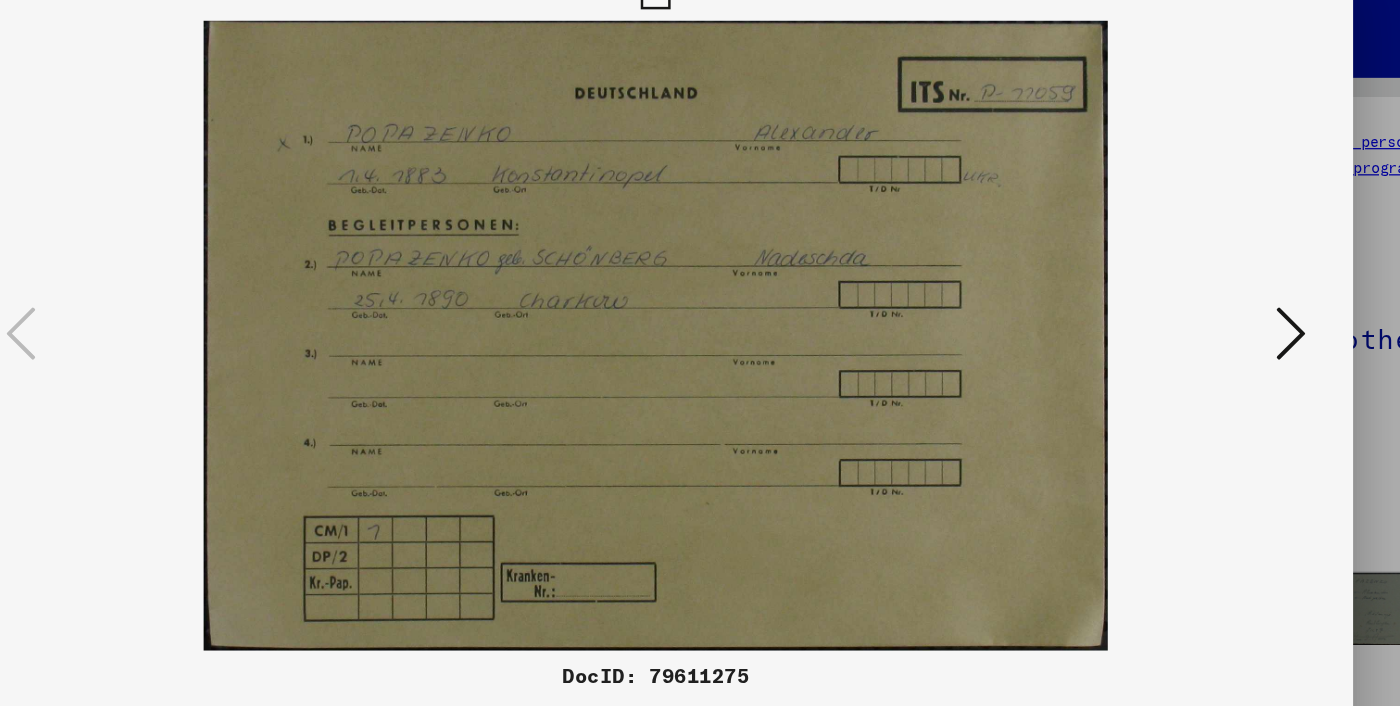 click at bounding box center [1210, 301] 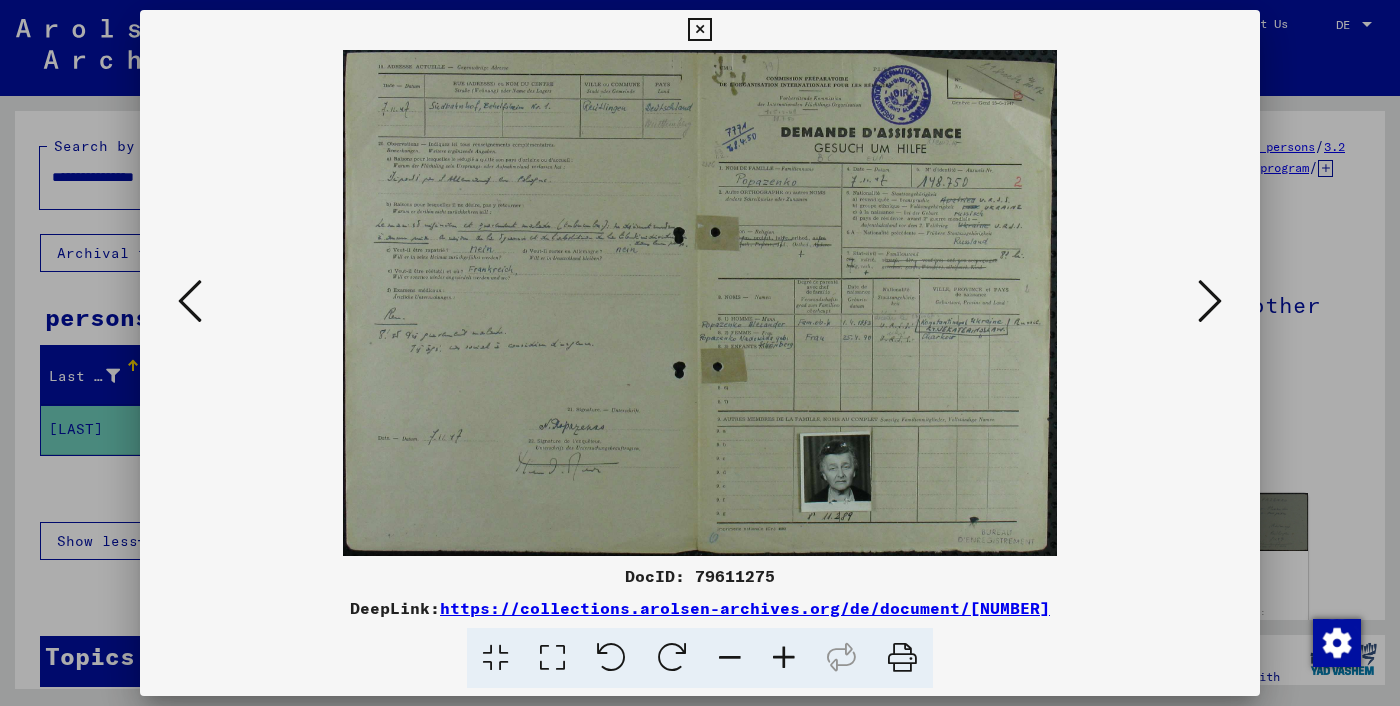 click at bounding box center (1210, 302) 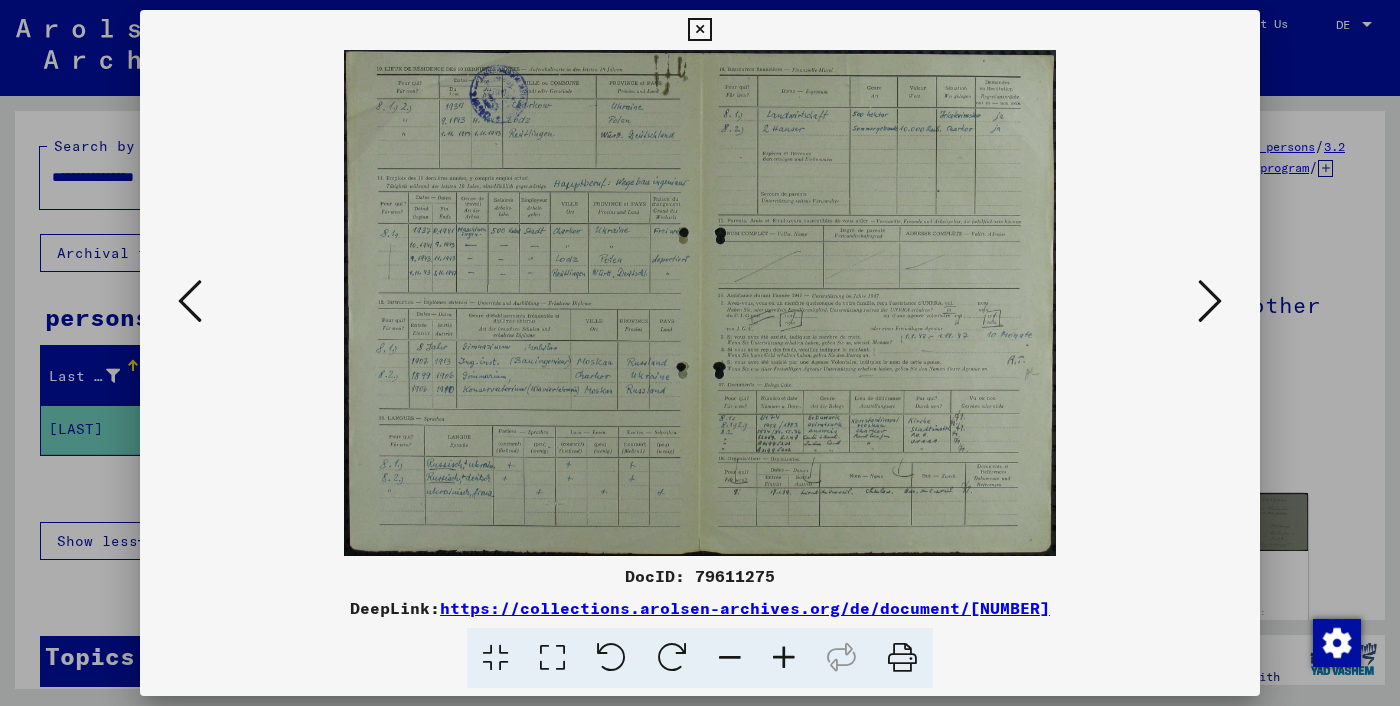 click at bounding box center (1210, 302) 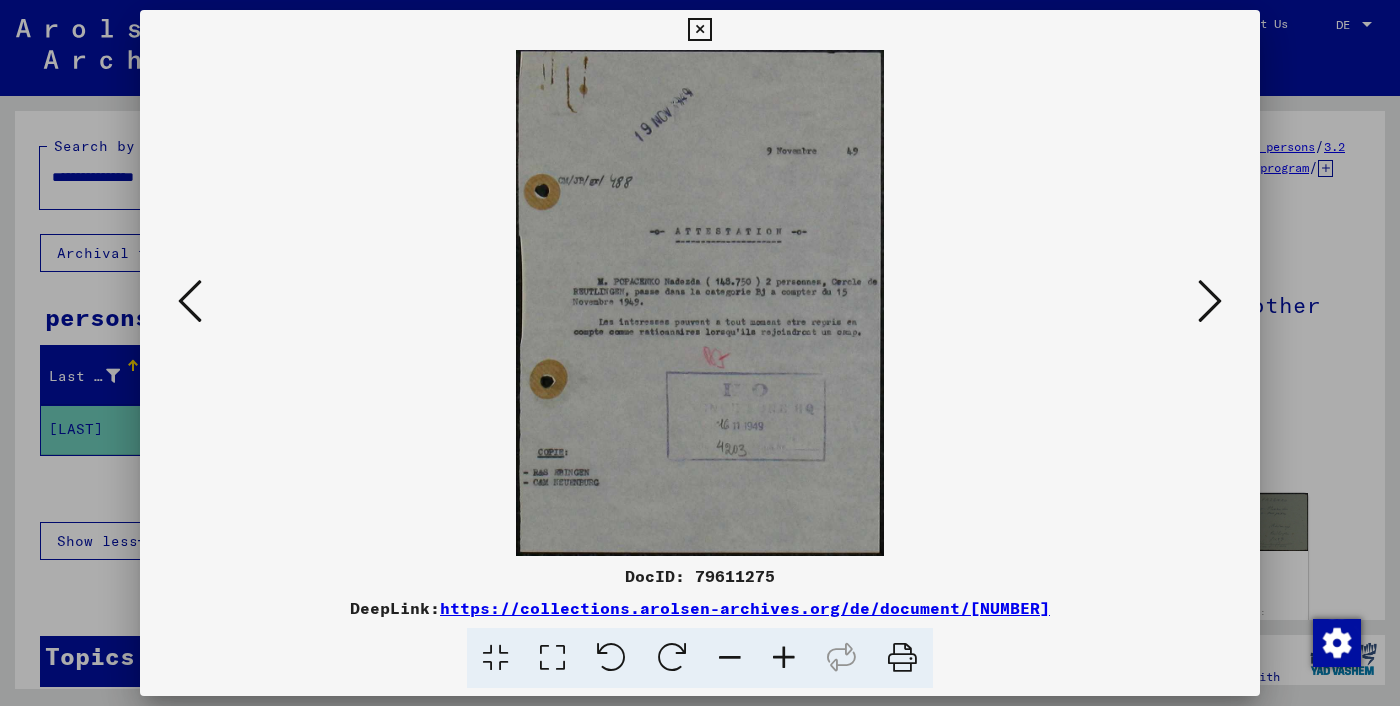 click at bounding box center (1210, 301) 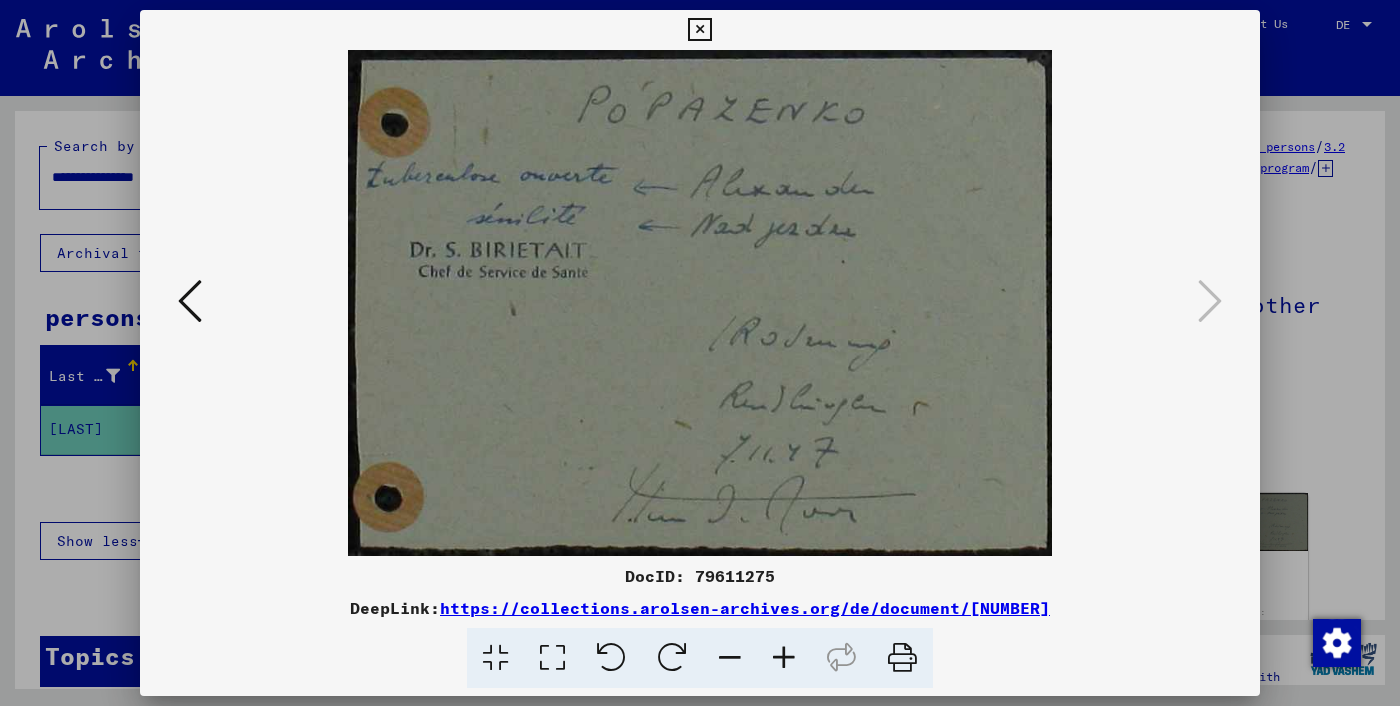 click at bounding box center (700, 353) 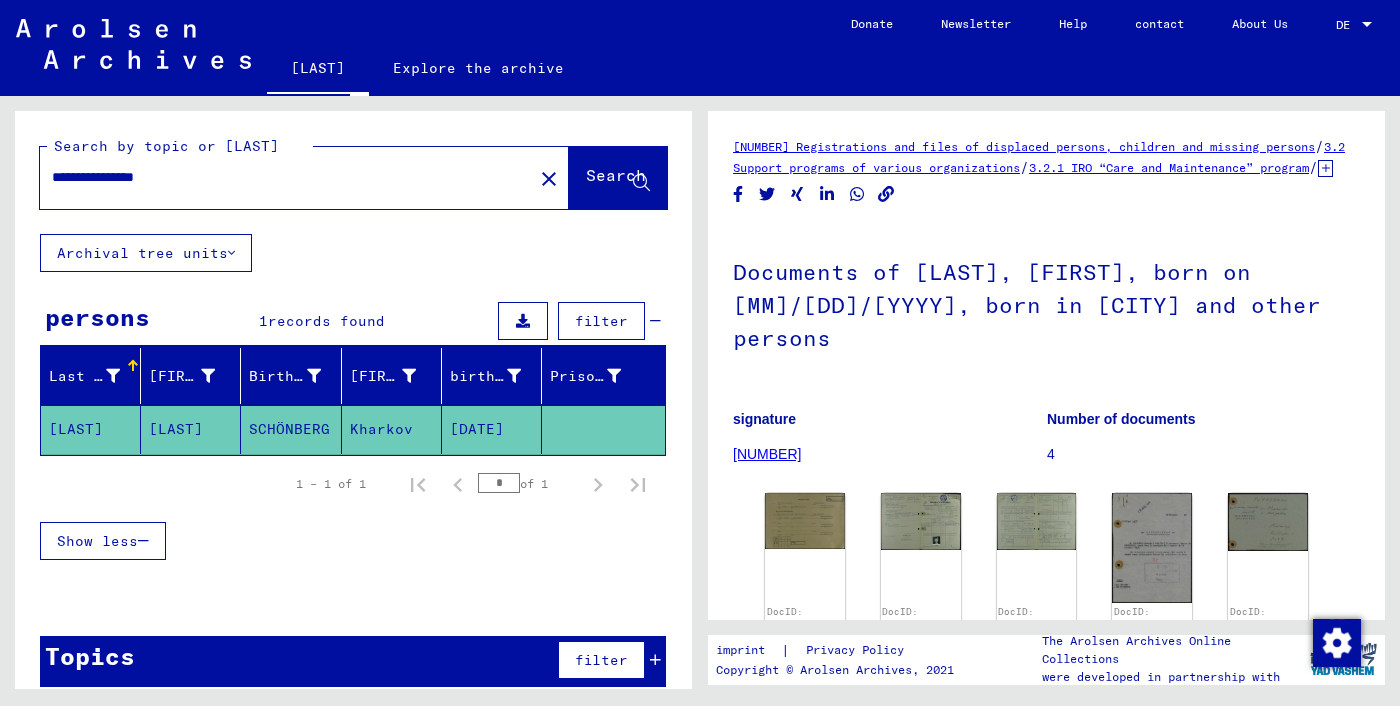 scroll, scrollTop: 798, scrollLeft: 0, axis: vertical 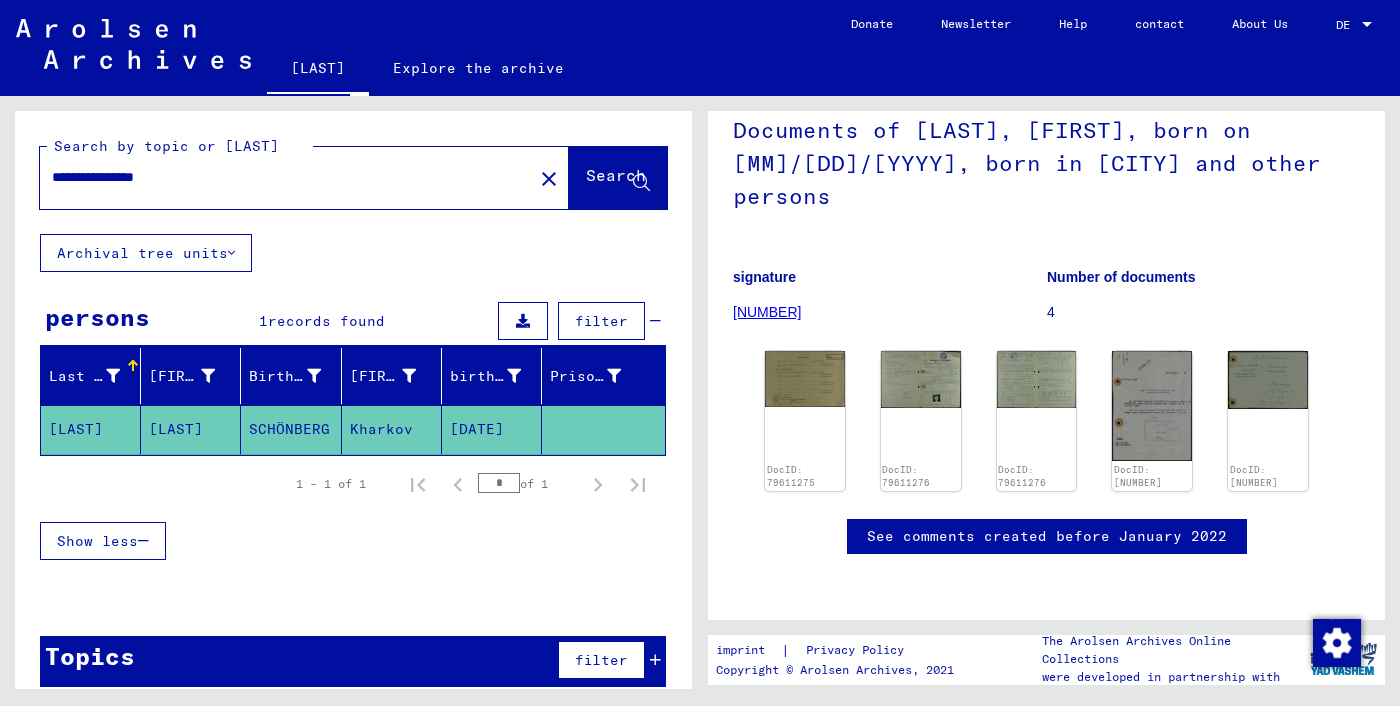 click on "**********" at bounding box center [286, 177] 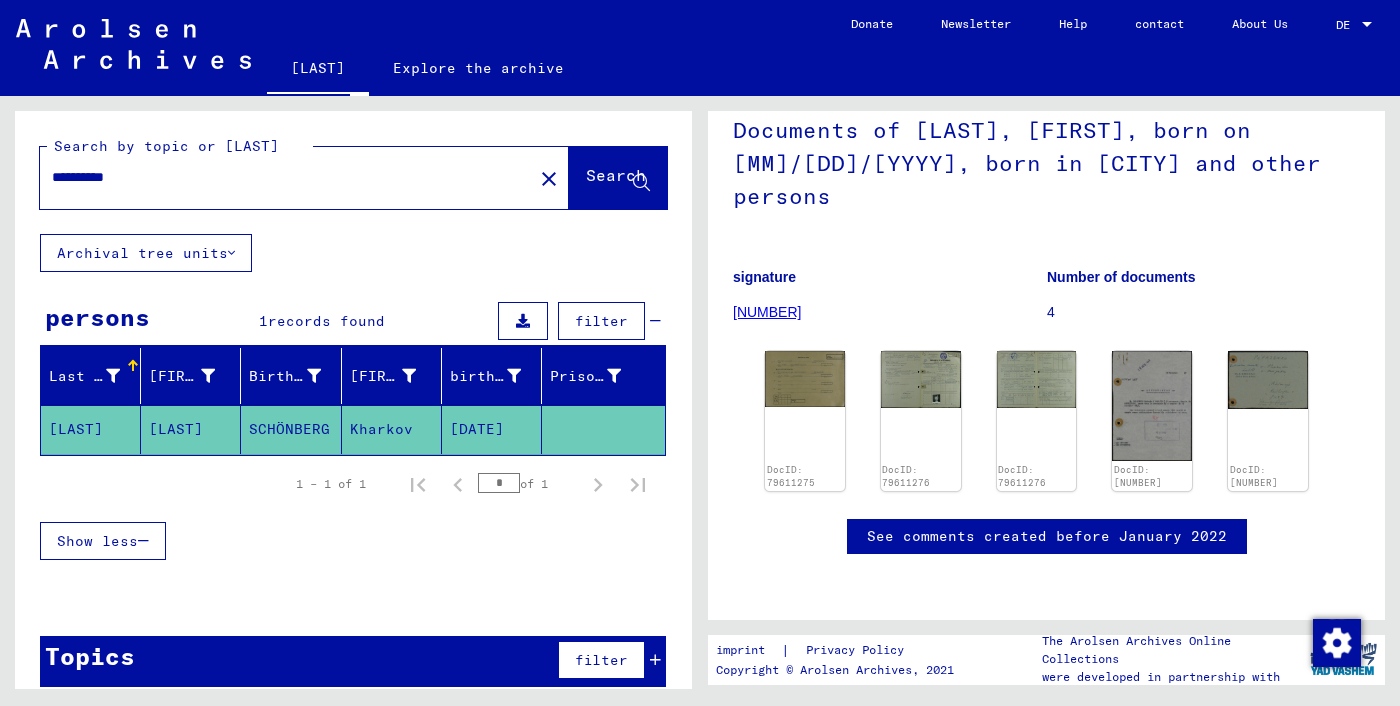 type on "**********" 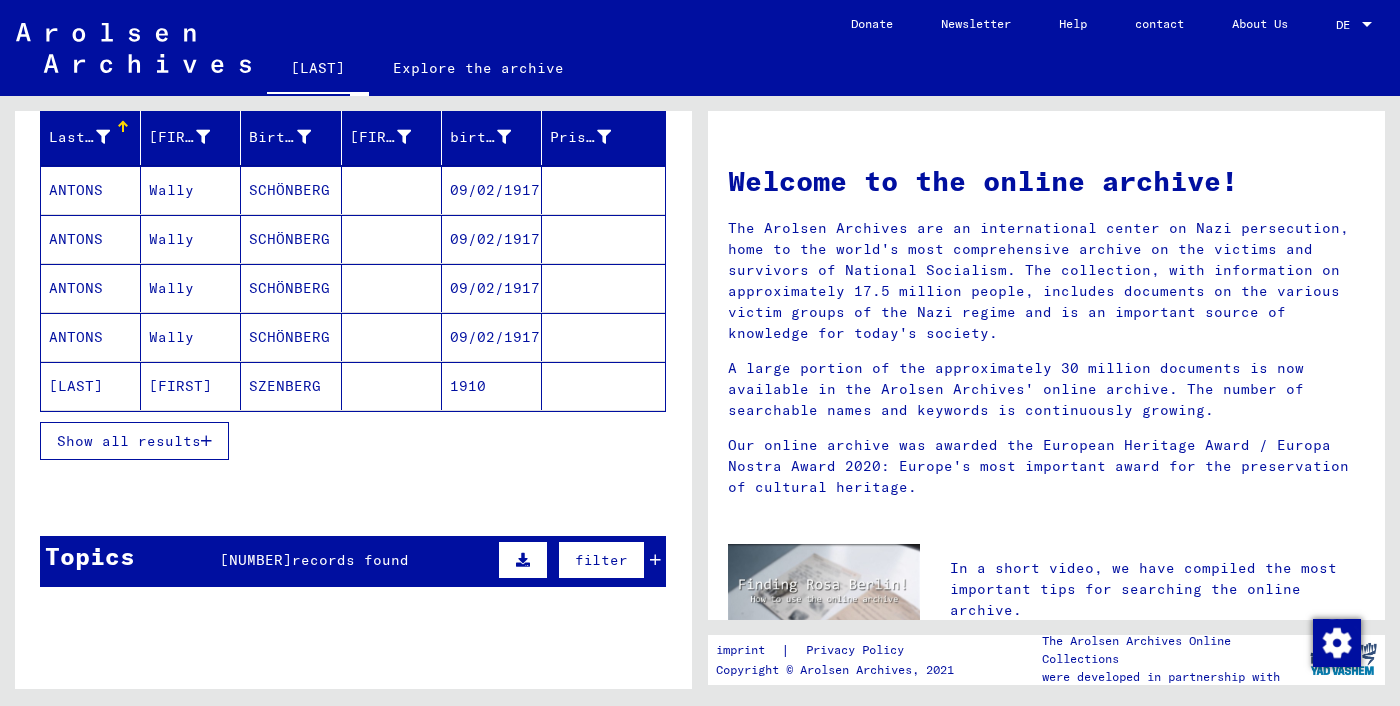 scroll, scrollTop: 275, scrollLeft: 0, axis: vertical 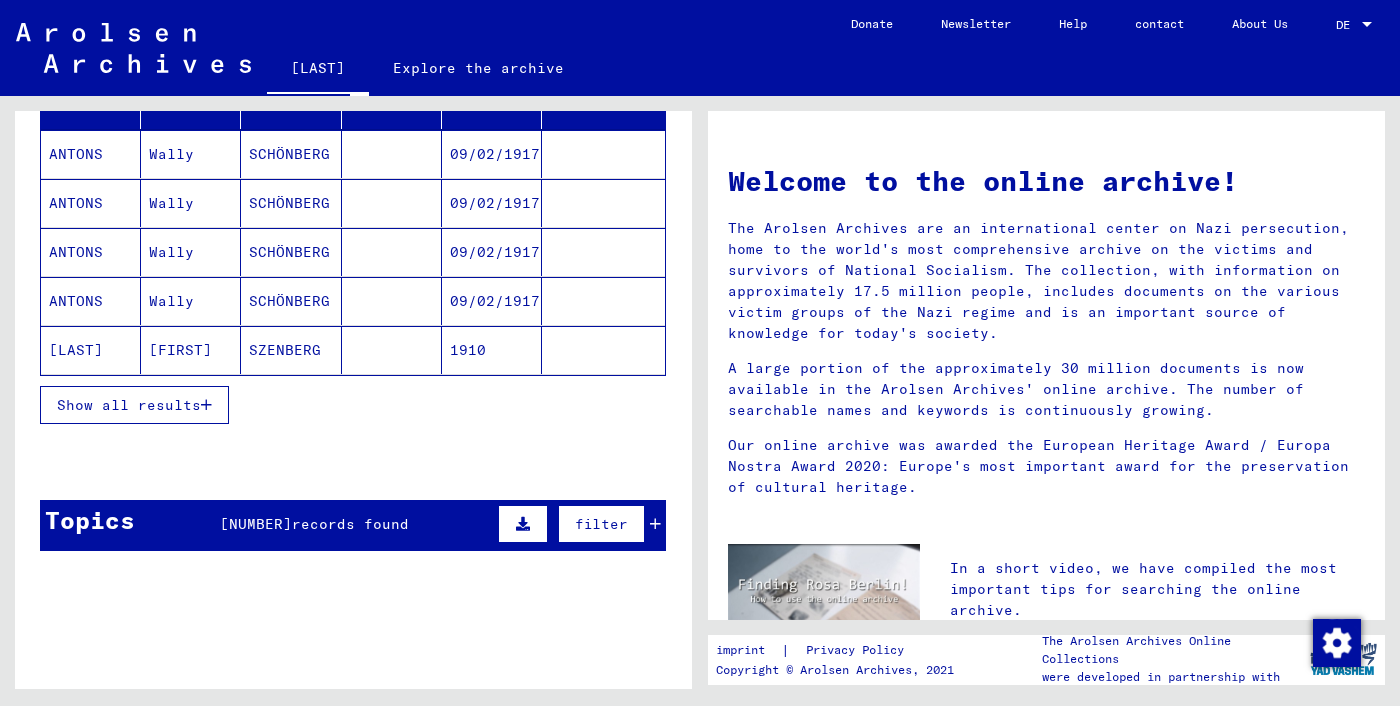 click on "Show all results" at bounding box center [353, 405] 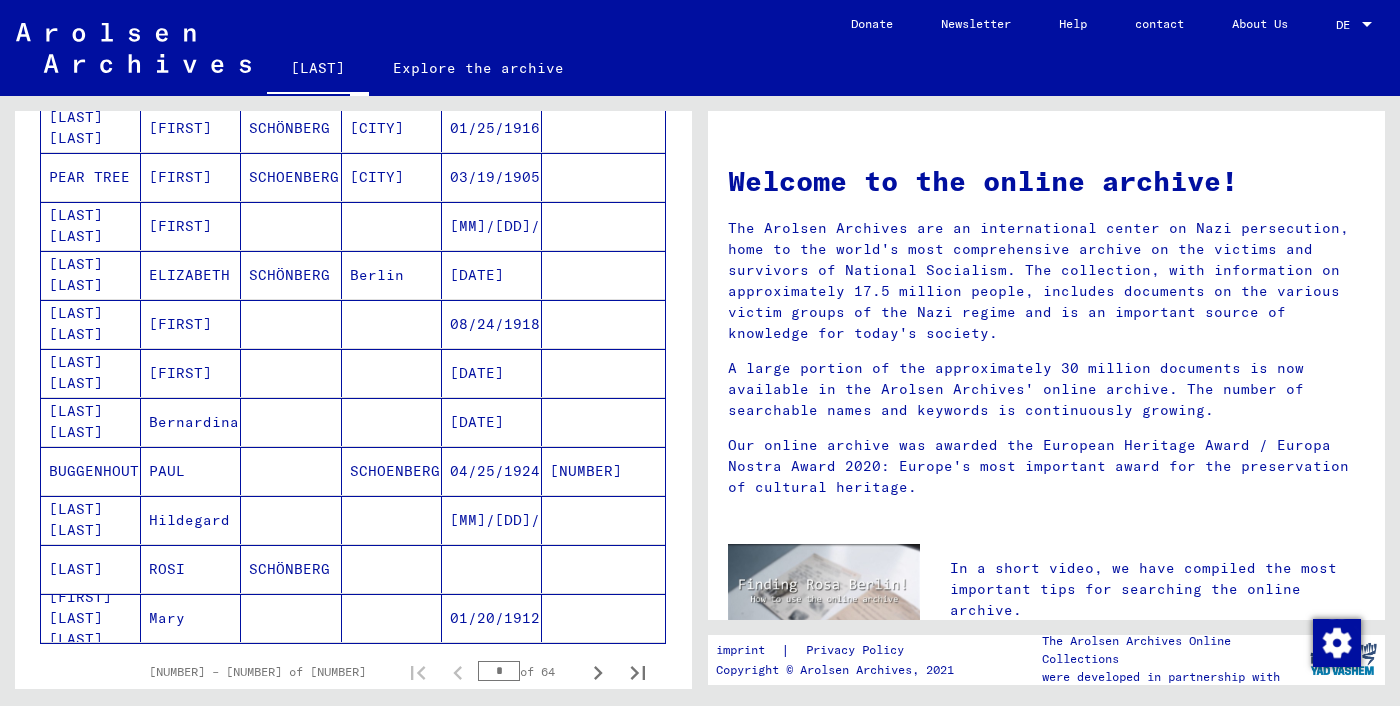 scroll, scrollTop: 995, scrollLeft: 0, axis: vertical 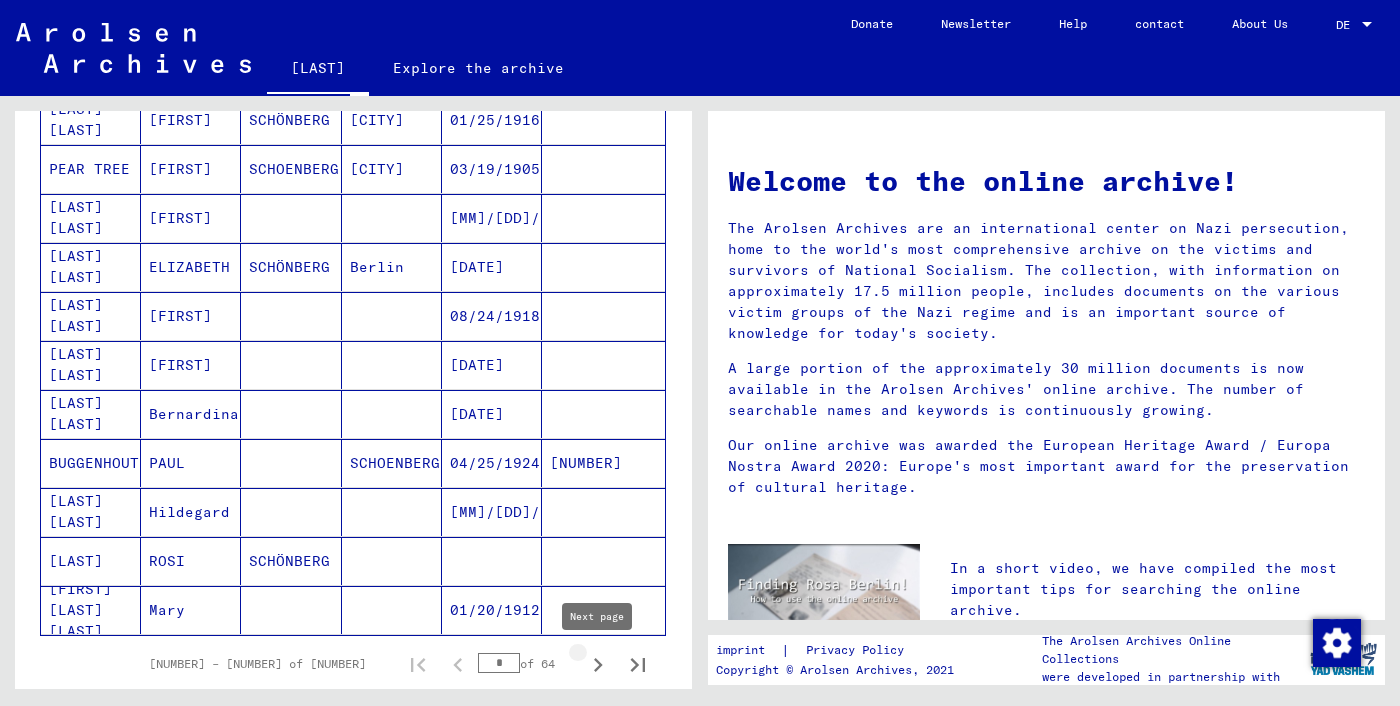 click 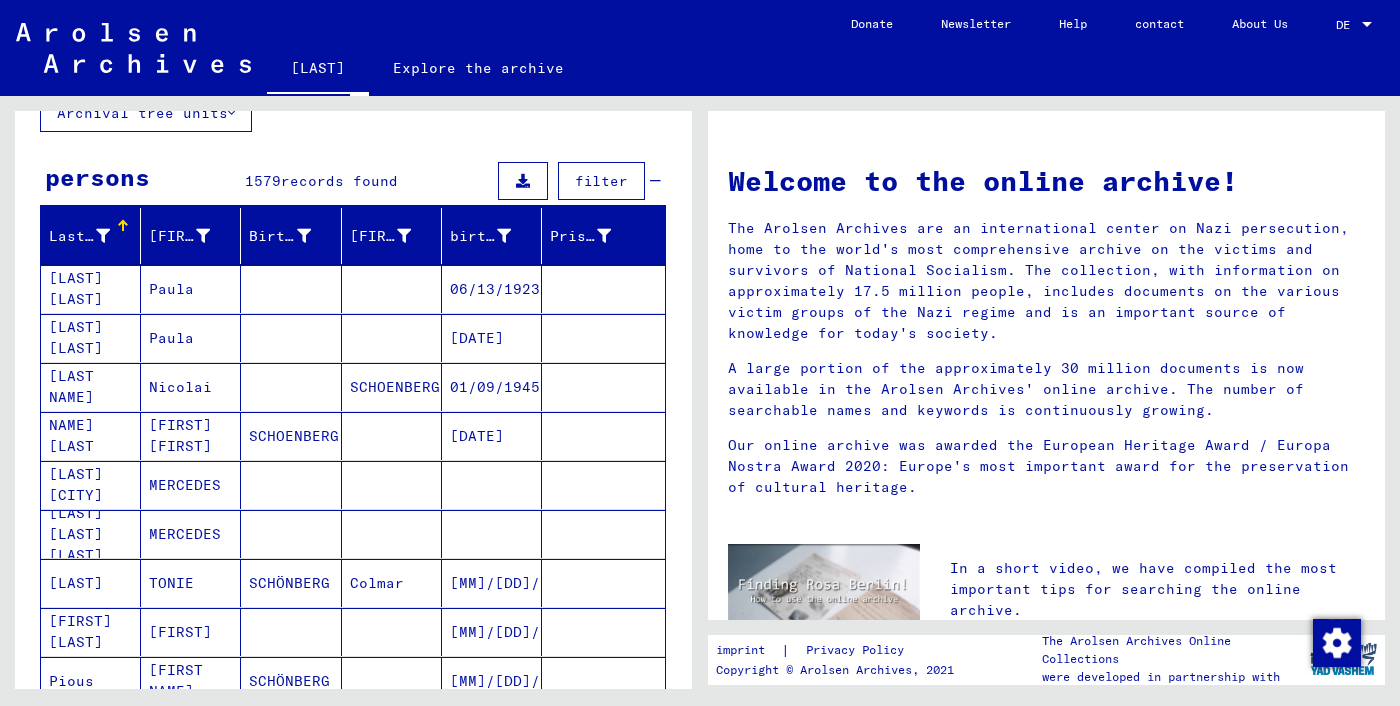 scroll, scrollTop: 131, scrollLeft: 0, axis: vertical 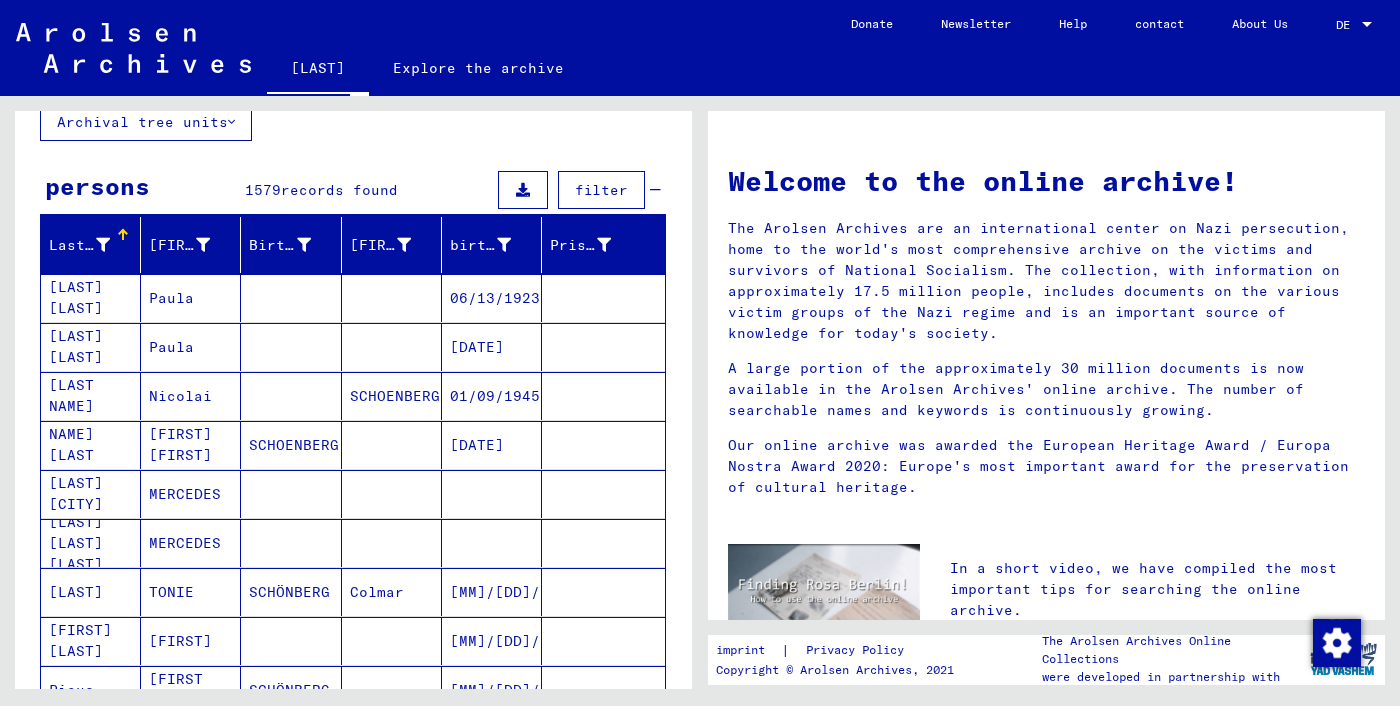 click on "[LAST NAME] [LAST NAME]" at bounding box center (94, 494) 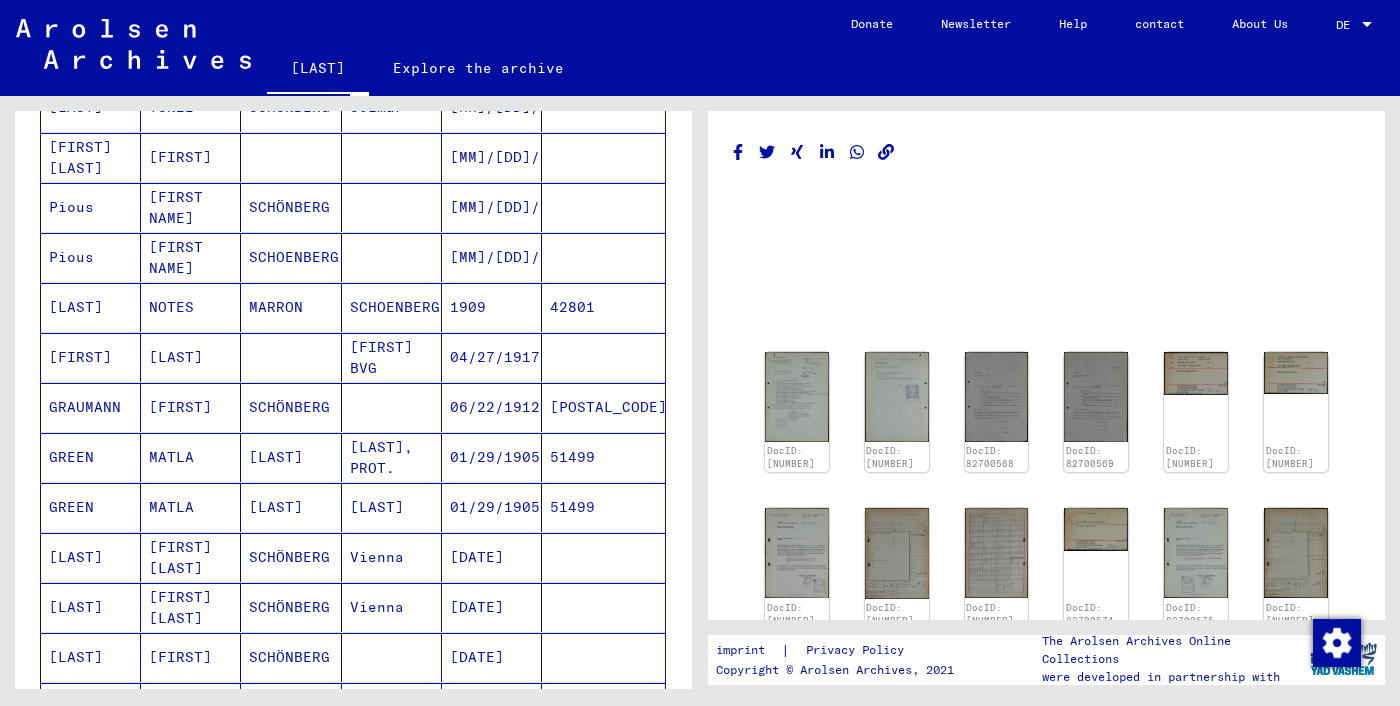 scroll, scrollTop: 627, scrollLeft: 0, axis: vertical 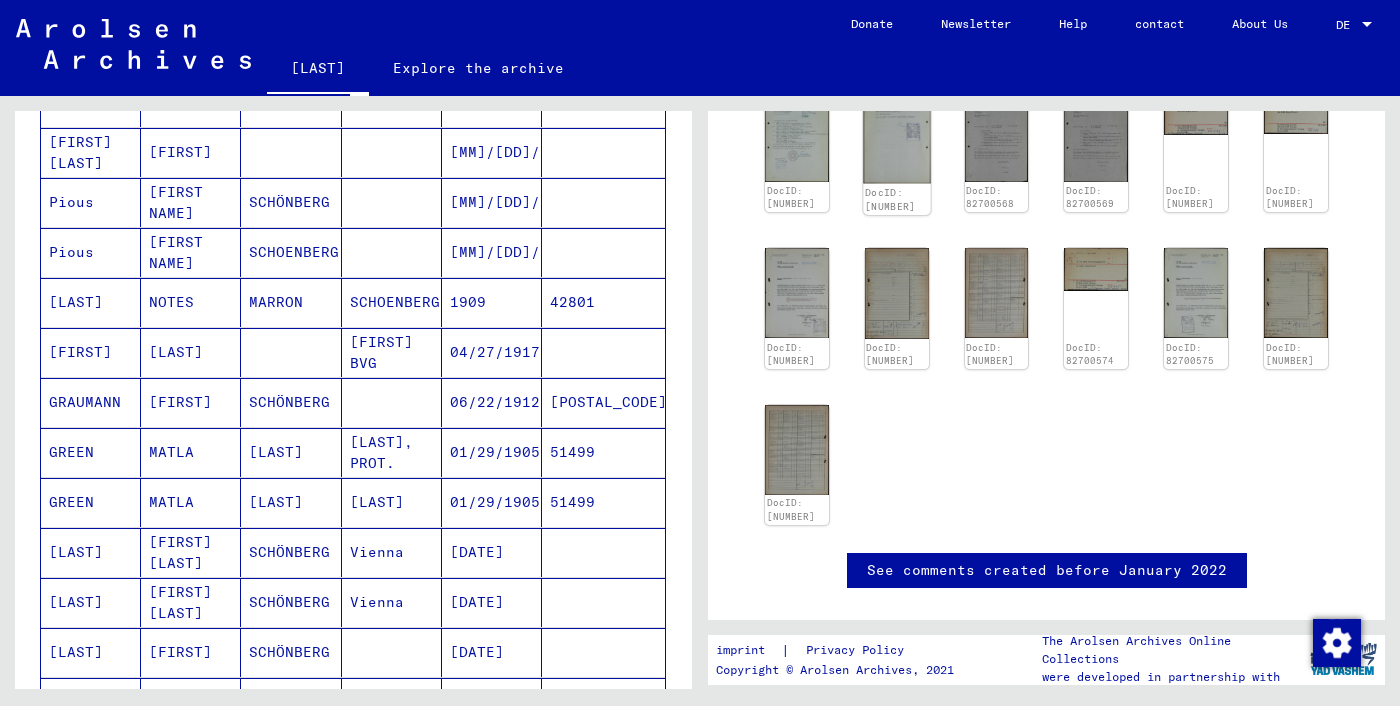 click 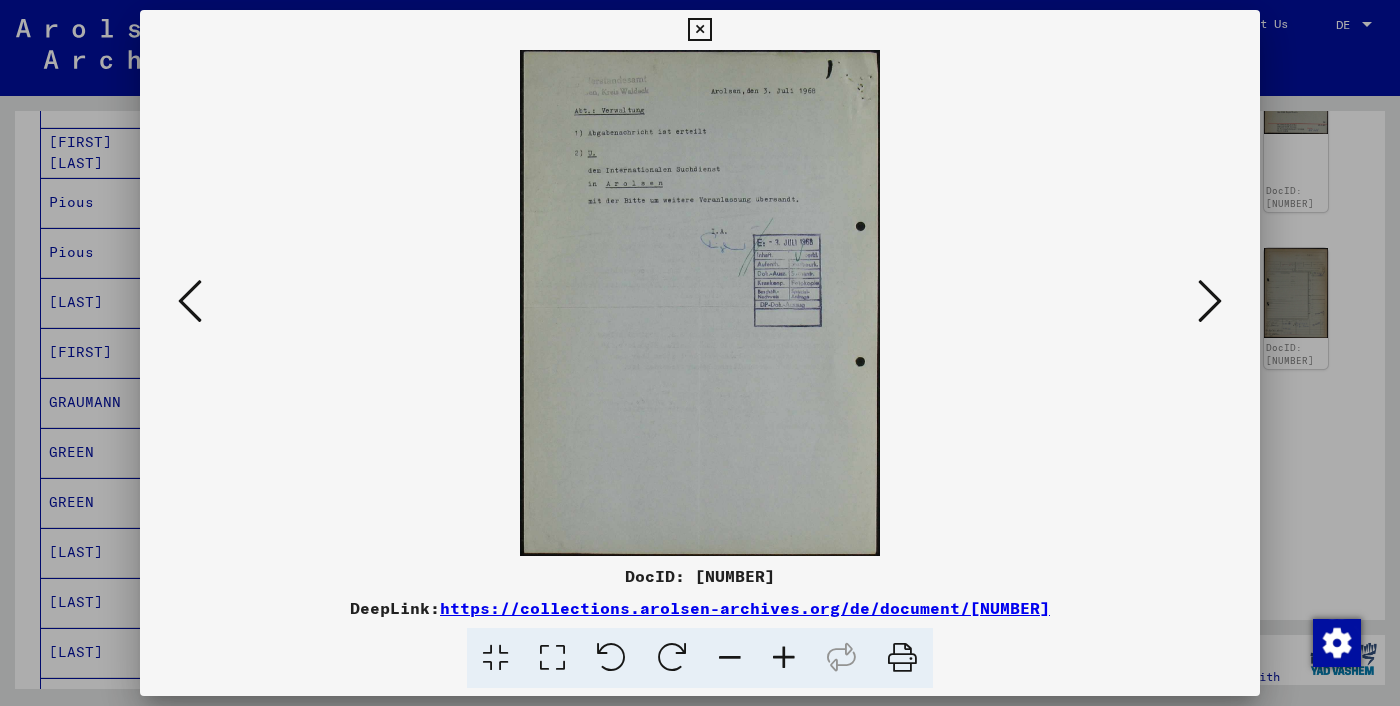 click at bounding box center [1210, 302] 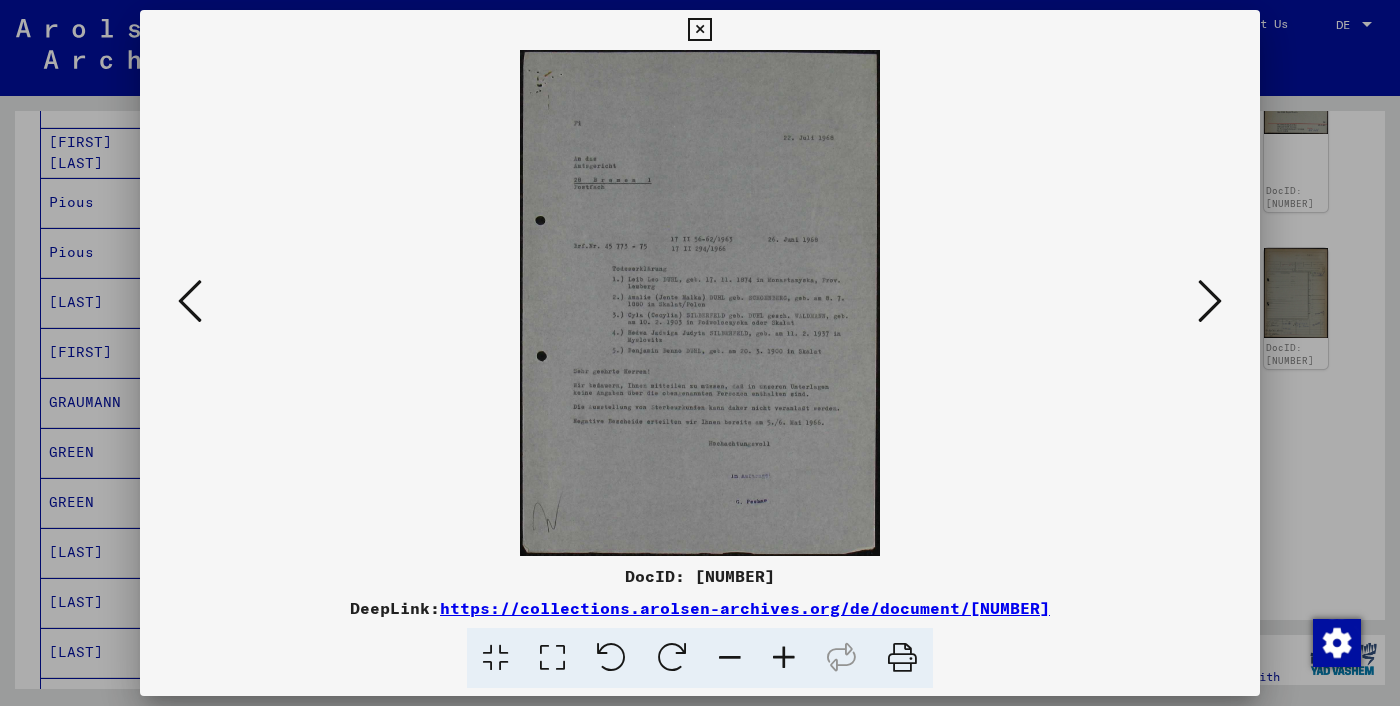 click at bounding box center [700, 353] 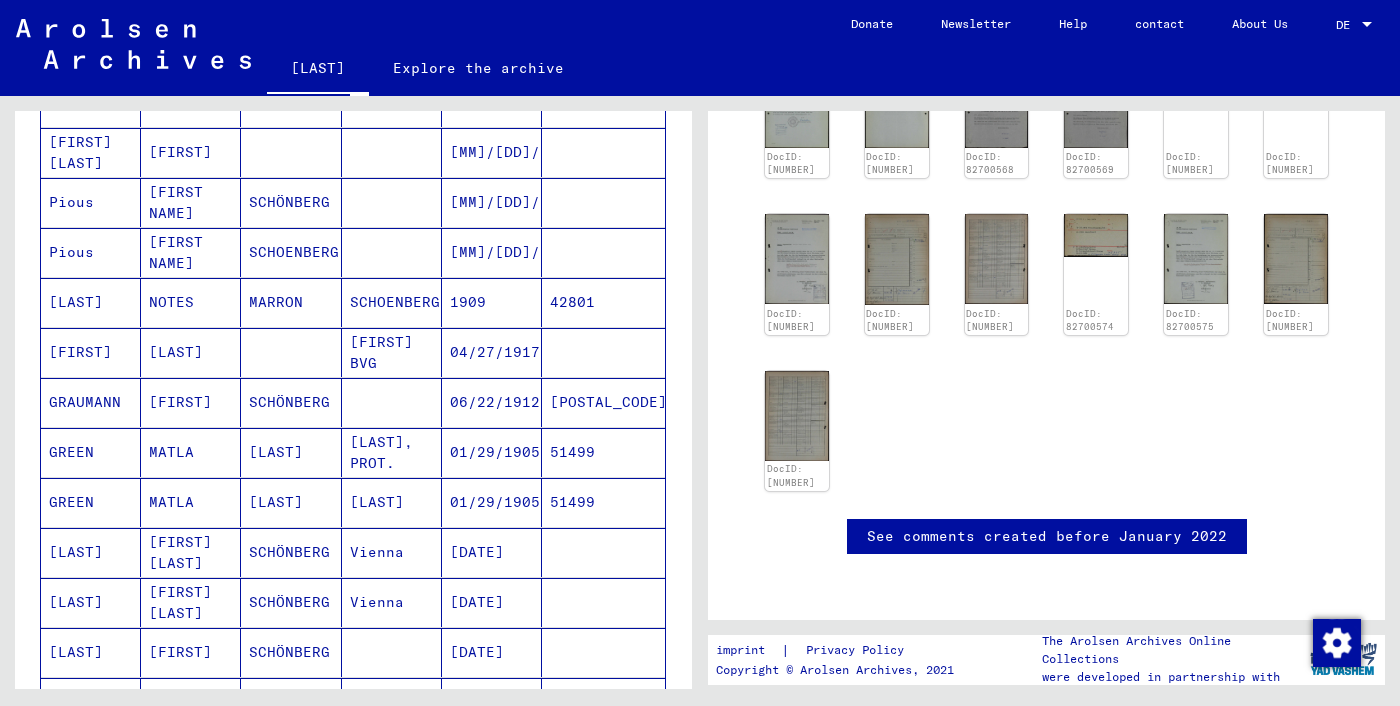 scroll, scrollTop: 756, scrollLeft: 0, axis: vertical 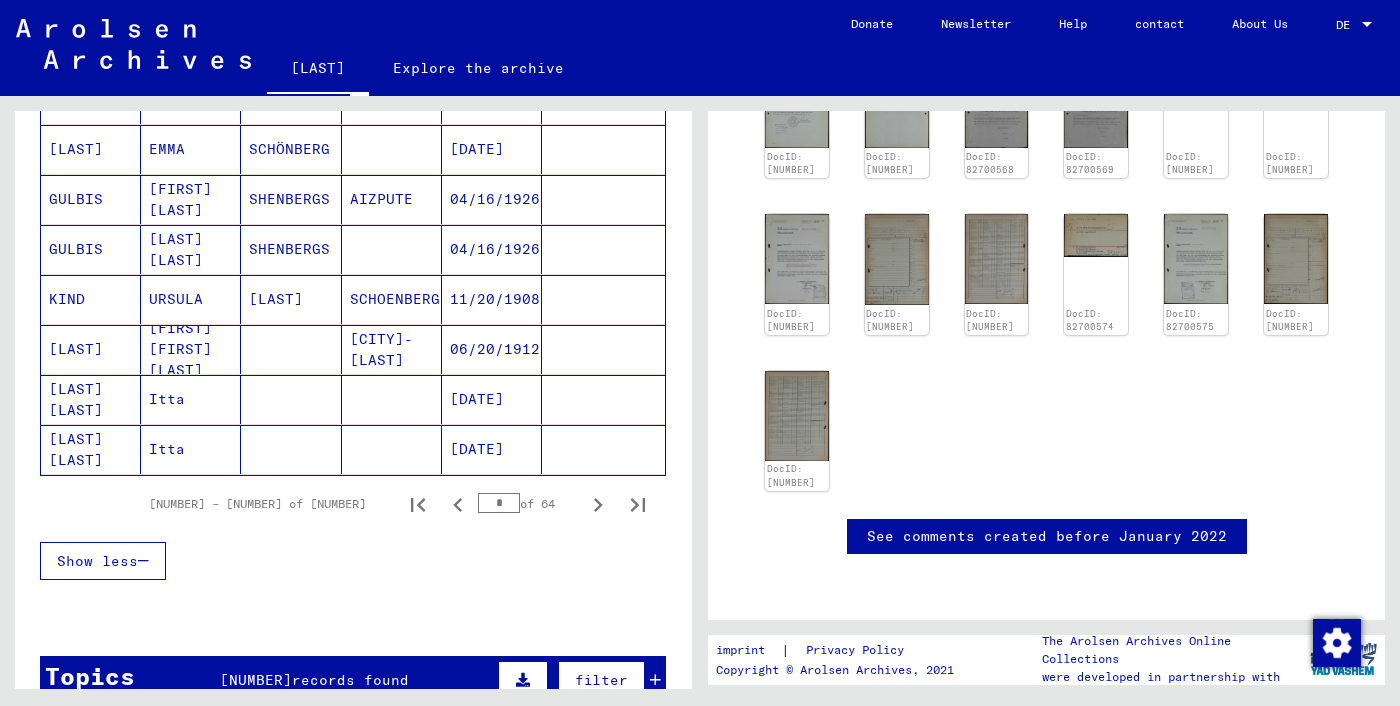 click on "[DATE]" at bounding box center (492, 449) 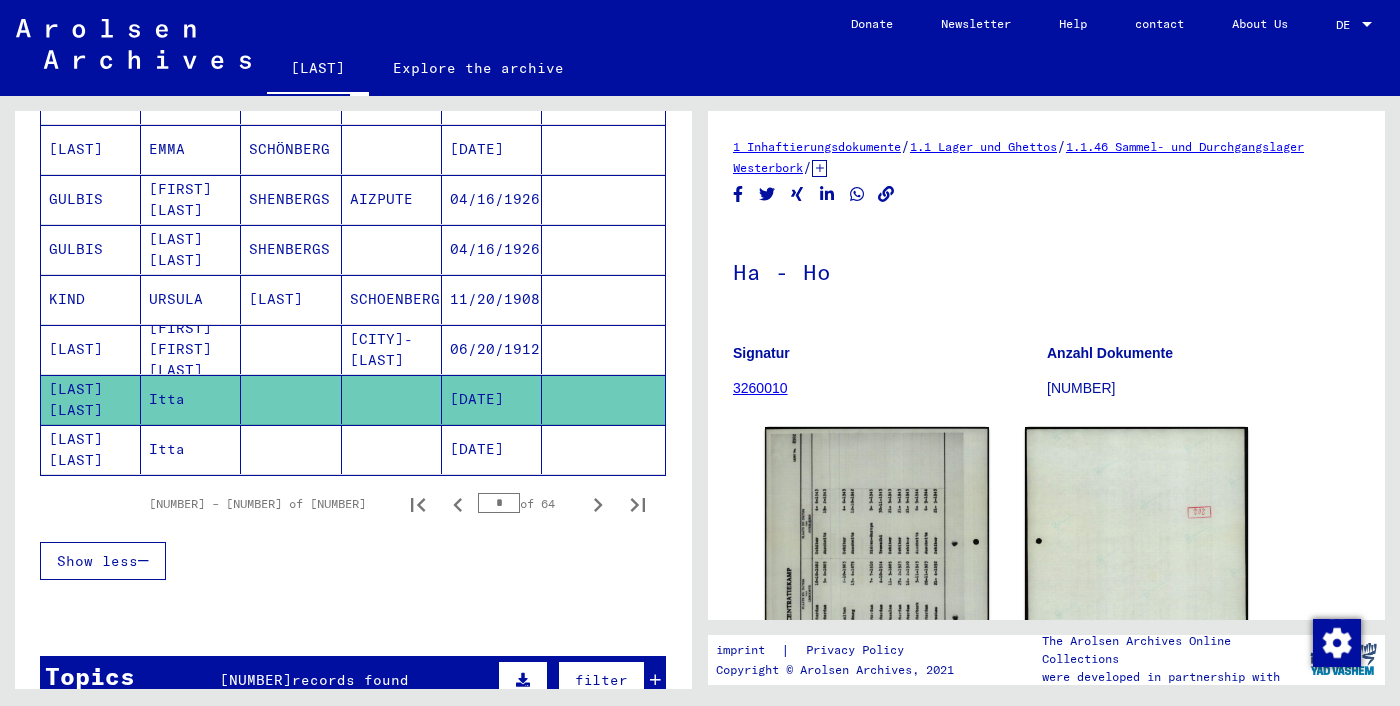 scroll, scrollTop: 0, scrollLeft: 0, axis: both 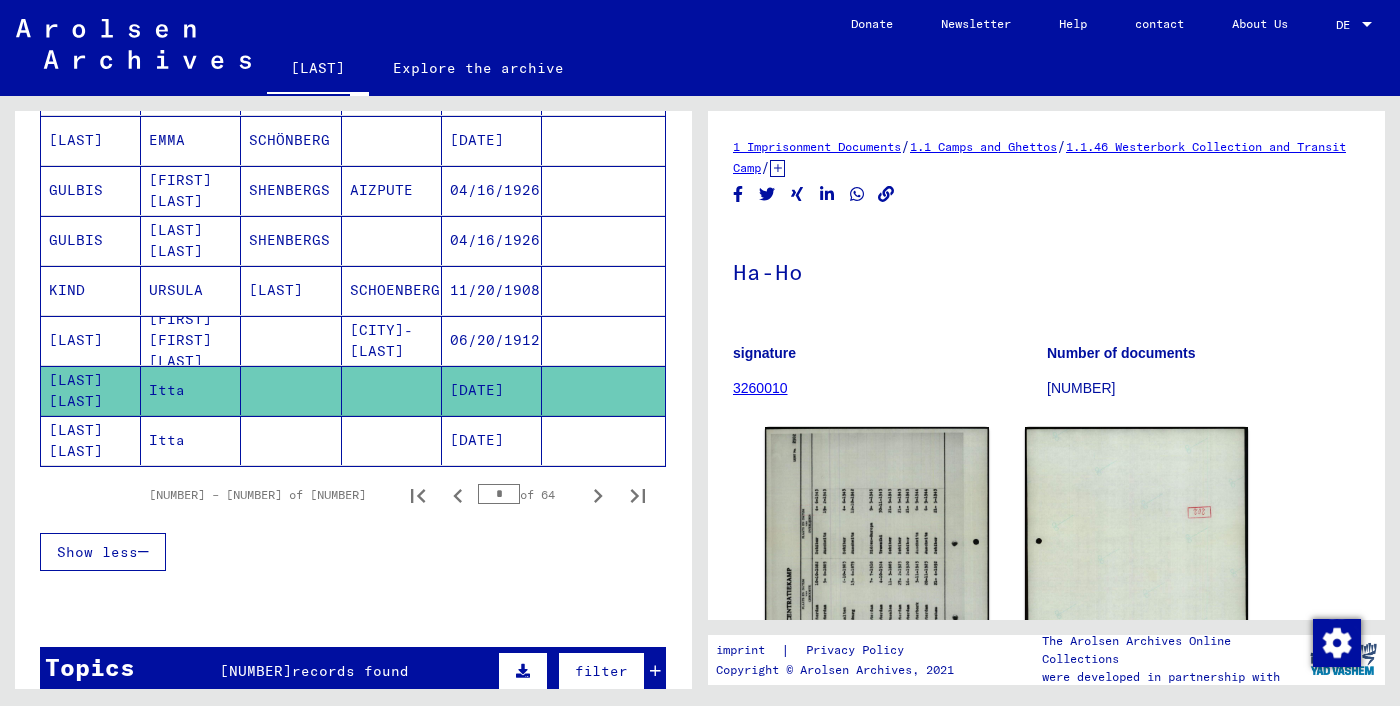 click on "[DATE]" 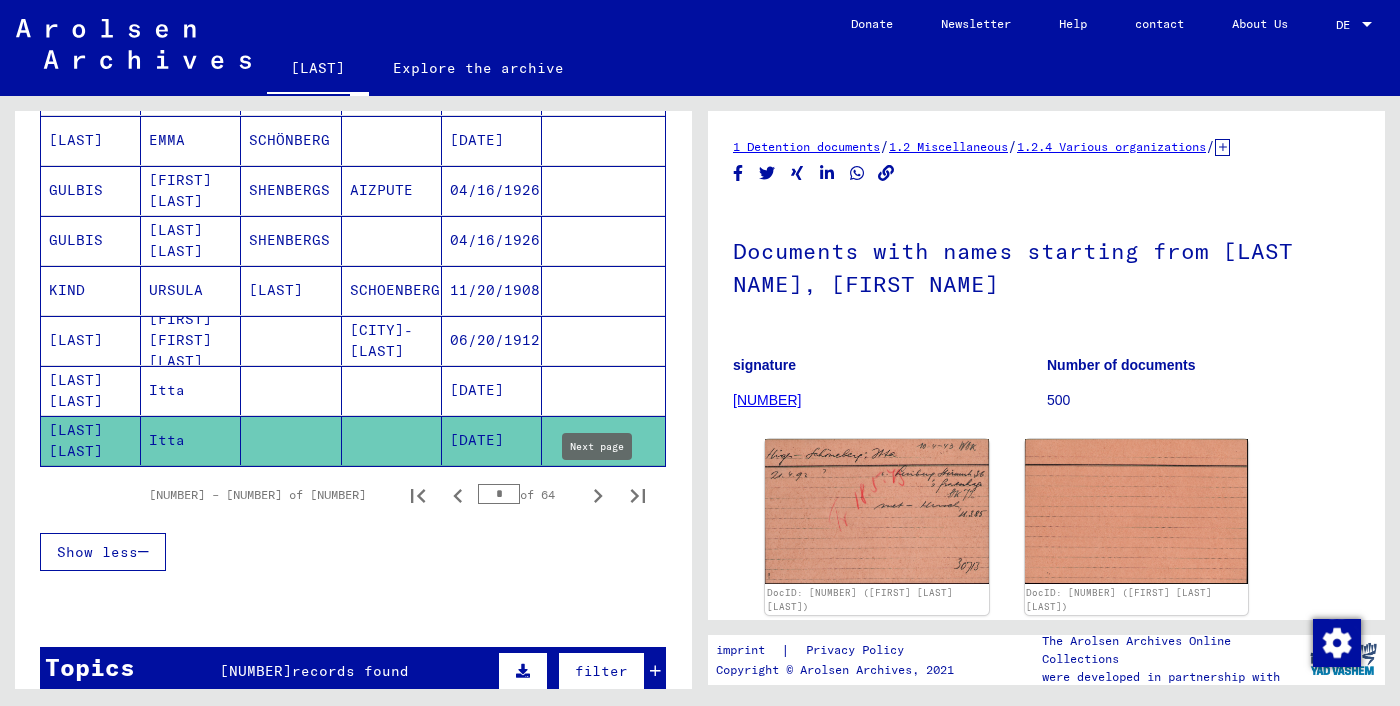 scroll, scrollTop: 0, scrollLeft: 0, axis: both 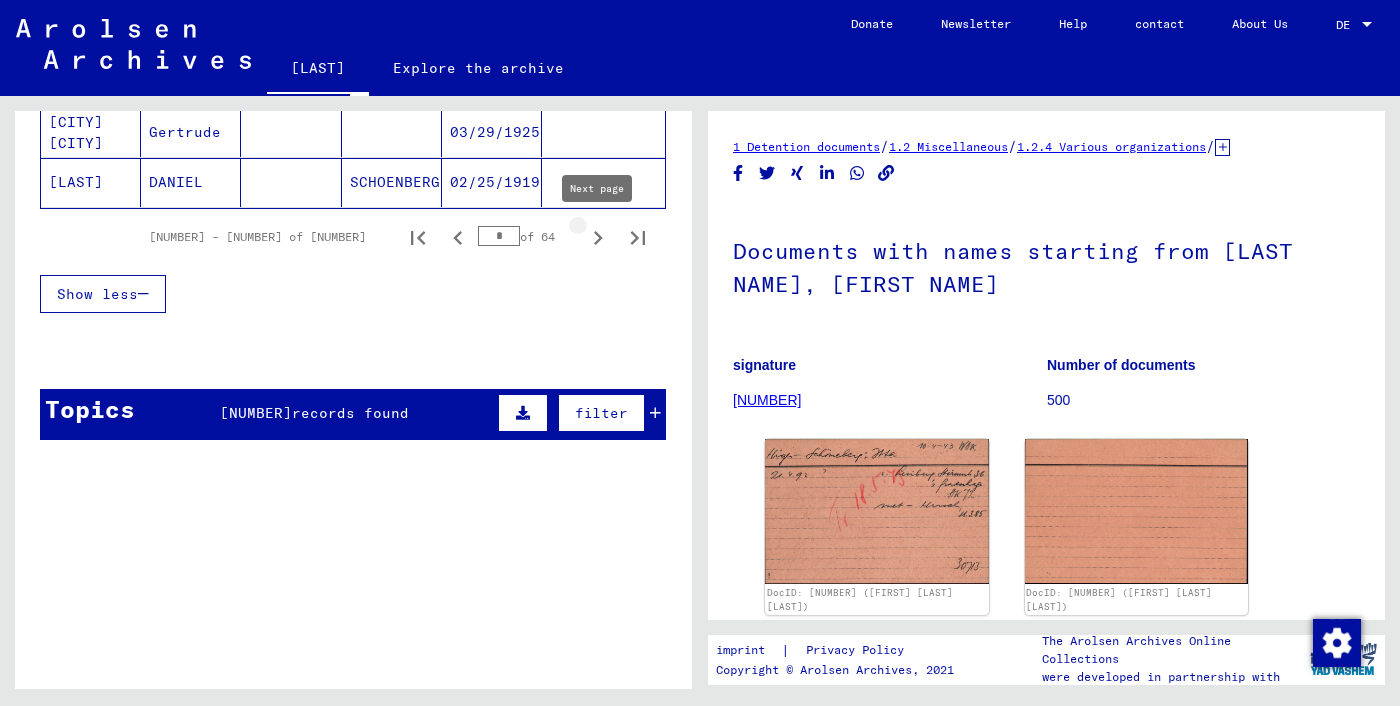 click 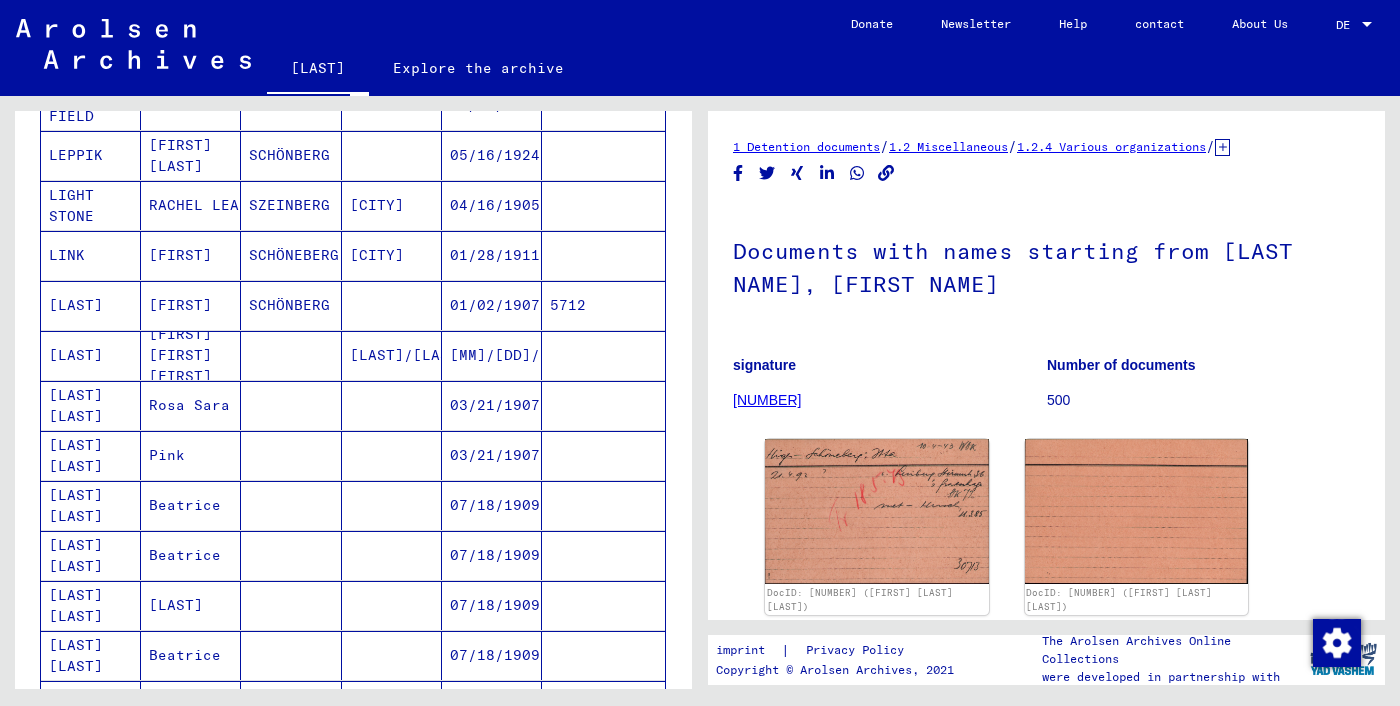 scroll, scrollTop: 577, scrollLeft: 0, axis: vertical 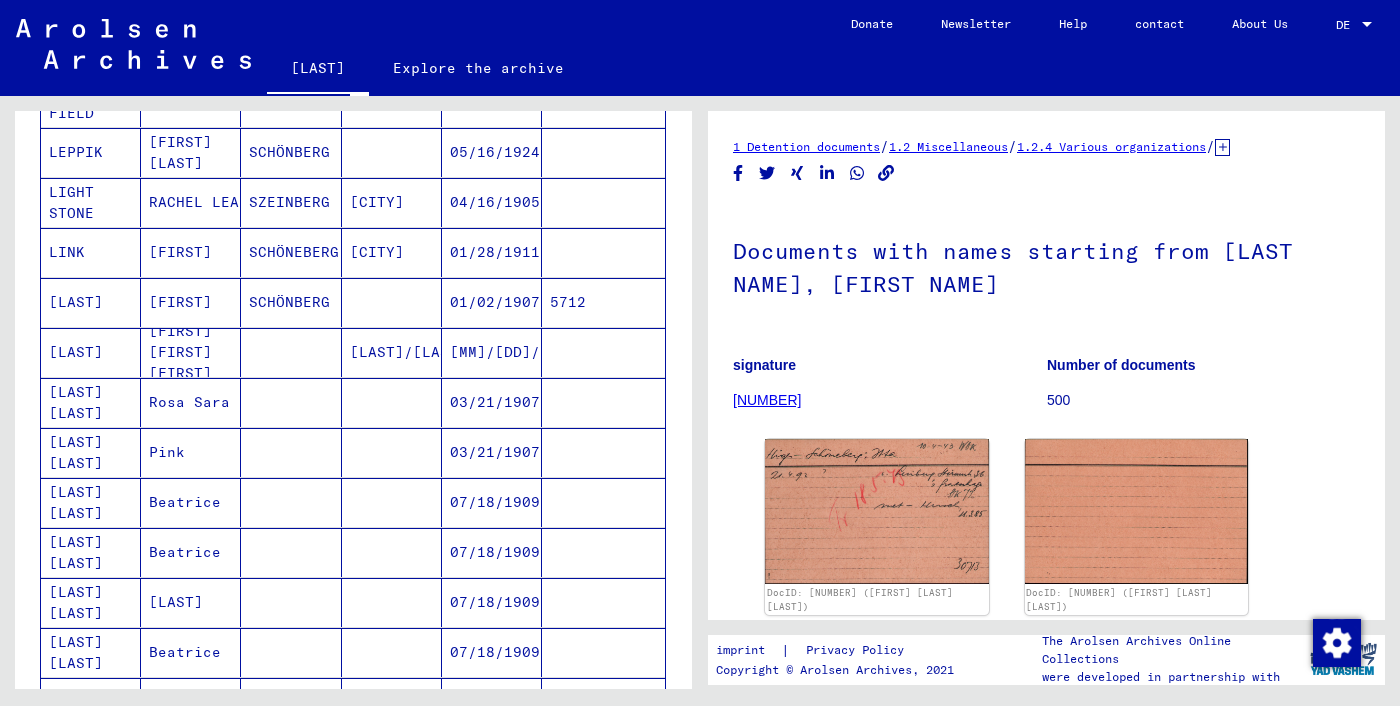 click on "[LAST] [LAST]" at bounding box center (94, 453) 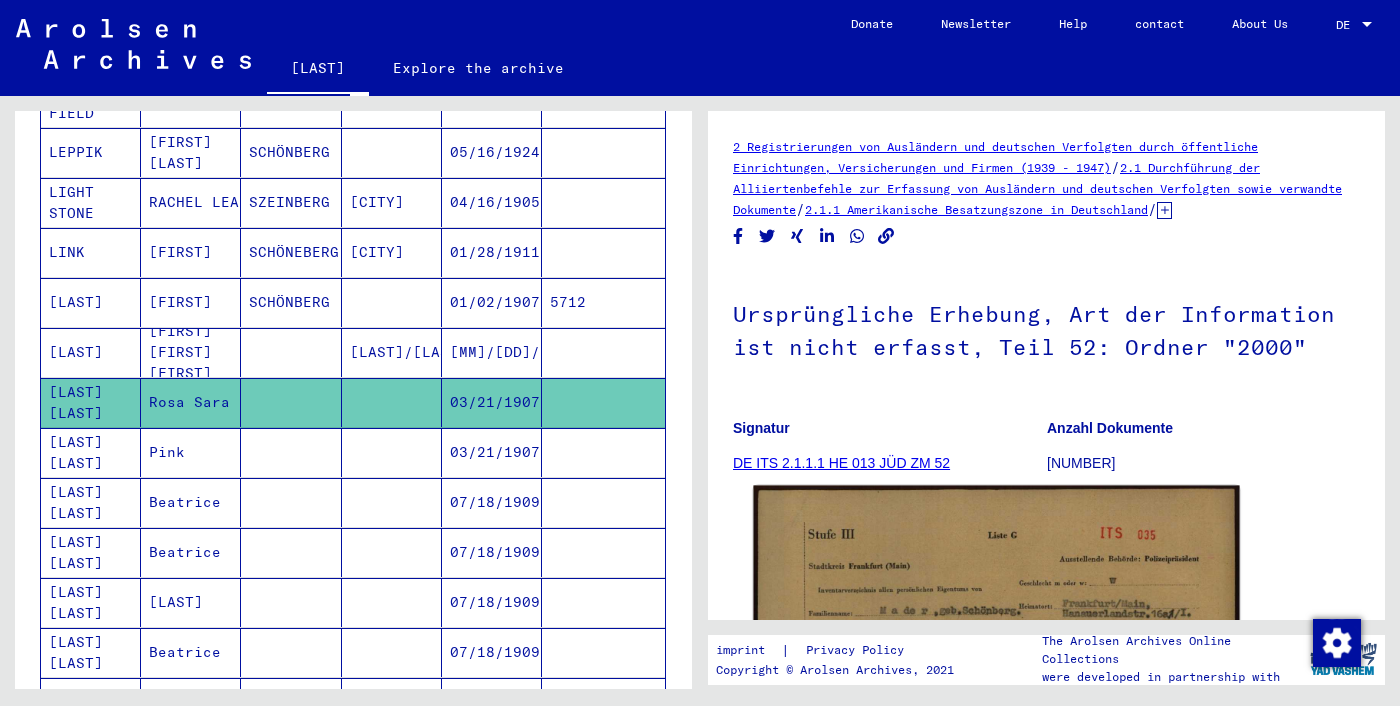 scroll, scrollTop: 0, scrollLeft: 0, axis: both 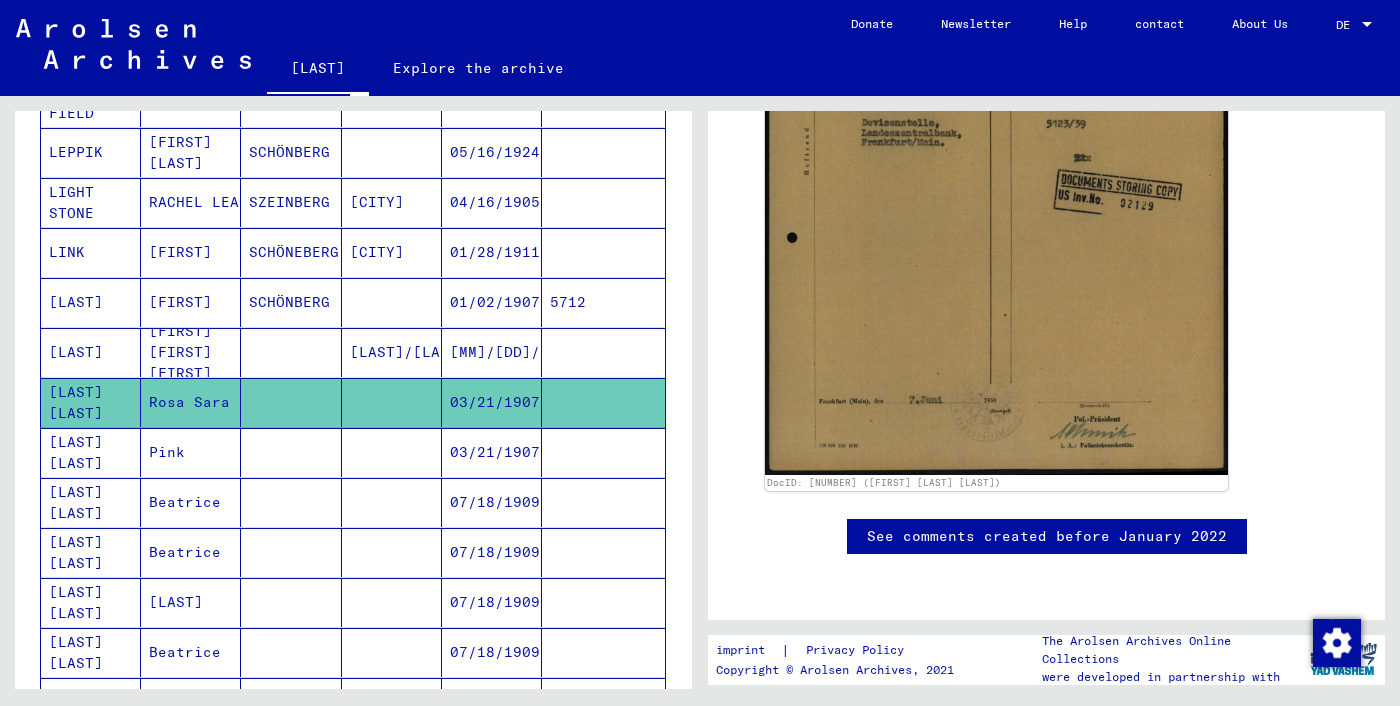 click at bounding box center [291, 502] 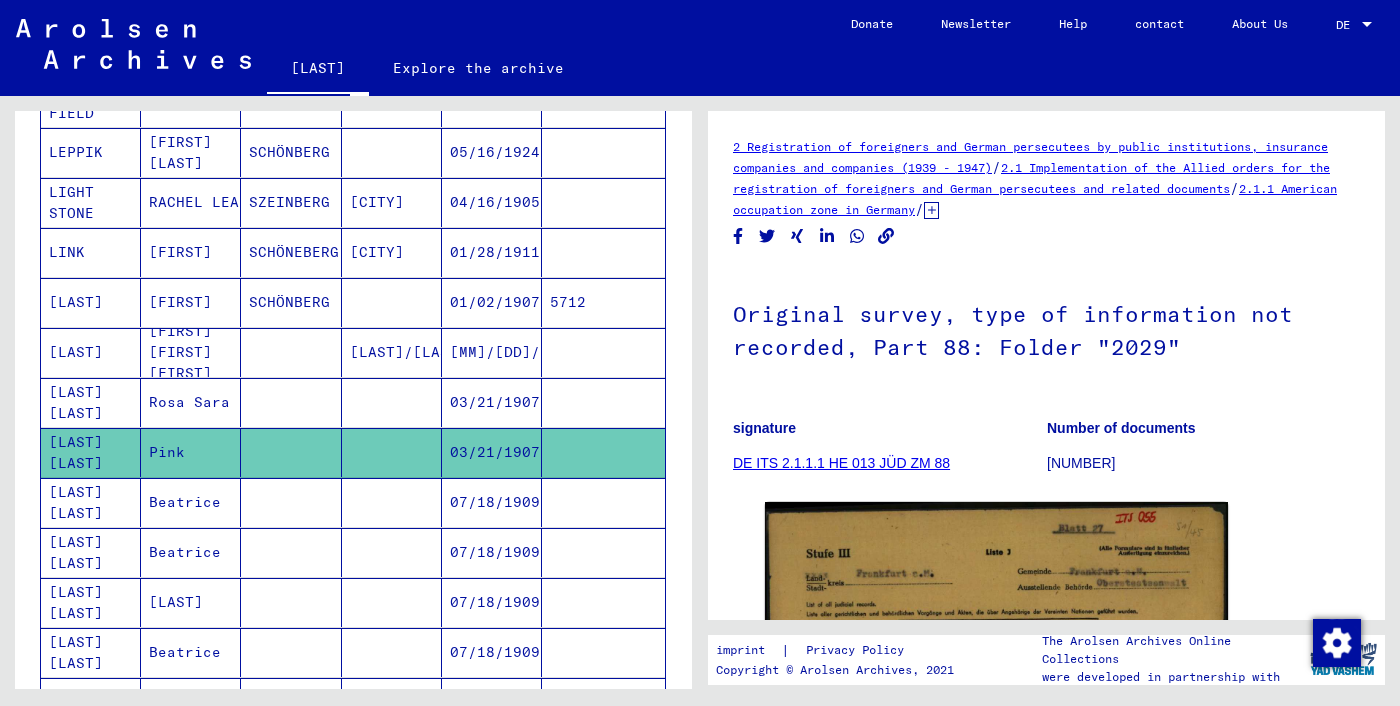 scroll, scrollTop: 0, scrollLeft: 0, axis: both 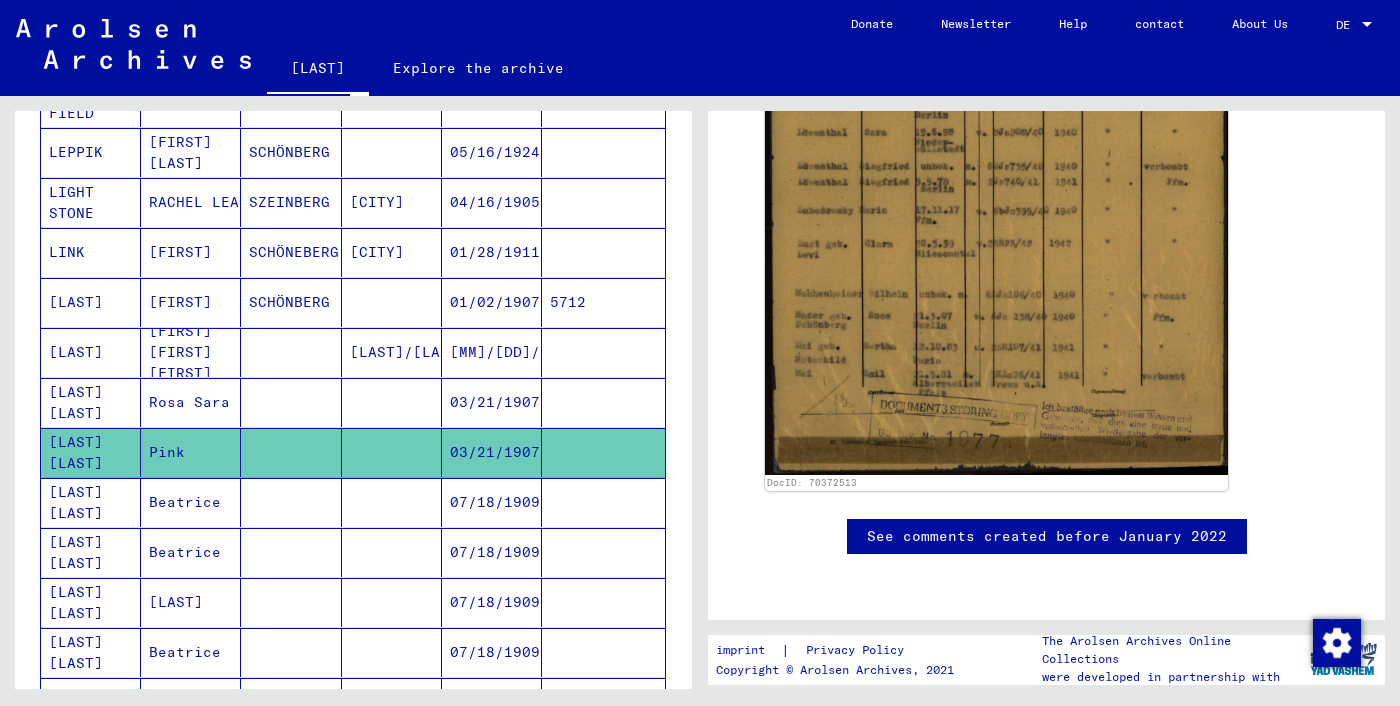 click at bounding box center [291, 652] 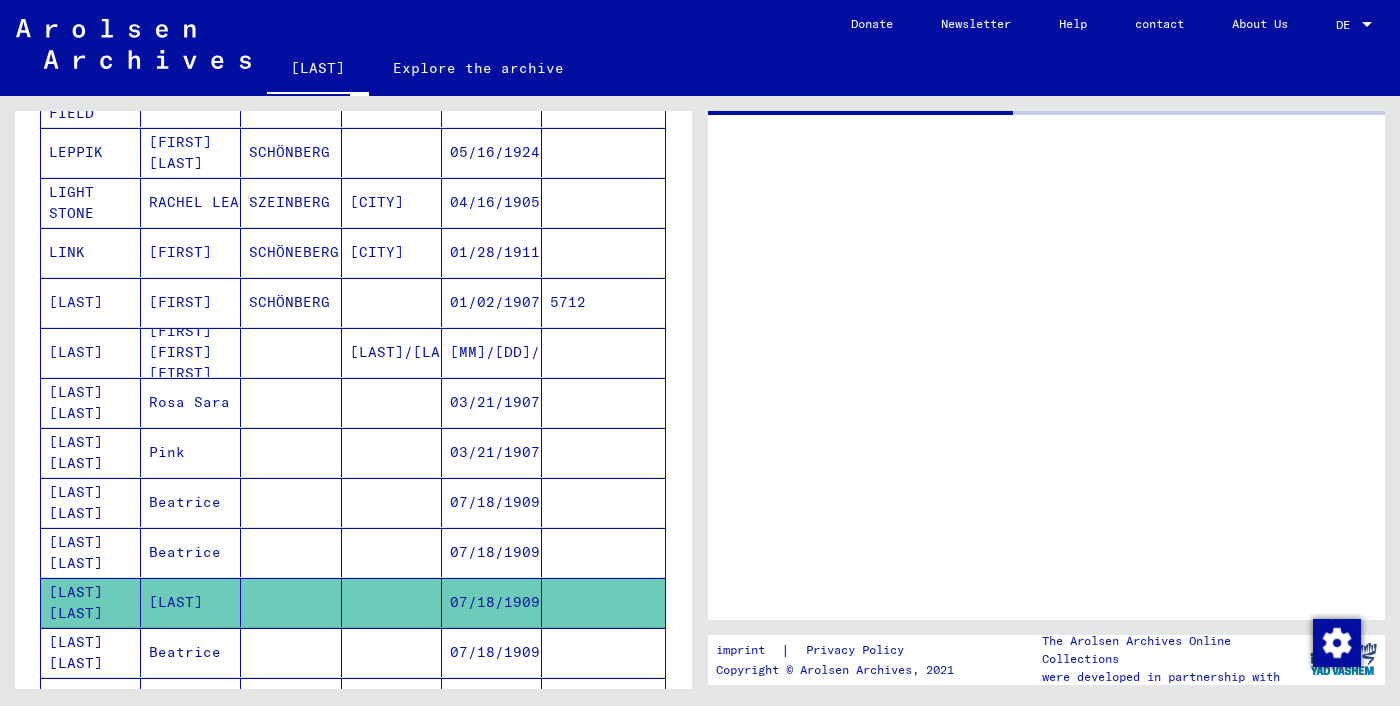 scroll, scrollTop: 0, scrollLeft: 0, axis: both 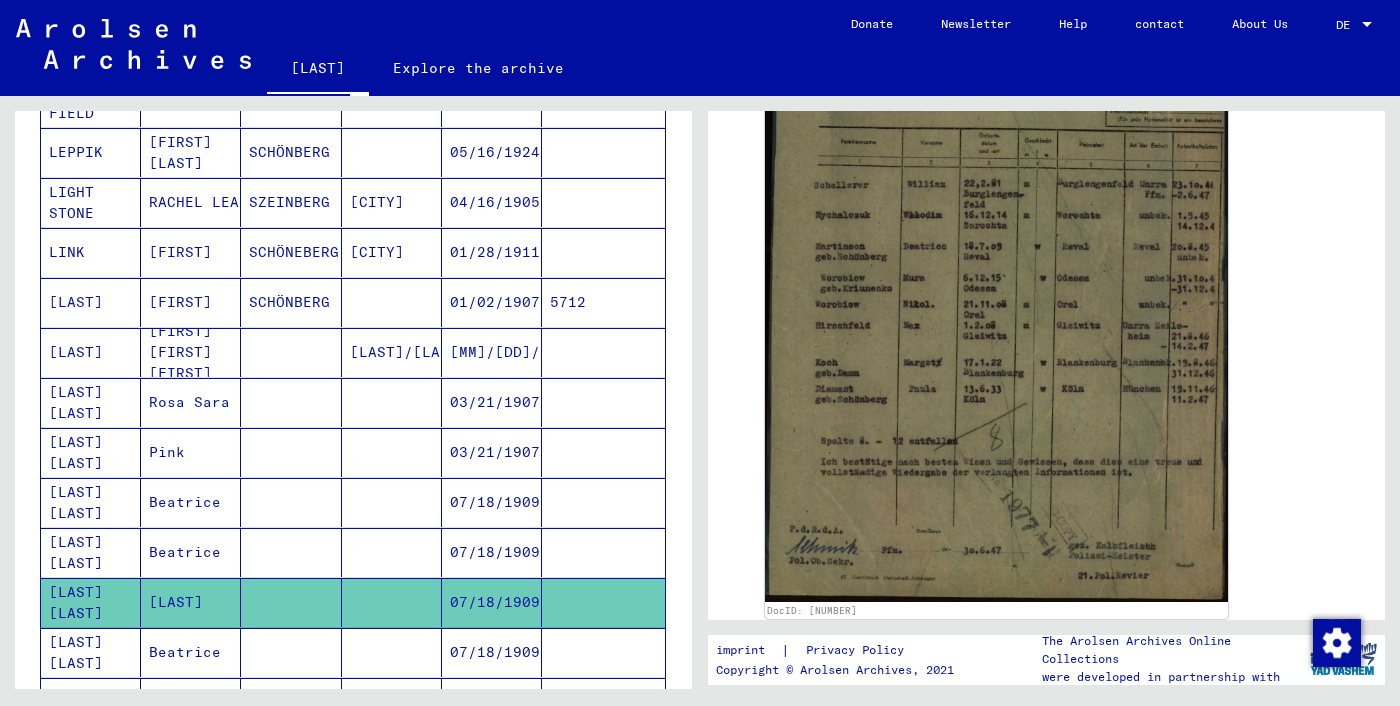 click on "SZEINBERG" at bounding box center (294, 252) 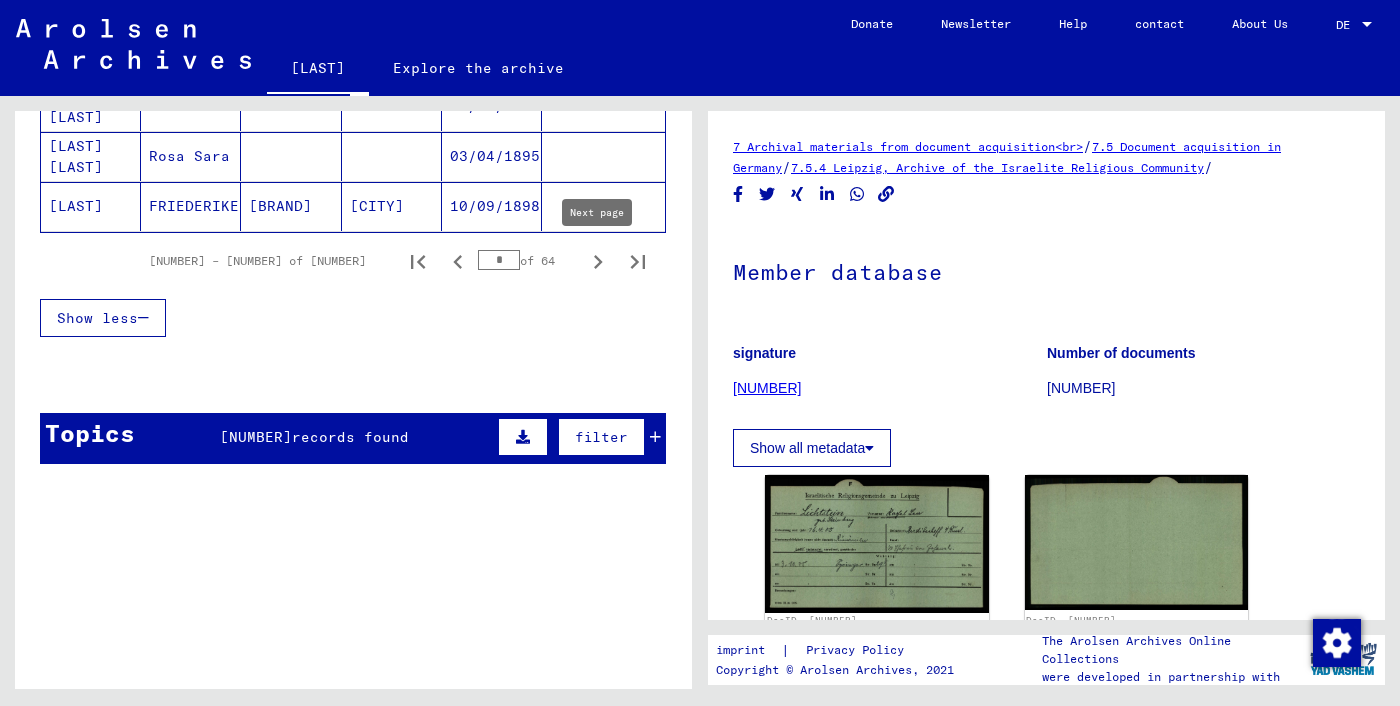 click 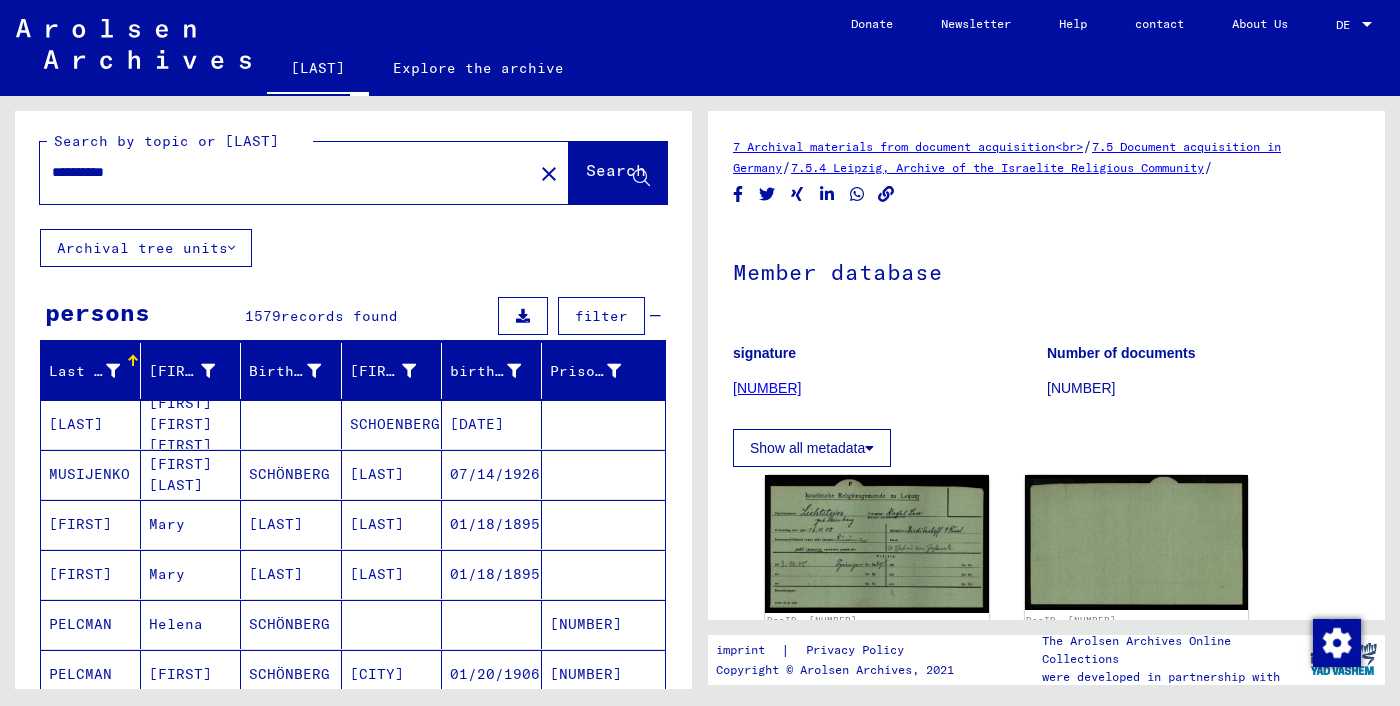 click at bounding box center (113, 371) 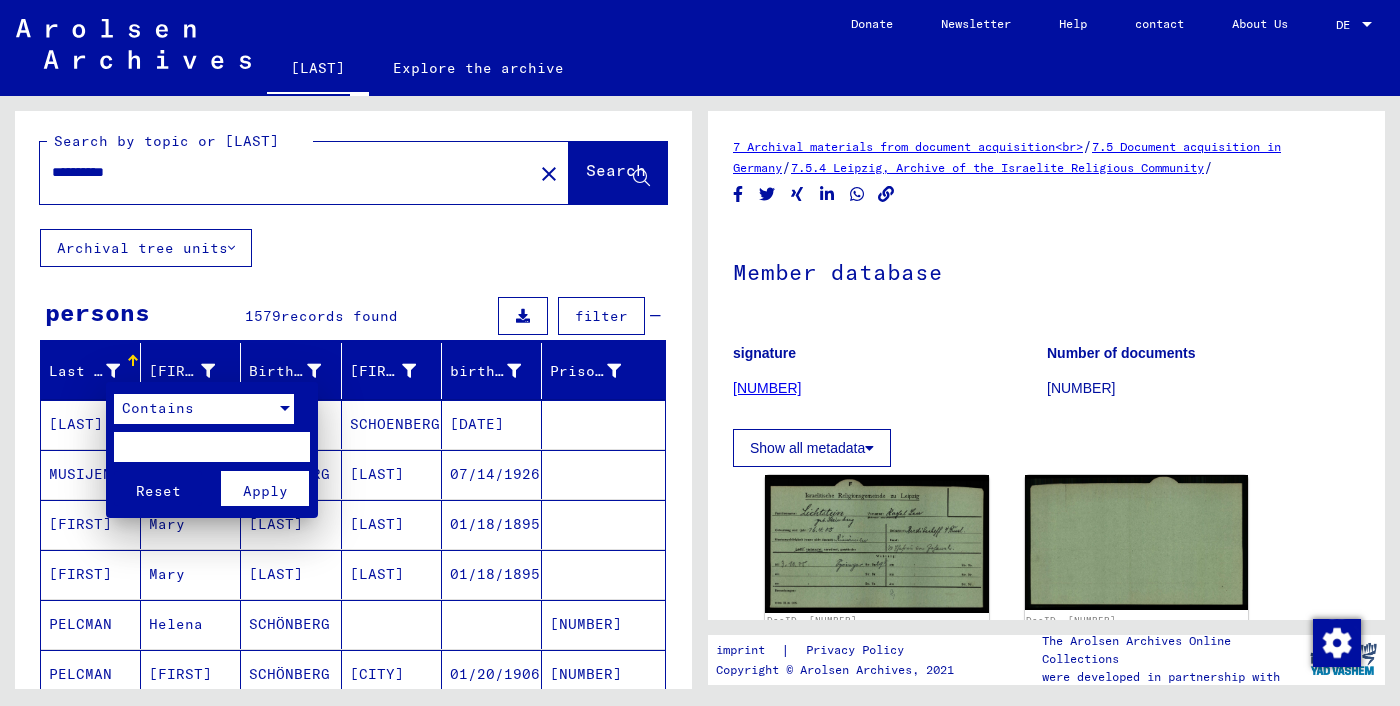 click on "Contains" at bounding box center (158, 408) 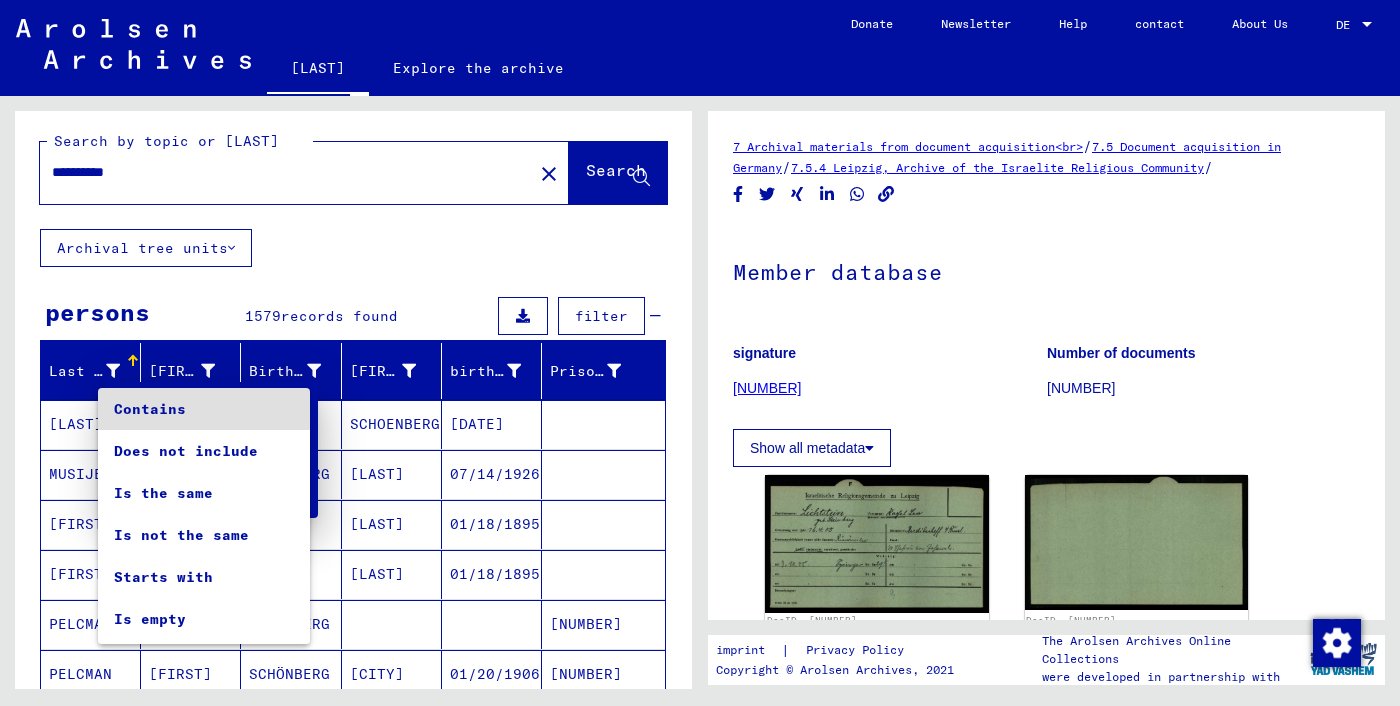 click at bounding box center [700, 353] 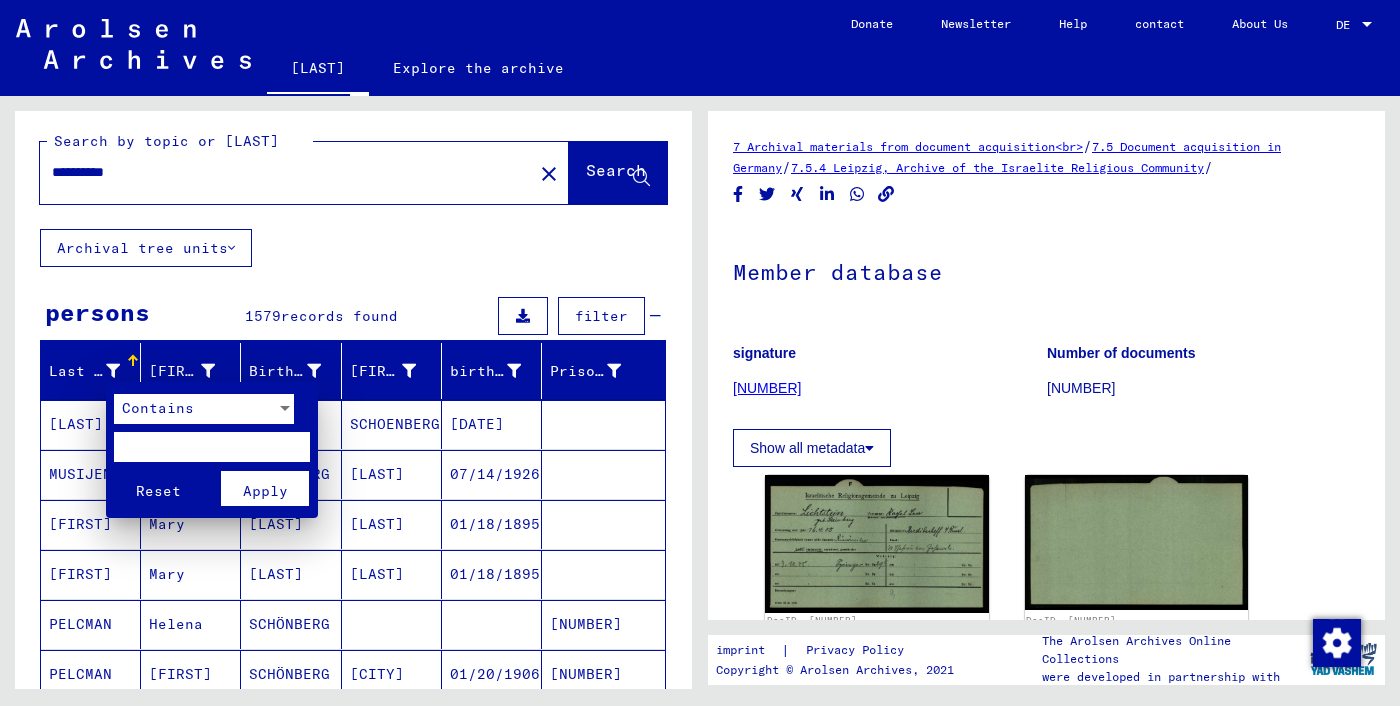 click at bounding box center (212, 447) 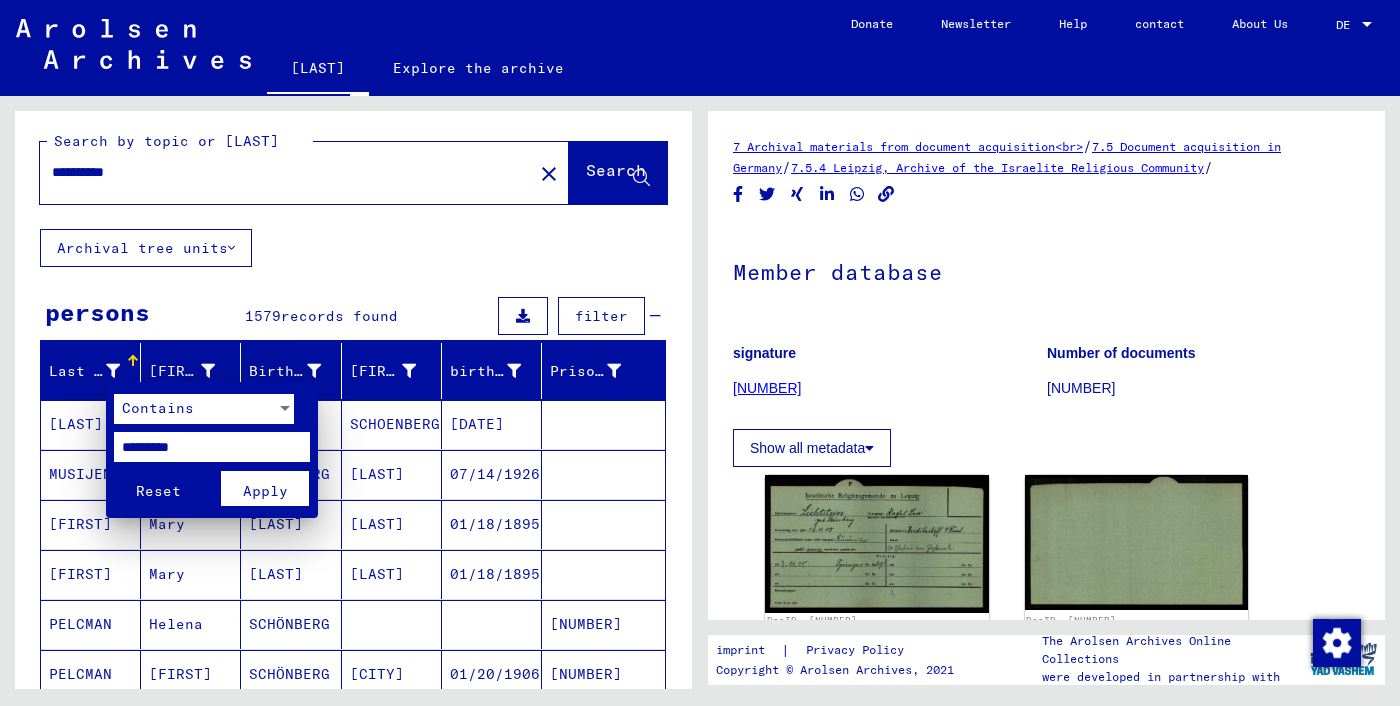 type on "**********" 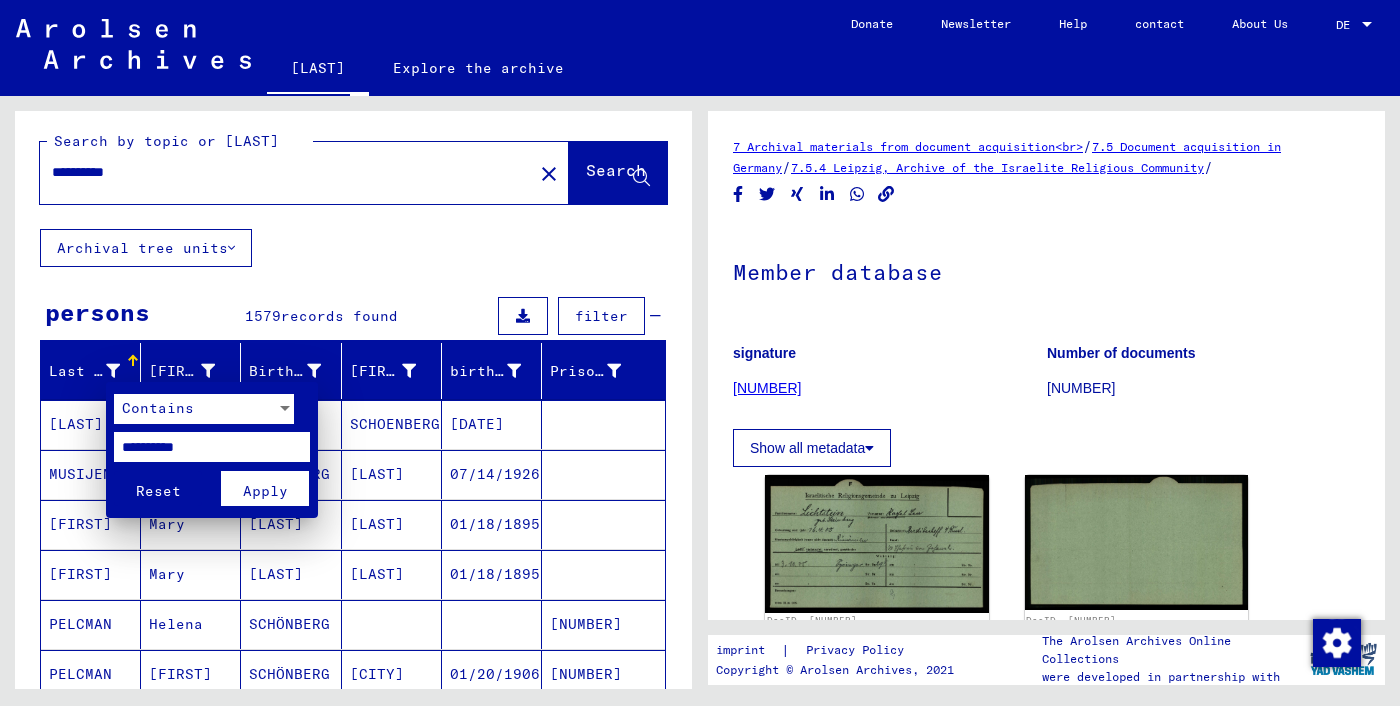 click on "Reset" at bounding box center [158, 488] 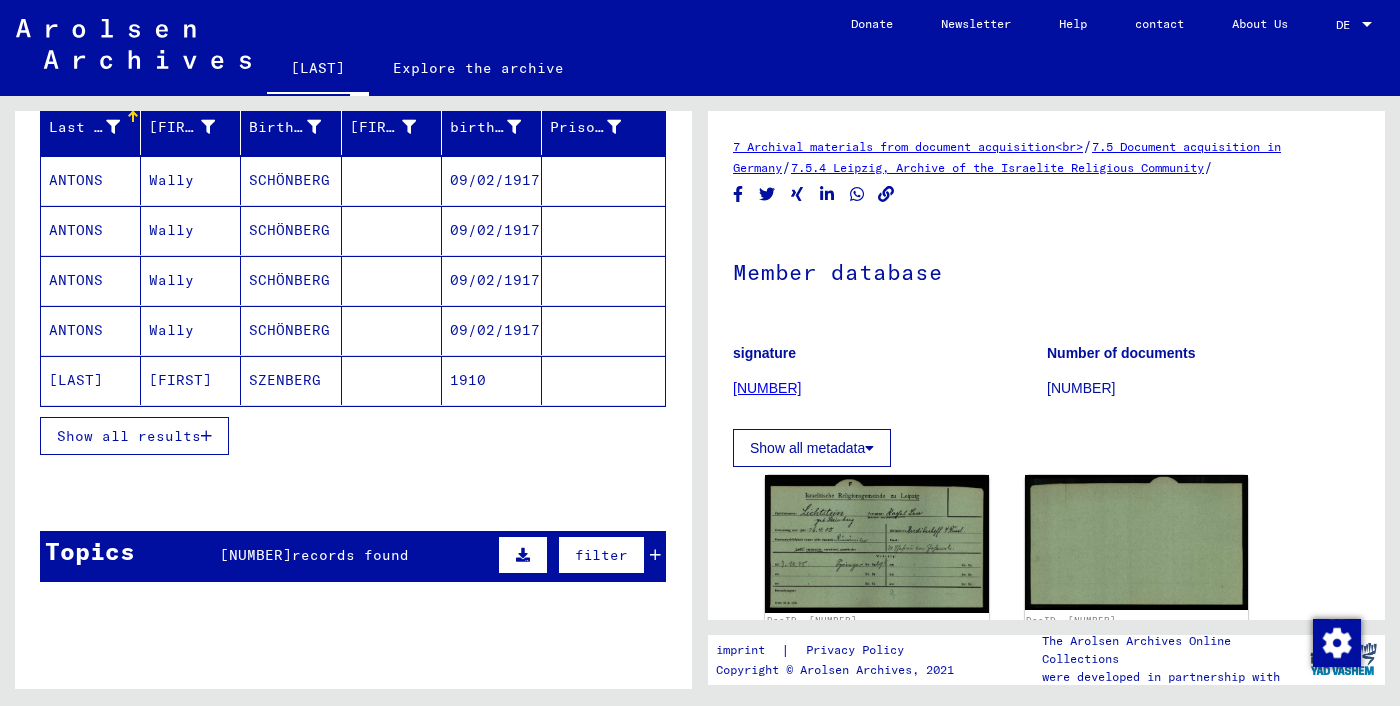 click at bounding box center [206, 436] 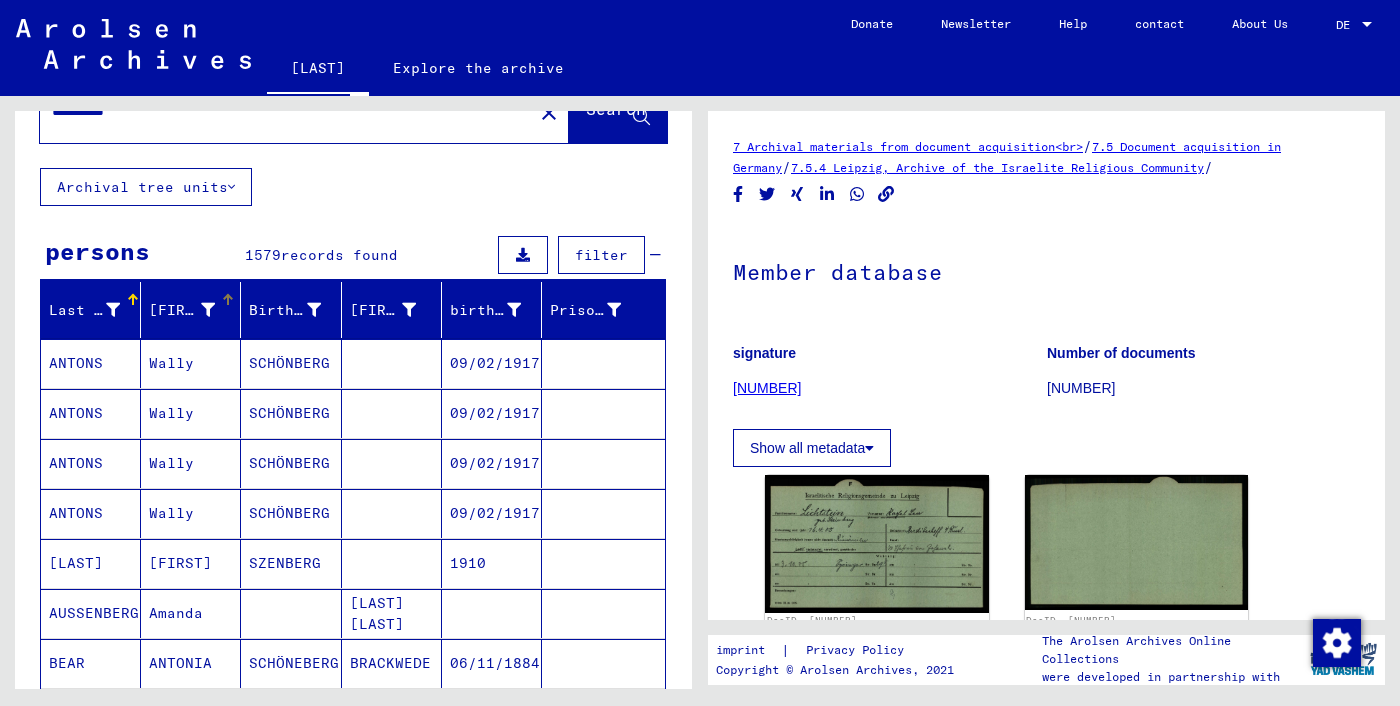 click on "[FIRST]" at bounding box center [180, 310] 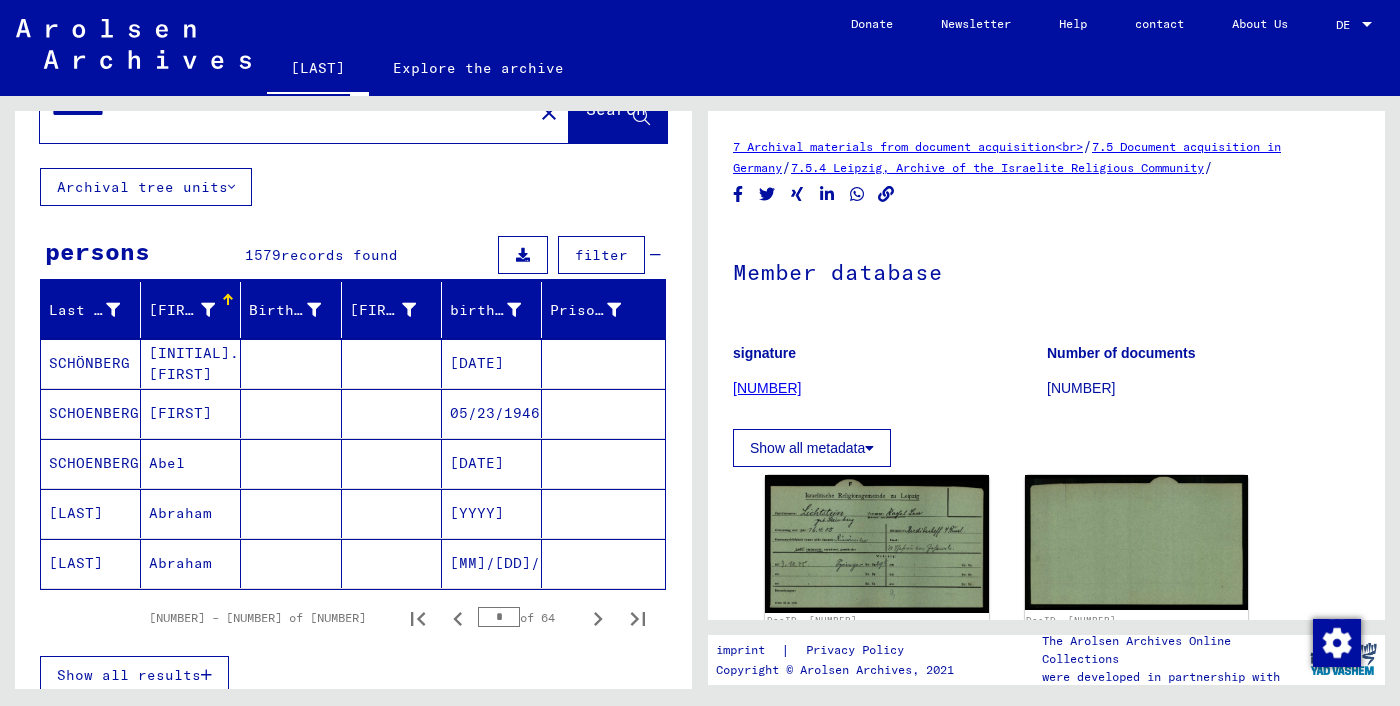 click on "[FIRST]" at bounding box center [180, 310] 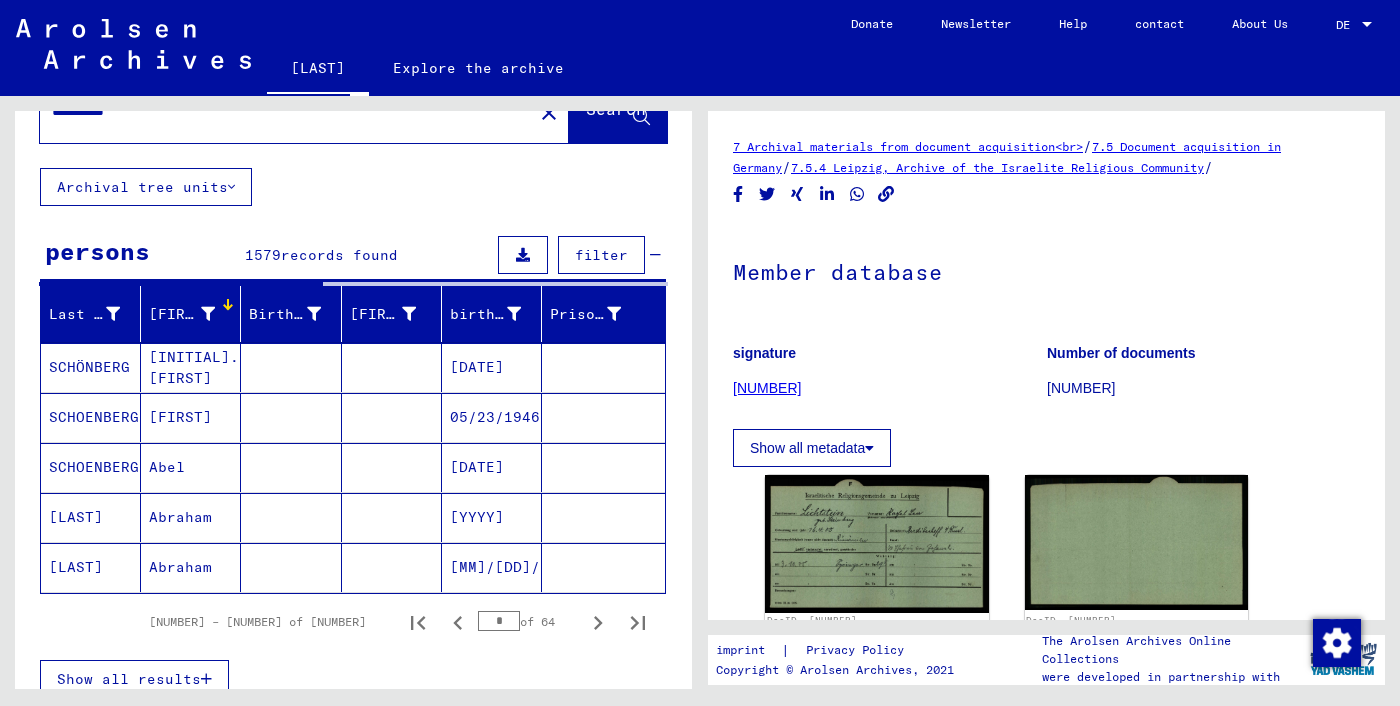 click at bounding box center (228, 304) 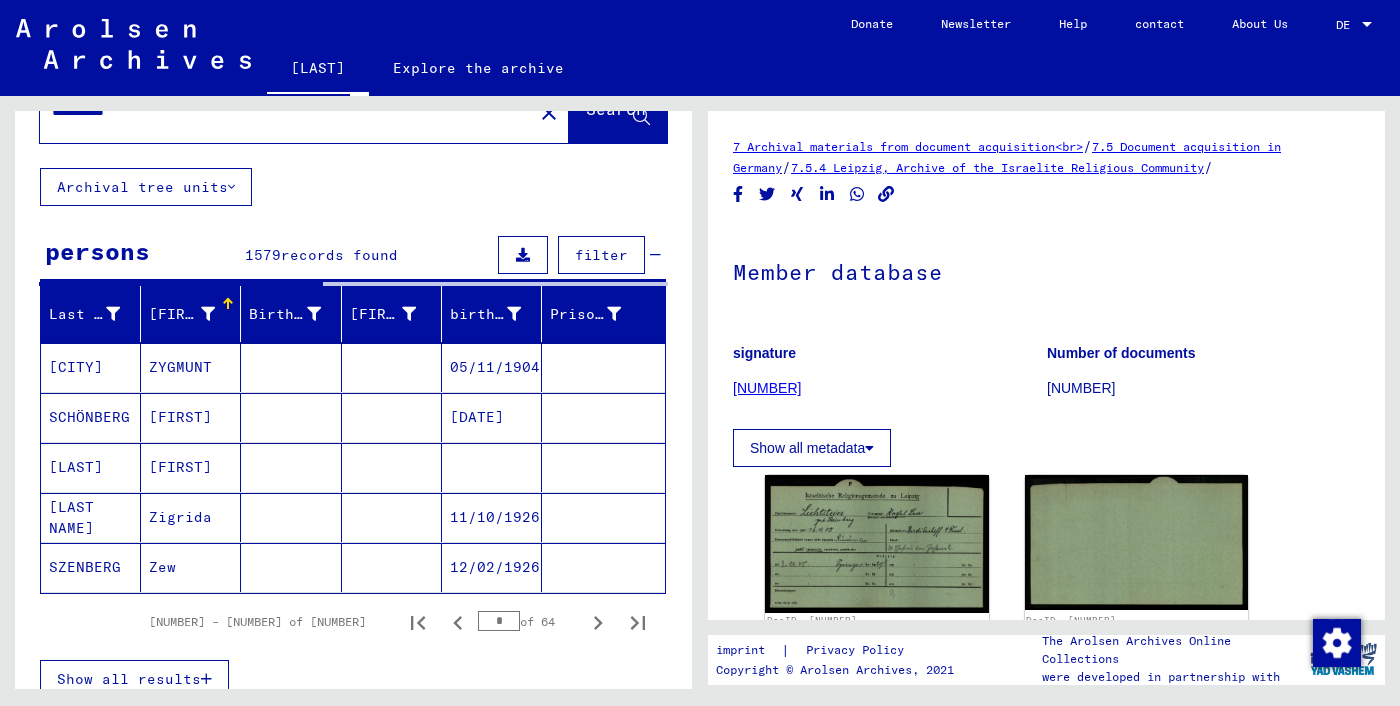 click at bounding box center [228, 299] 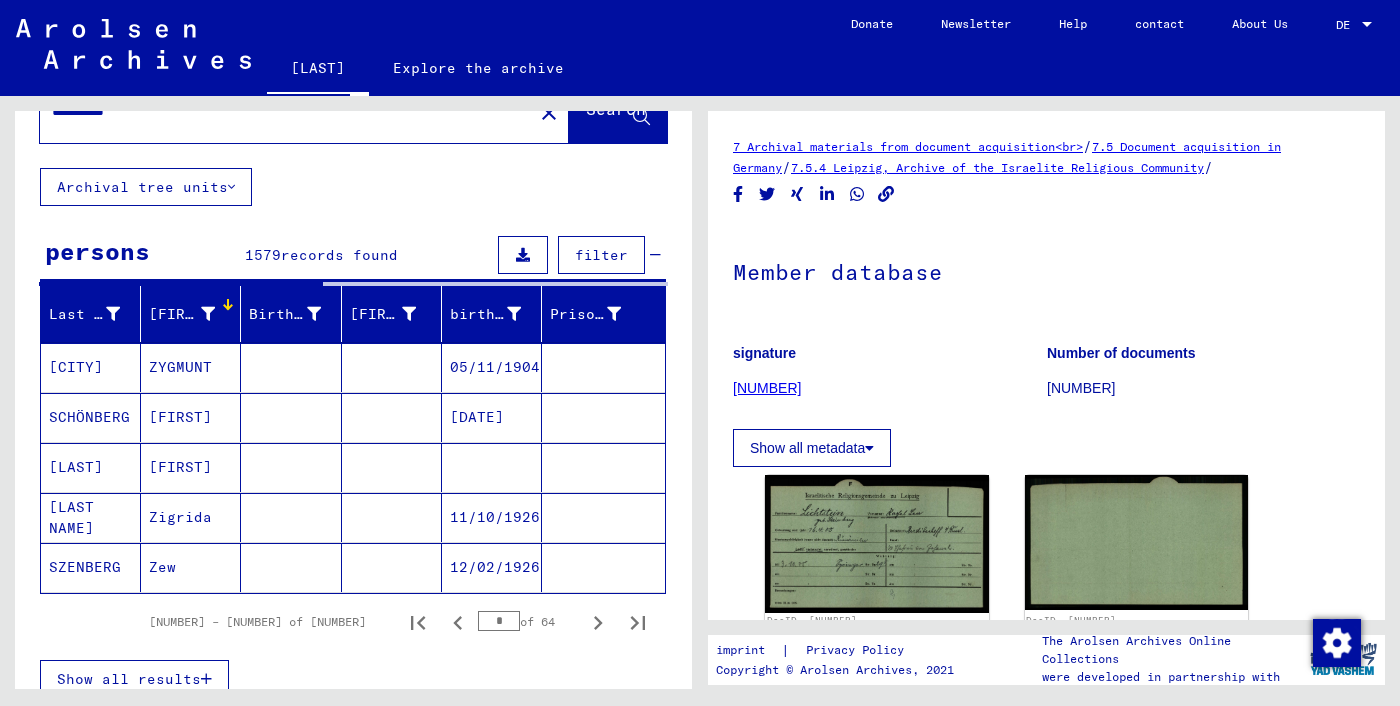 click on "[FIRST]" at bounding box center (180, 314) 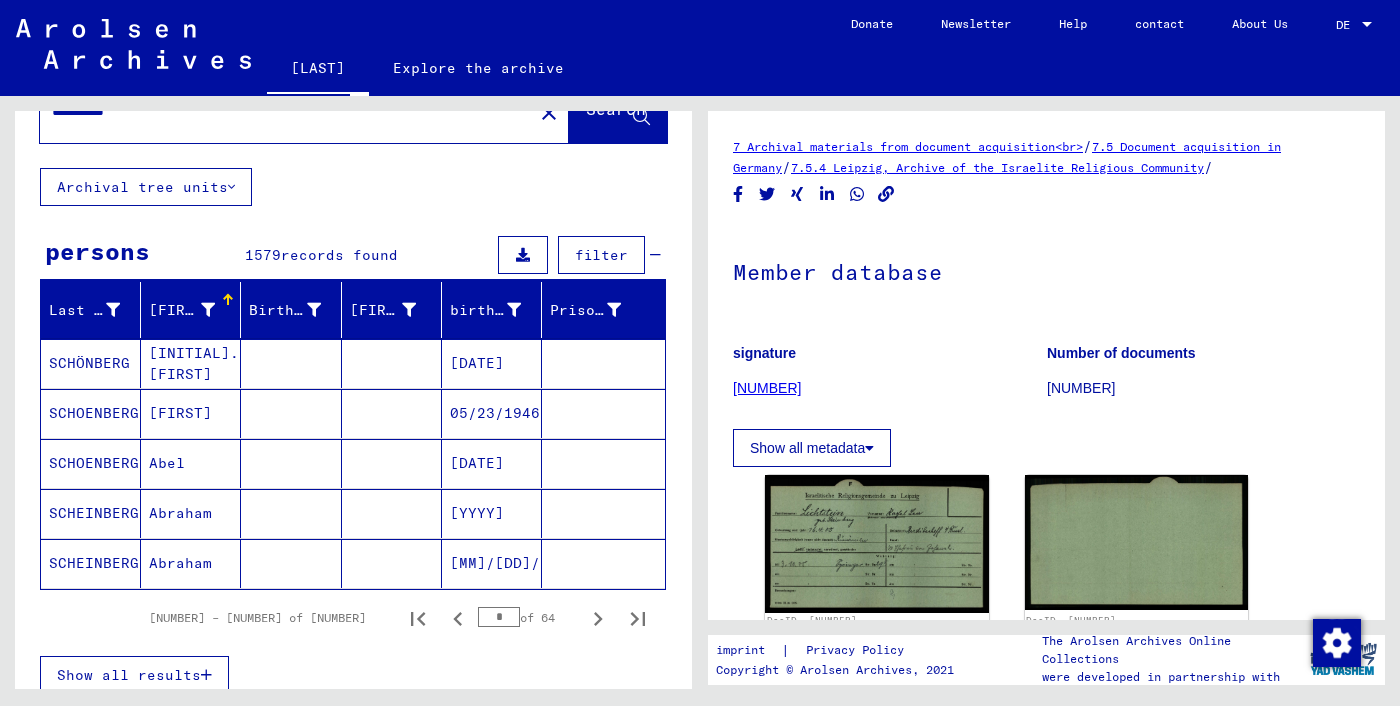 click on "**********" at bounding box center (286, 111) 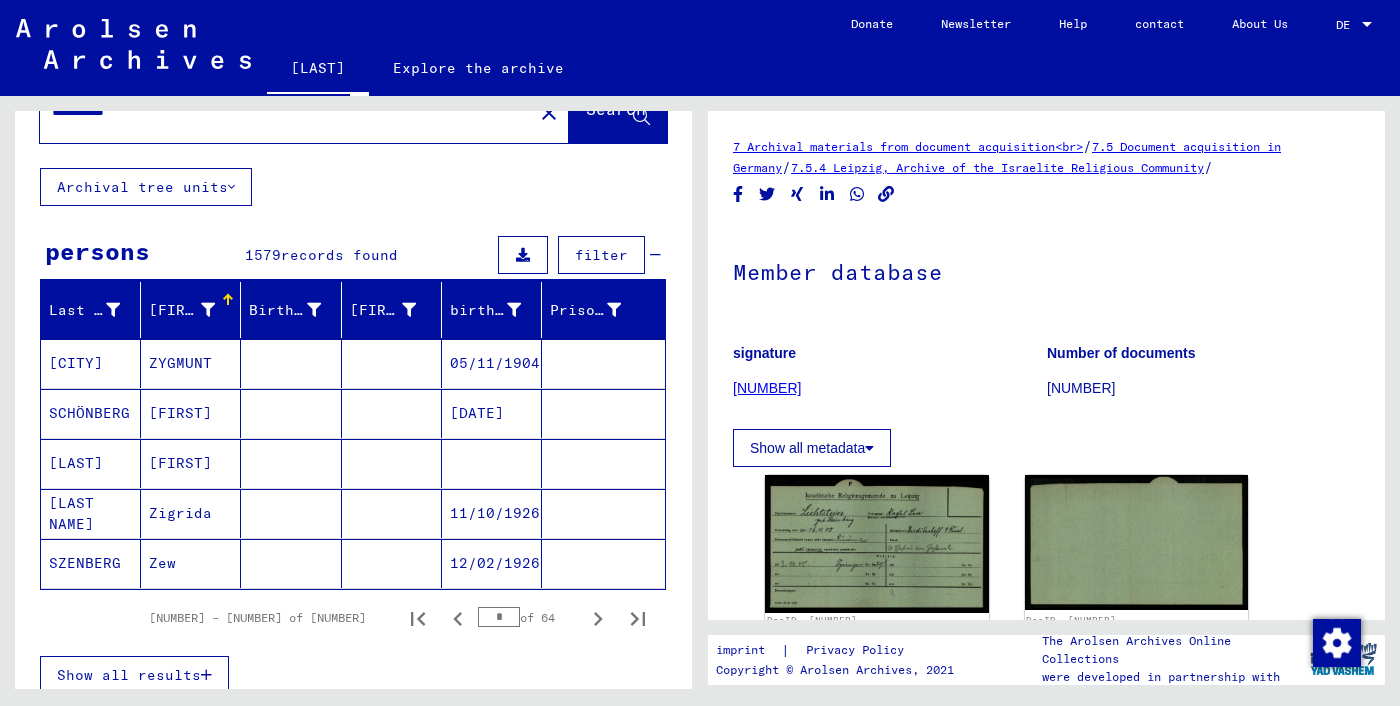 click on "**********" at bounding box center (286, 111) 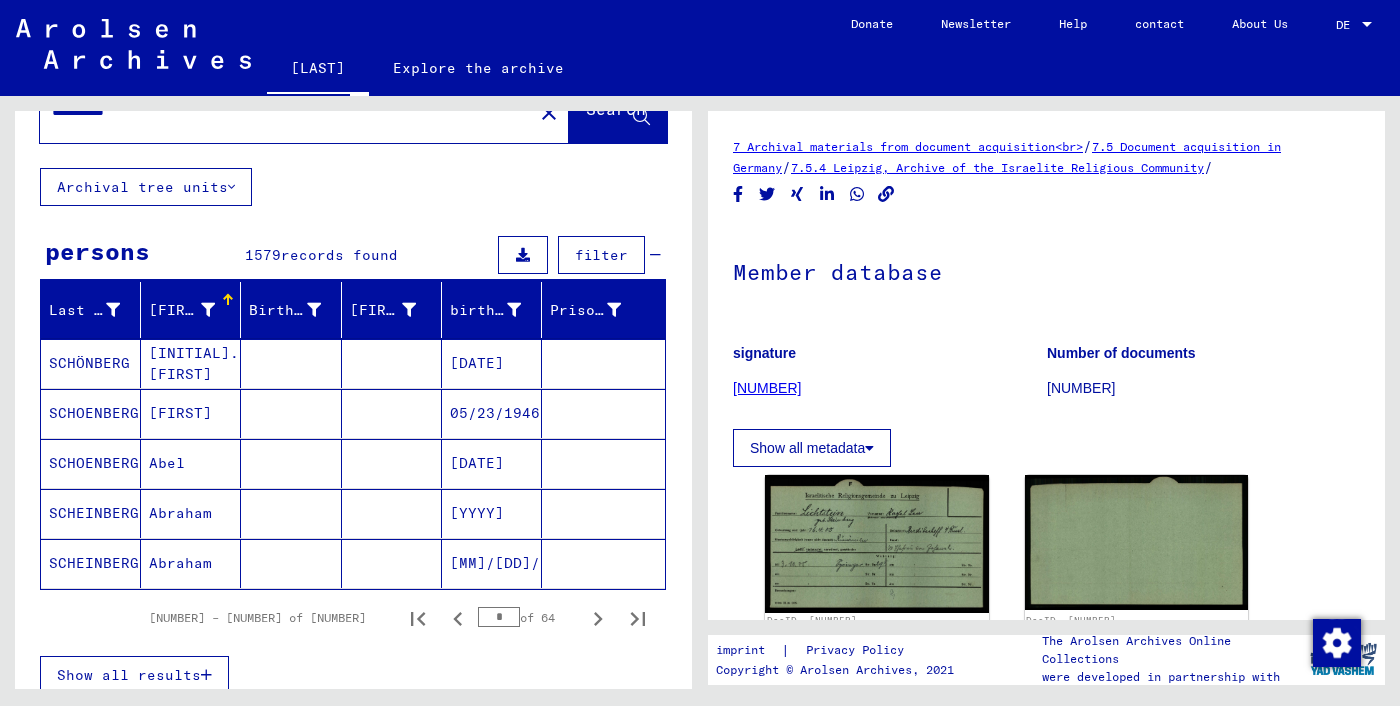 scroll, scrollTop: 0, scrollLeft: 0, axis: both 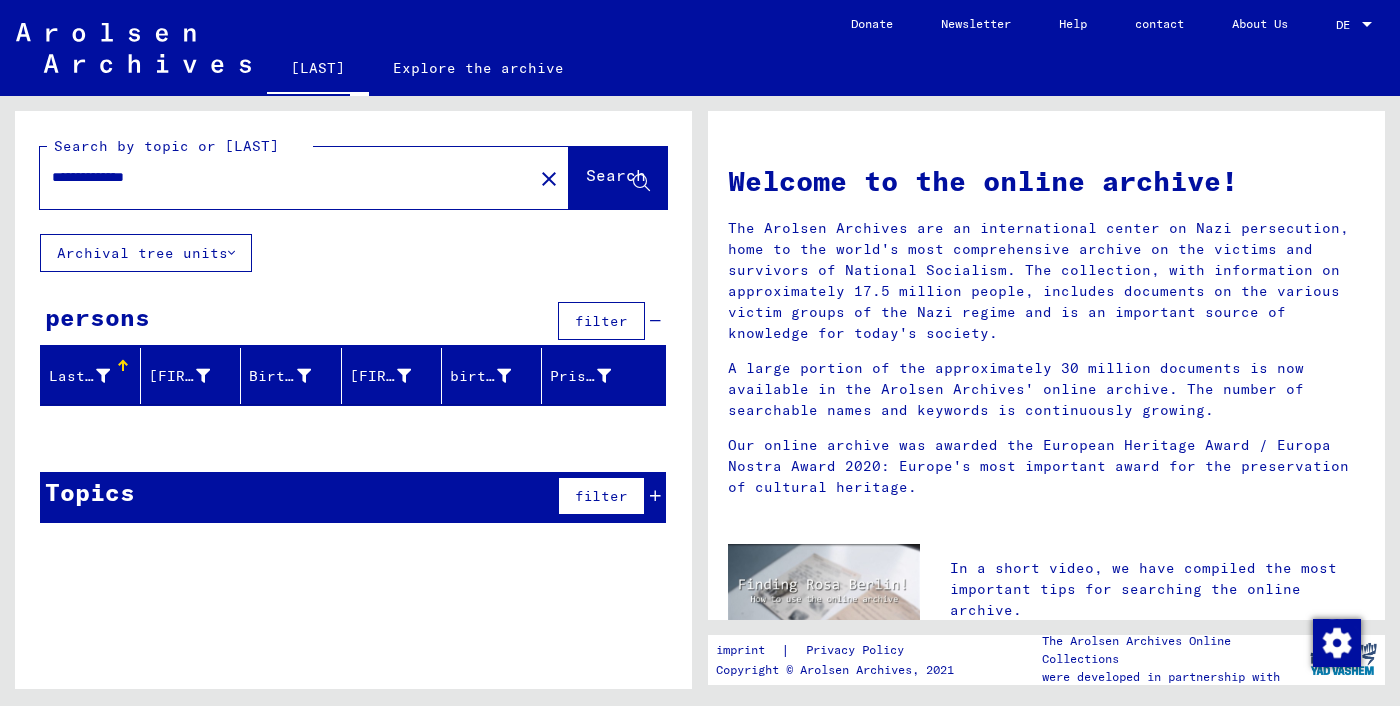 click on "**********" at bounding box center (280, 177) 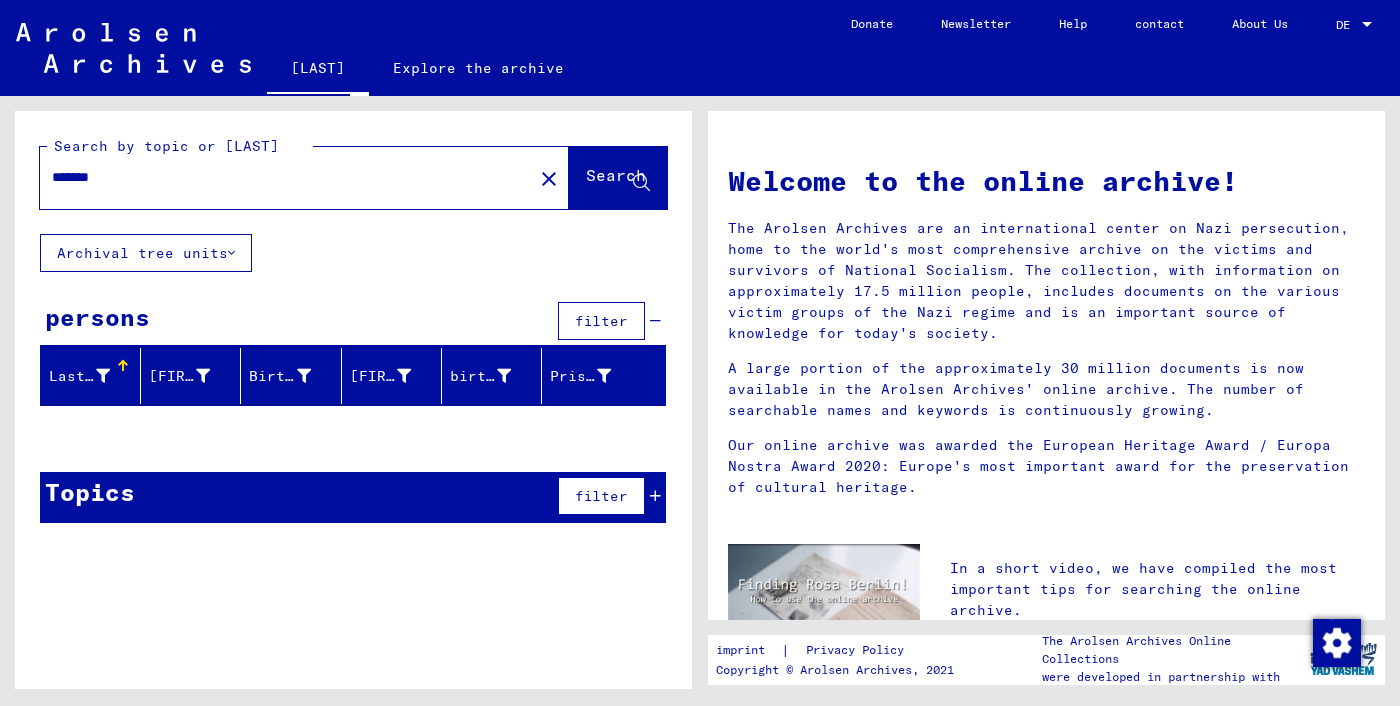 type on "*******" 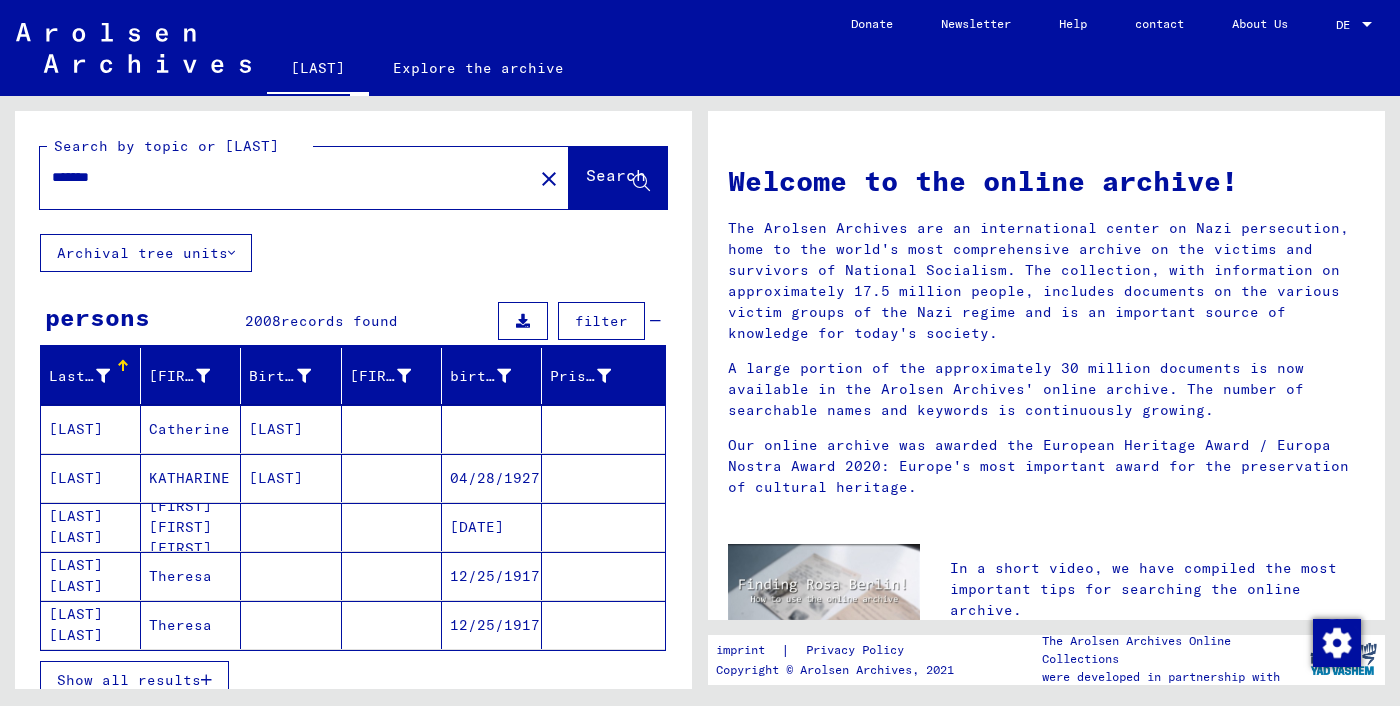 click on "Theresa" at bounding box center [180, 625] 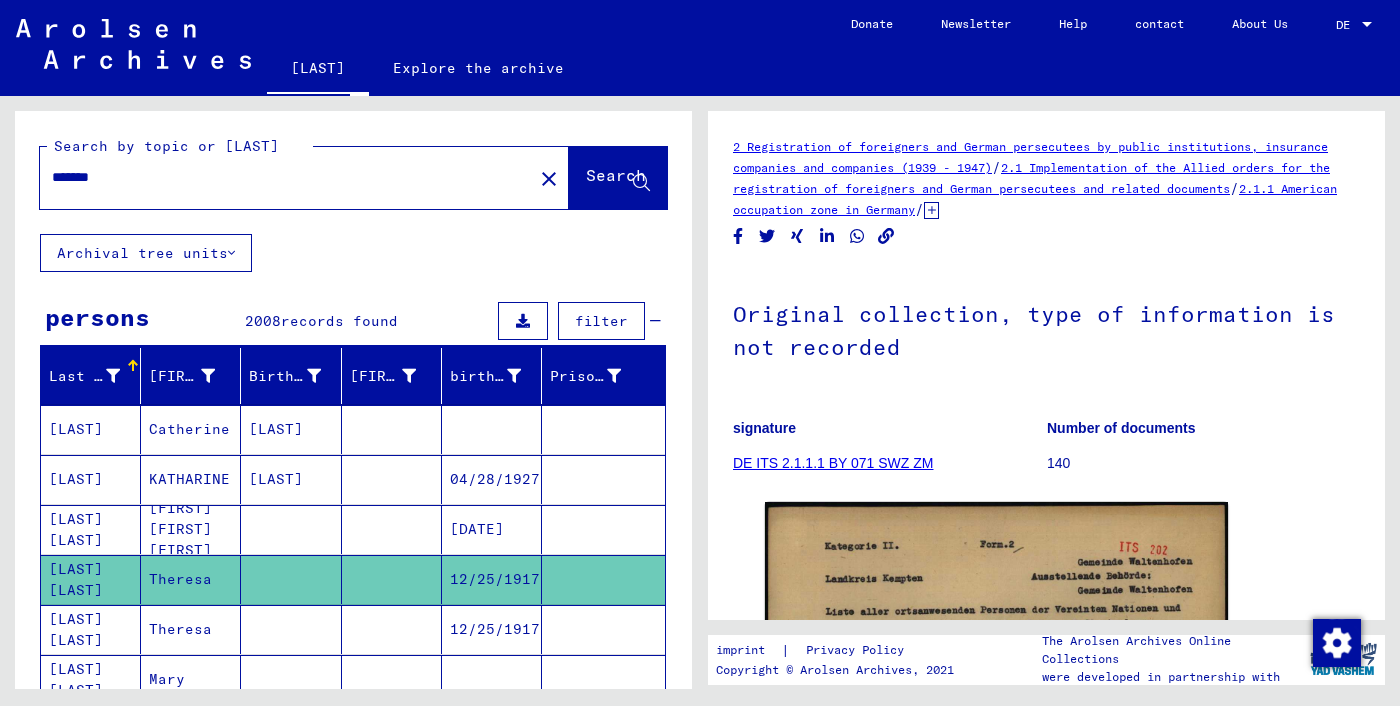 scroll, scrollTop: 0, scrollLeft: 0, axis: both 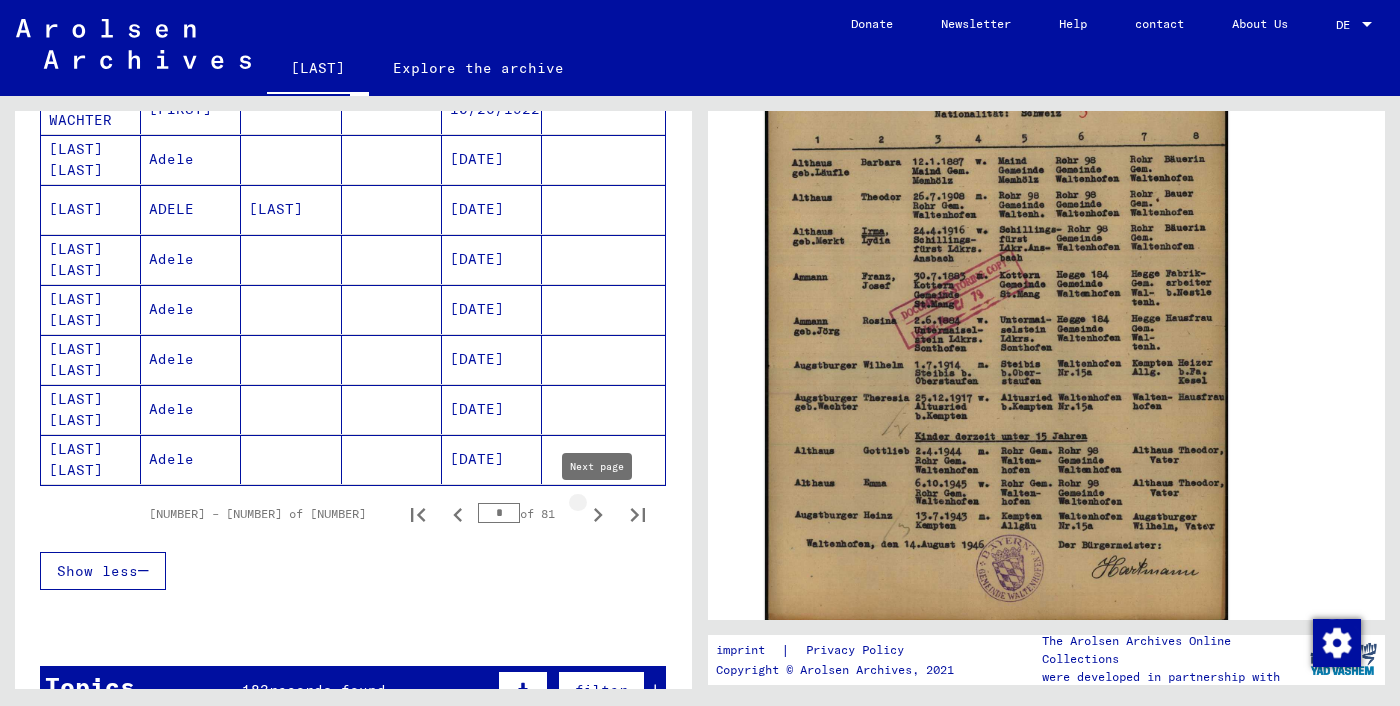click 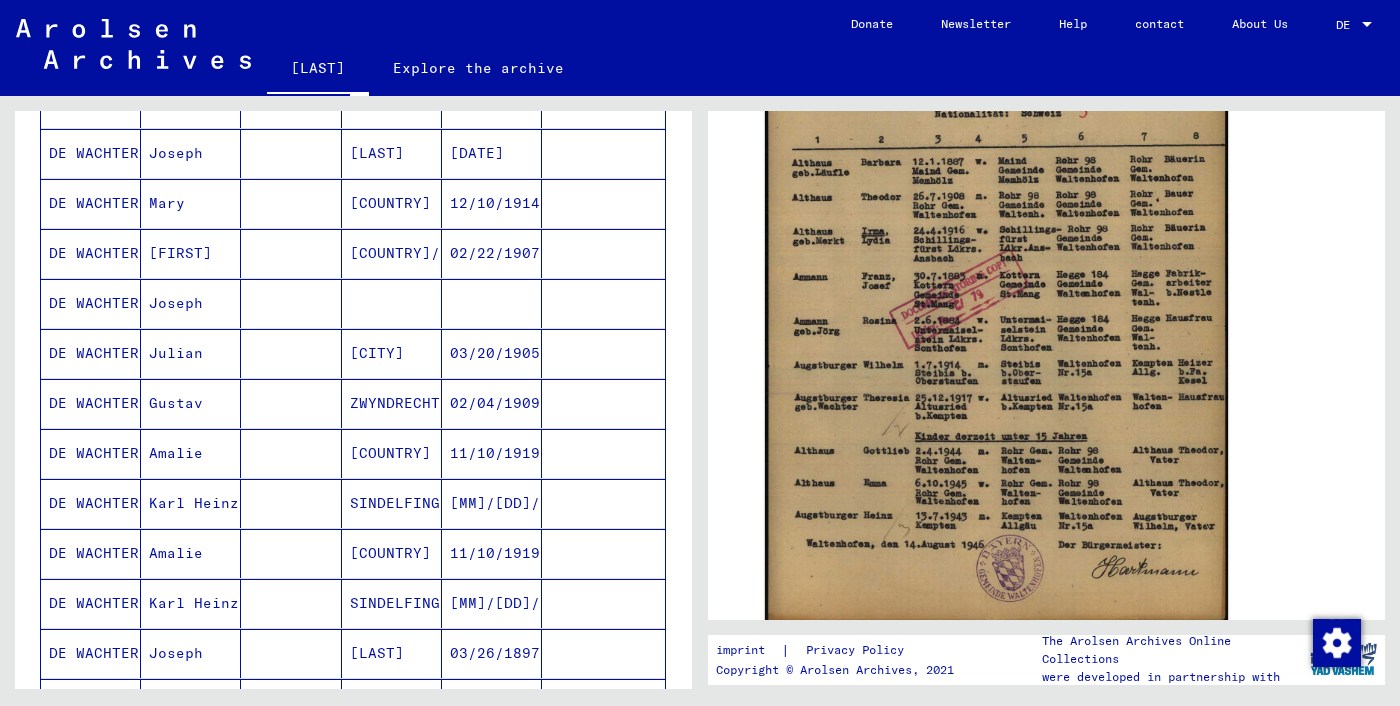 scroll, scrollTop: 484, scrollLeft: 0, axis: vertical 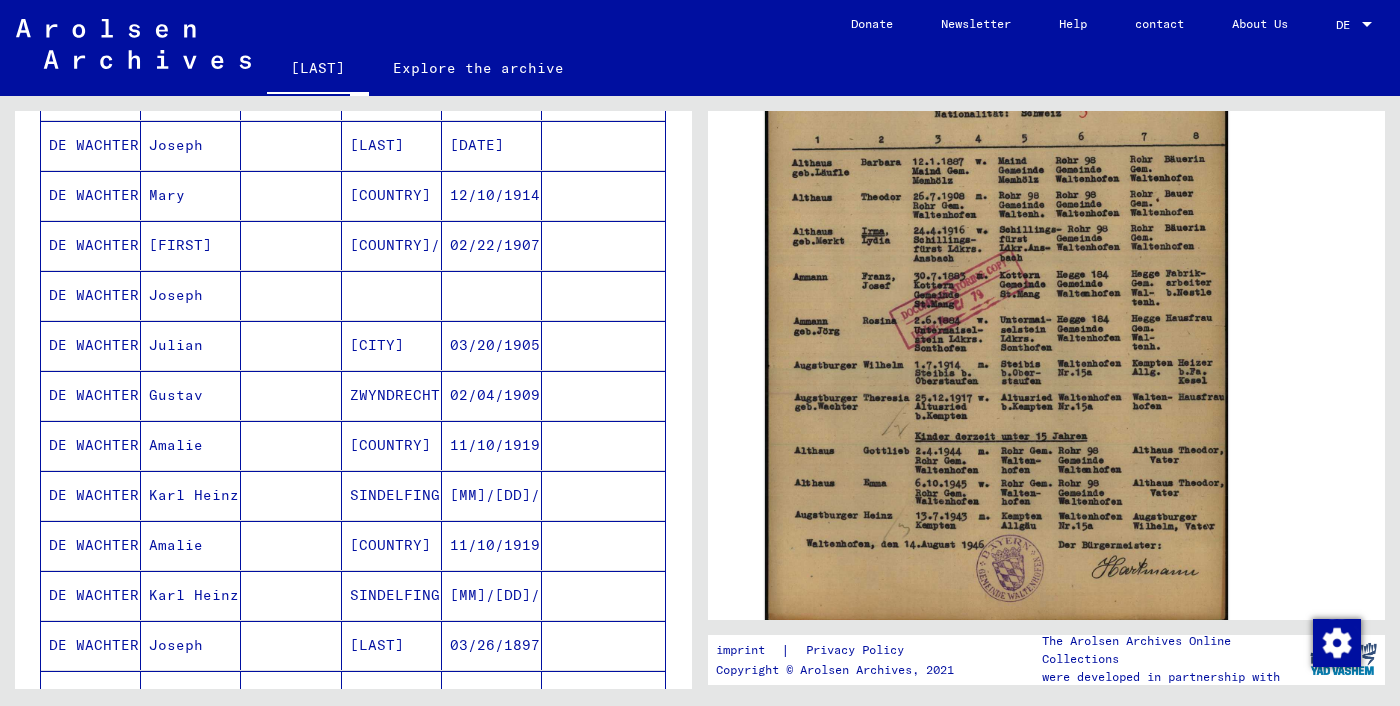 click on "Karl Heinz" at bounding box center (191, 545) 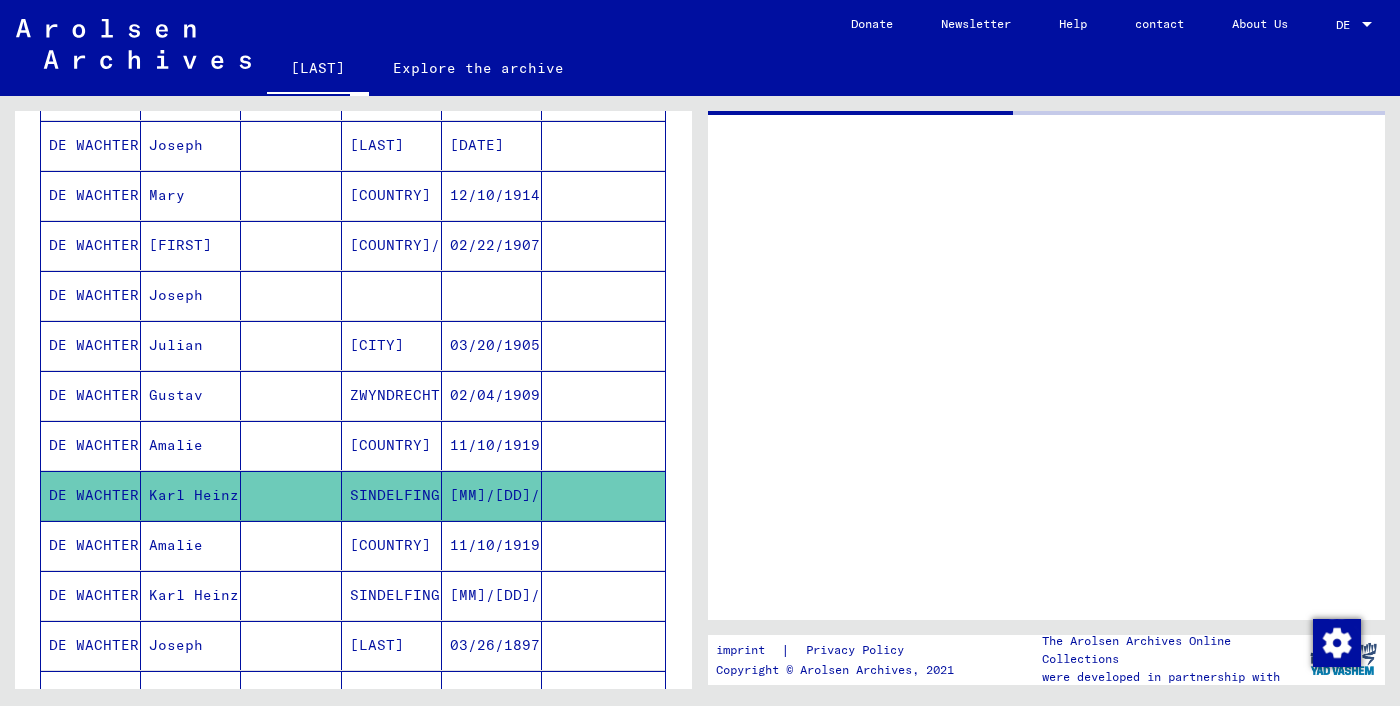 scroll, scrollTop: 0, scrollLeft: 0, axis: both 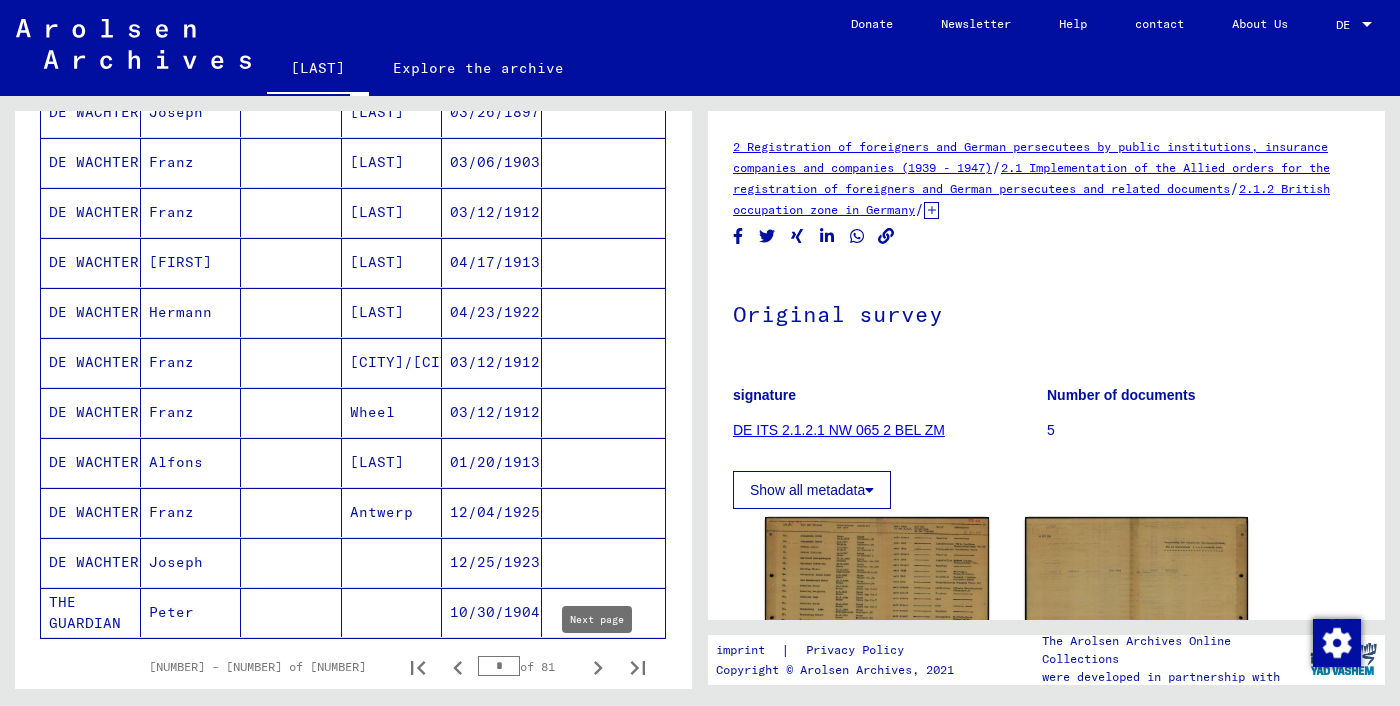 click 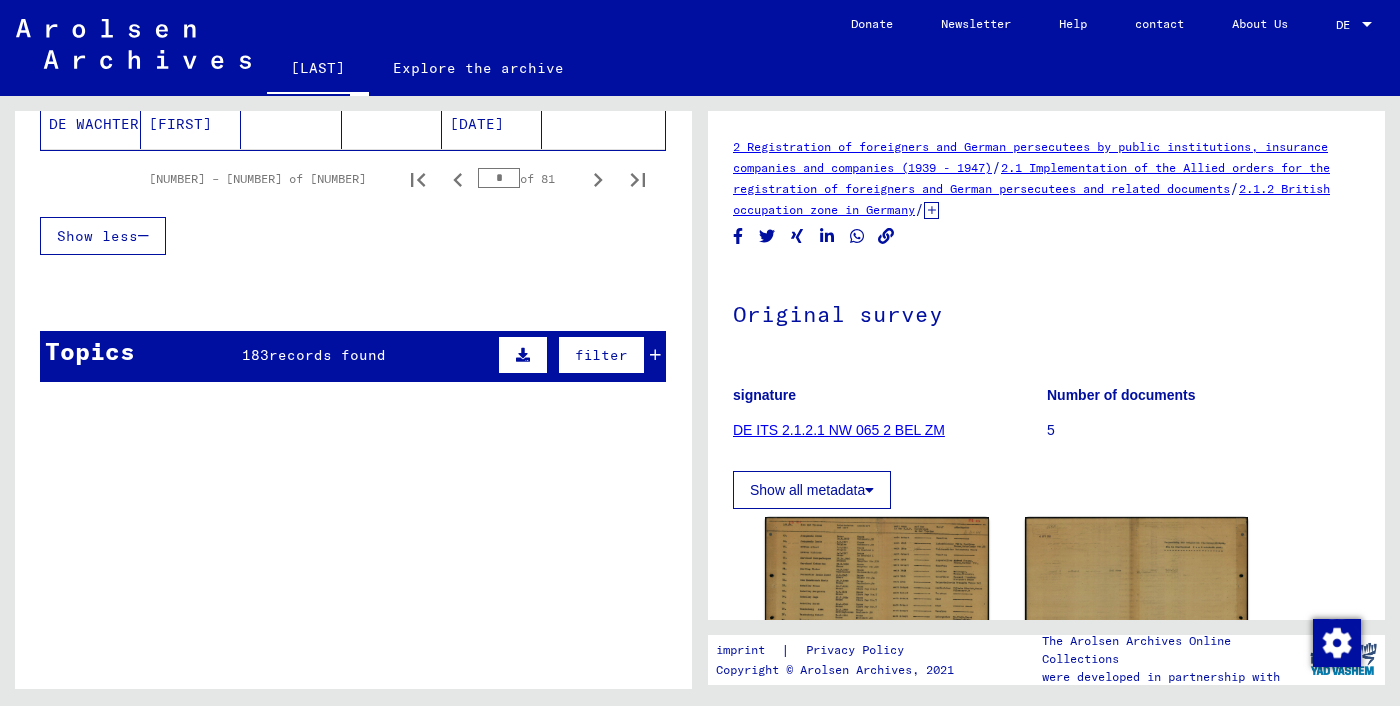 scroll, scrollTop: 1483, scrollLeft: 0, axis: vertical 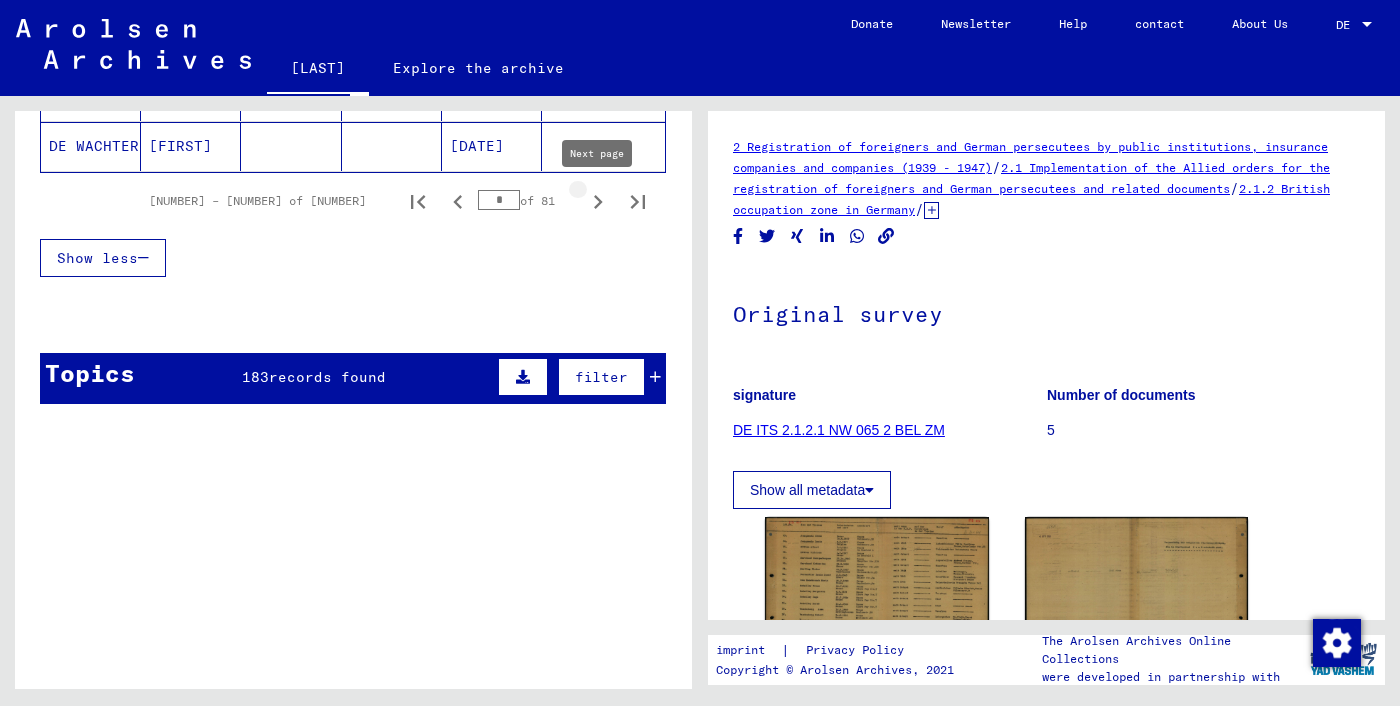 click 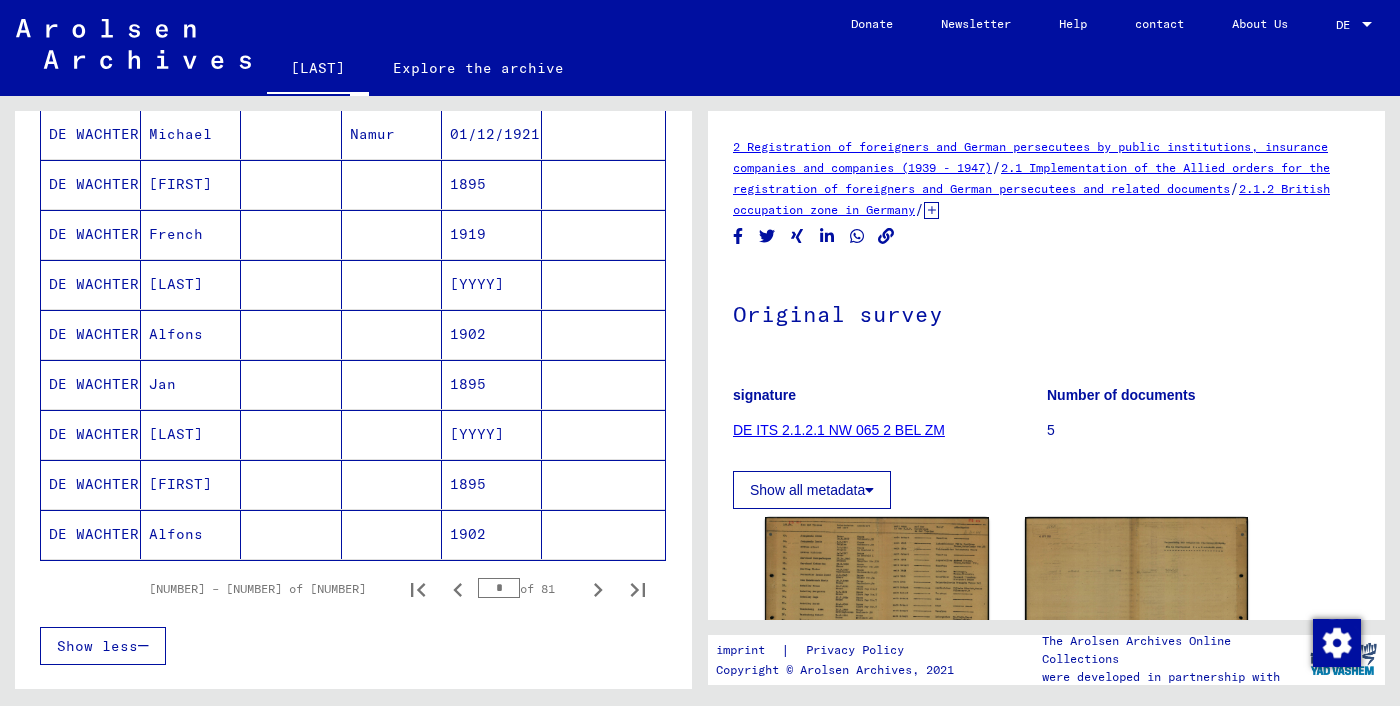scroll, scrollTop: 1090, scrollLeft: 0, axis: vertical 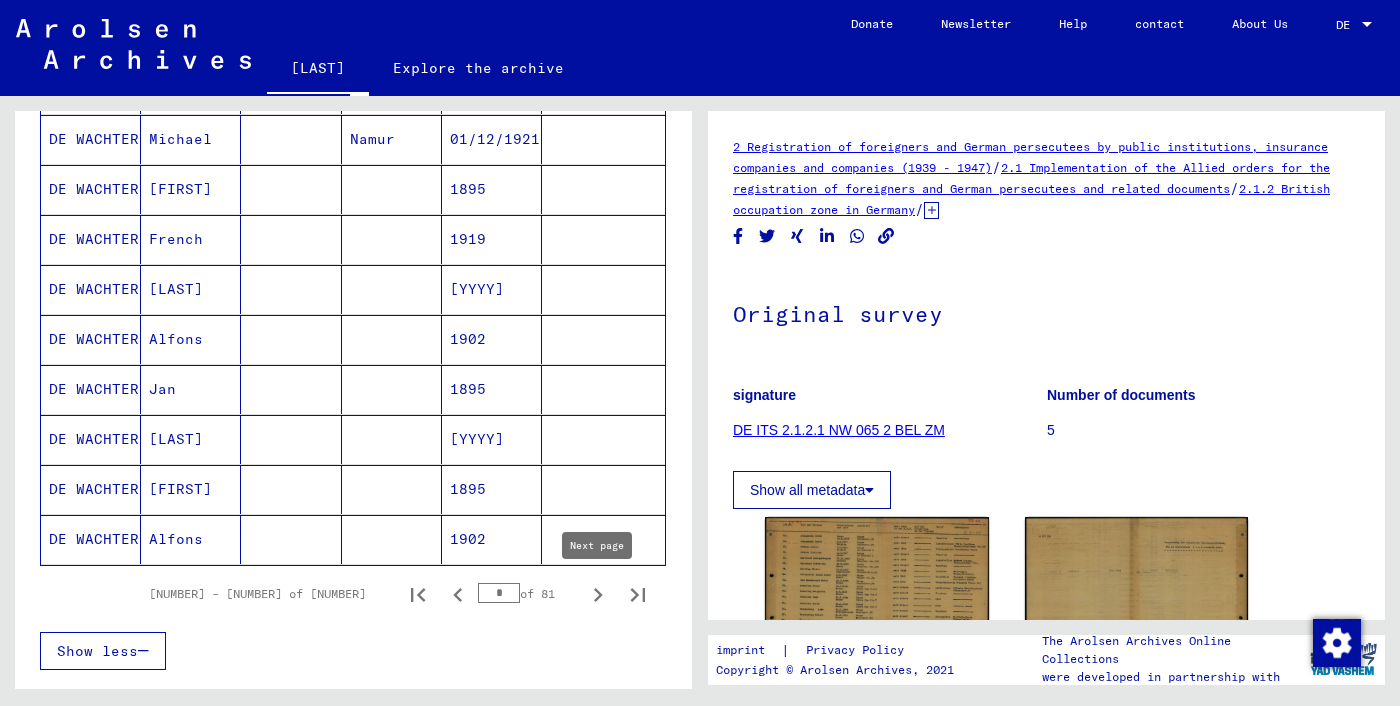 click 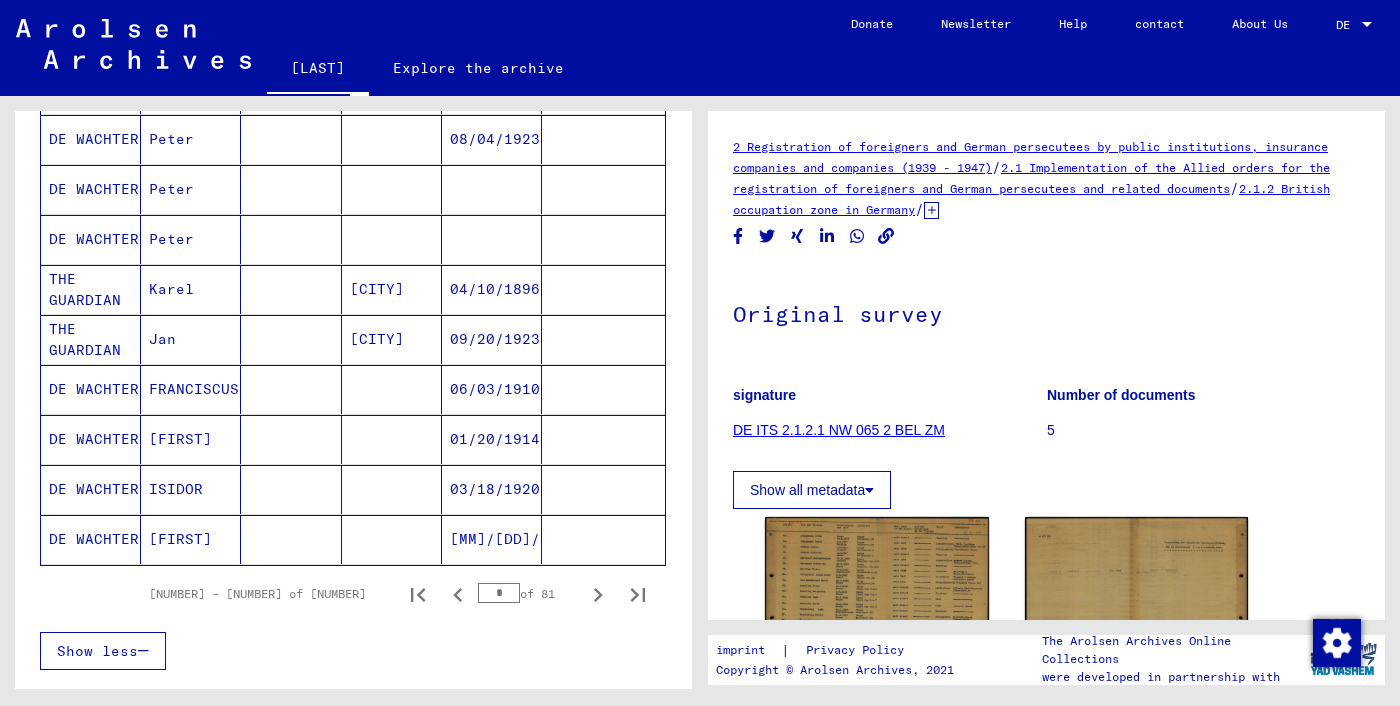 click 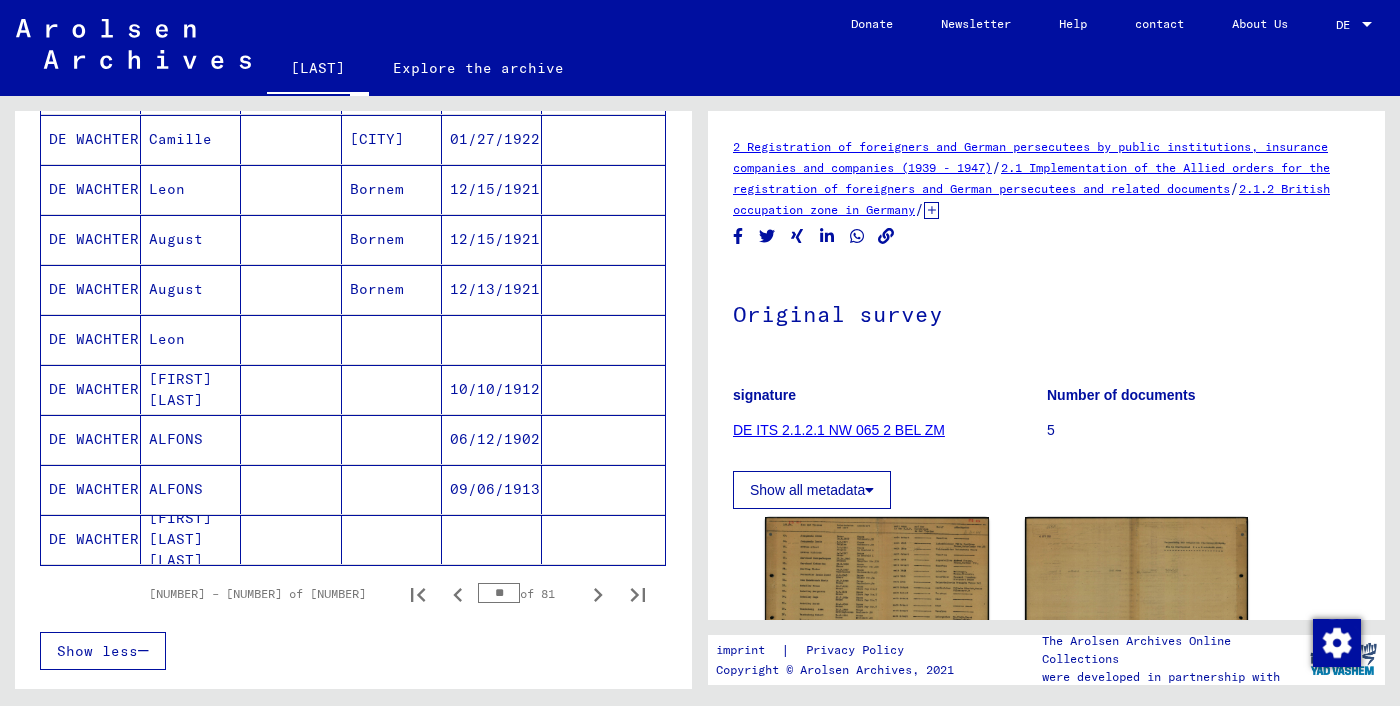click 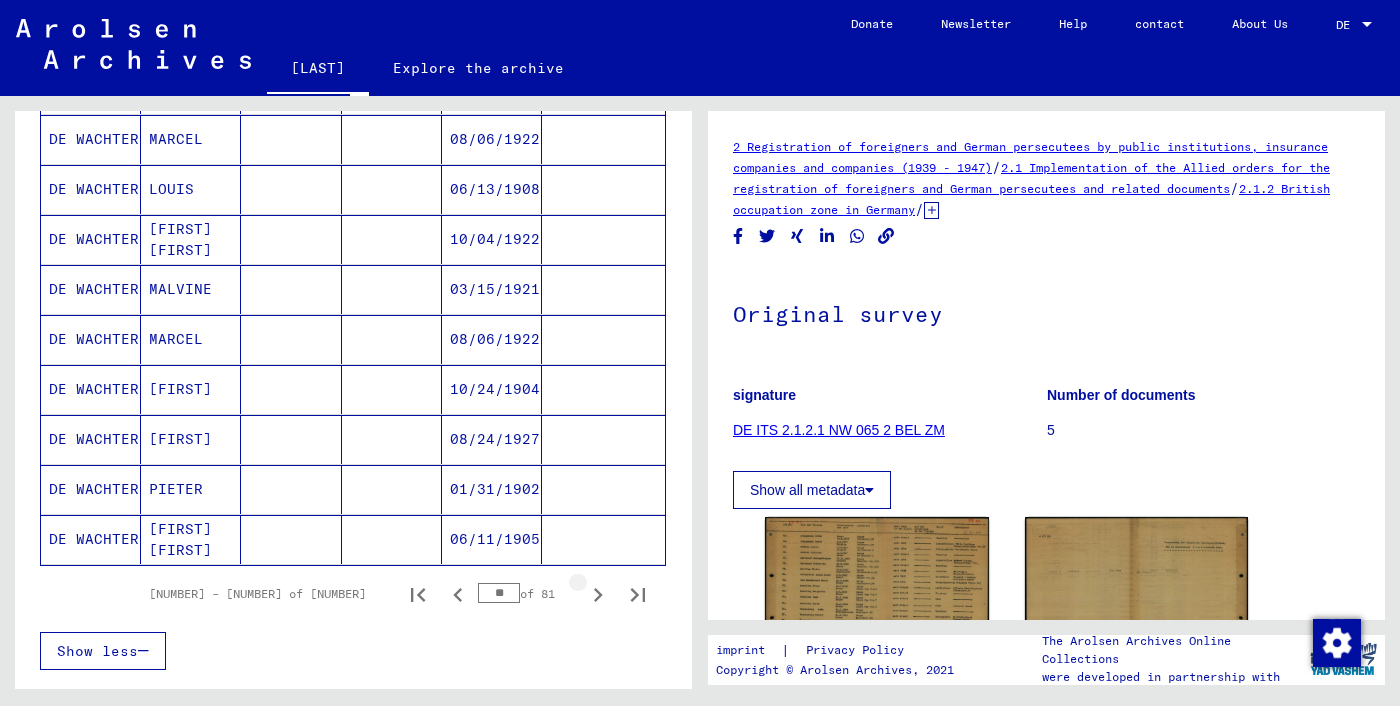 click 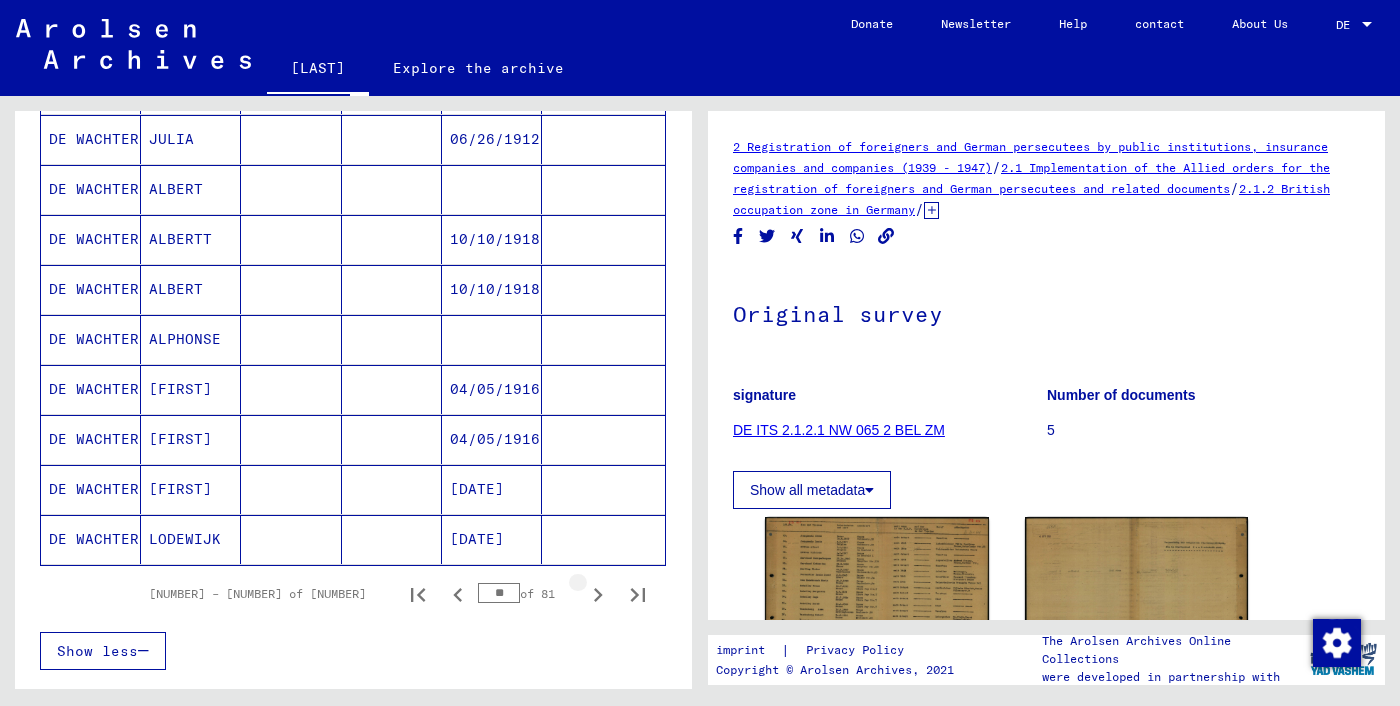 click 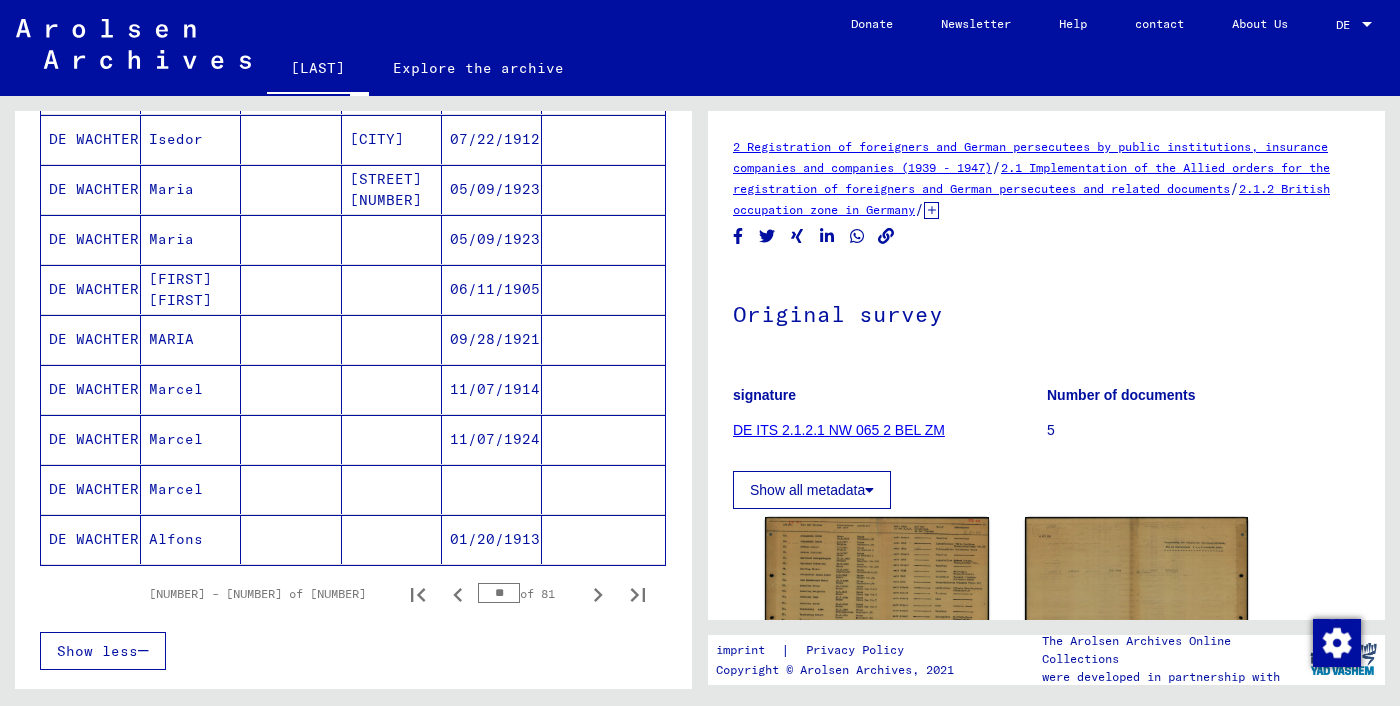 click 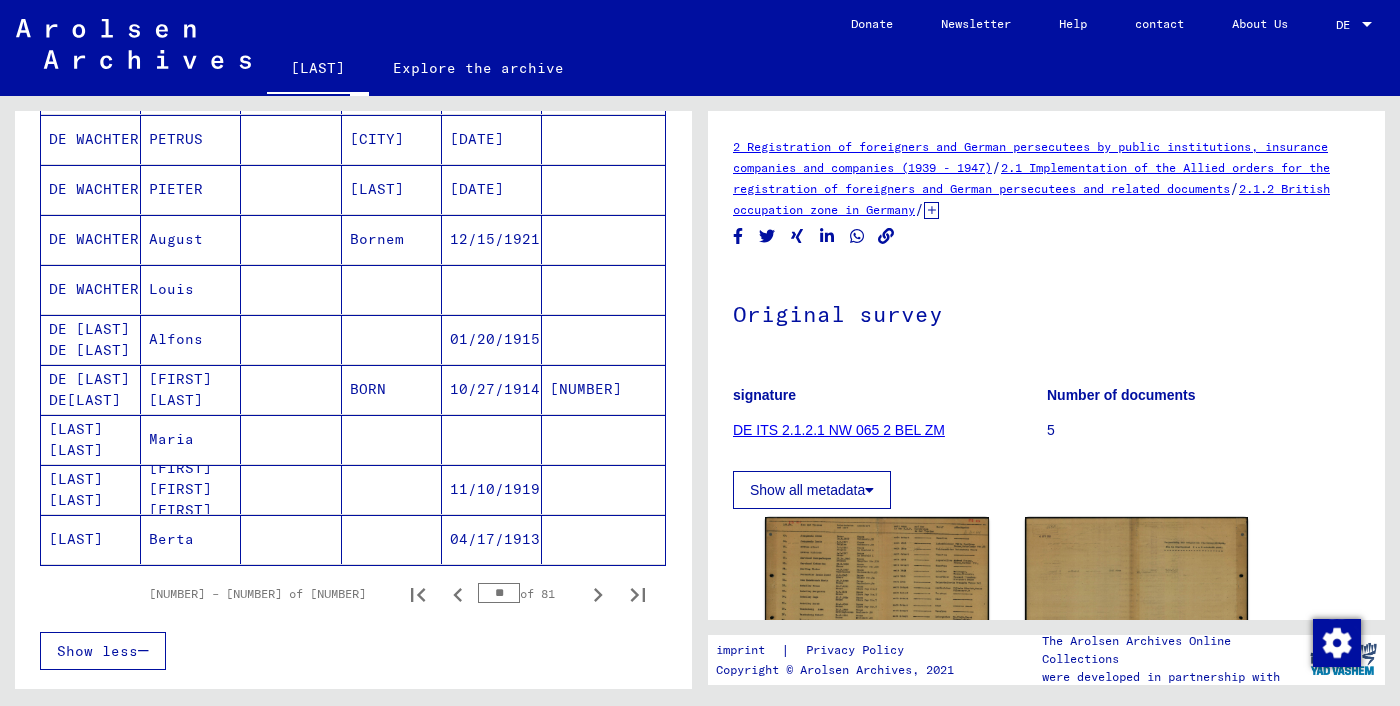 click 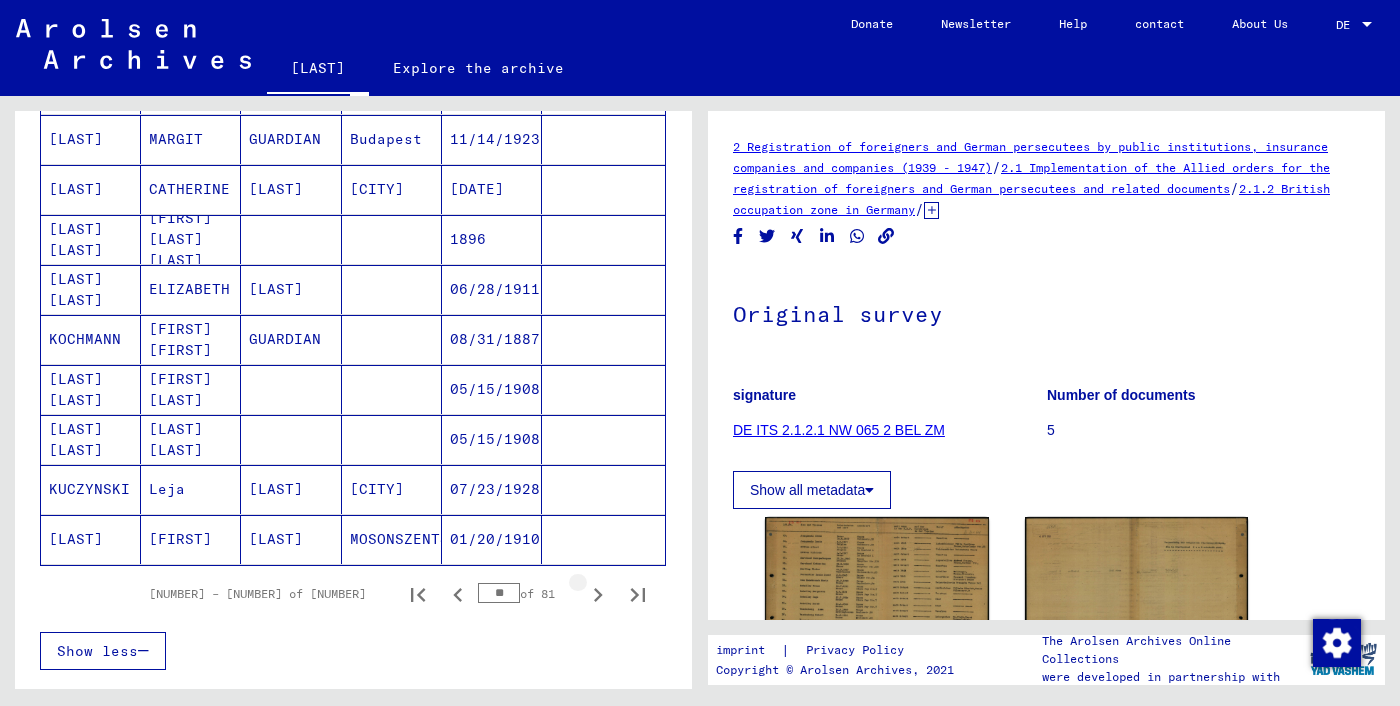 click 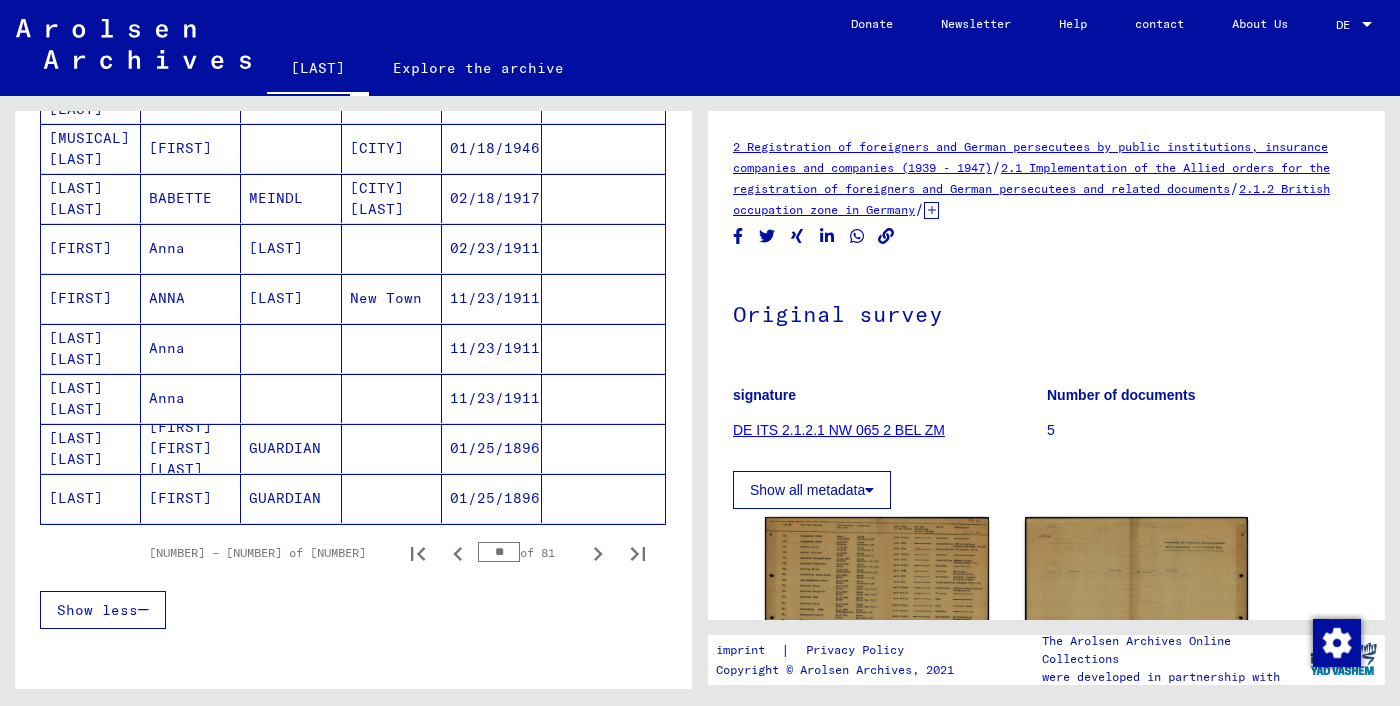 scroll, scrollTop: 1124, scrollLeft: 0, axis: vertical 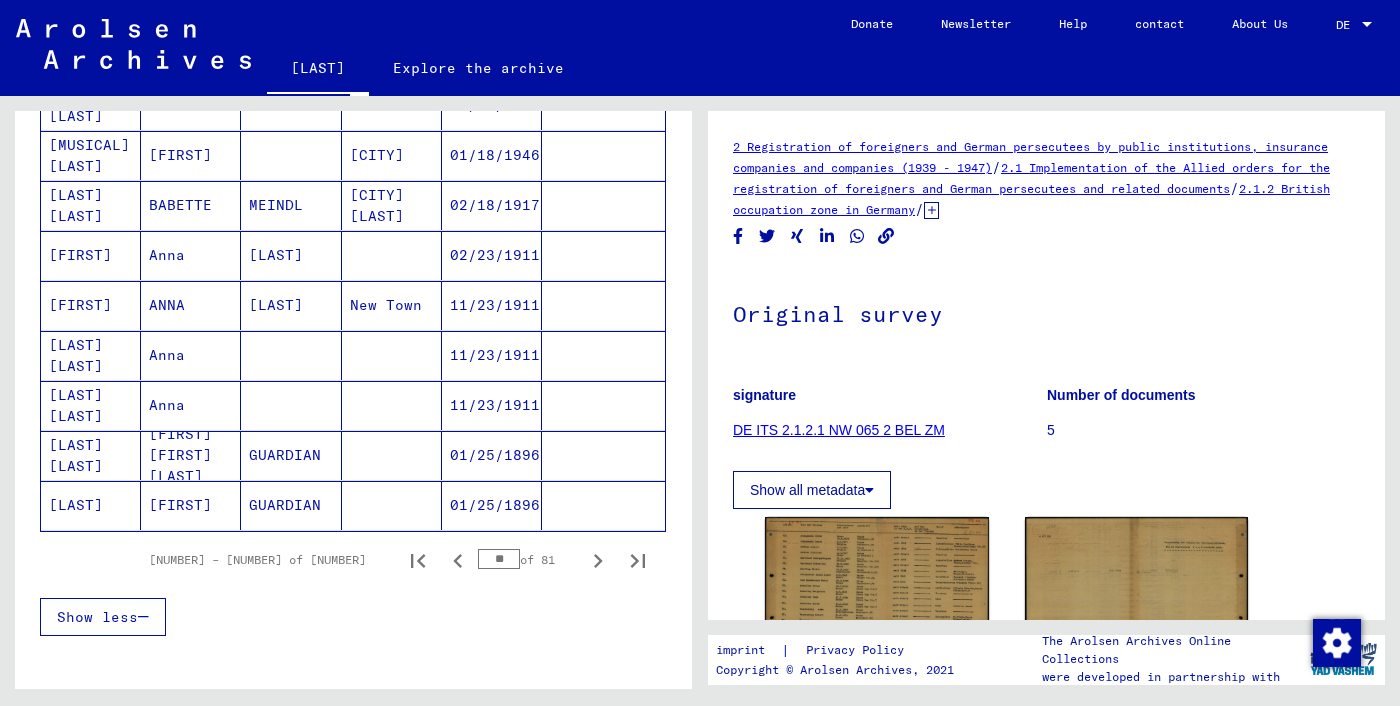 click on "[LAST] [LAST]" at bounding box center (80, 255) 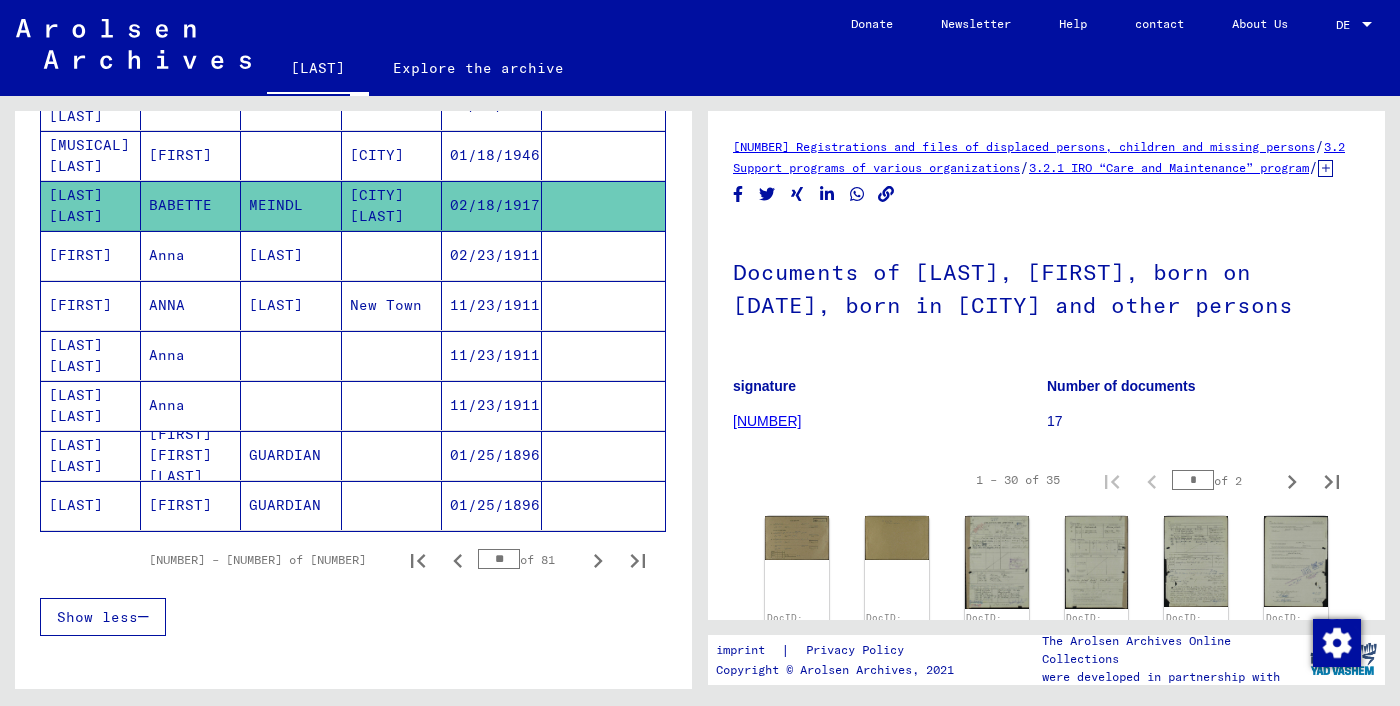 scroll, scrollTop: 0, scrollLeft: 0, axis: both 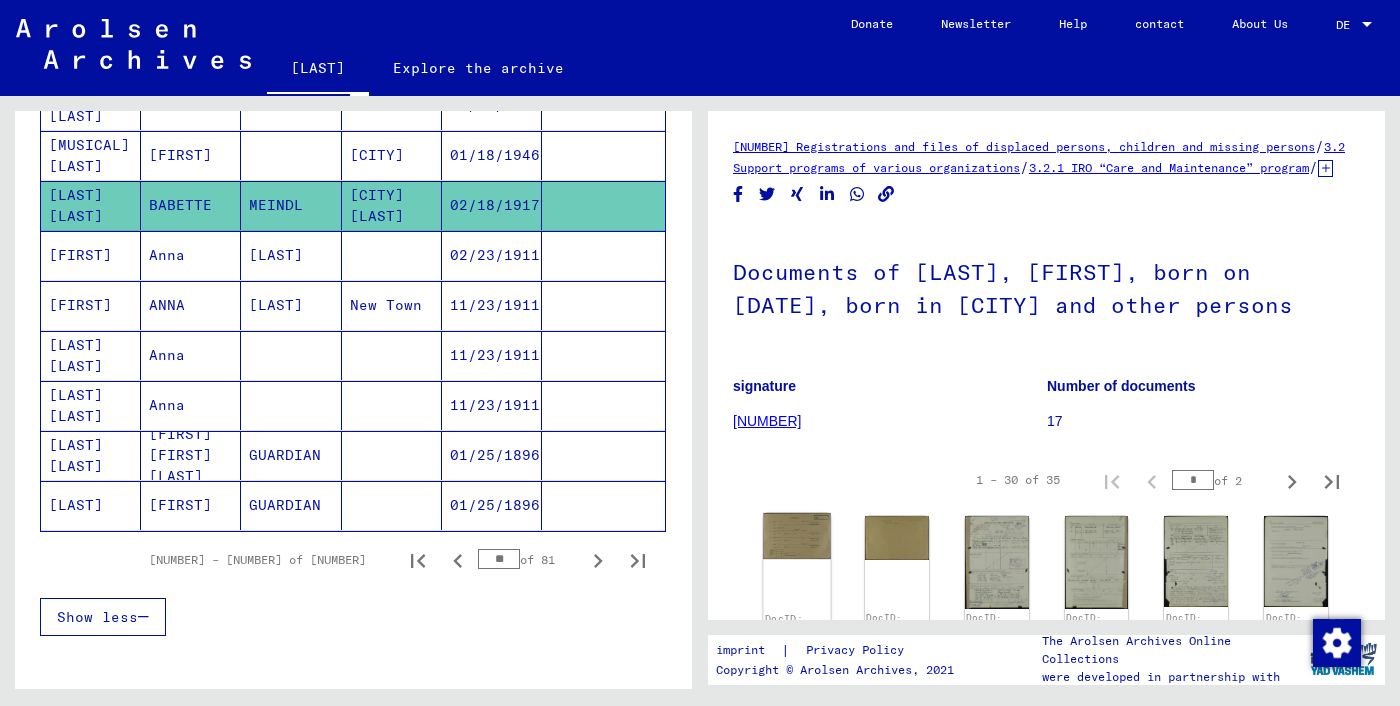 click 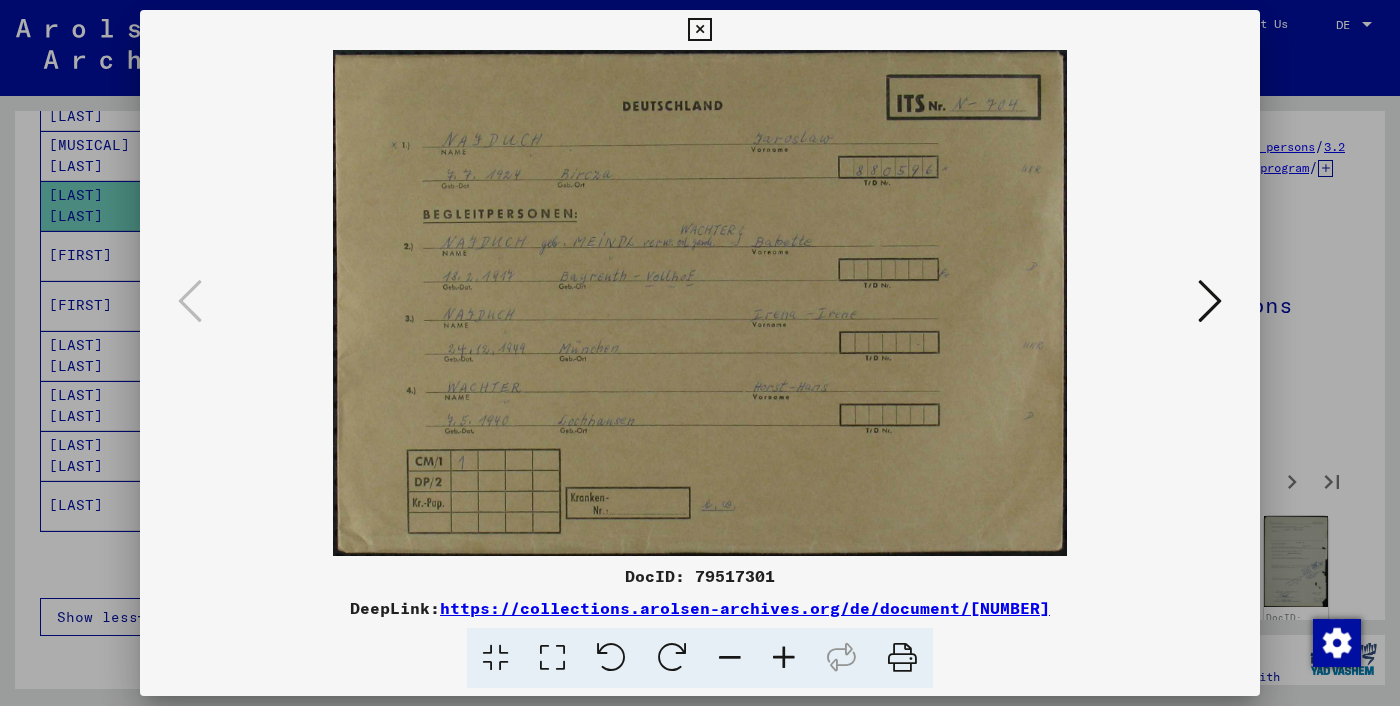 click at bounding box center (700, 303) 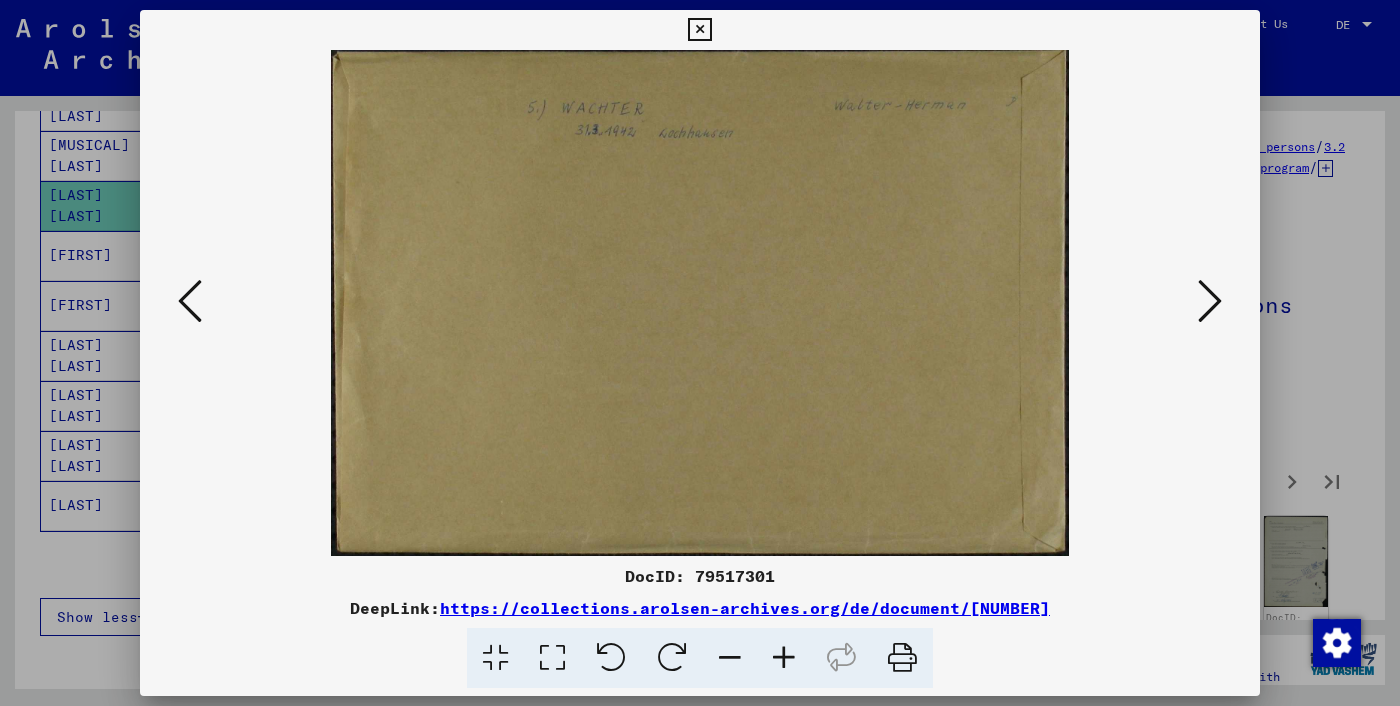 click at bounding box center [1210, 301] 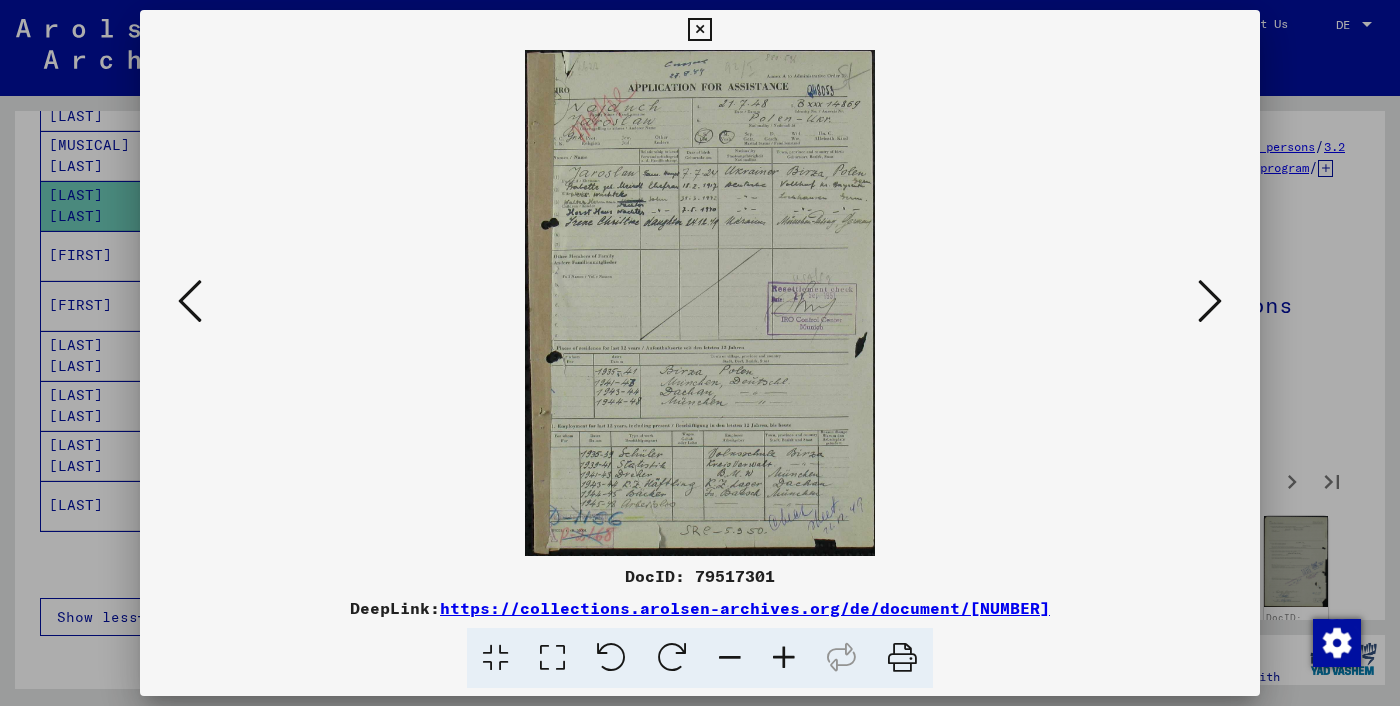 click at bounding box center (1210, 301) 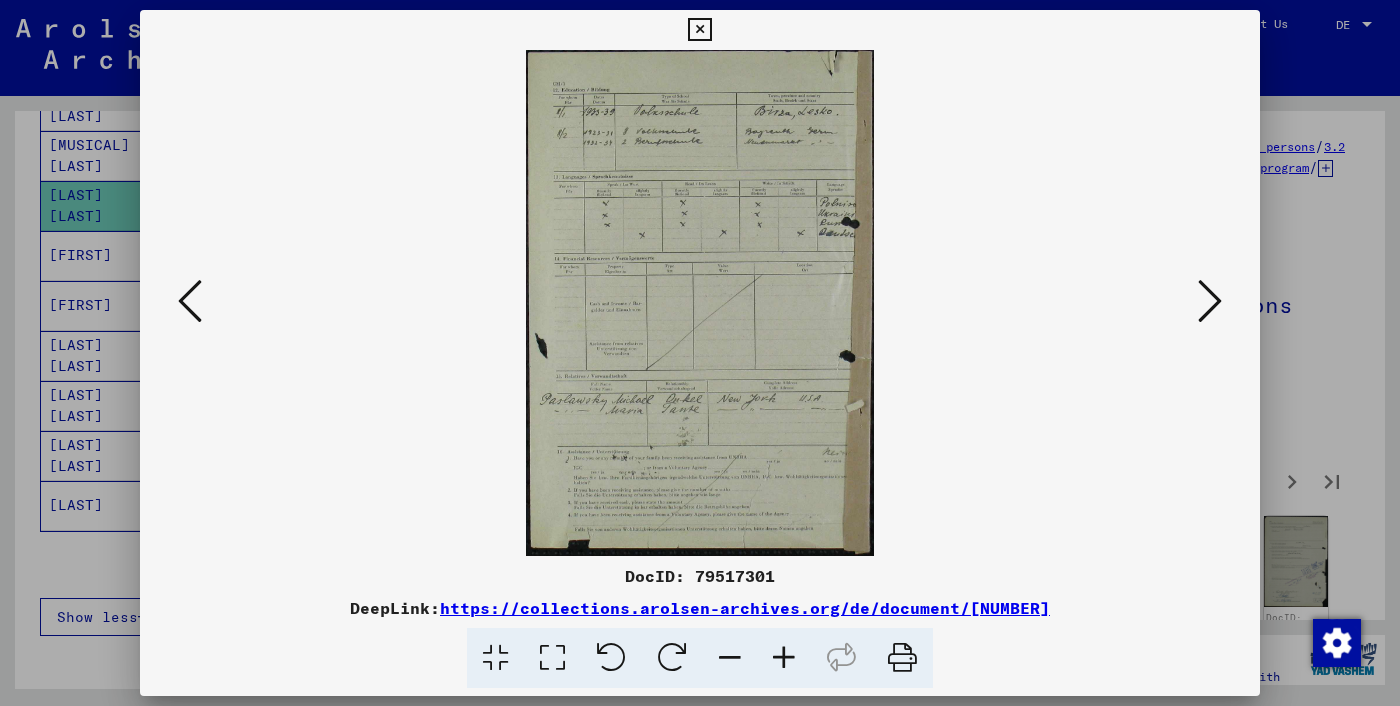 click at bounding box center (1210, 301) 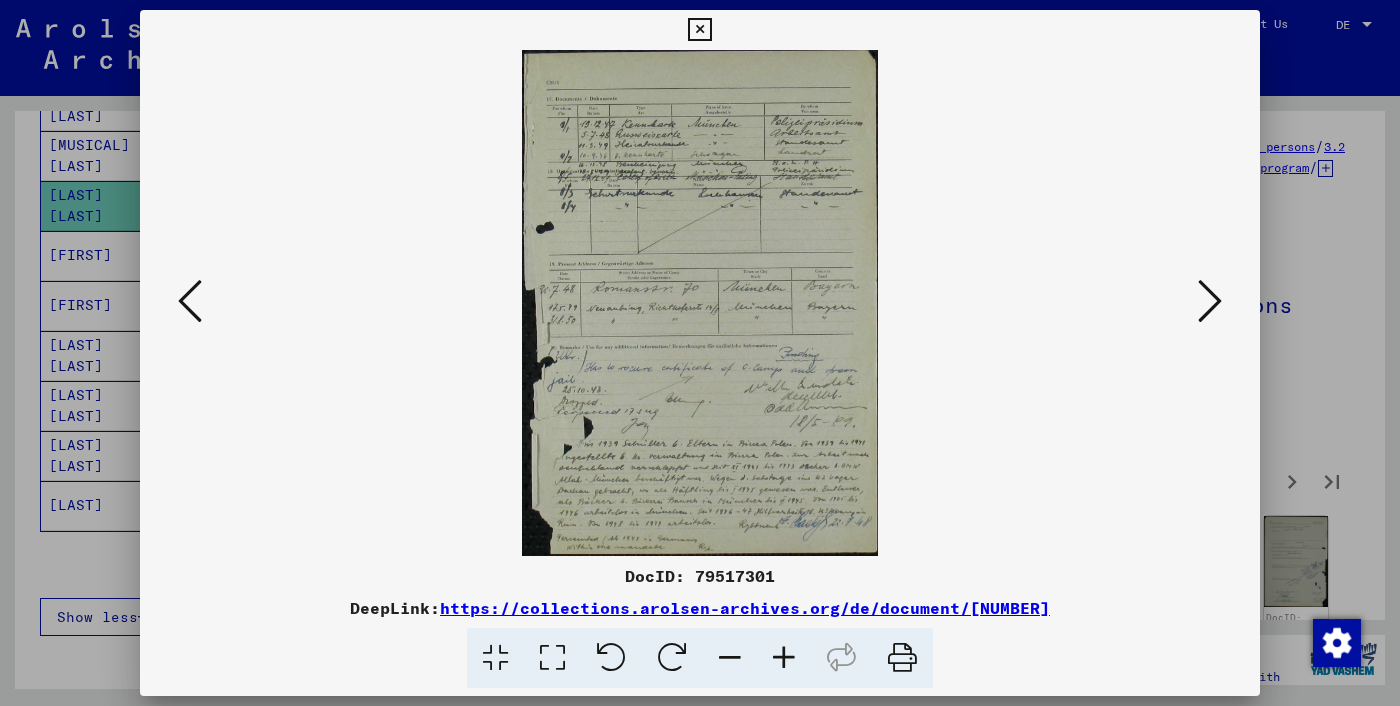 click at bounding box center [1210, 301] 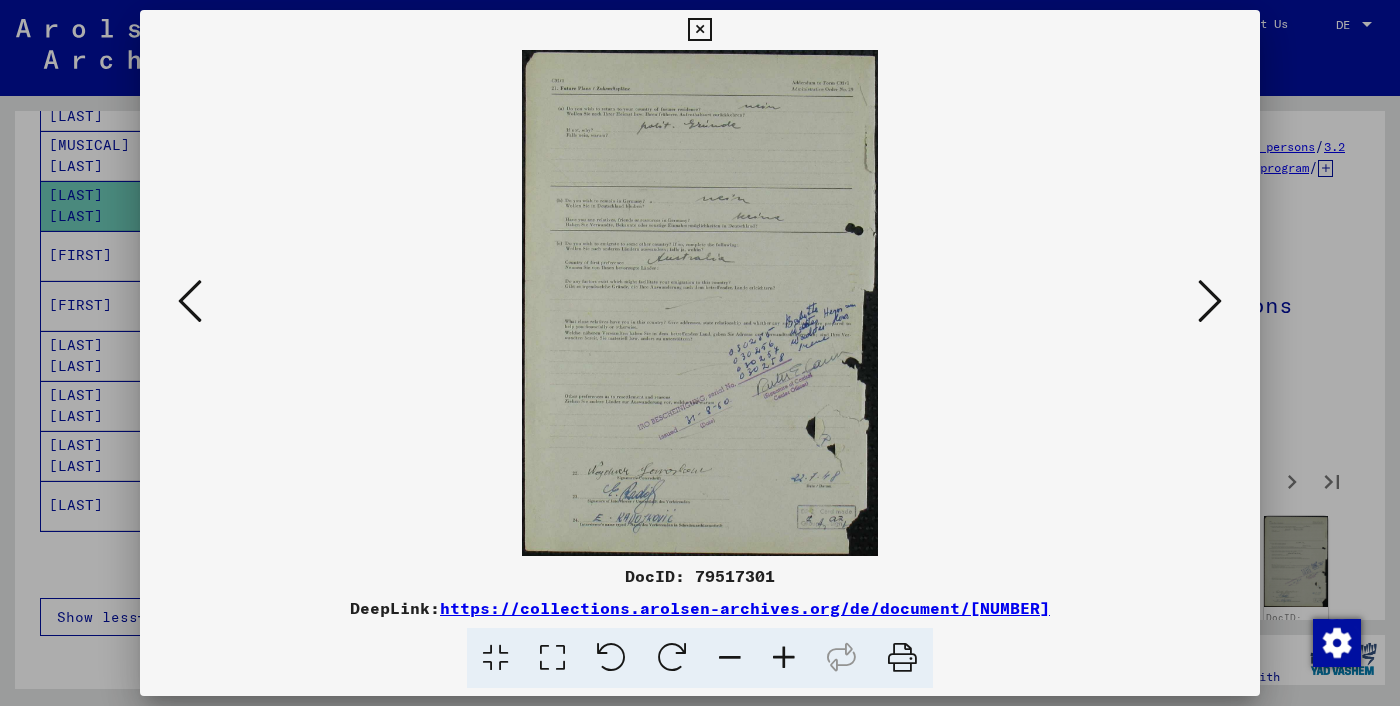 click at bounding box center (1210, 301) 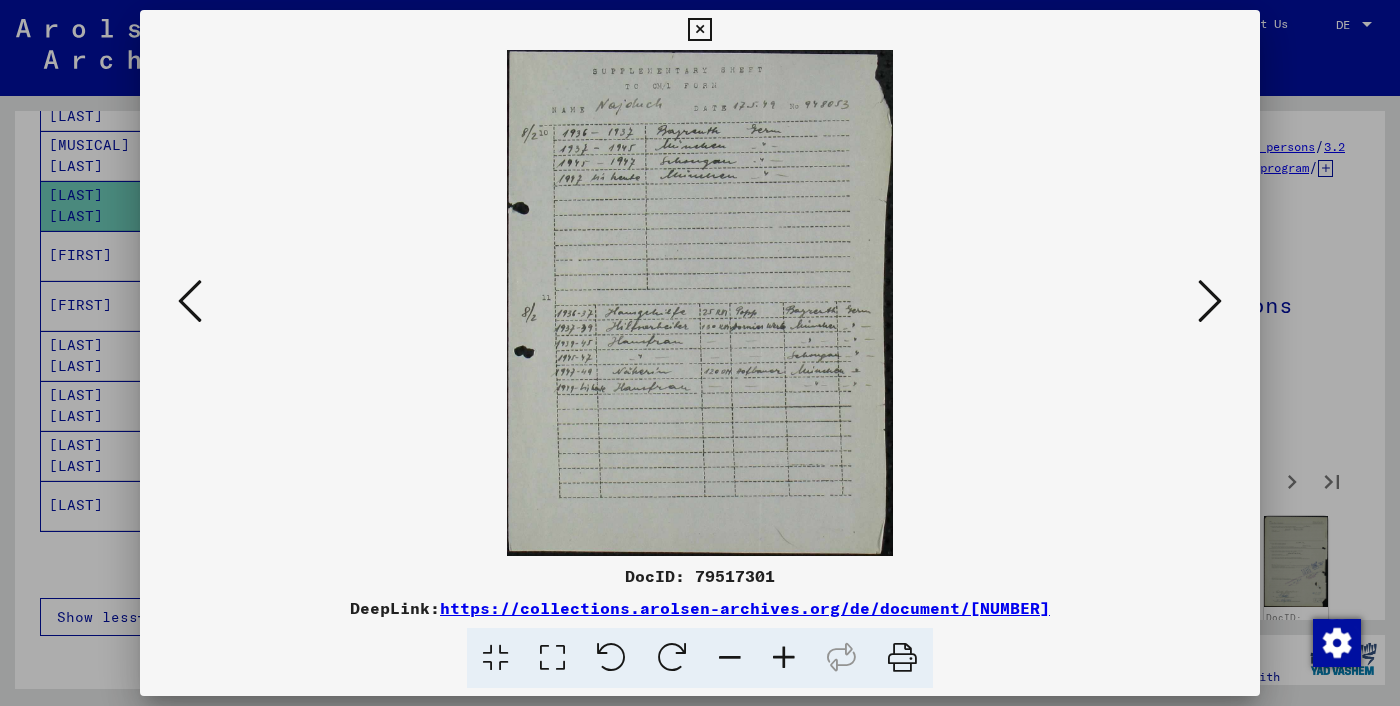 click at bounding box center (1210, 301) 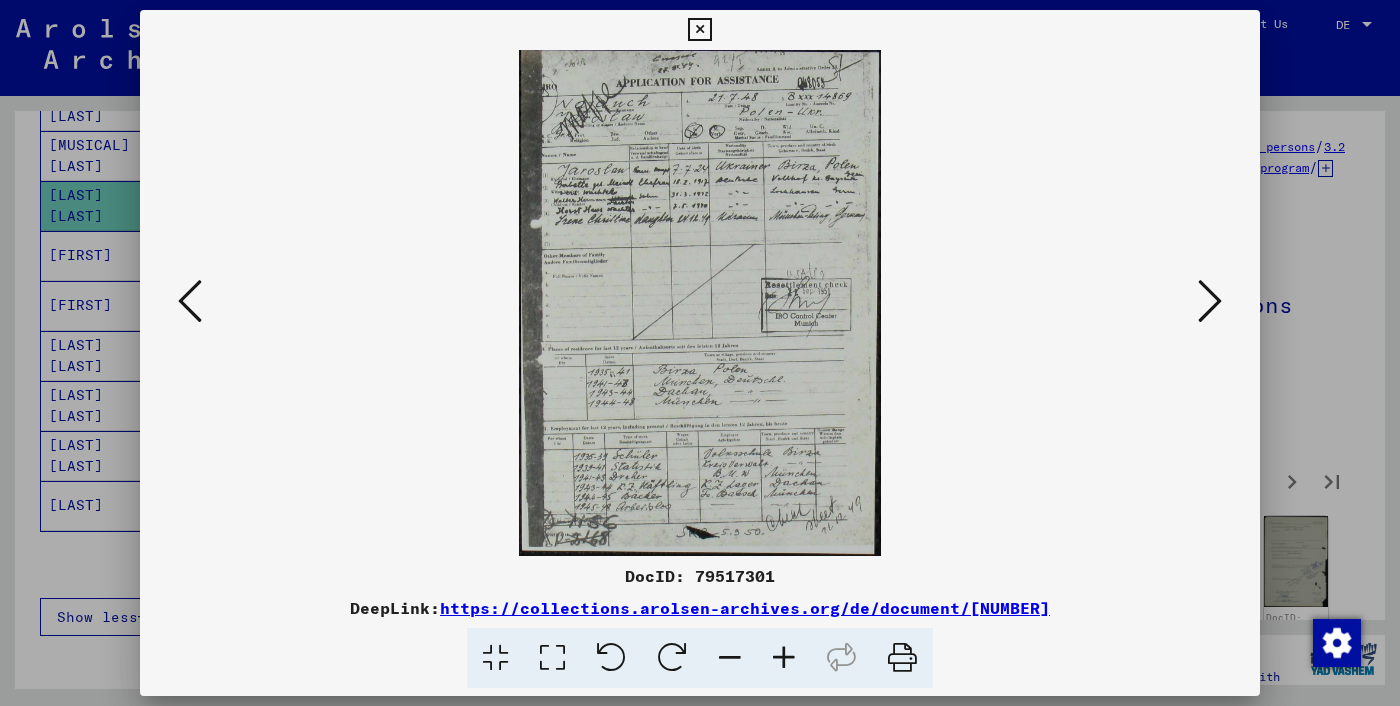 click at bounding box center [1210, 301] 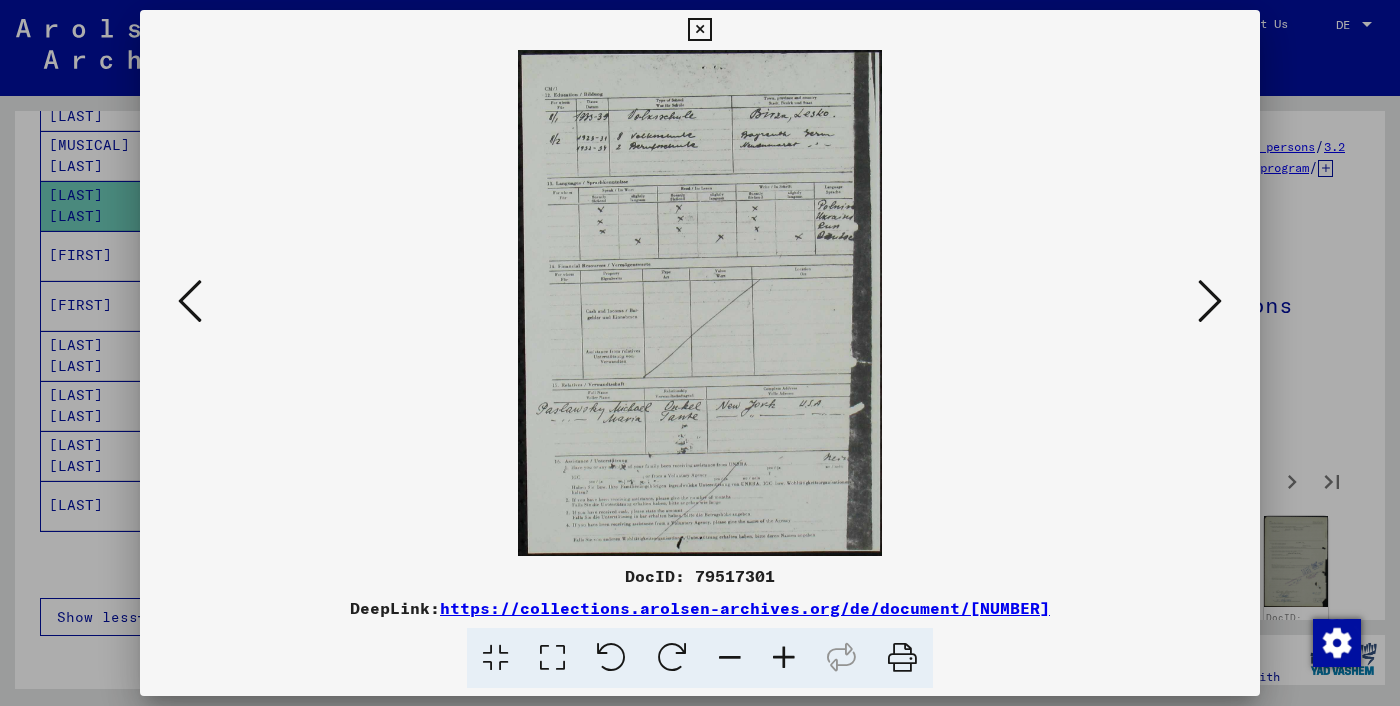click at bounding box center (1210, 301) 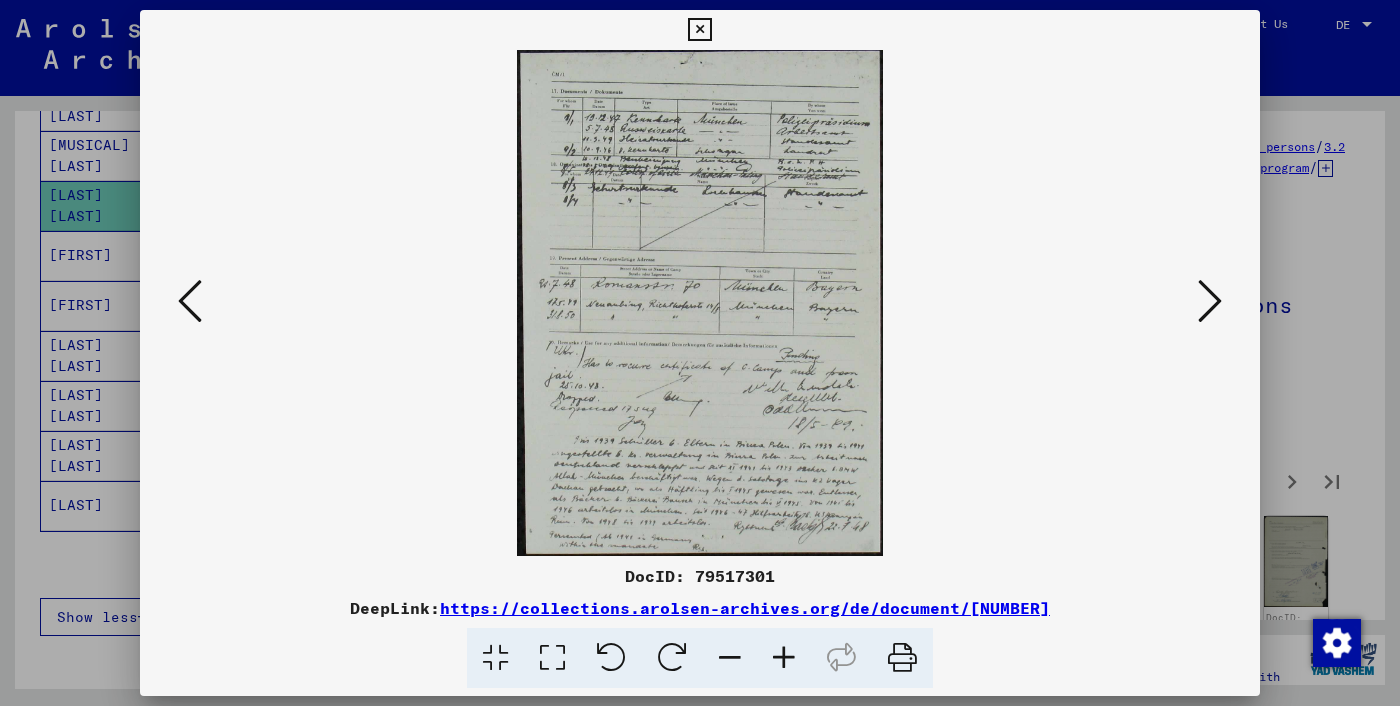 click at bounding box center [1210, 301] 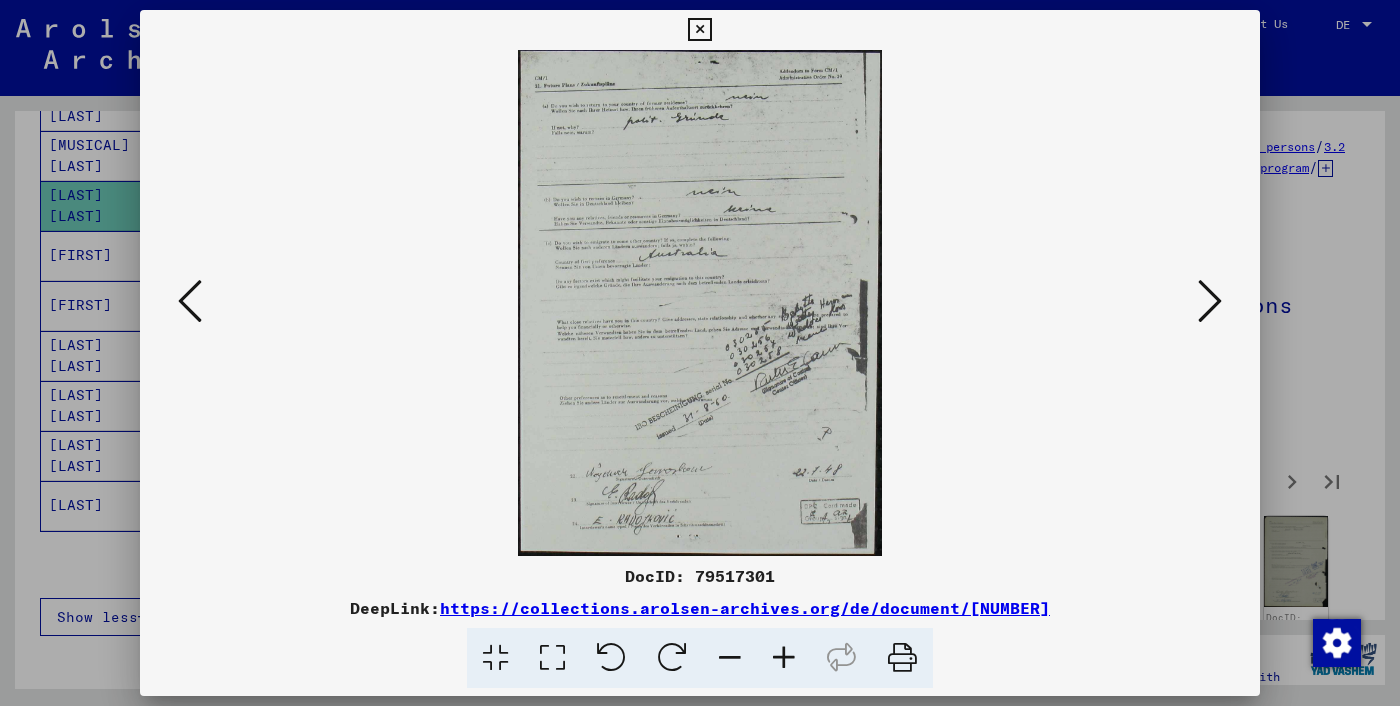 click at bounding box center (1210, 301) 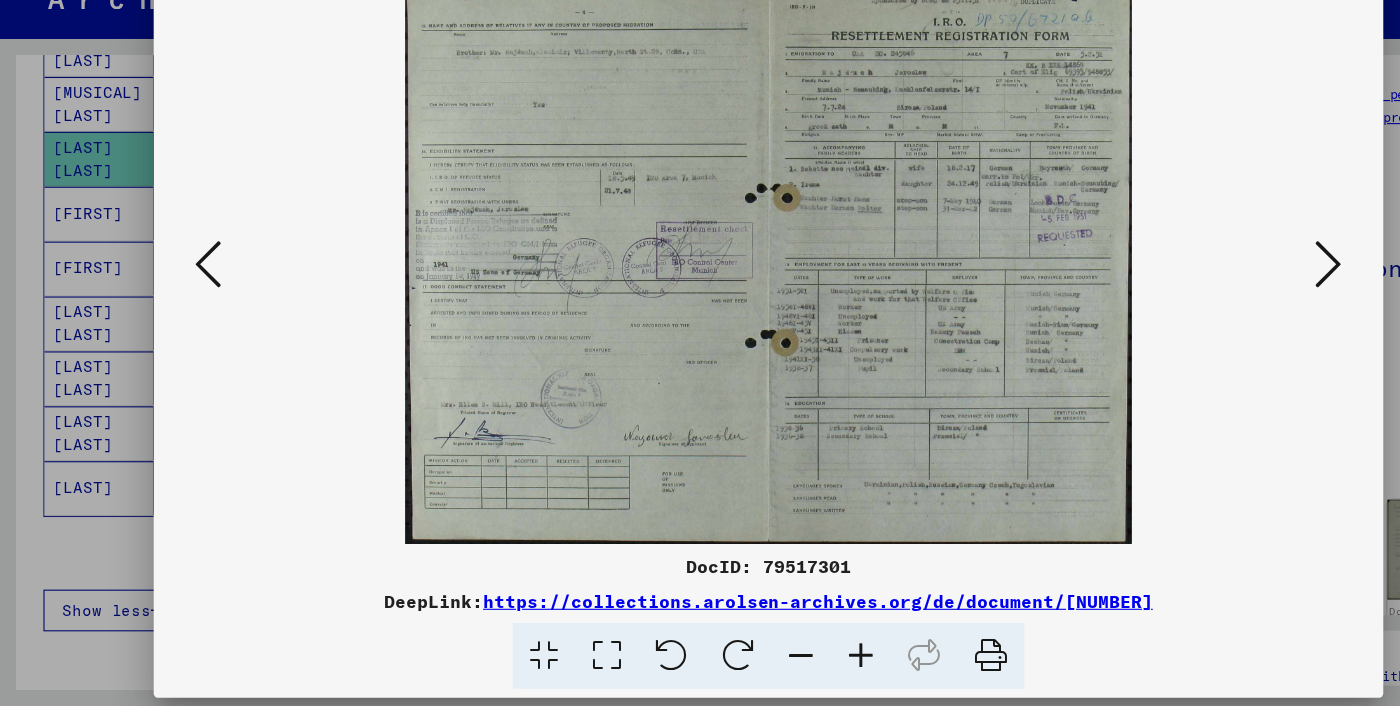 click at bounding box center [1210, 301] 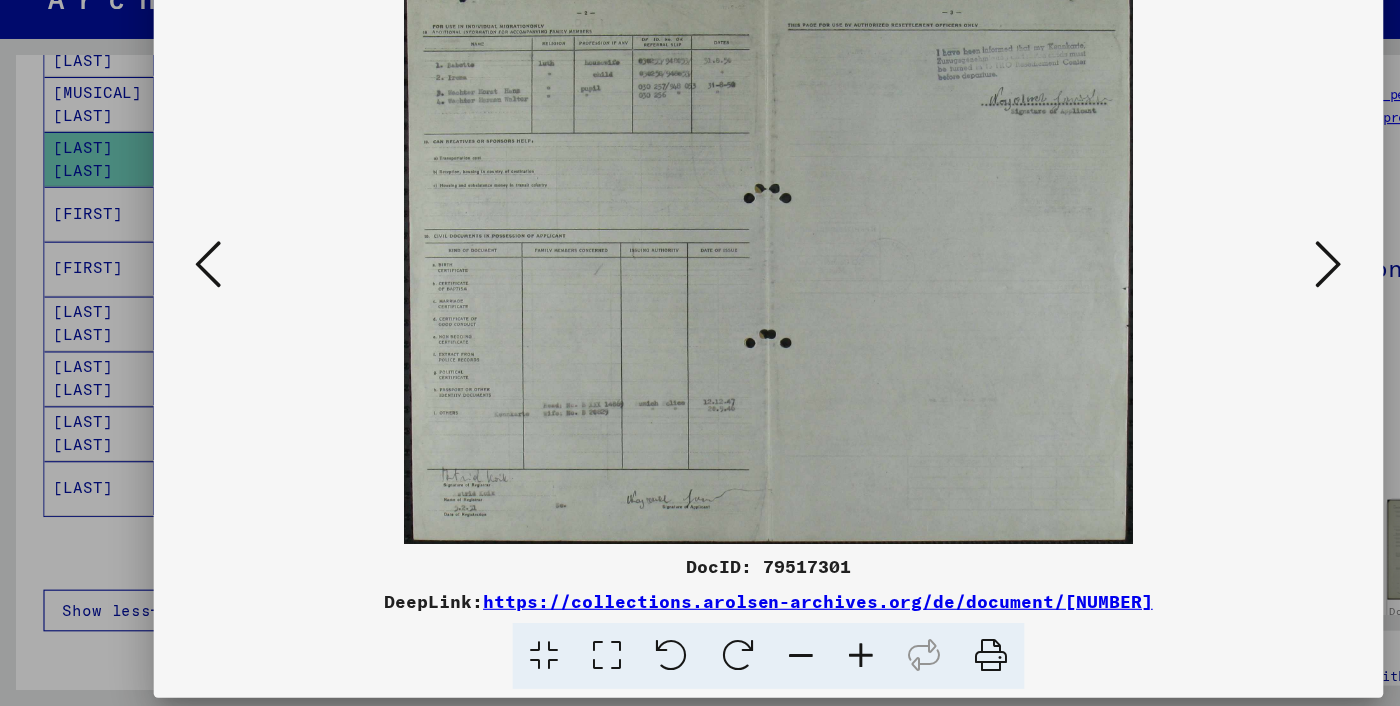 click at bounding box center (1210, 301) 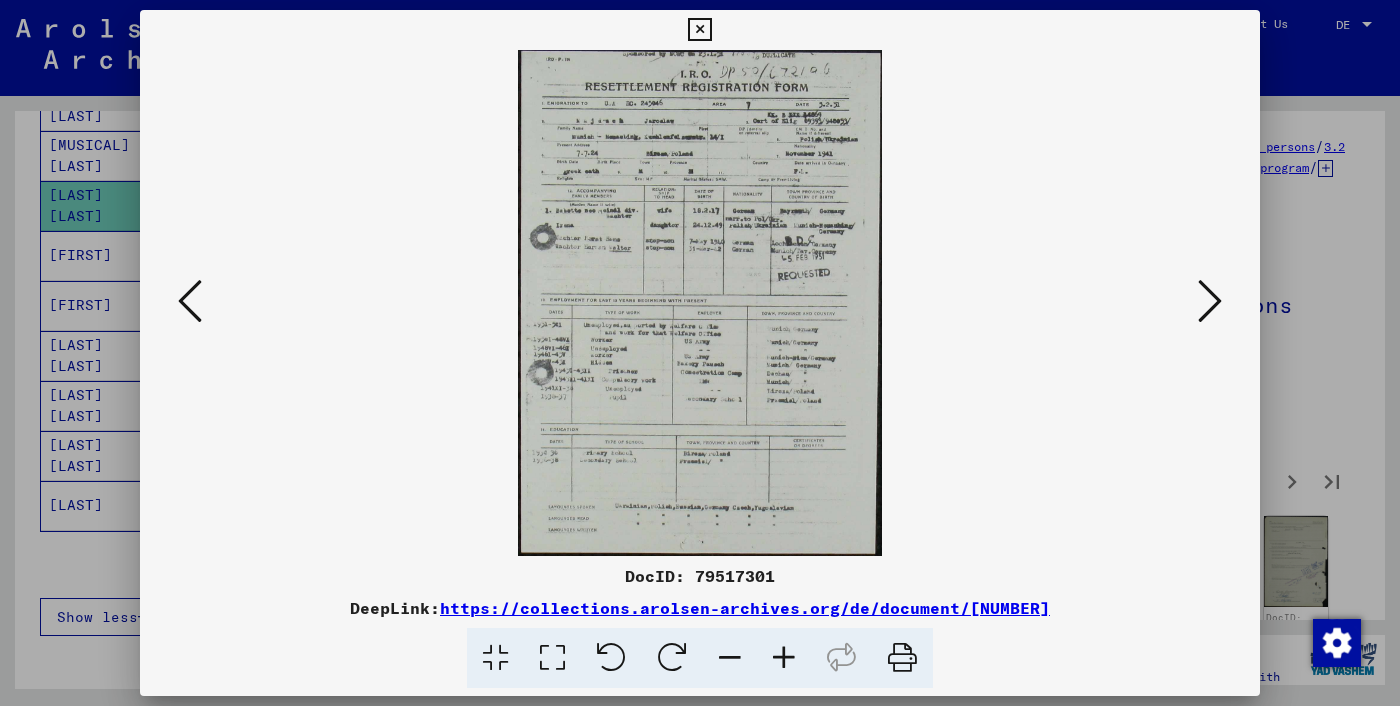 click at bounding box center (1210, 301) 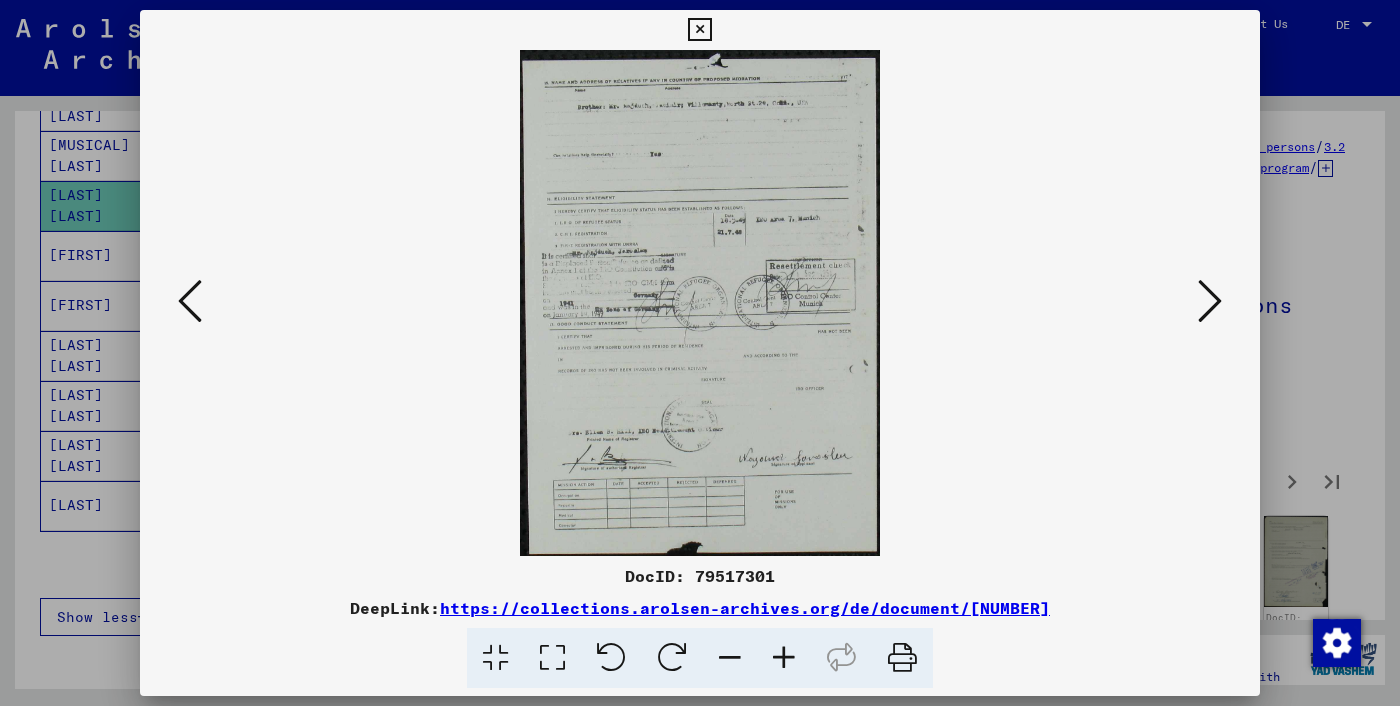 click at bounding box center [1210, 301] 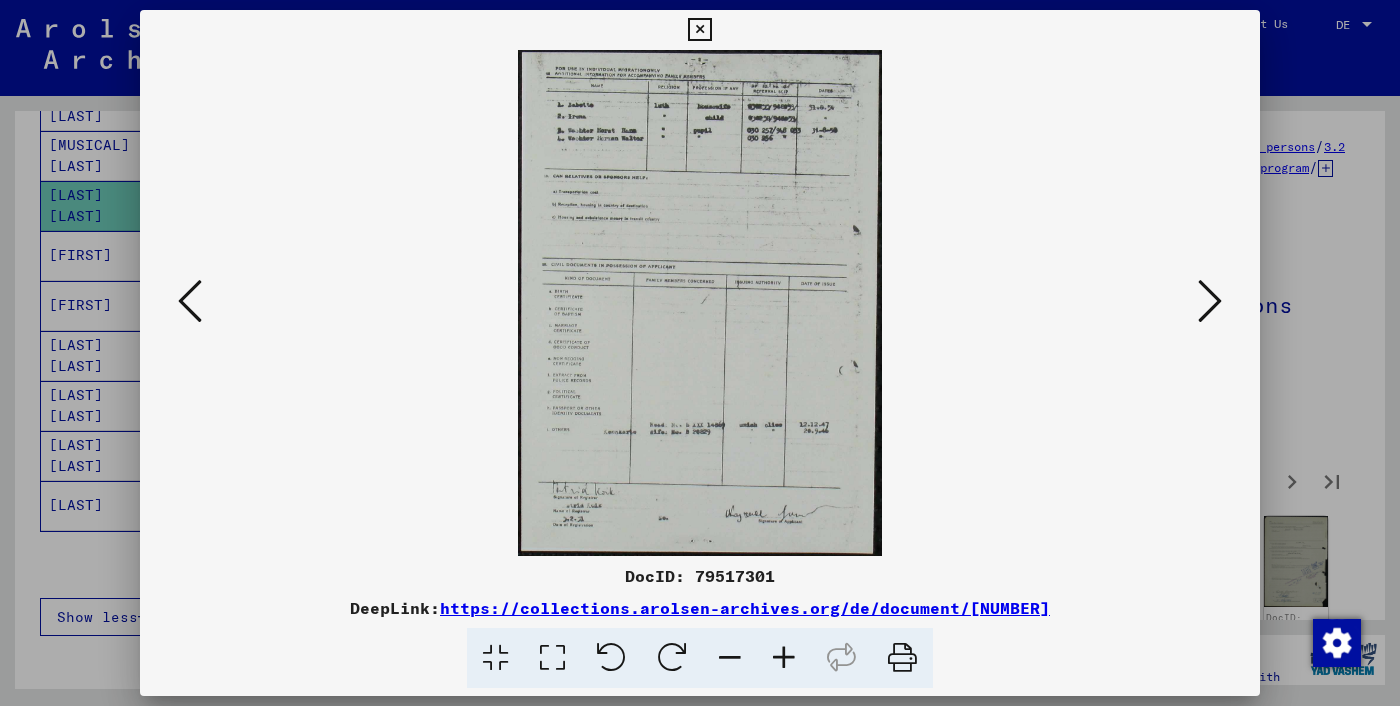 click at bounding box center (1210, 301) 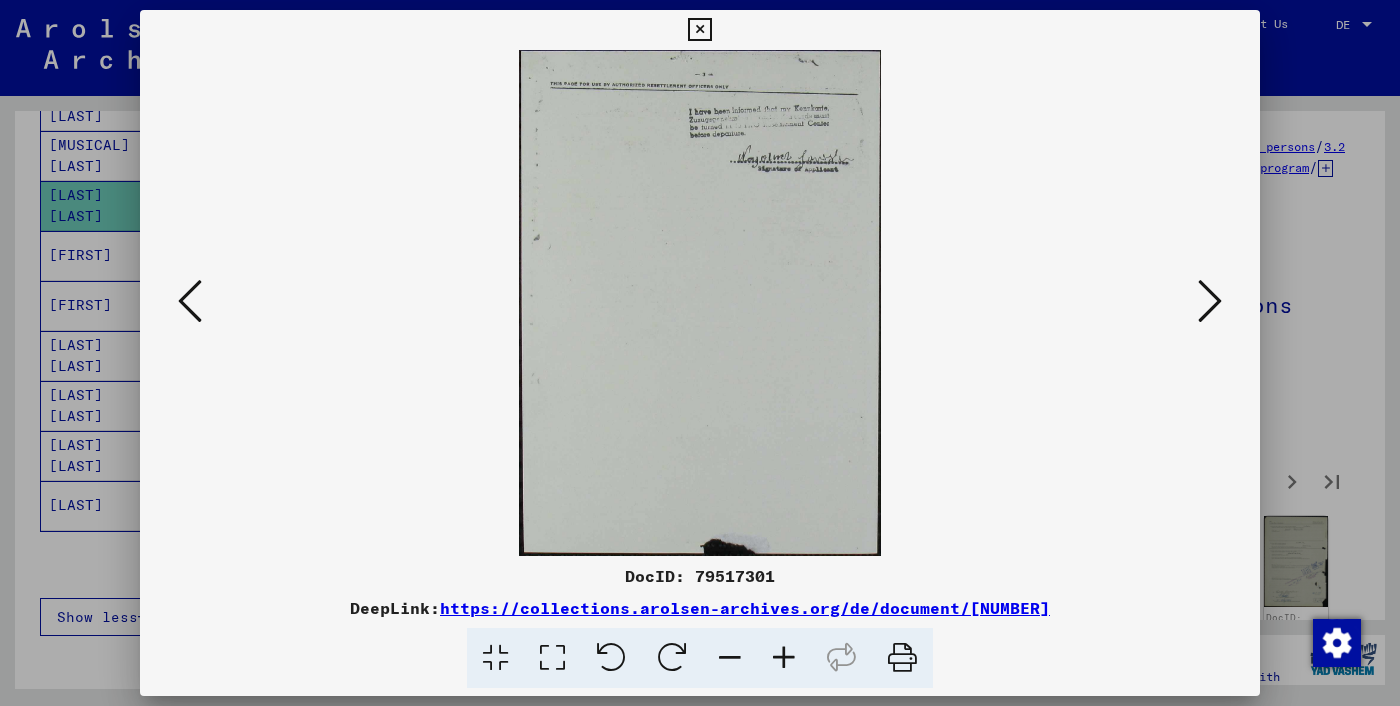 click at bounding box center [1210, 301] 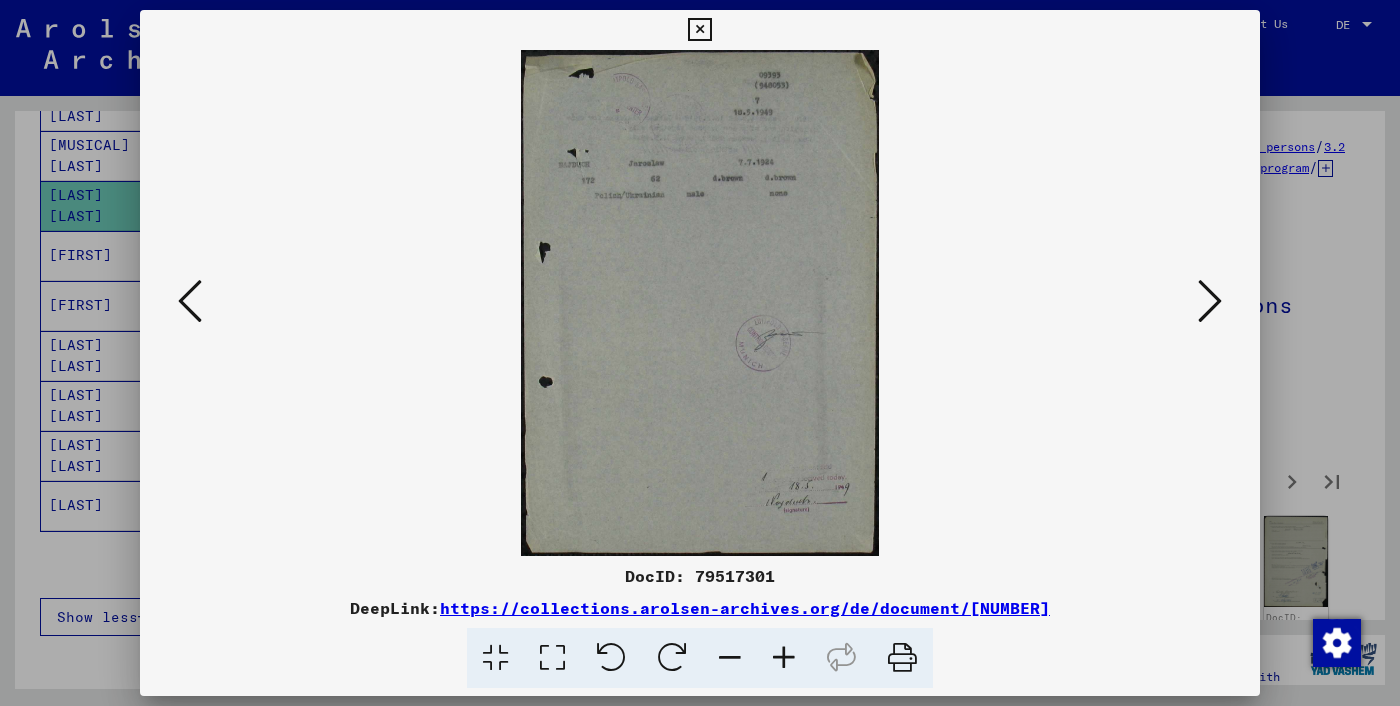 click at bounding box center [1210, 301] 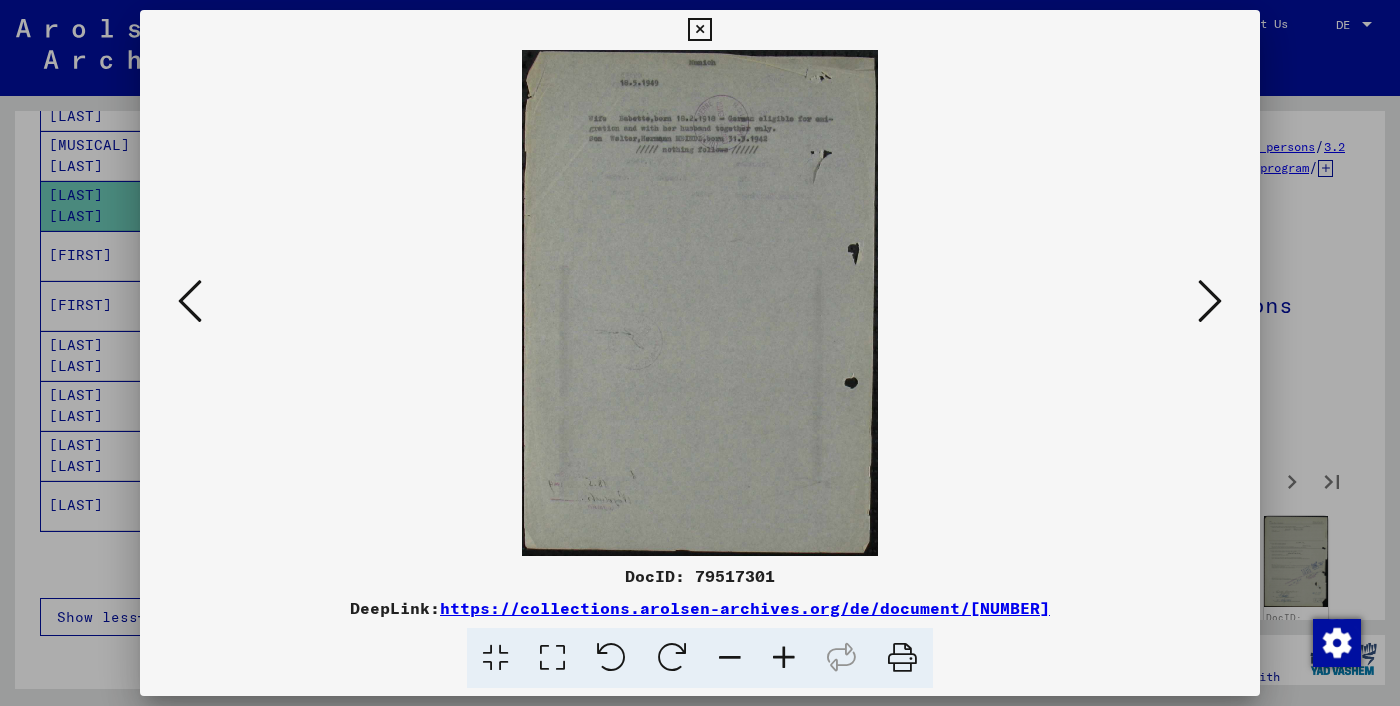 click at bounding box center [1210, 301] 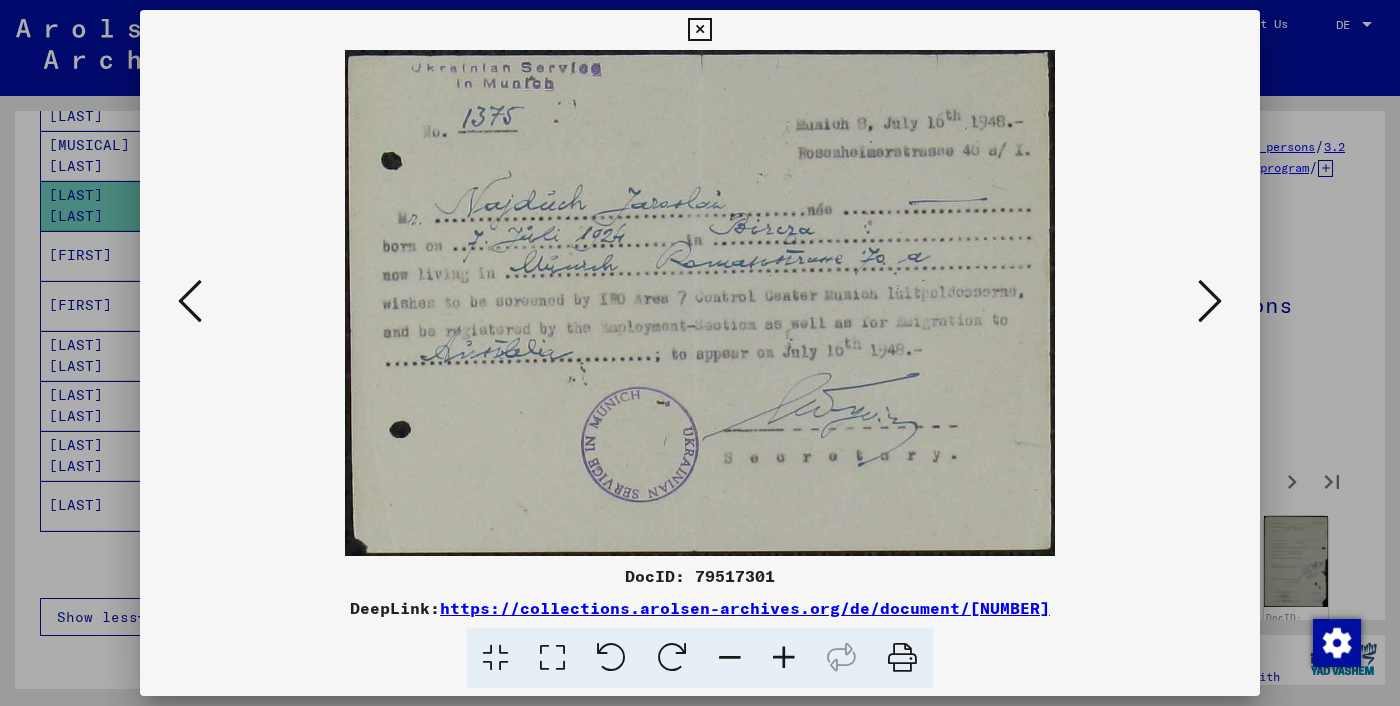 click at bounding box center [1210, 301] 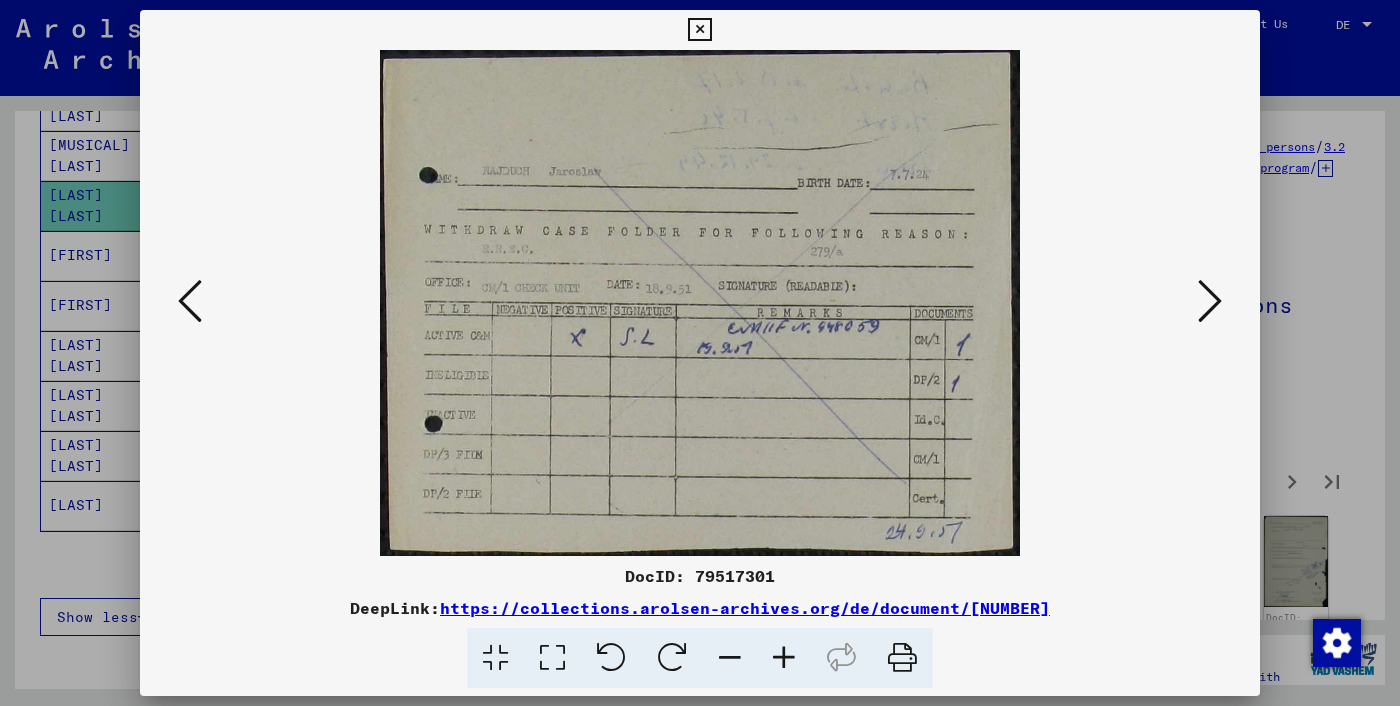 click at bounding box center [1210, 301] 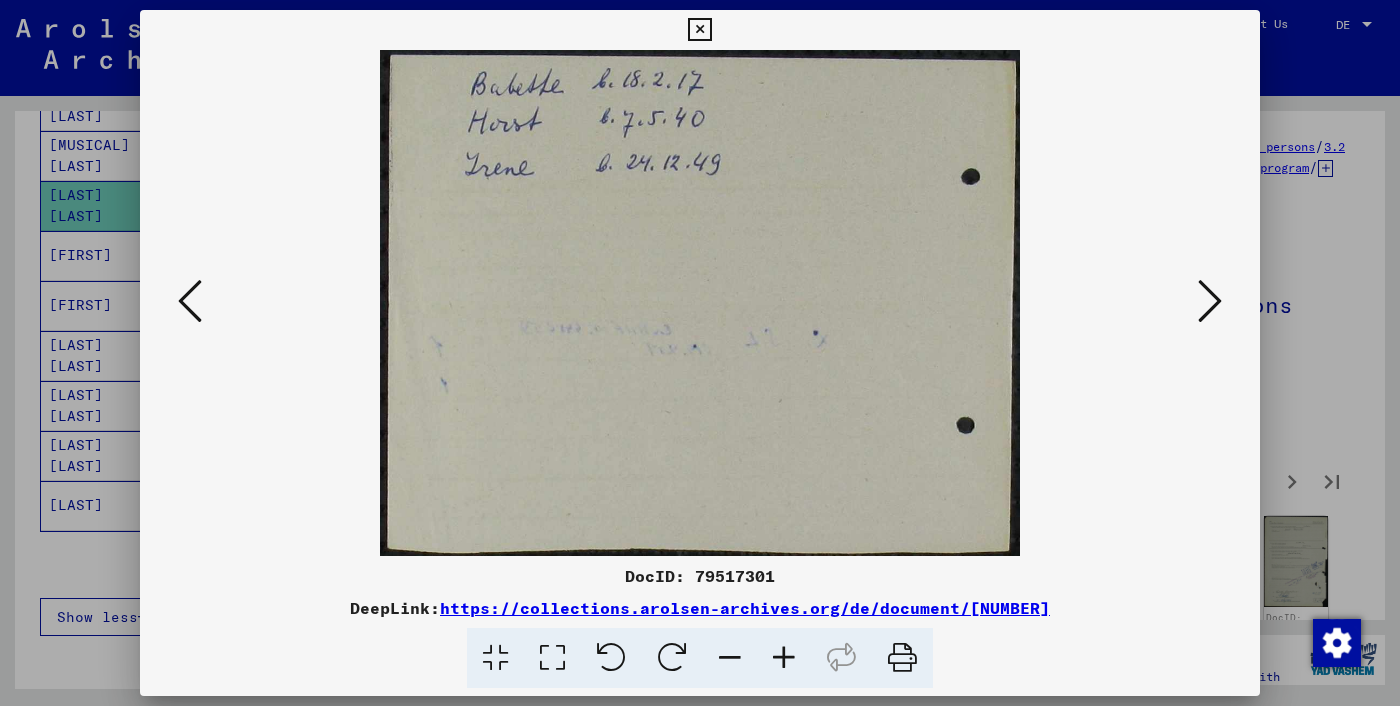 click at bounding box center [1210, 301] 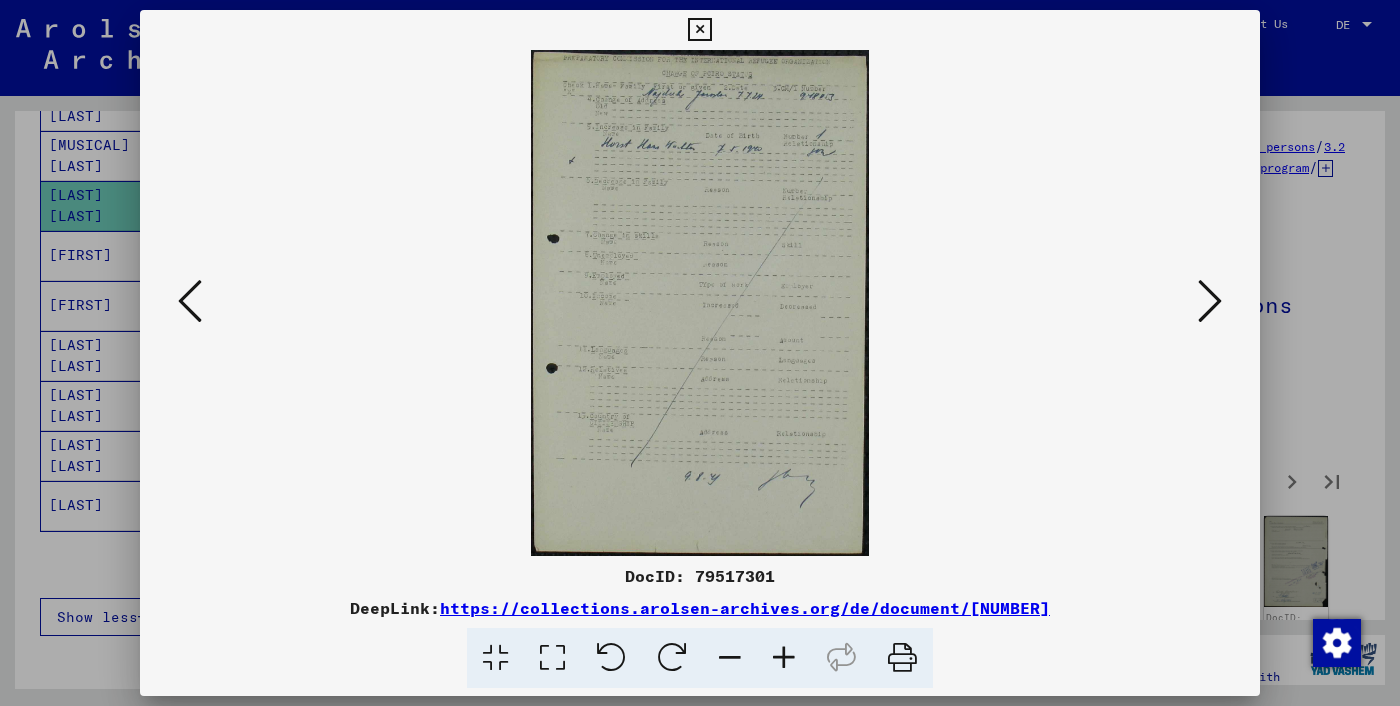 click at bounding box center (1210, 302) 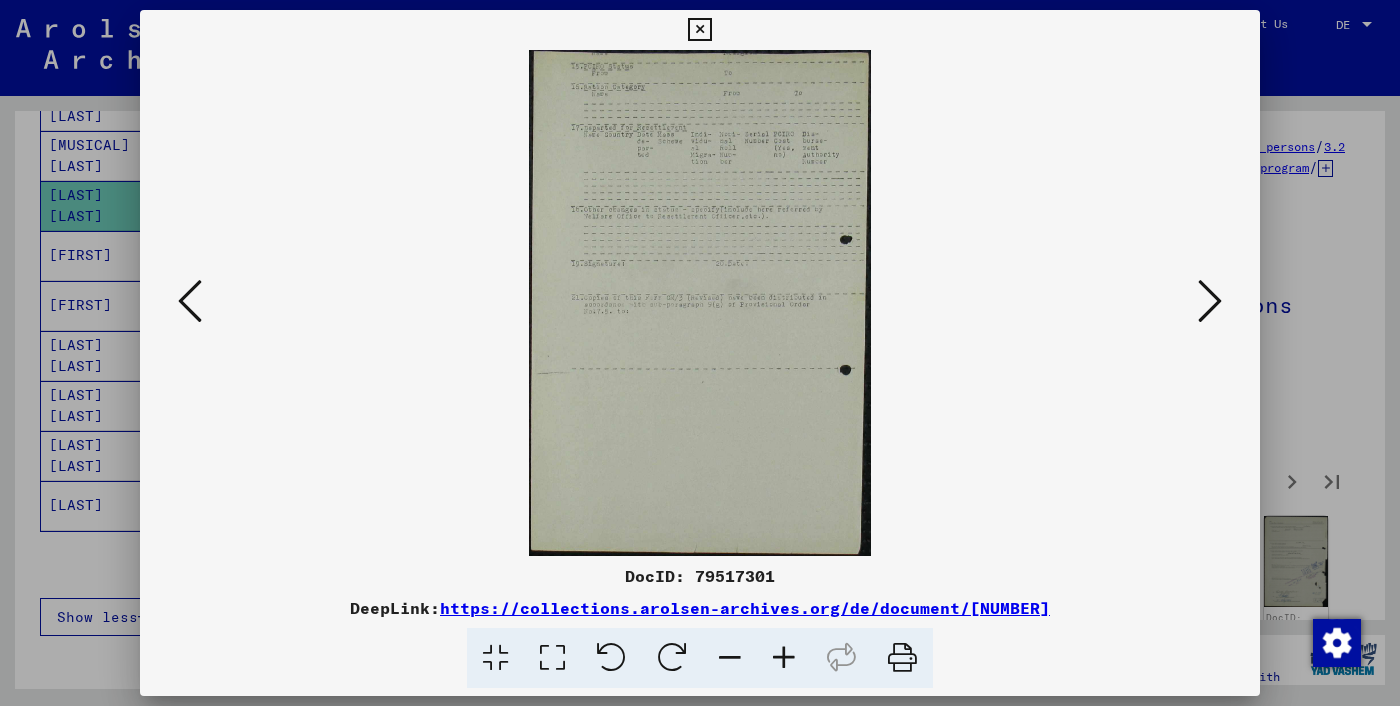 click at bounding box center (1210, 302) 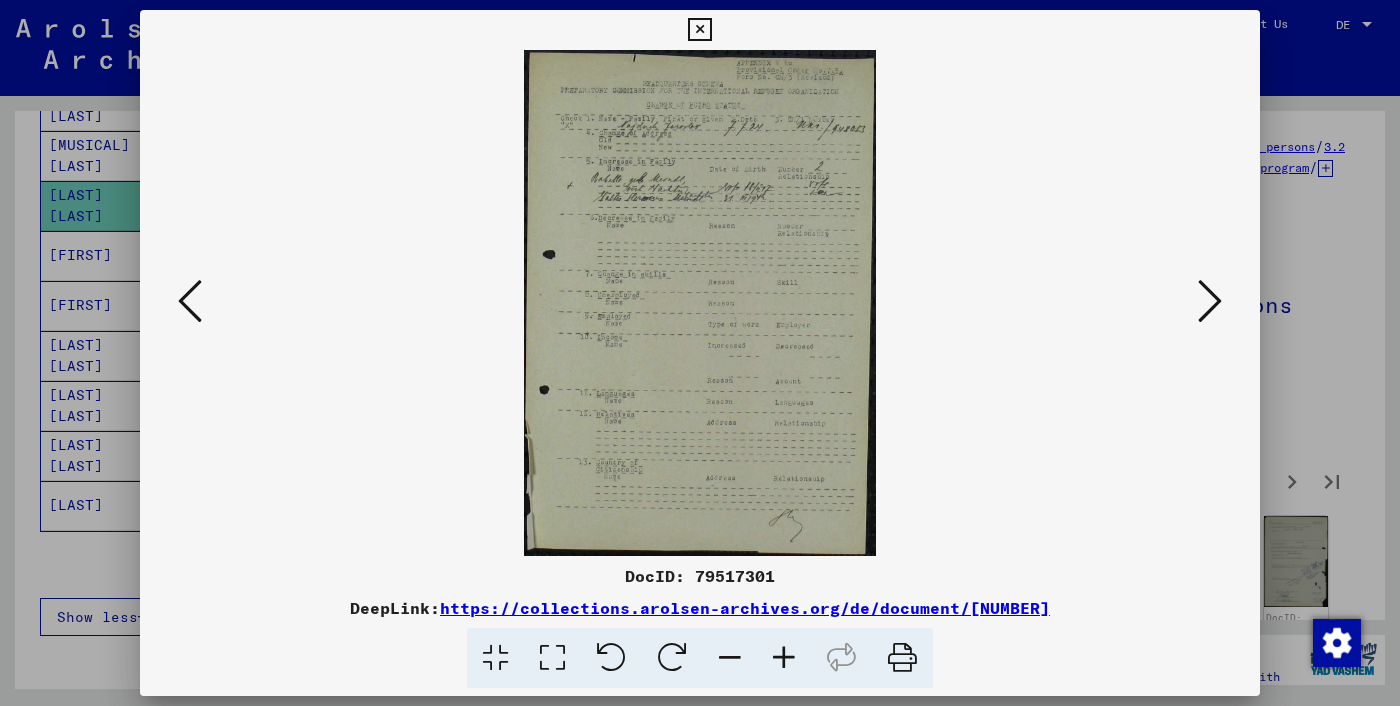 click at bounding box center [1210, 302] 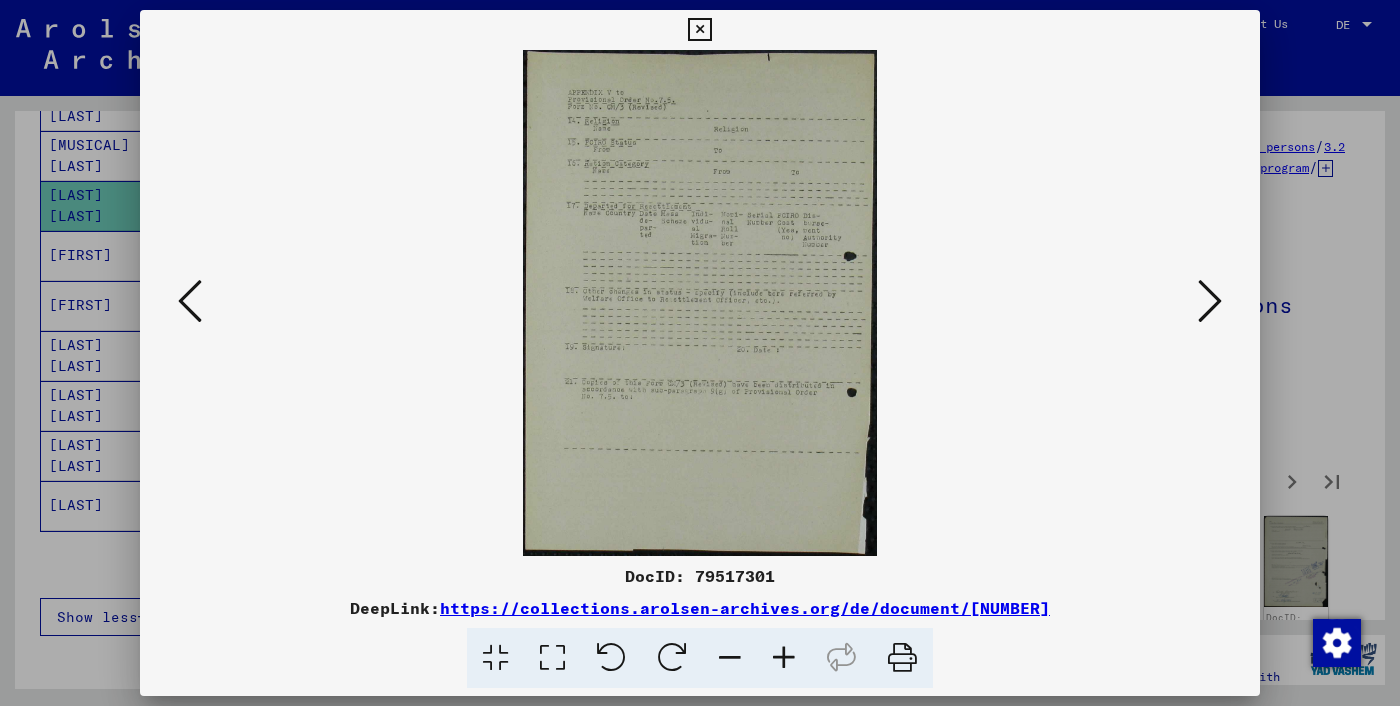 click at bounding box center (1210, 302) 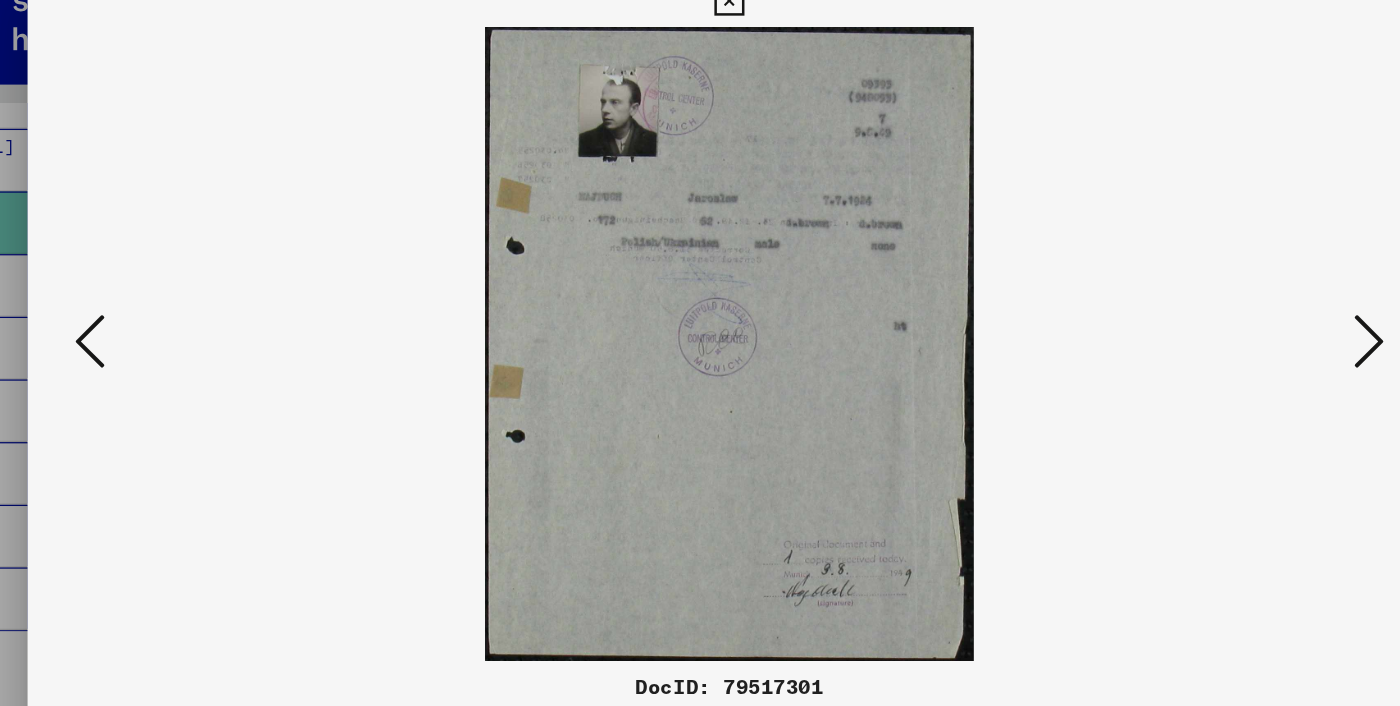click at bounding box center (1210, 301) 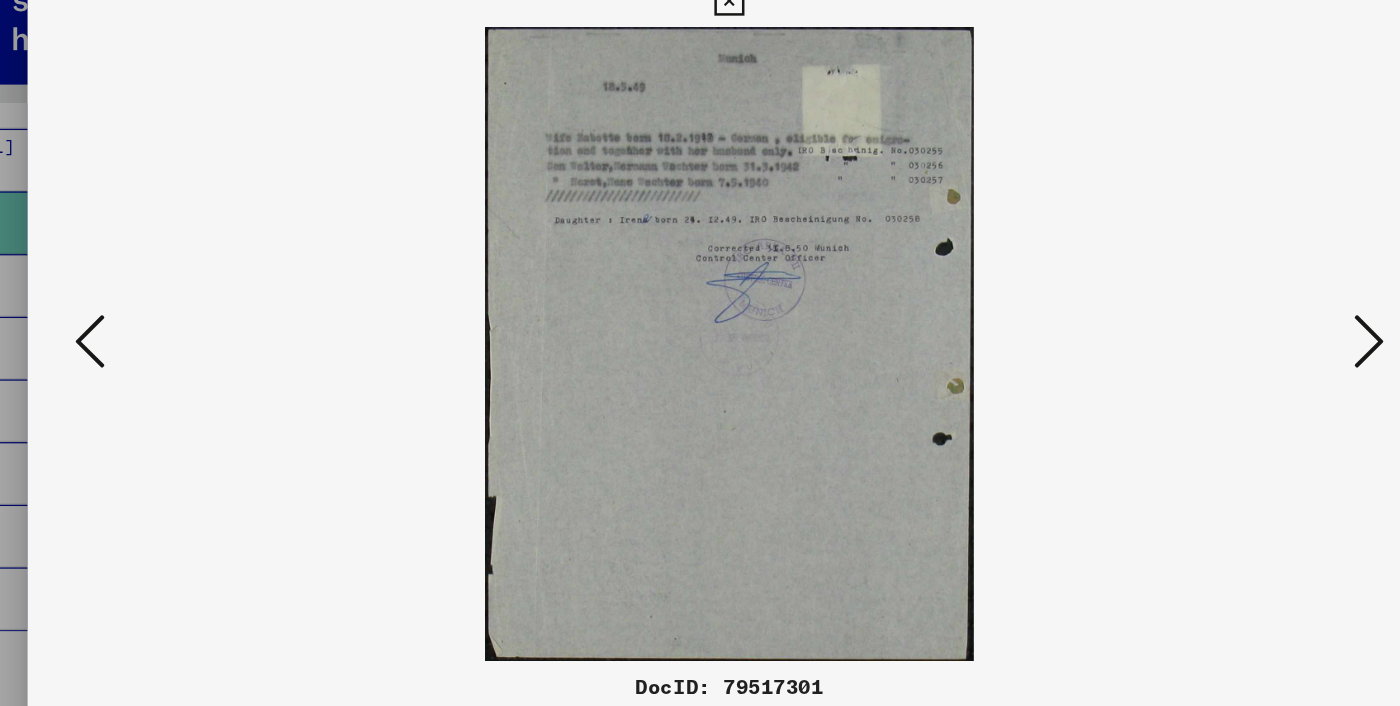click at bounding box center (1210, 301) 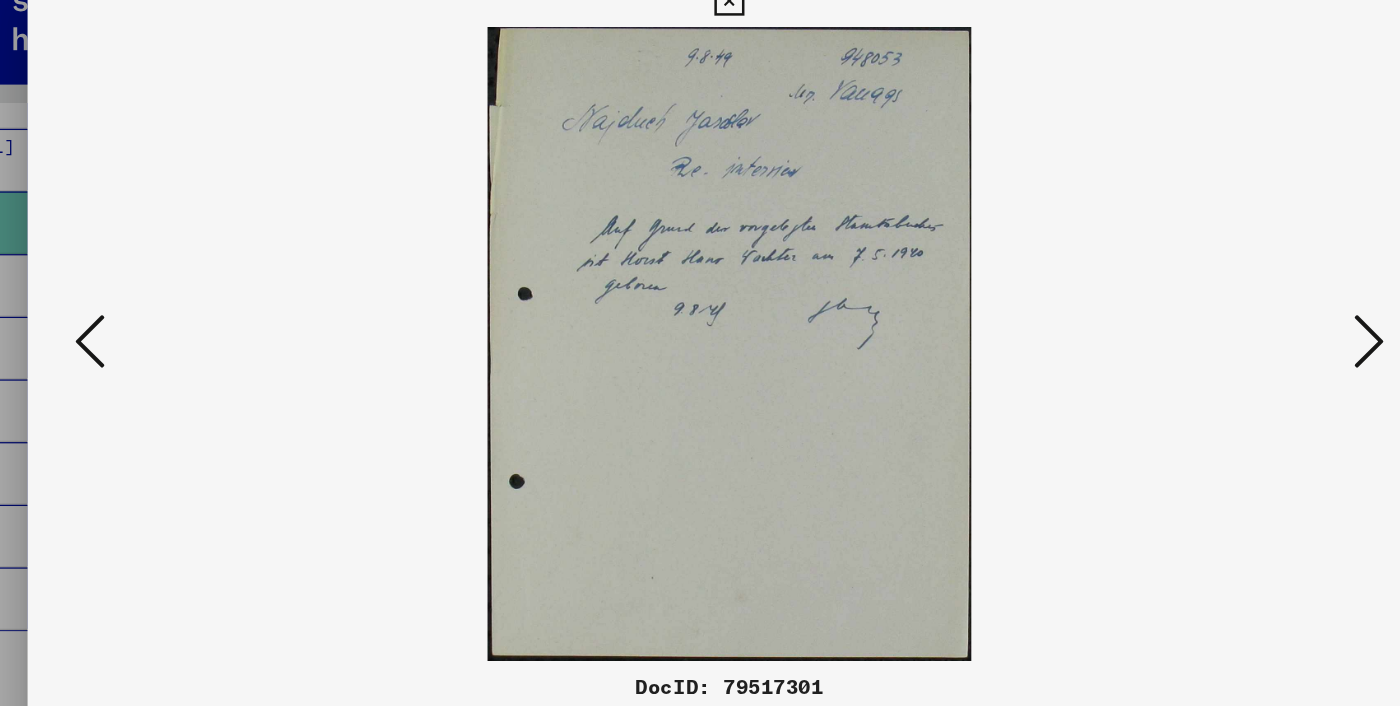 click at bounding box center [190, 302] 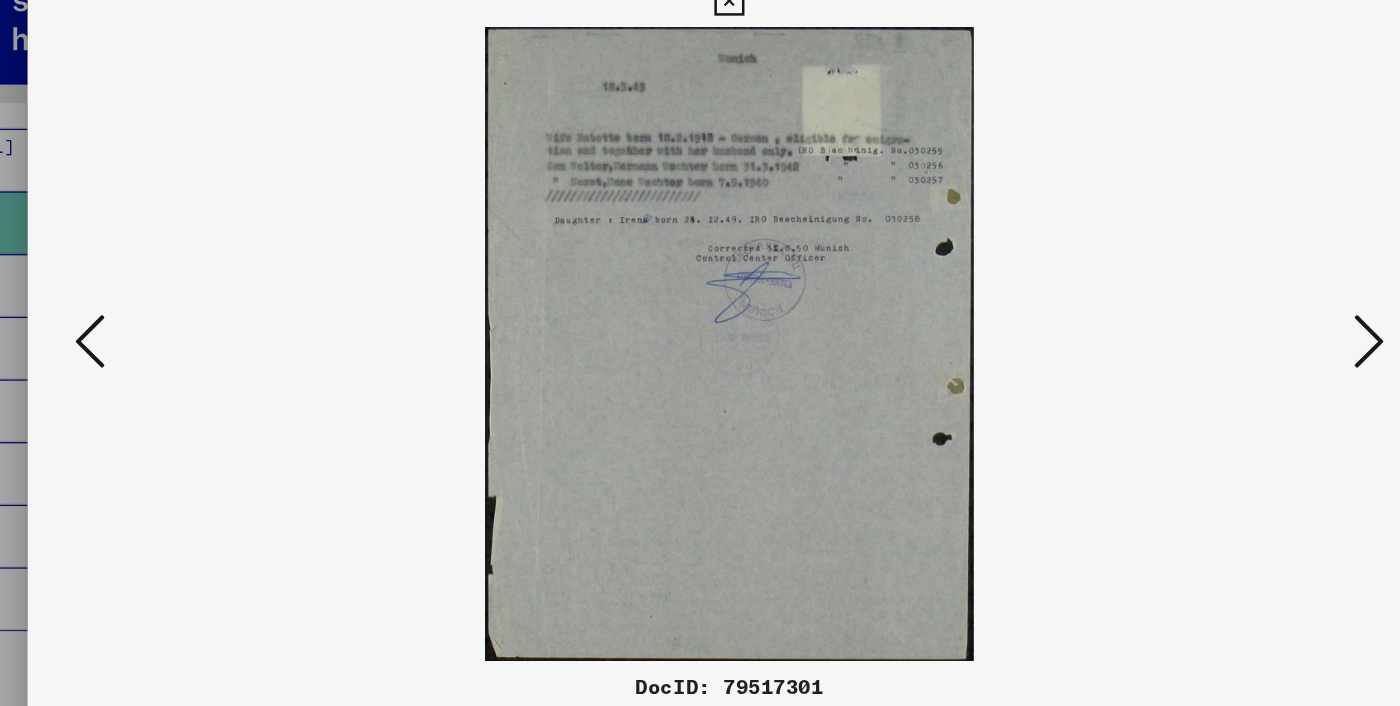 click at bounding box center (1210, 302) 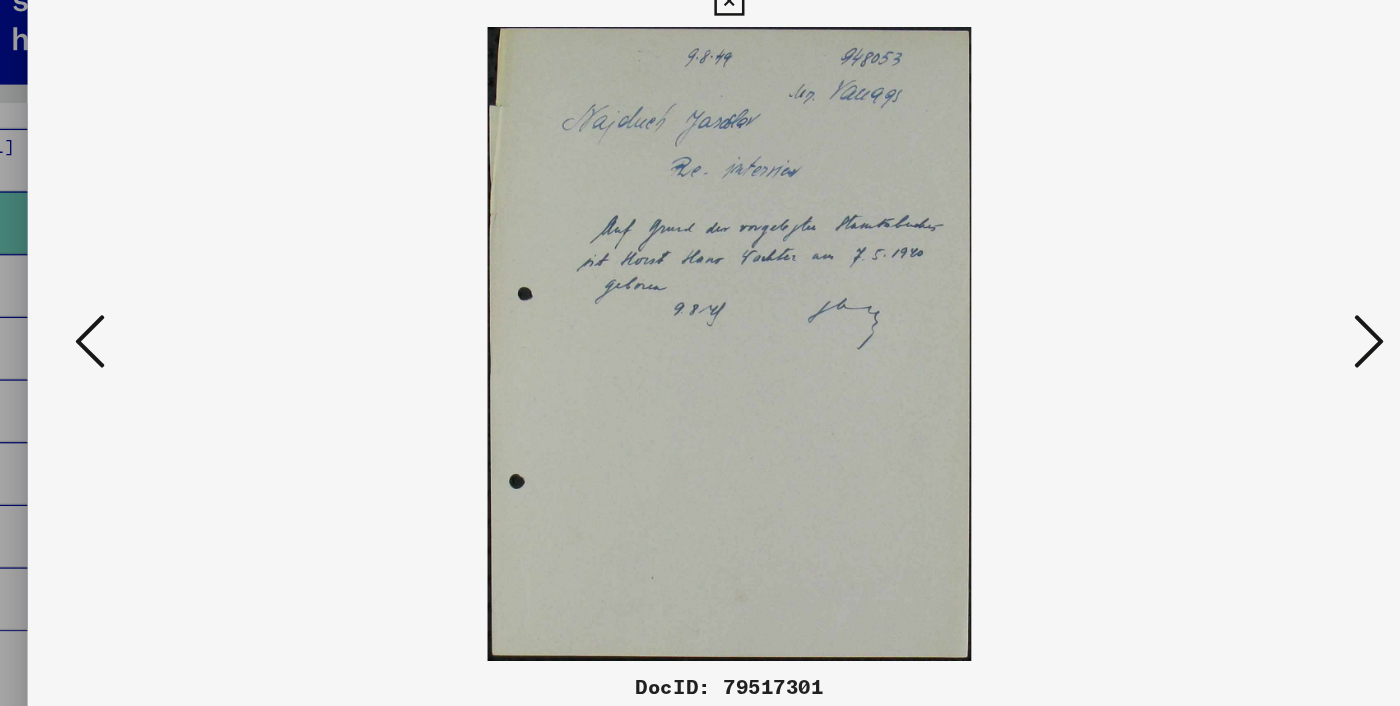 click at bounding box center [1210, 302] 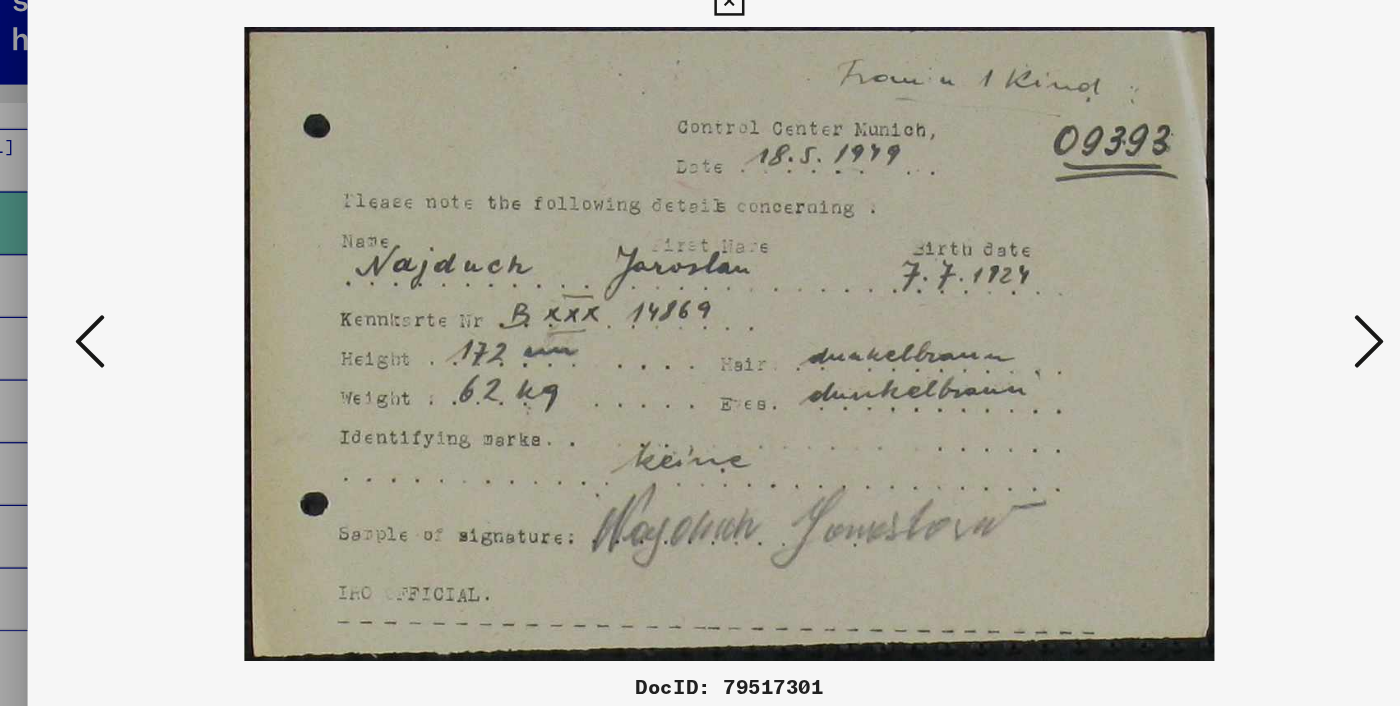 click at bounding box center [700, 303] 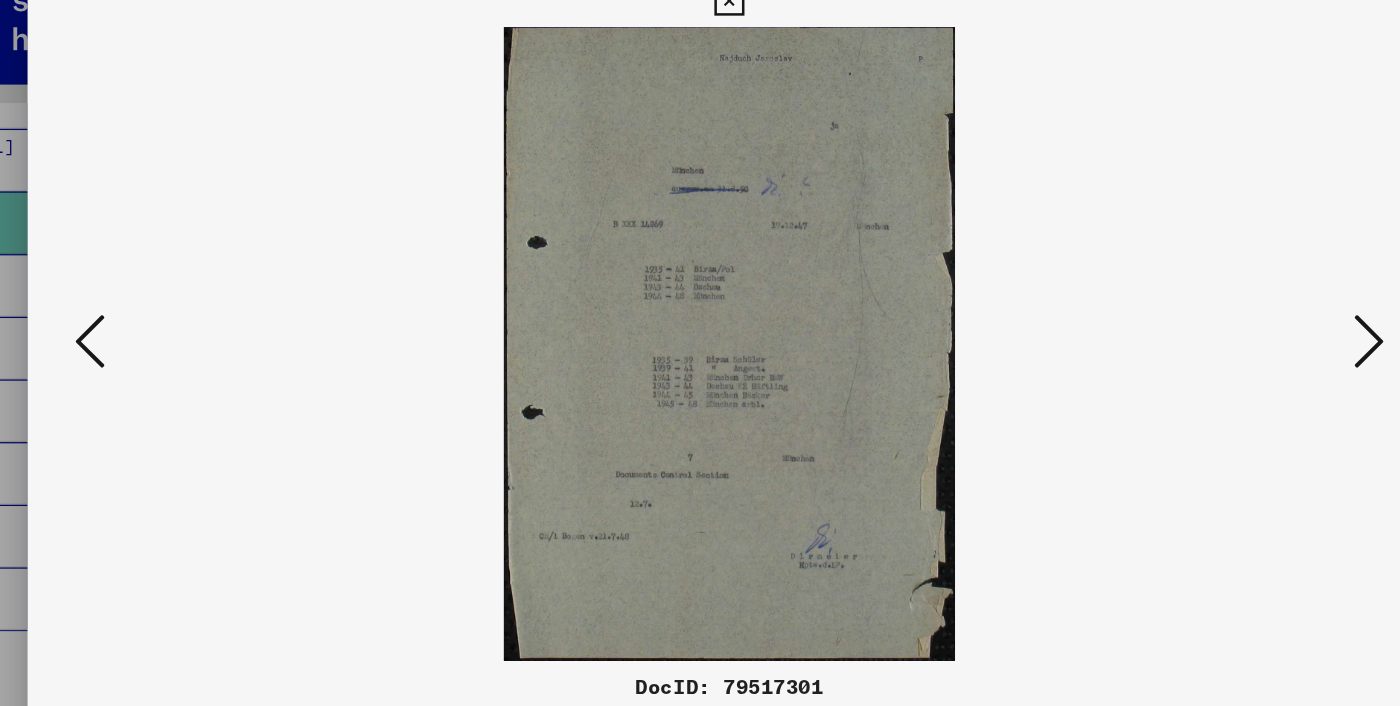 click at bounding box center [1210, 301] 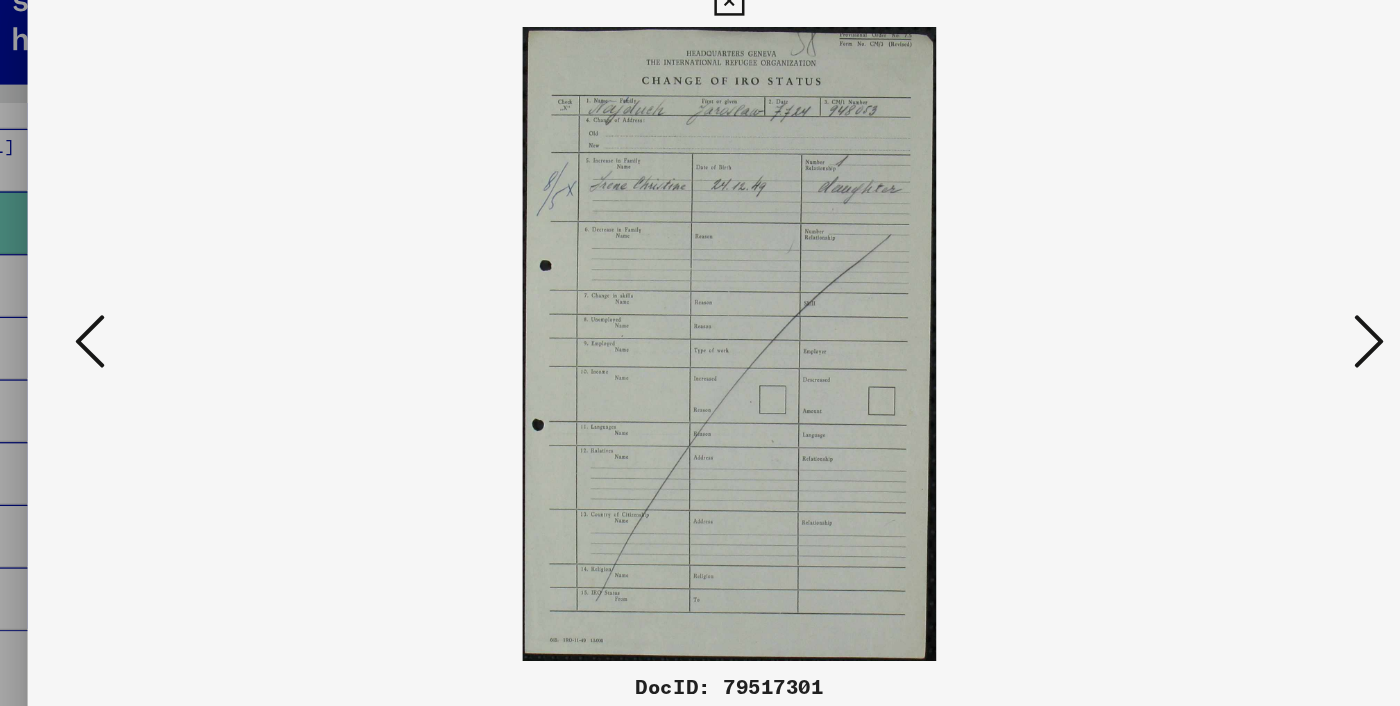 click at bounding box center [1210, 301] 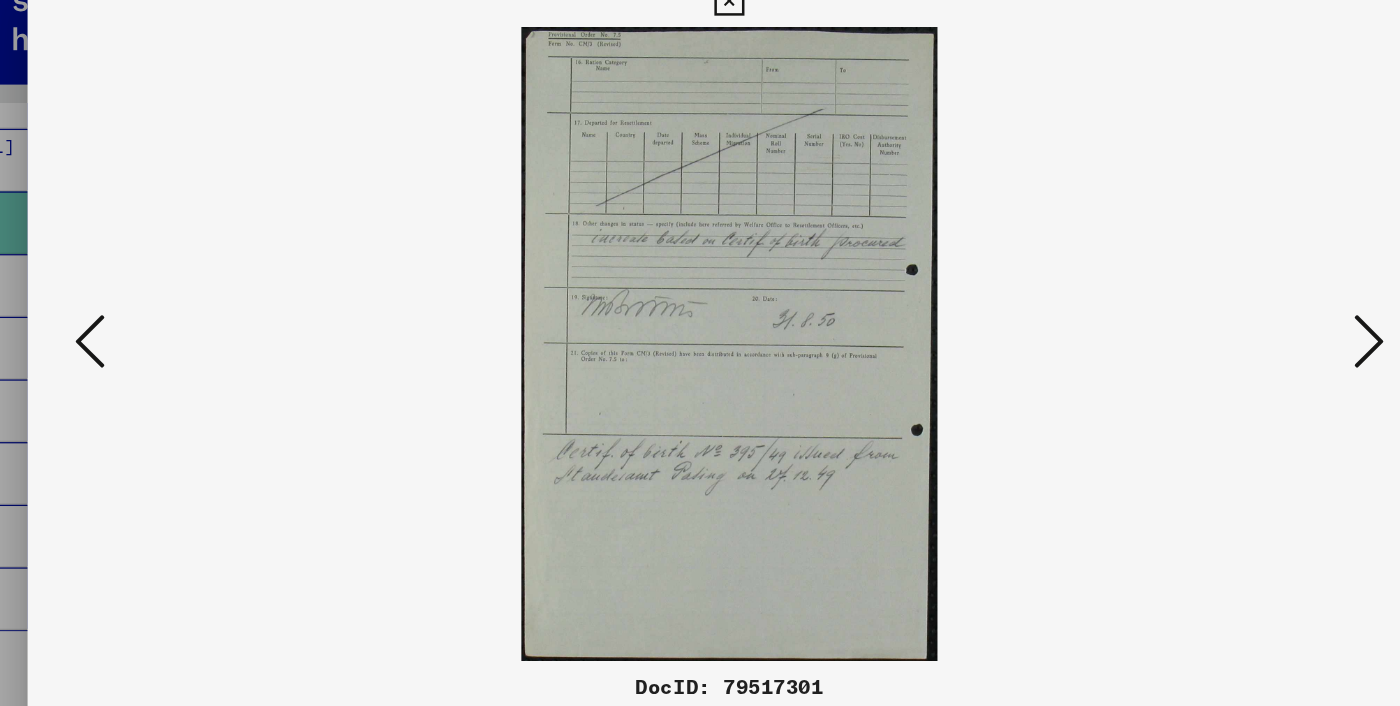 click at bounding box center (1210, 301) 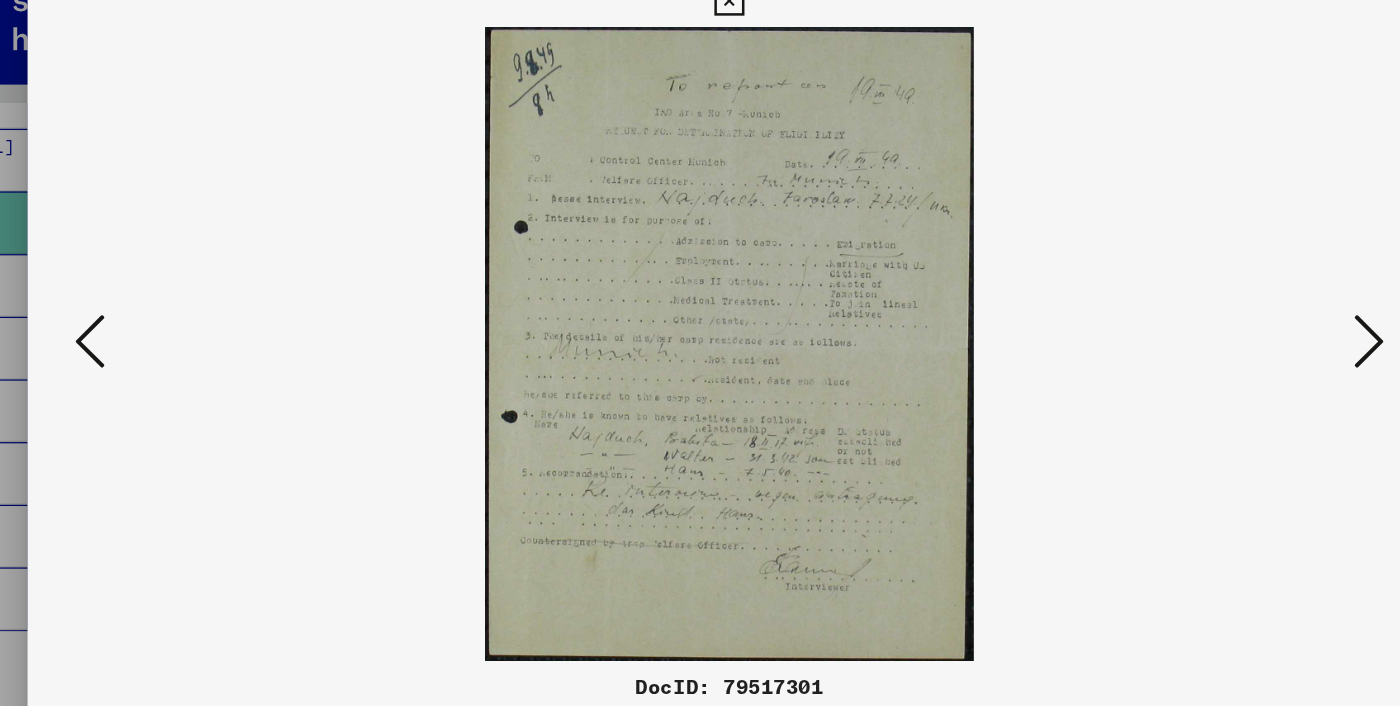 click at bounding box center (1210, 301) 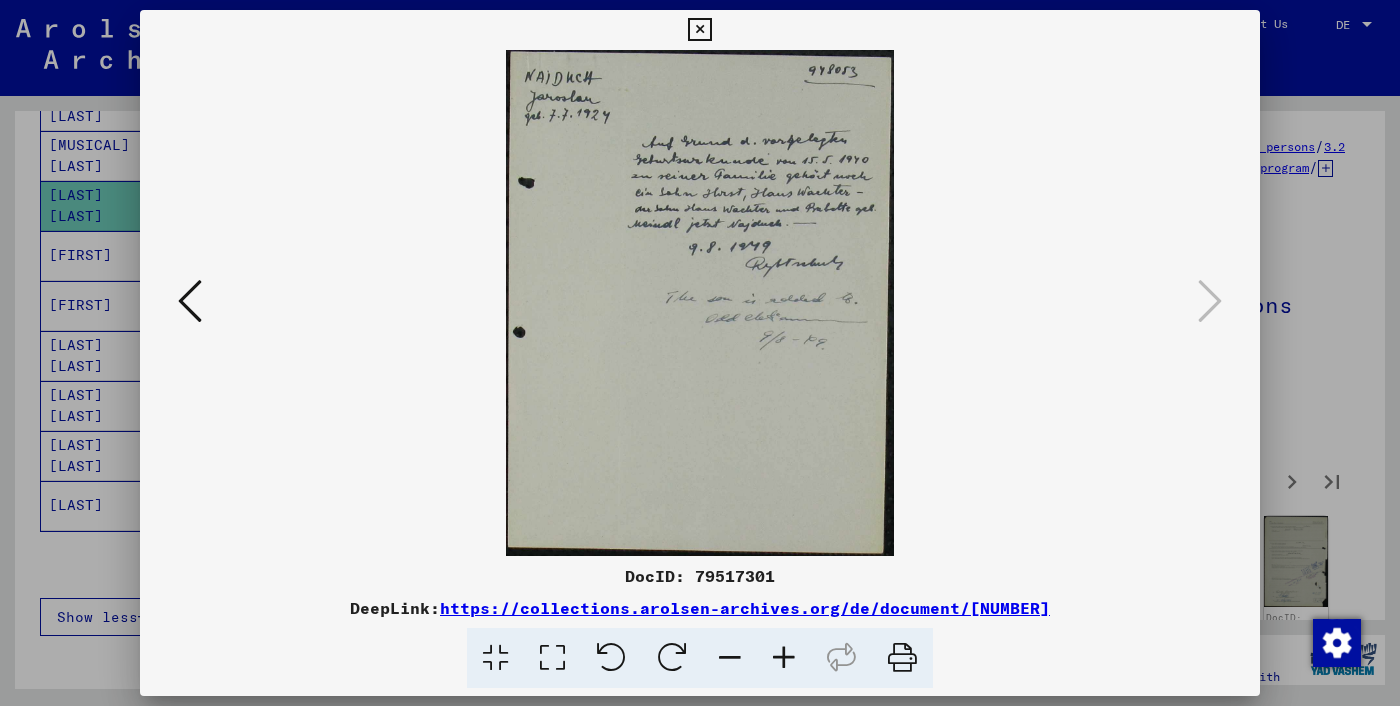 click at bounding box center (700, 353) 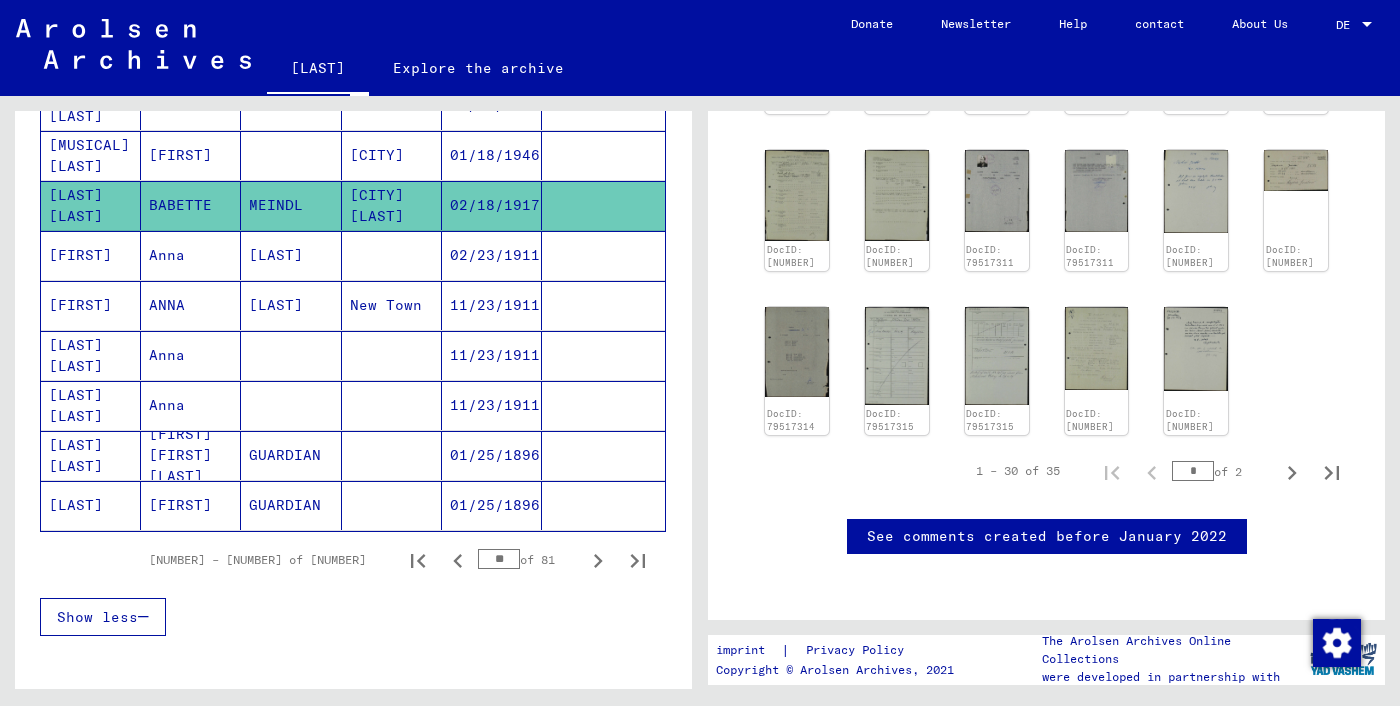 scroll, scrollTop: 1020, scrollLeft: 0, axis: vertical 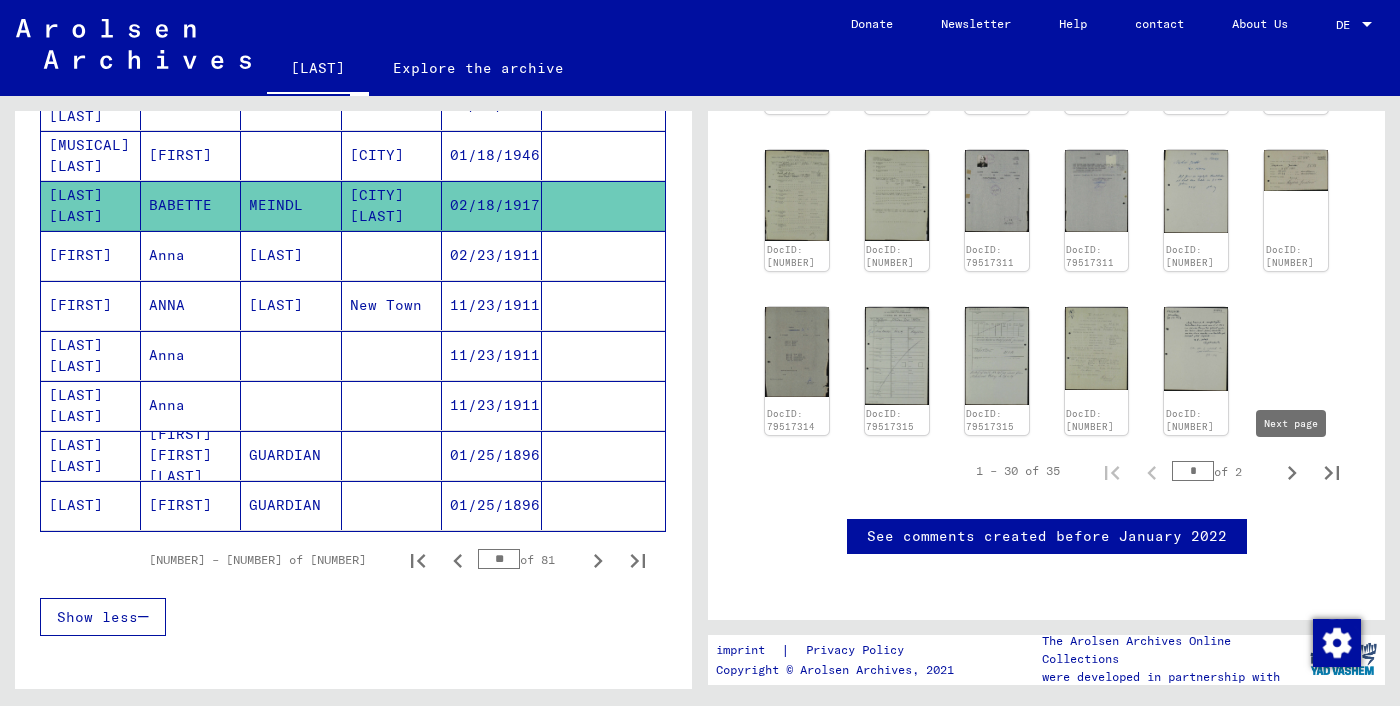 click 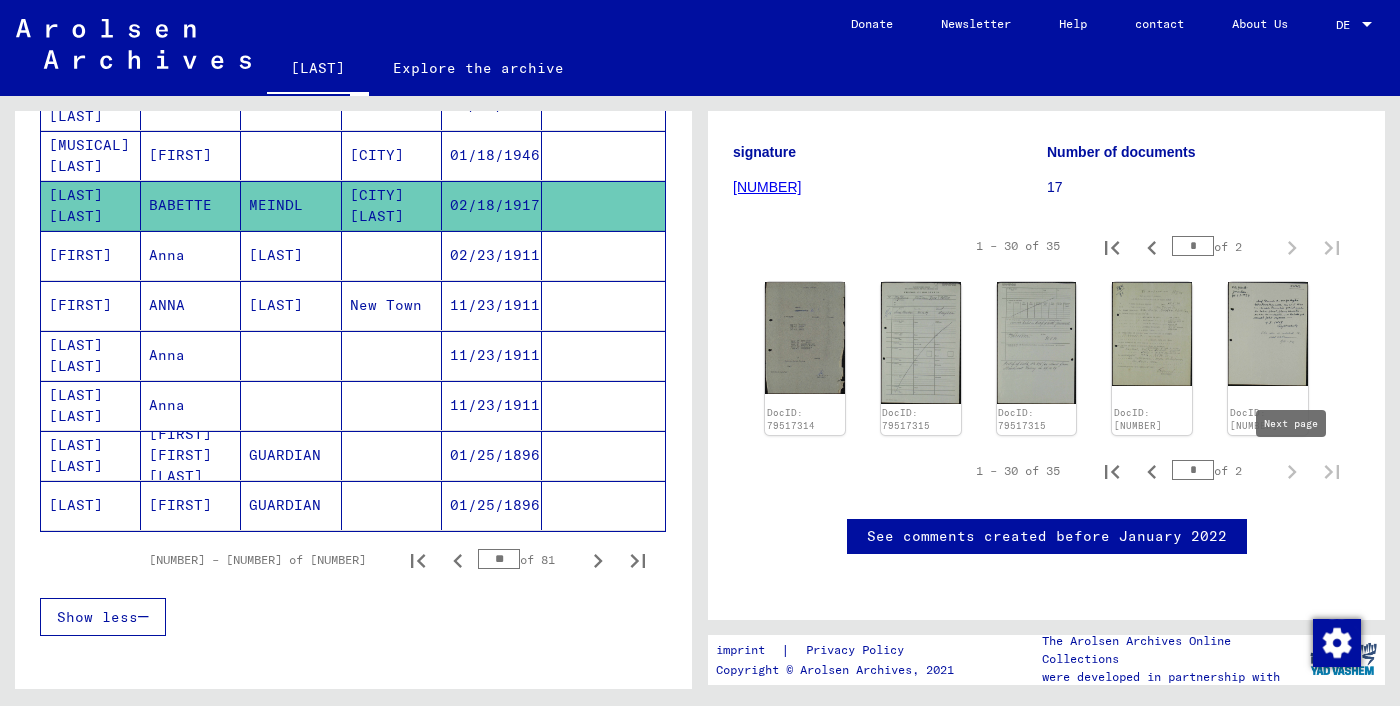 scroll, scrollTop: 229, scrollLeft: 0, axis: vertical 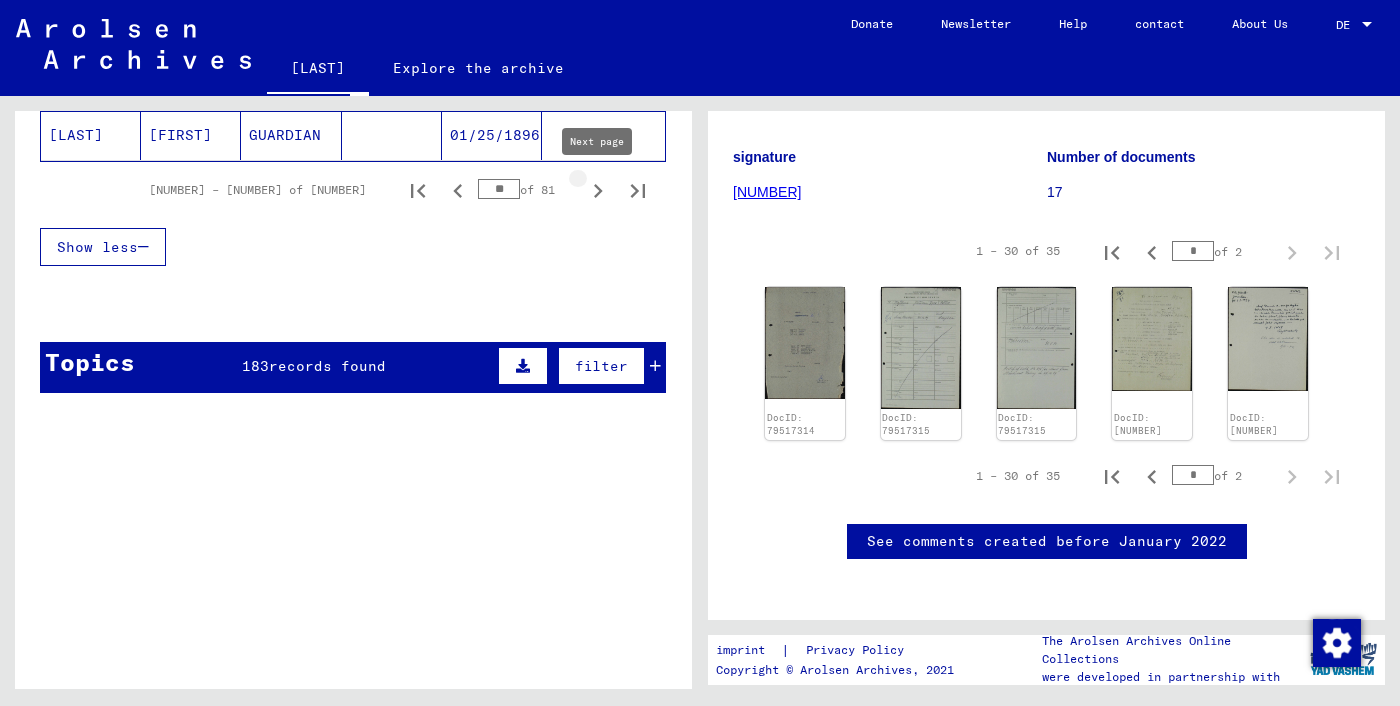 click 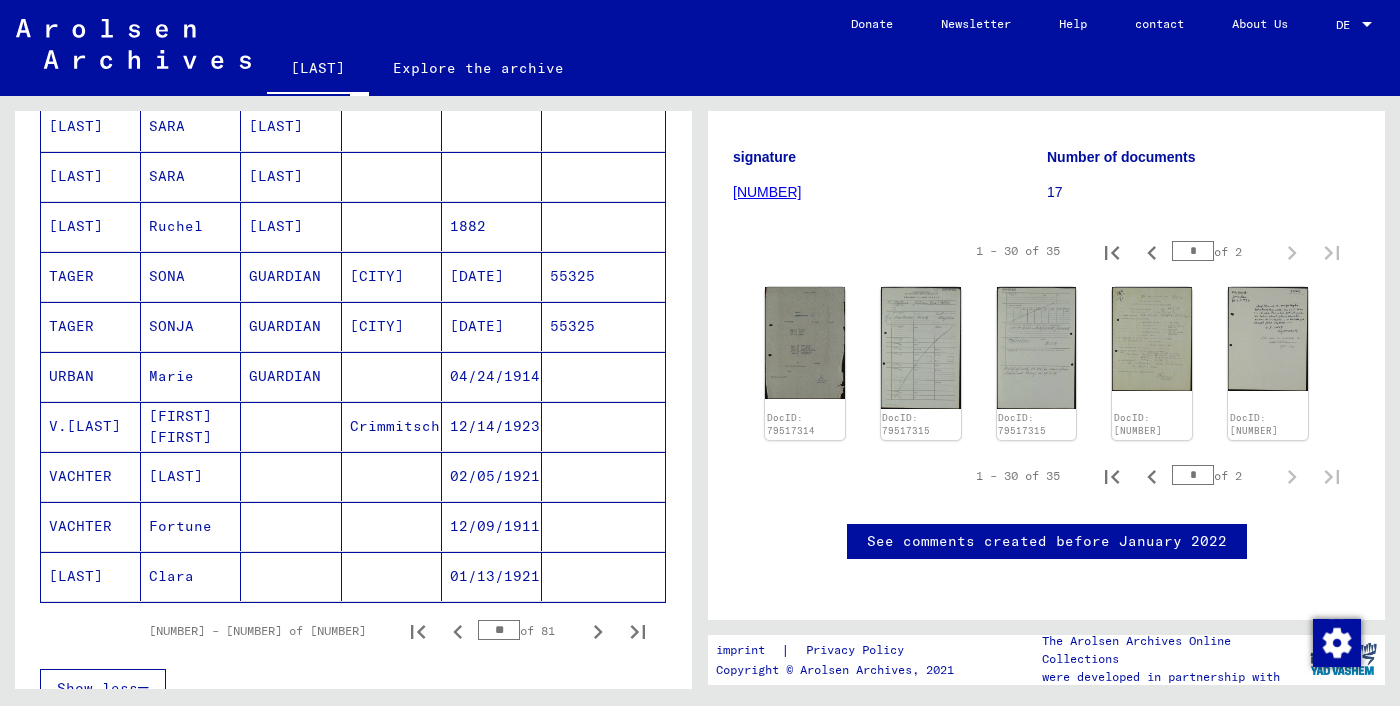 scroll, scrollTop: 1058, scrollLeft: 0, axis: vertical 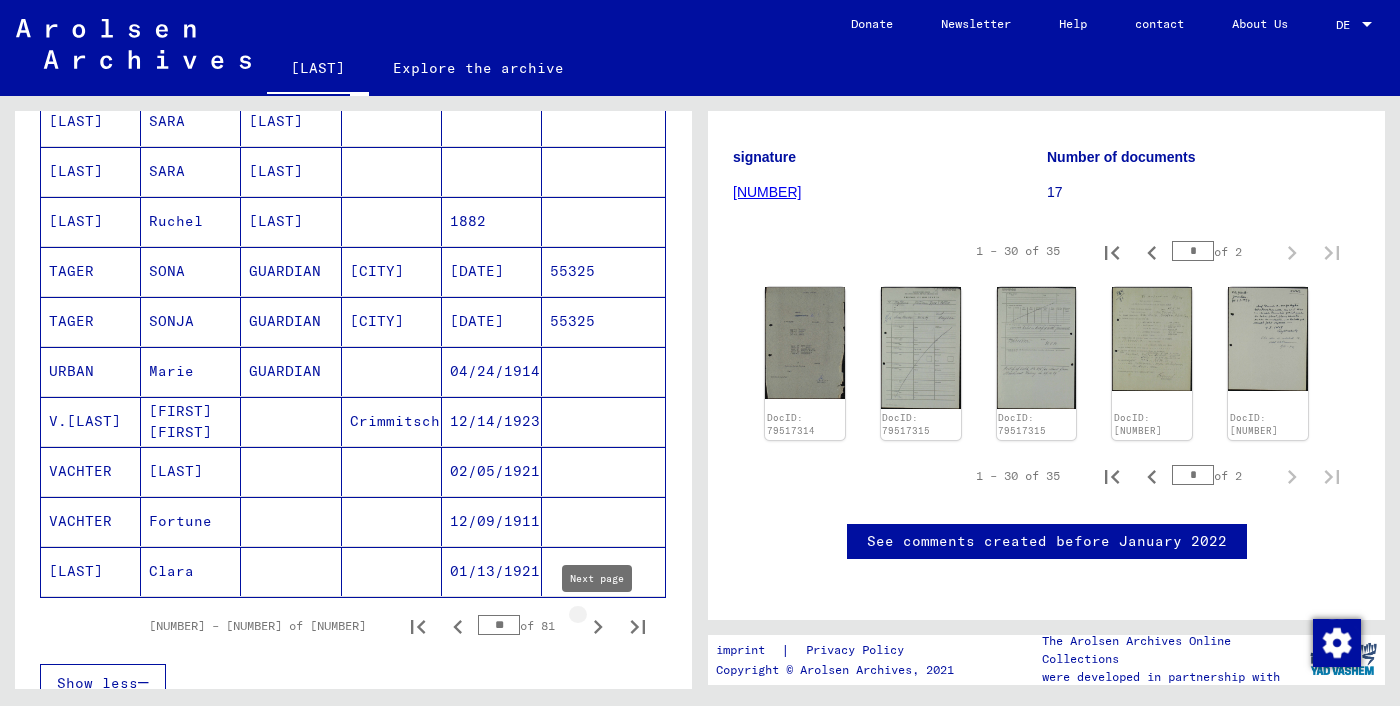 click 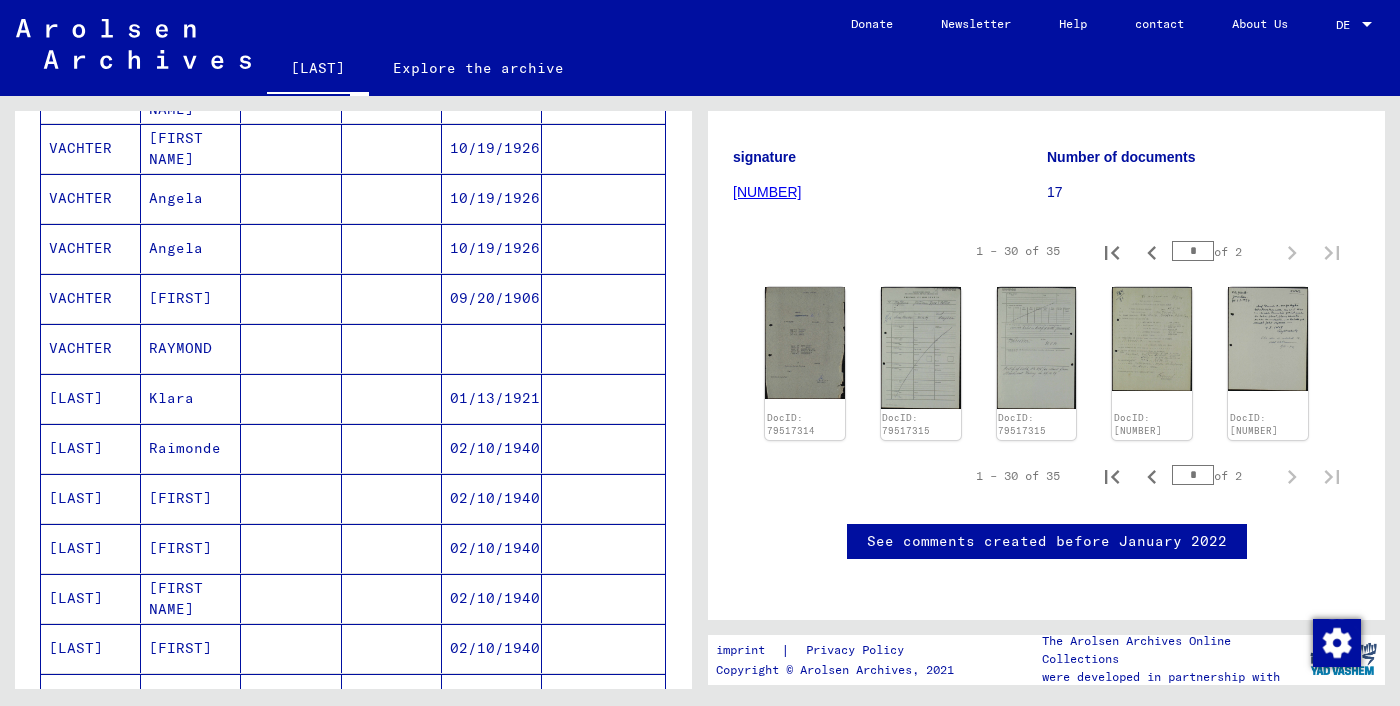 scroll, scrollTop: 1287, scrollLeft: 0, axis: vertical 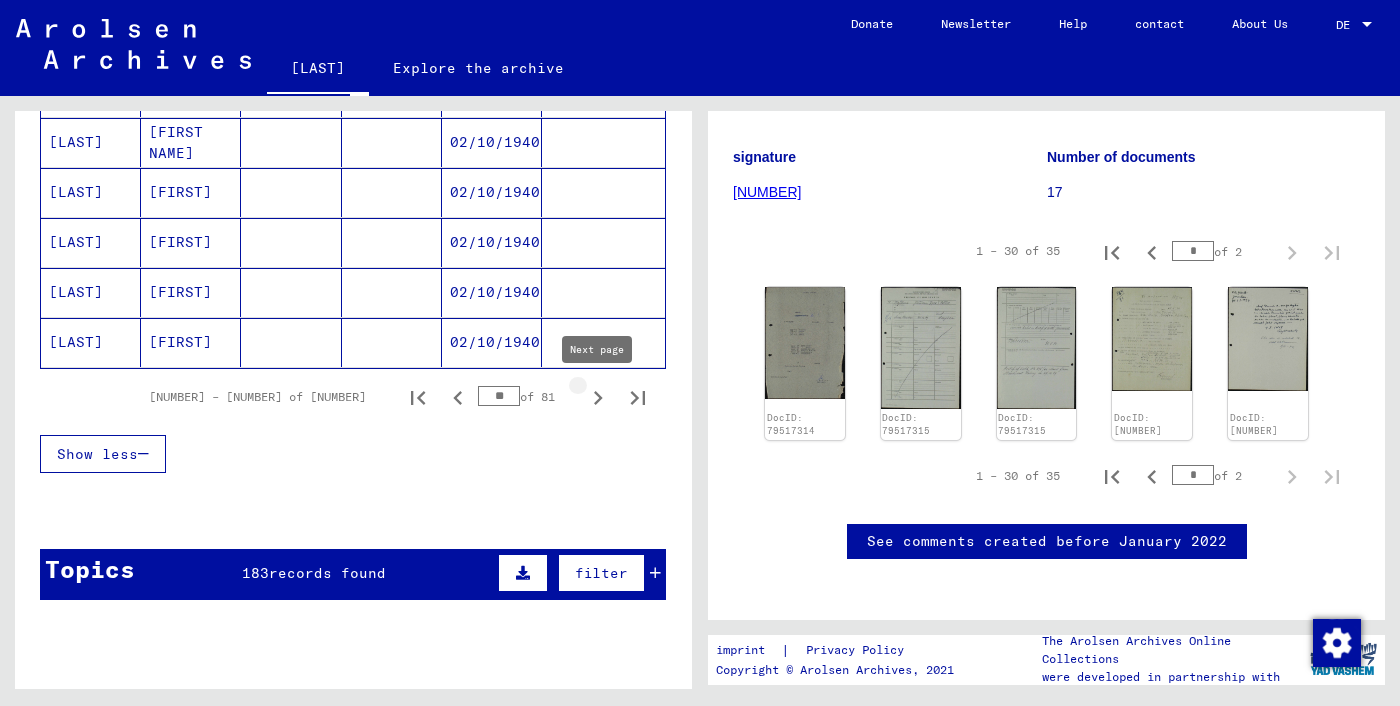 click 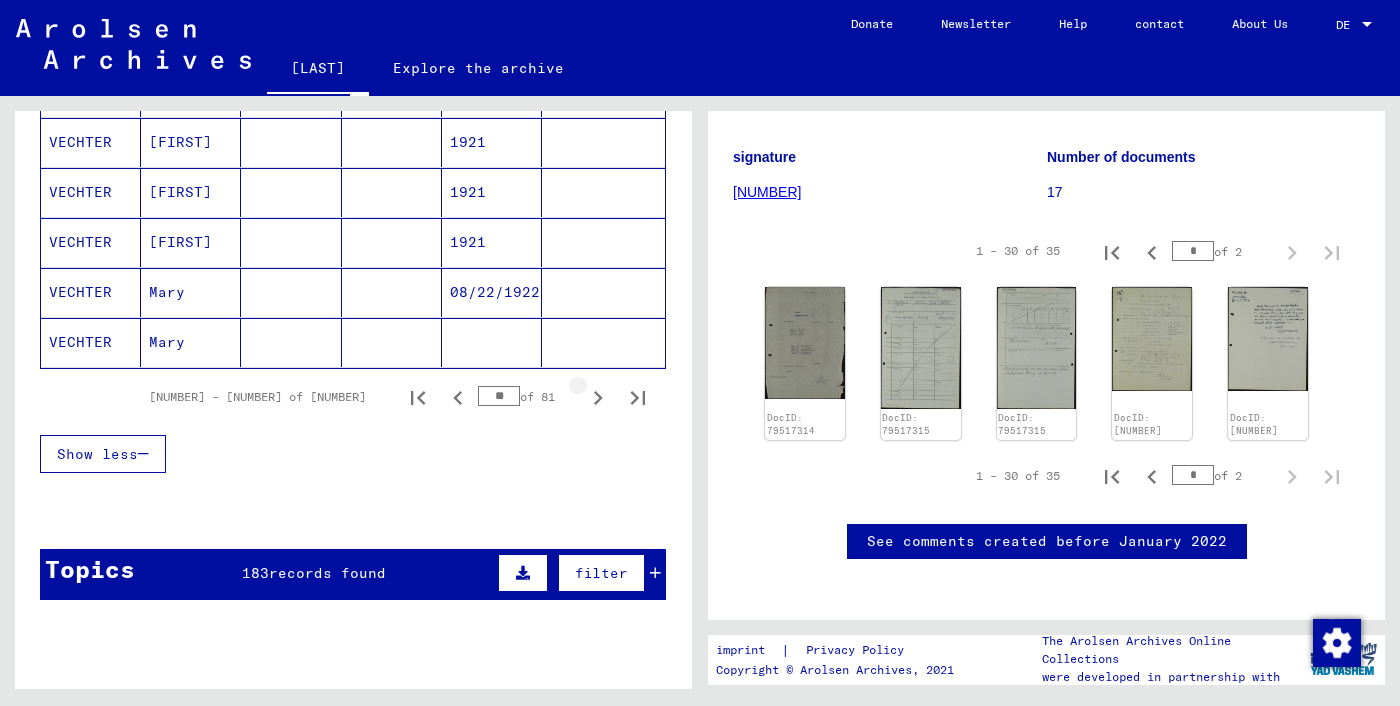 click 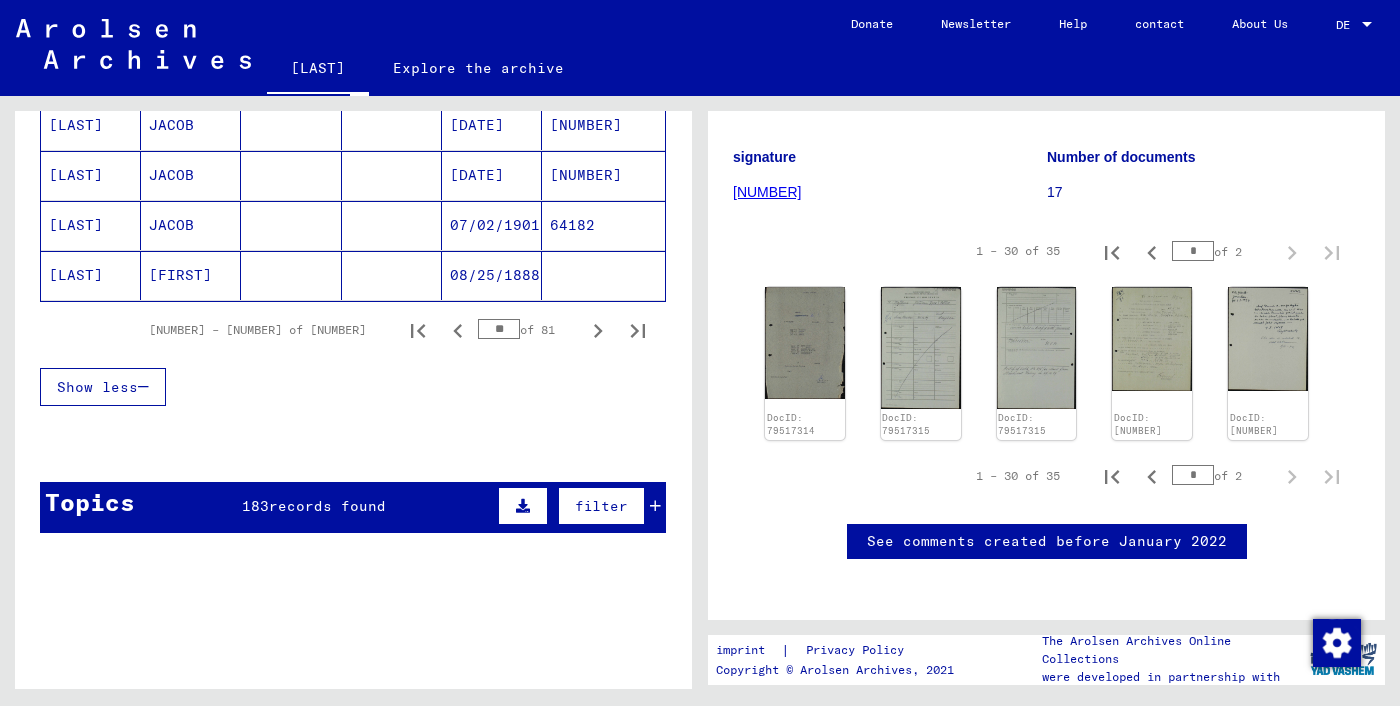 scroll, scrollTop: 1341, scrollLeft: 0, axis: vertical 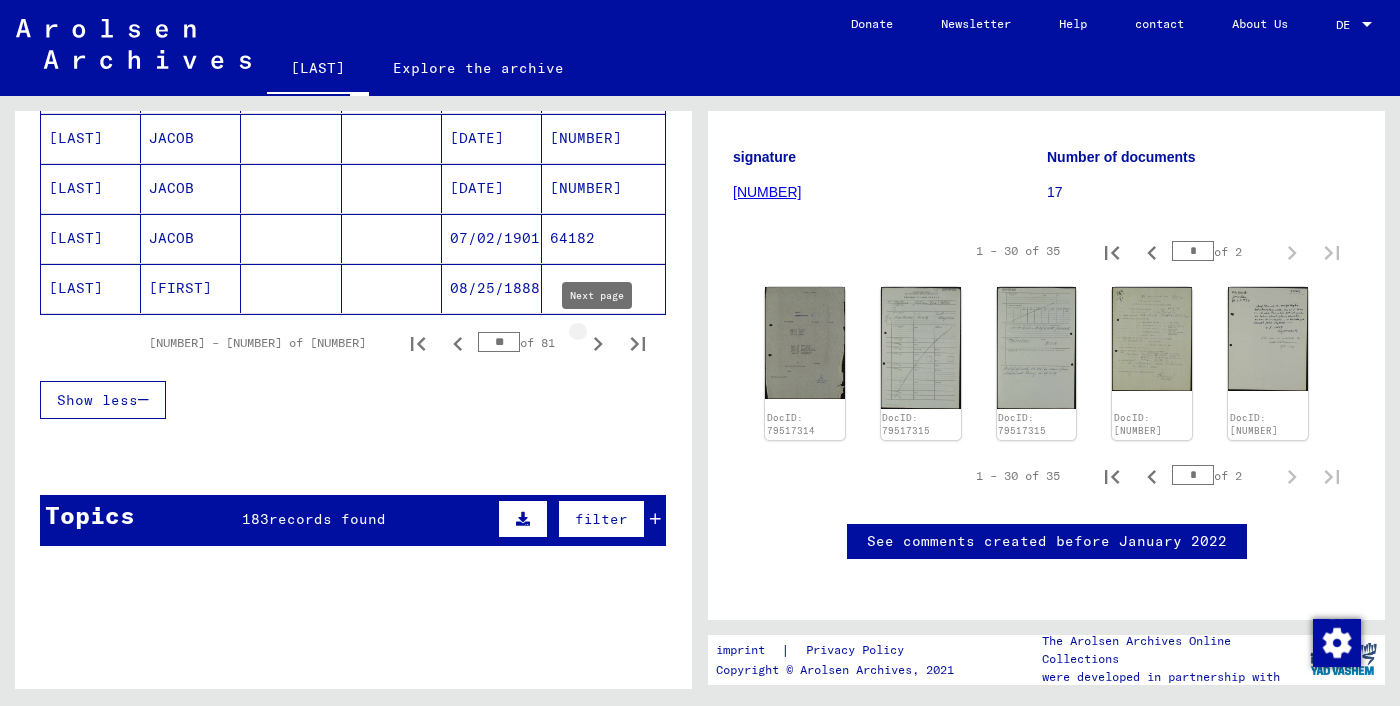 click 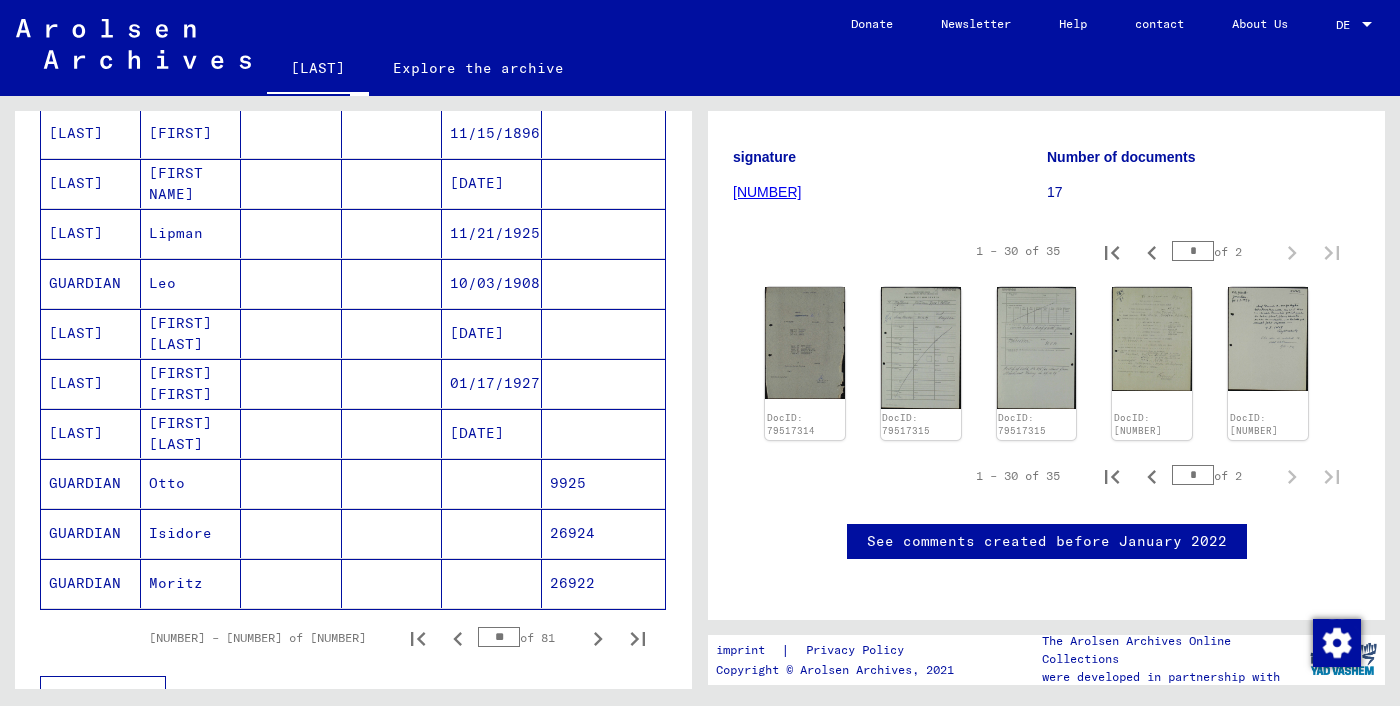 scroll, scrollTop: 1059, scrollLeft: 0, axis: vertical 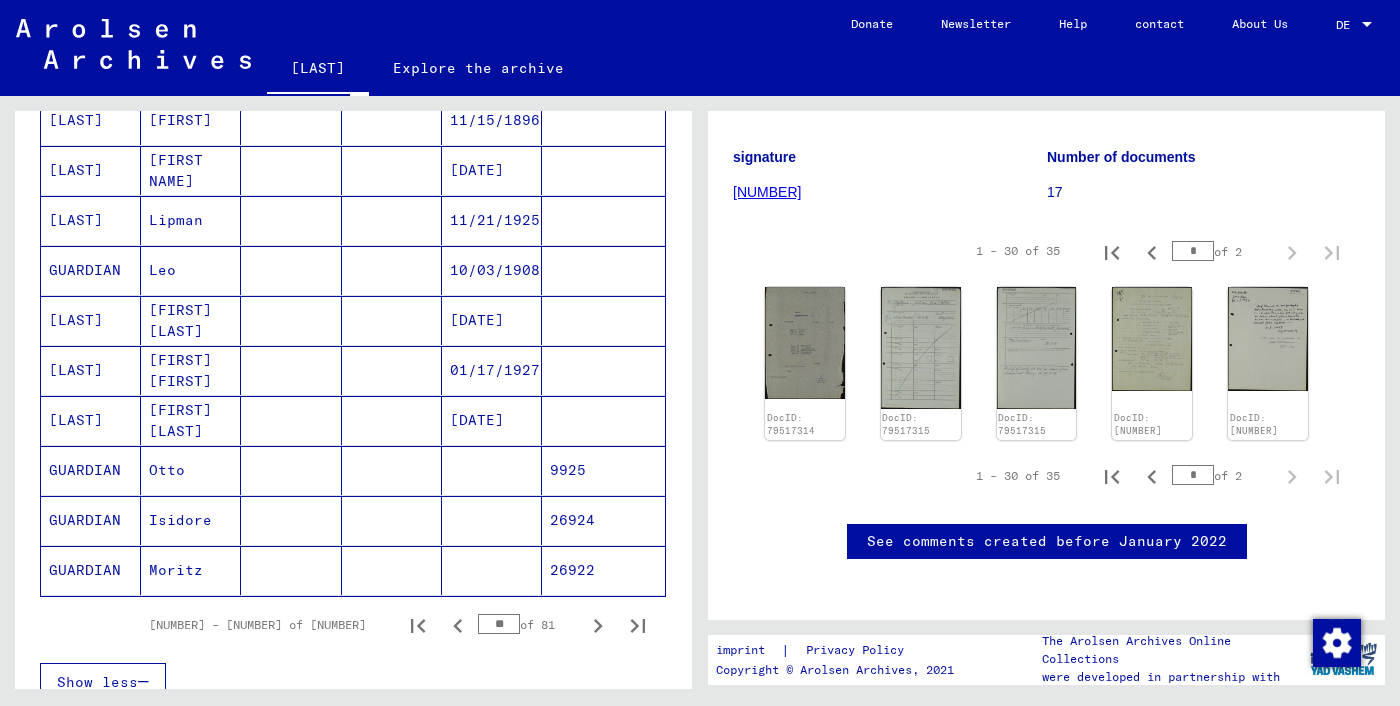 click on "Isidore" at bounding box center (191, 570) 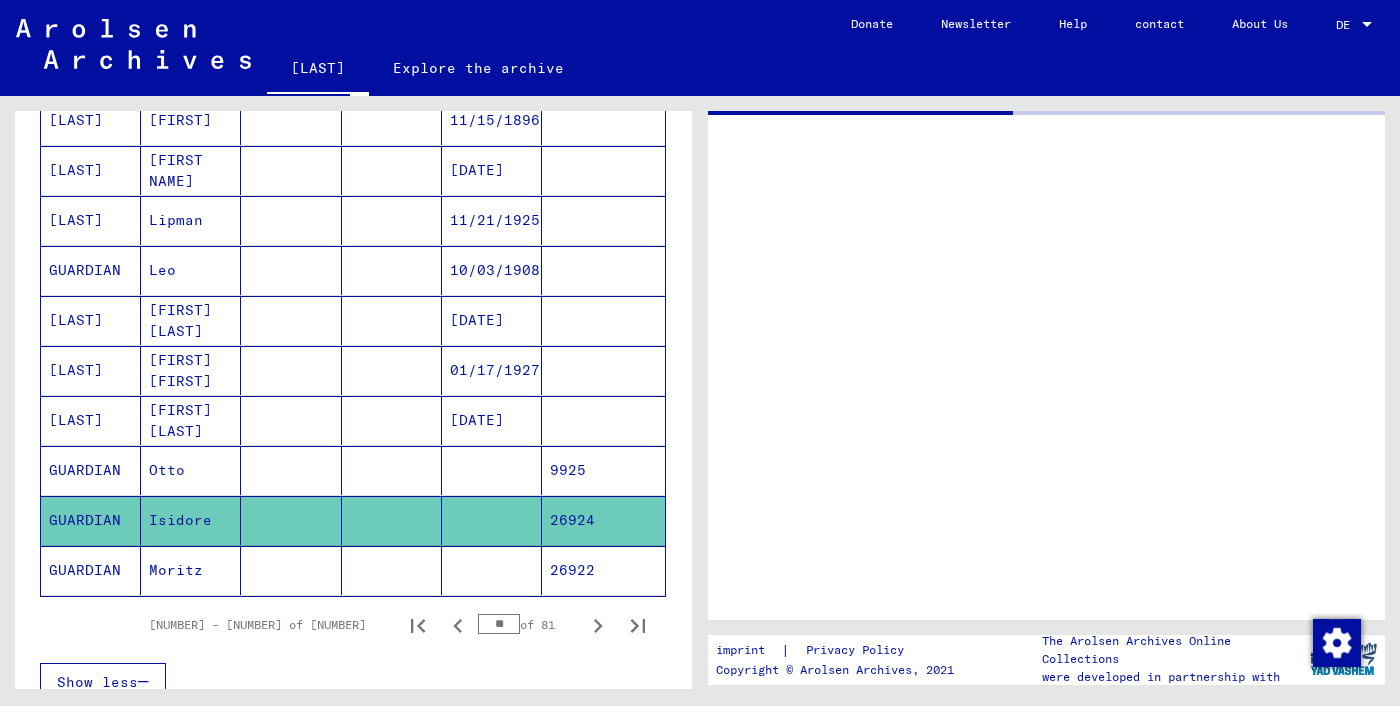 scroll, scrollTop: 0, scrollLeft: 0, axis: both 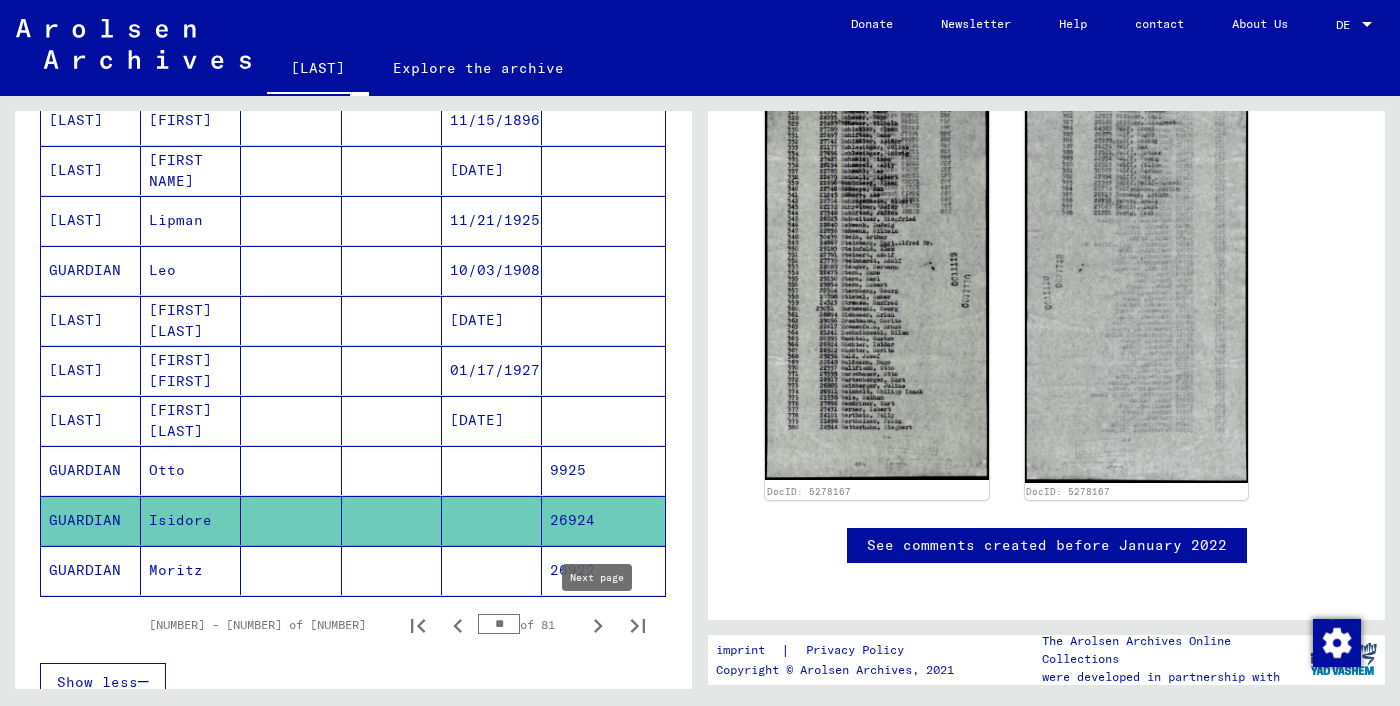 click 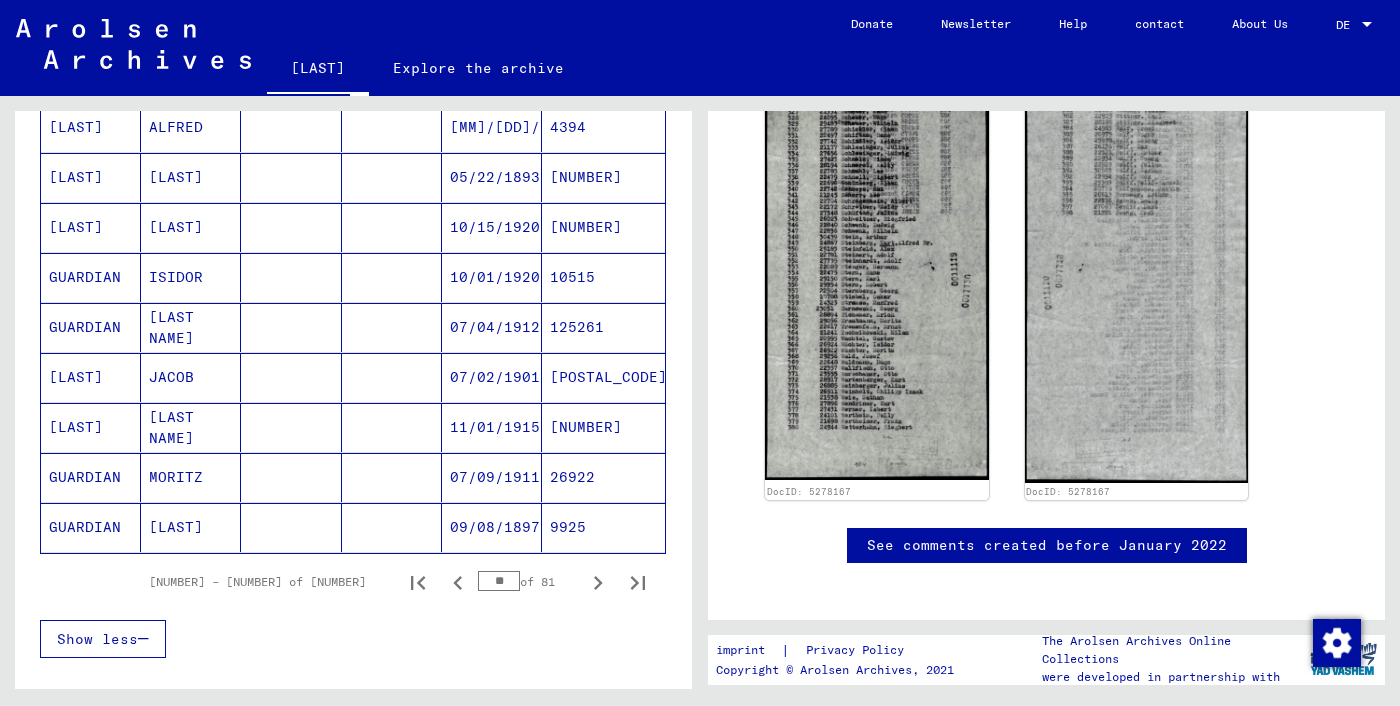 scroll, scrollTop: 1105, scrollLeft: 0, axis: vertical 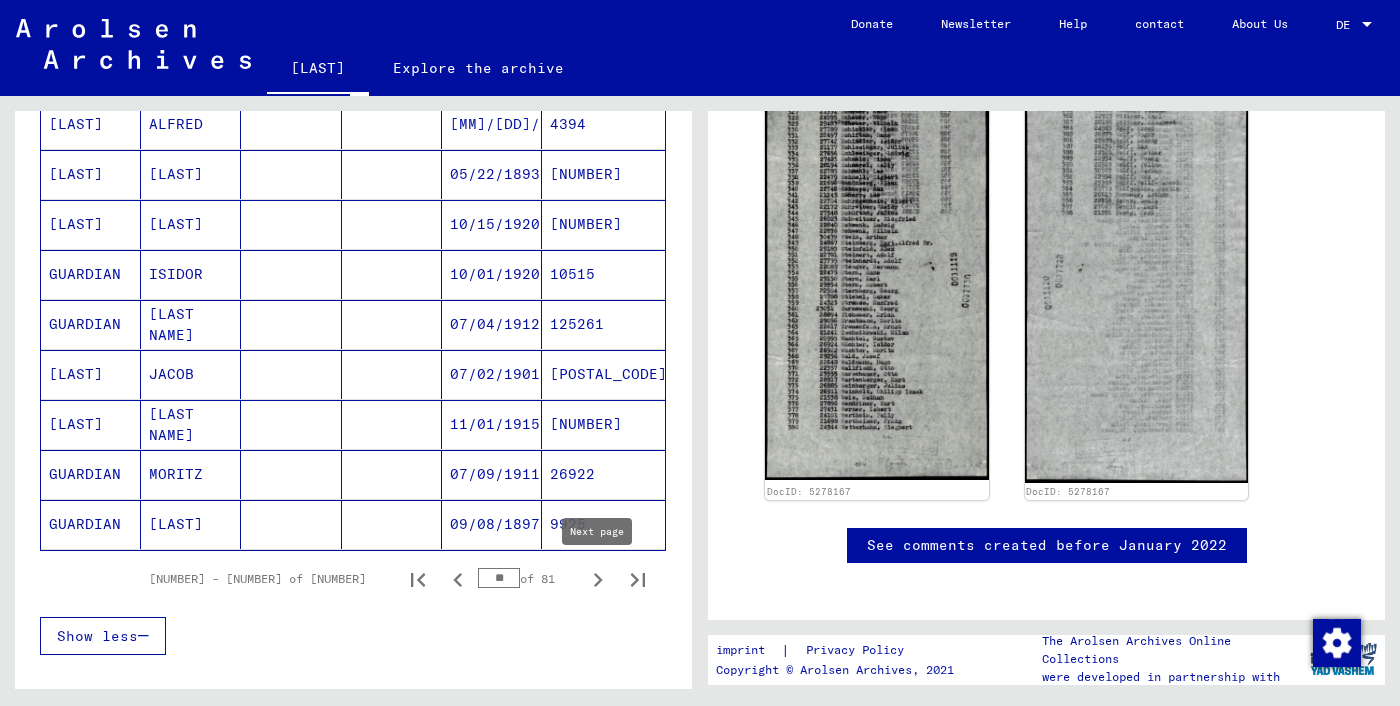 click 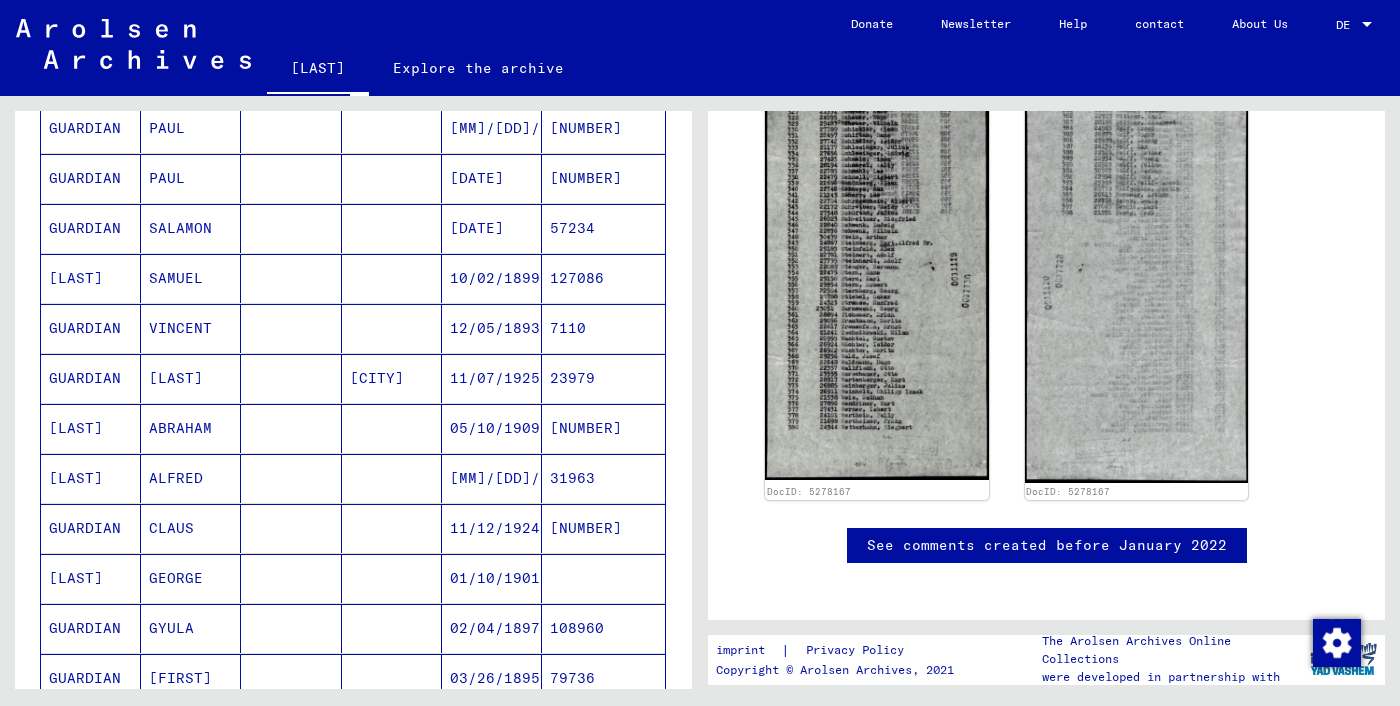 scroll, scrollTop: 359, scrollLeft: 0, axis: vertical 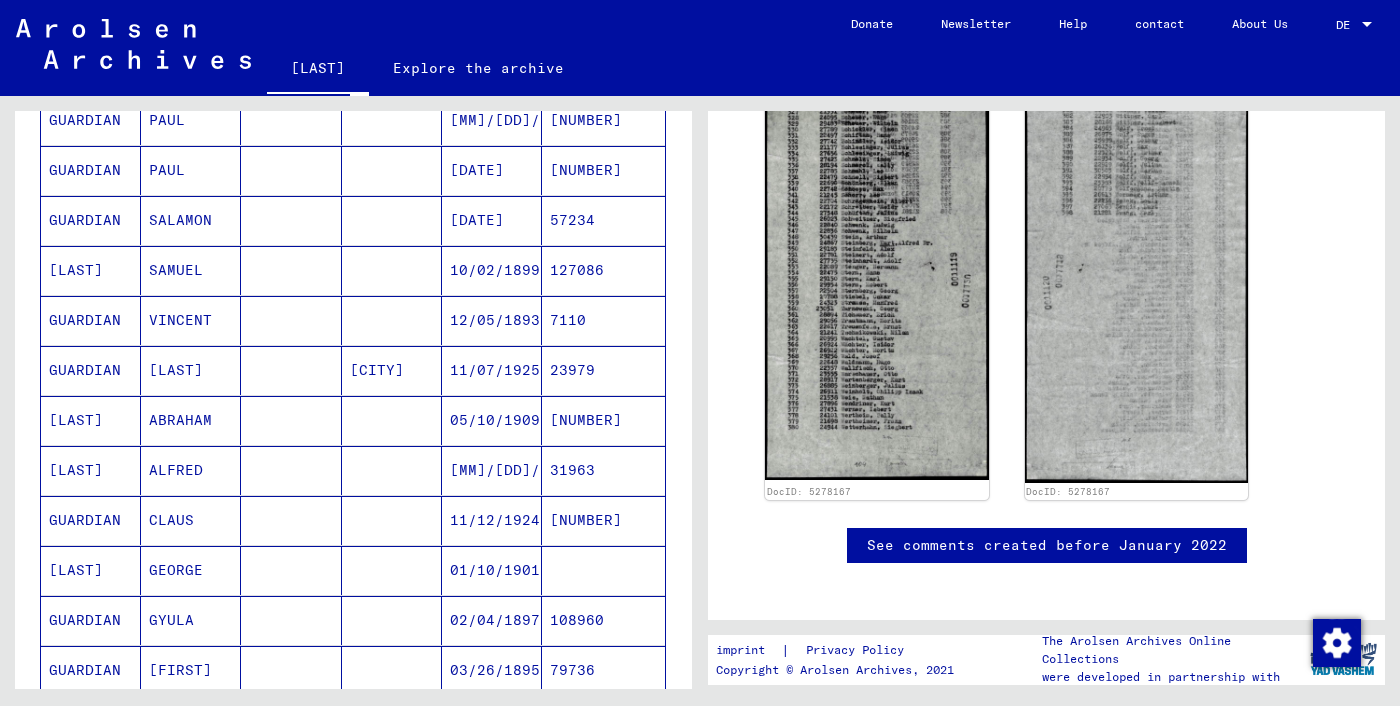 click on "[LAST]" at bounding box center [76, 470] 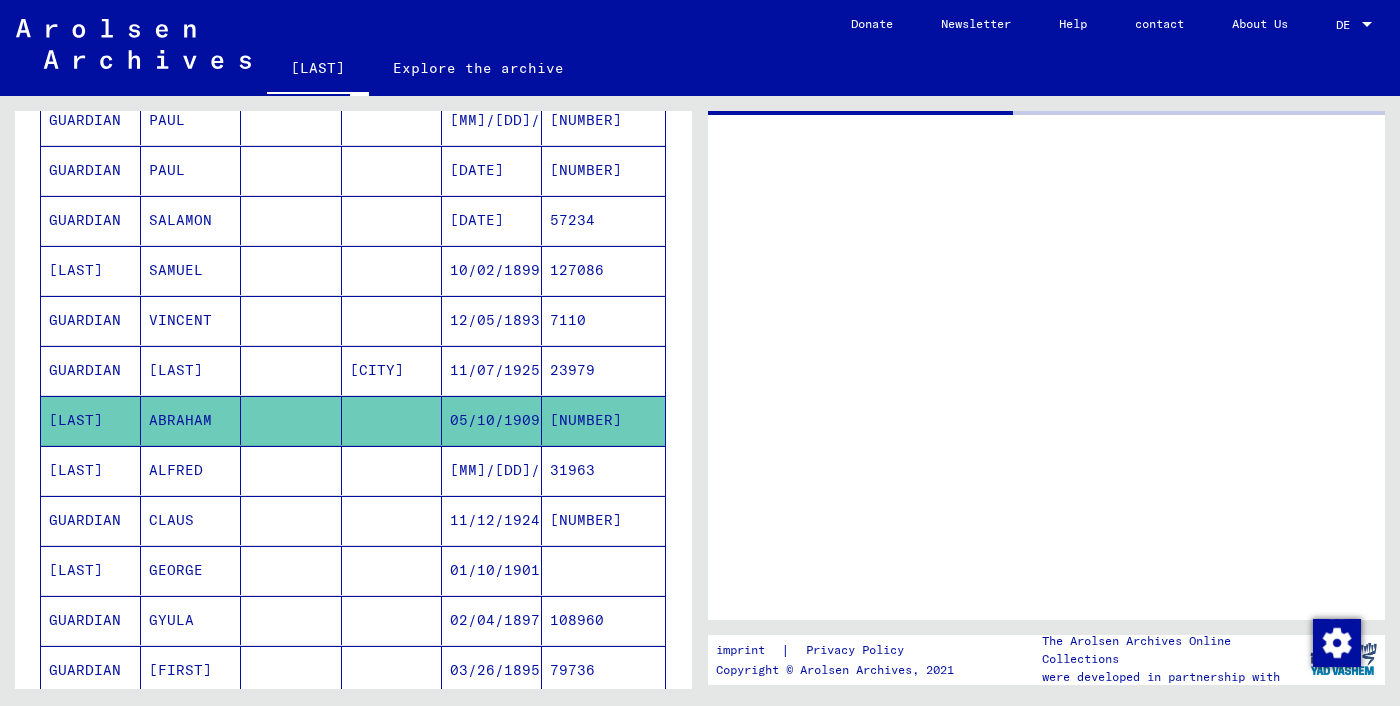 scroll, scrollTop: 0, scrollLeft: 0, axis: both 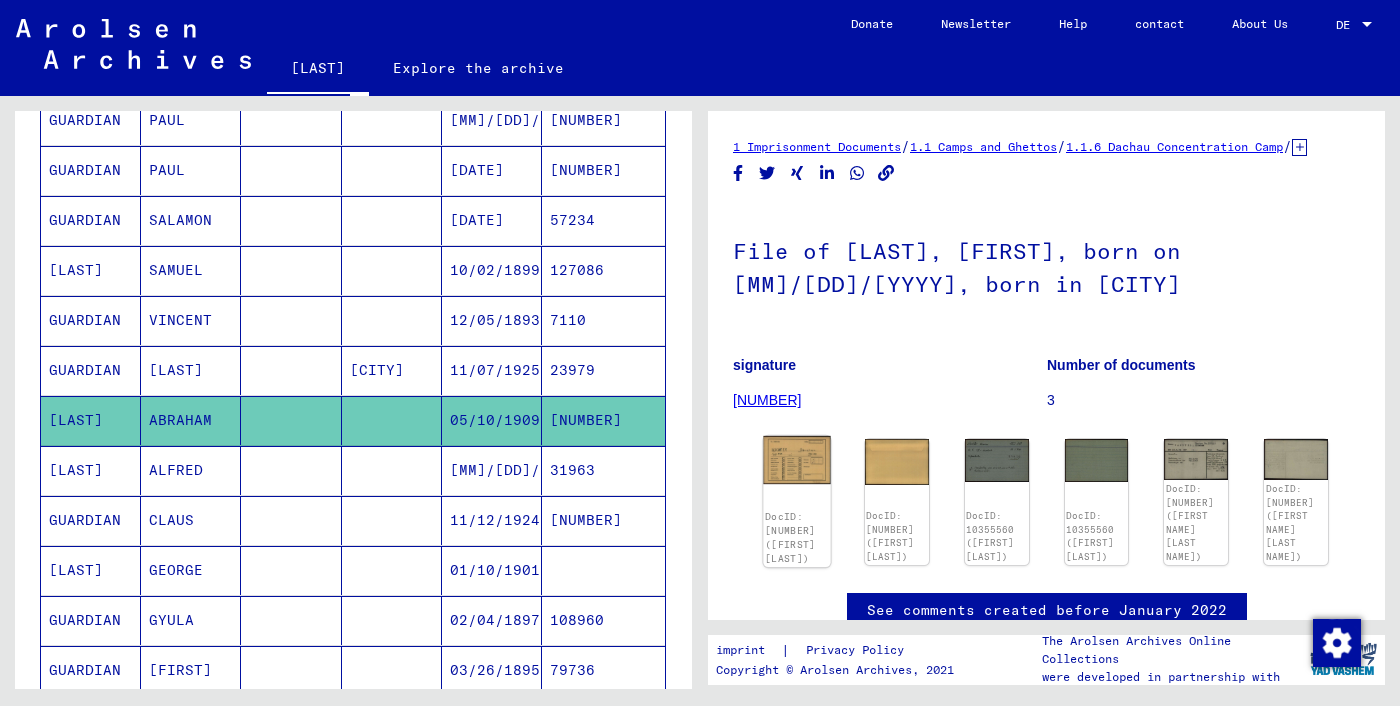click 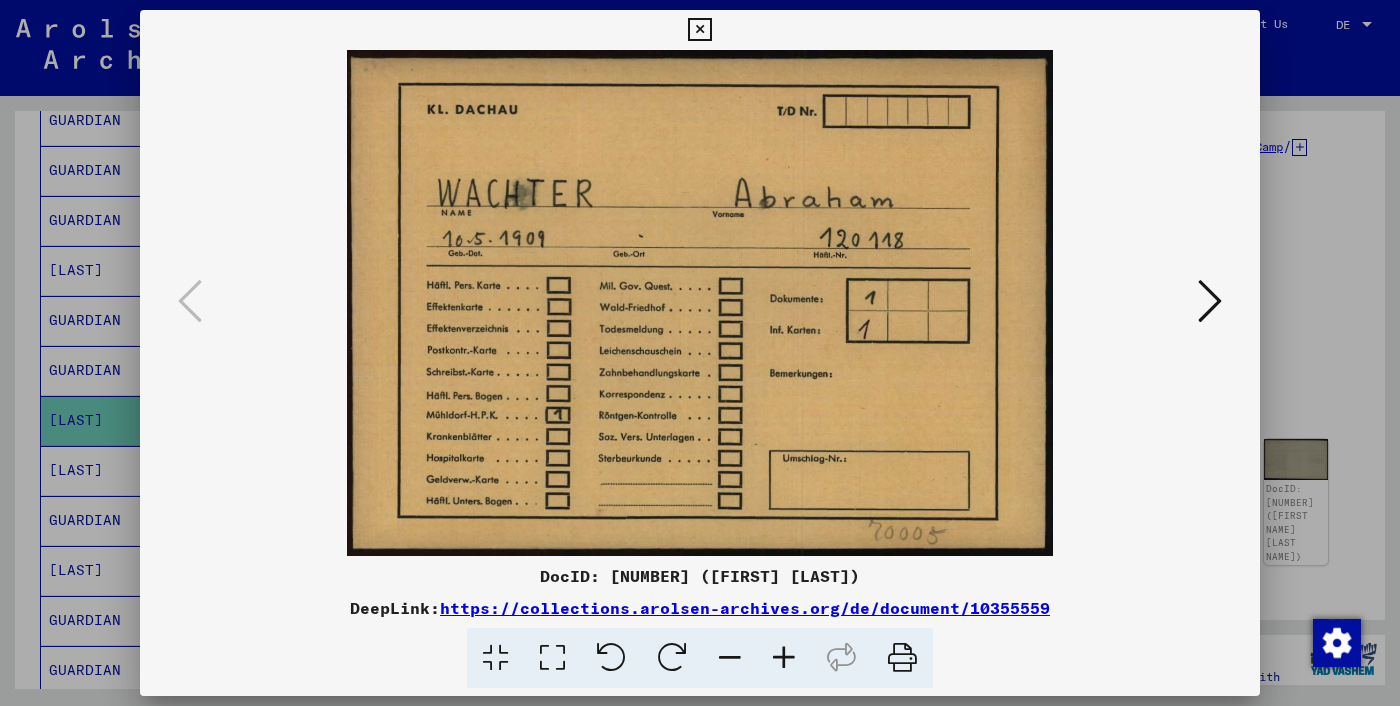 click at bounding box center [1210, 301] 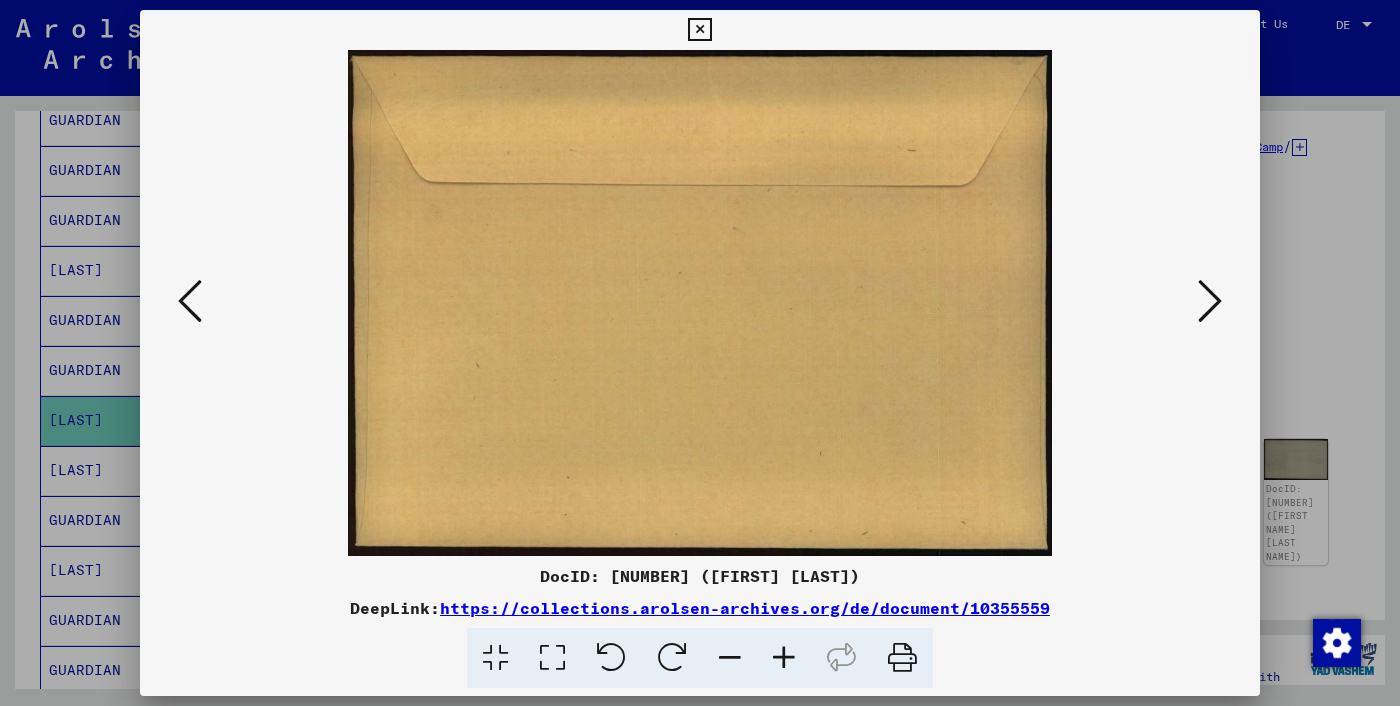 click at bounding box center [1210, 301] 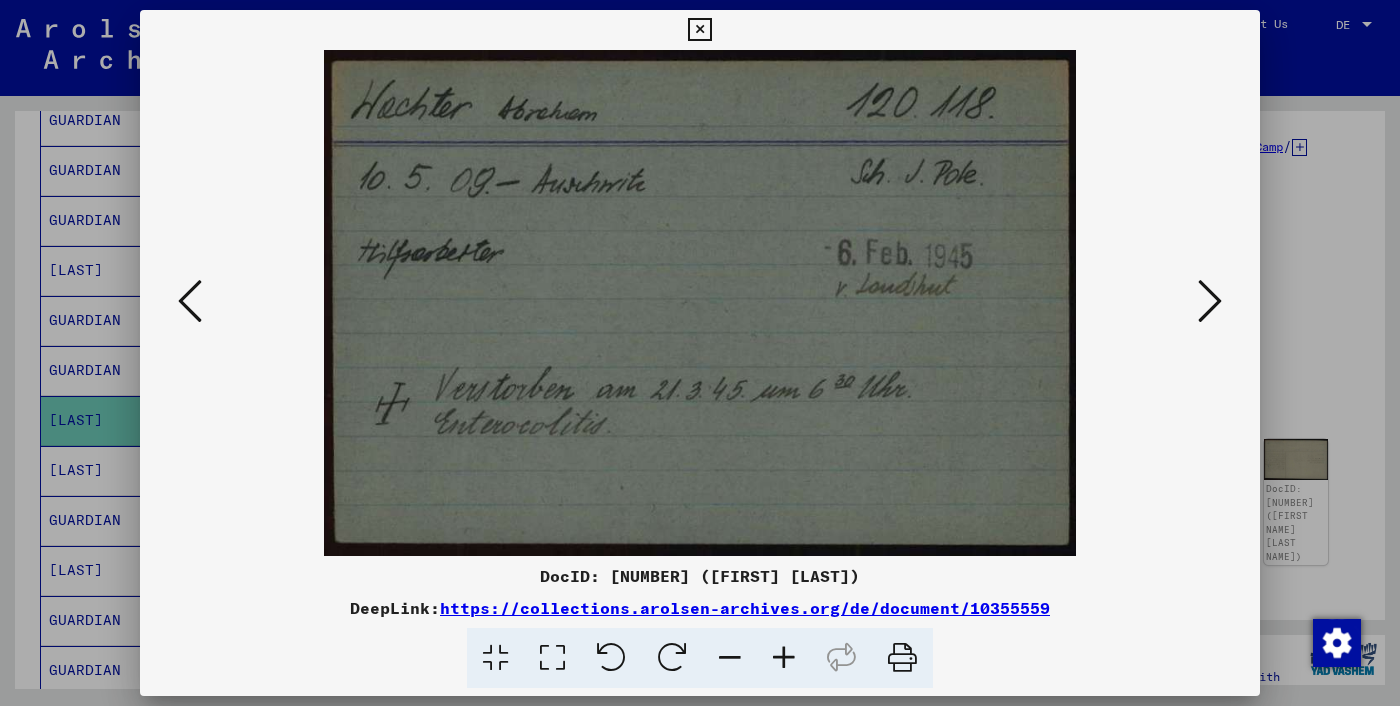 click at bounding box center (1210, 301) 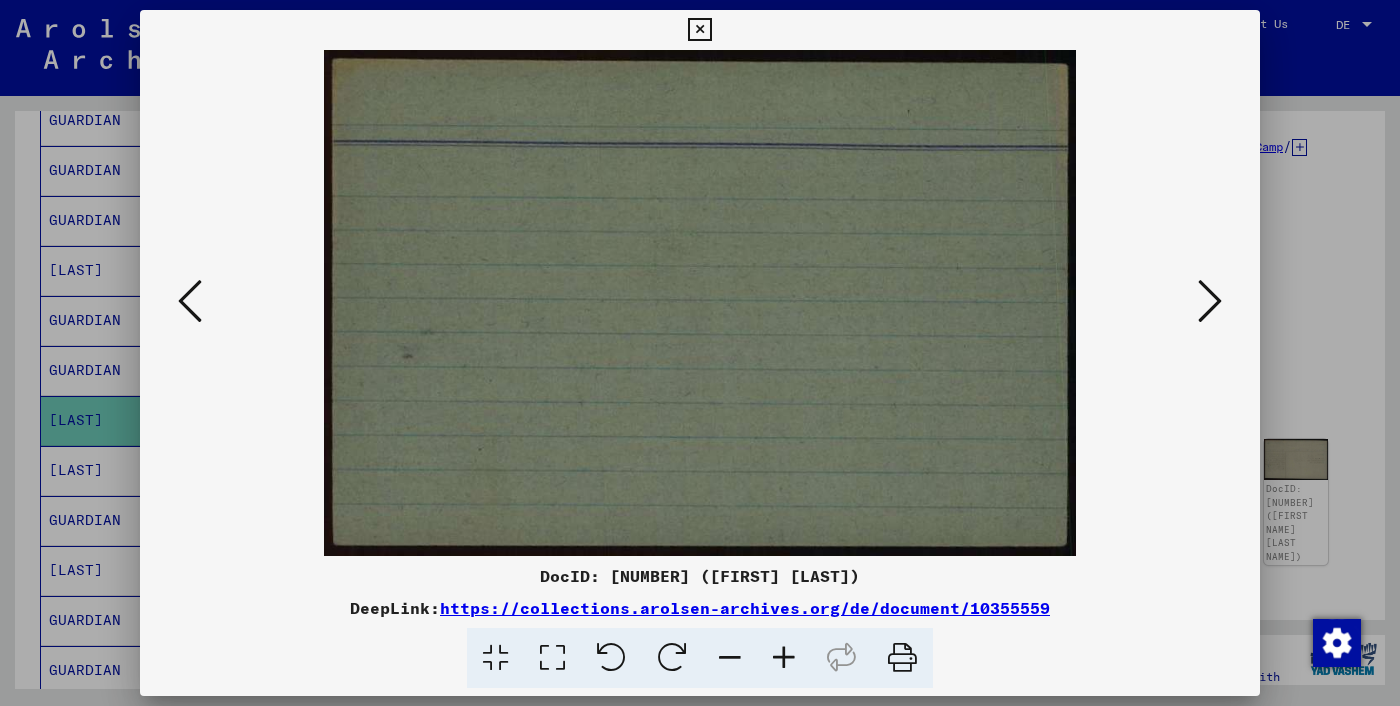click at bounding box center [1210, 301] 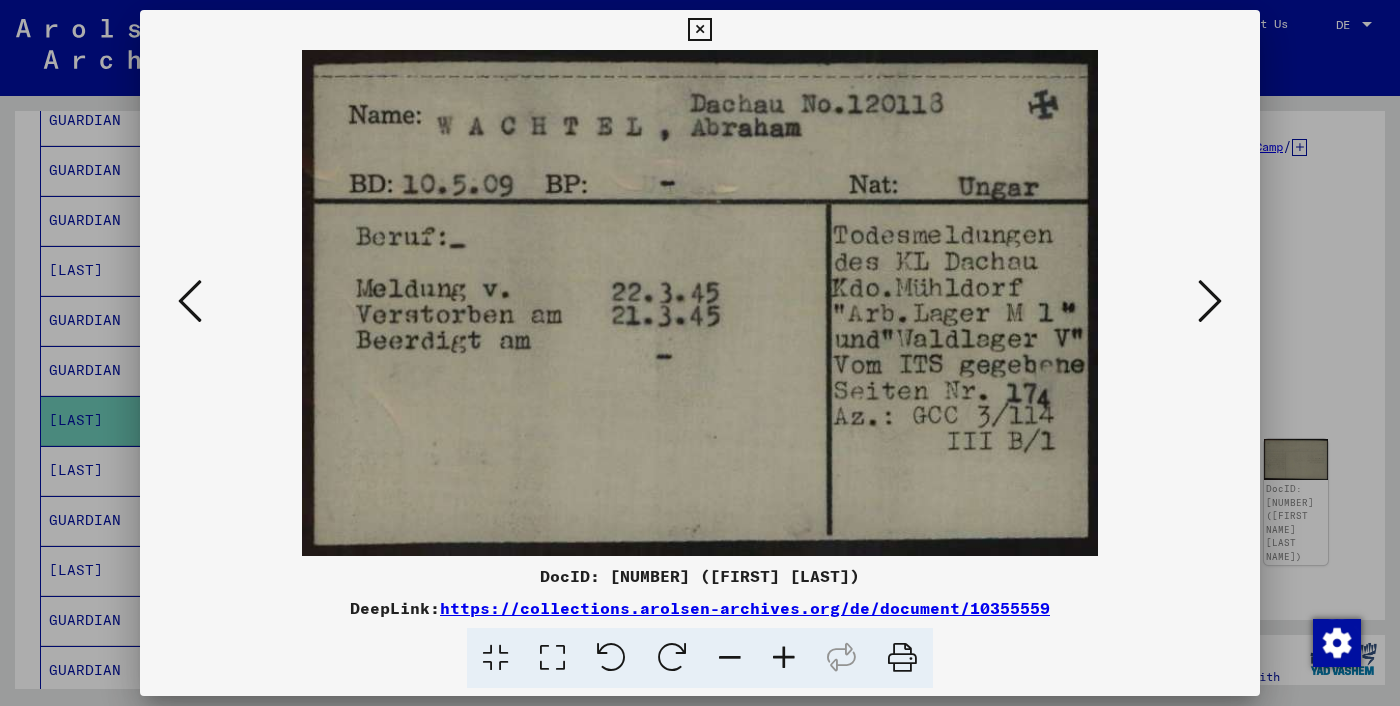 click at bounding box center [1210, 301] 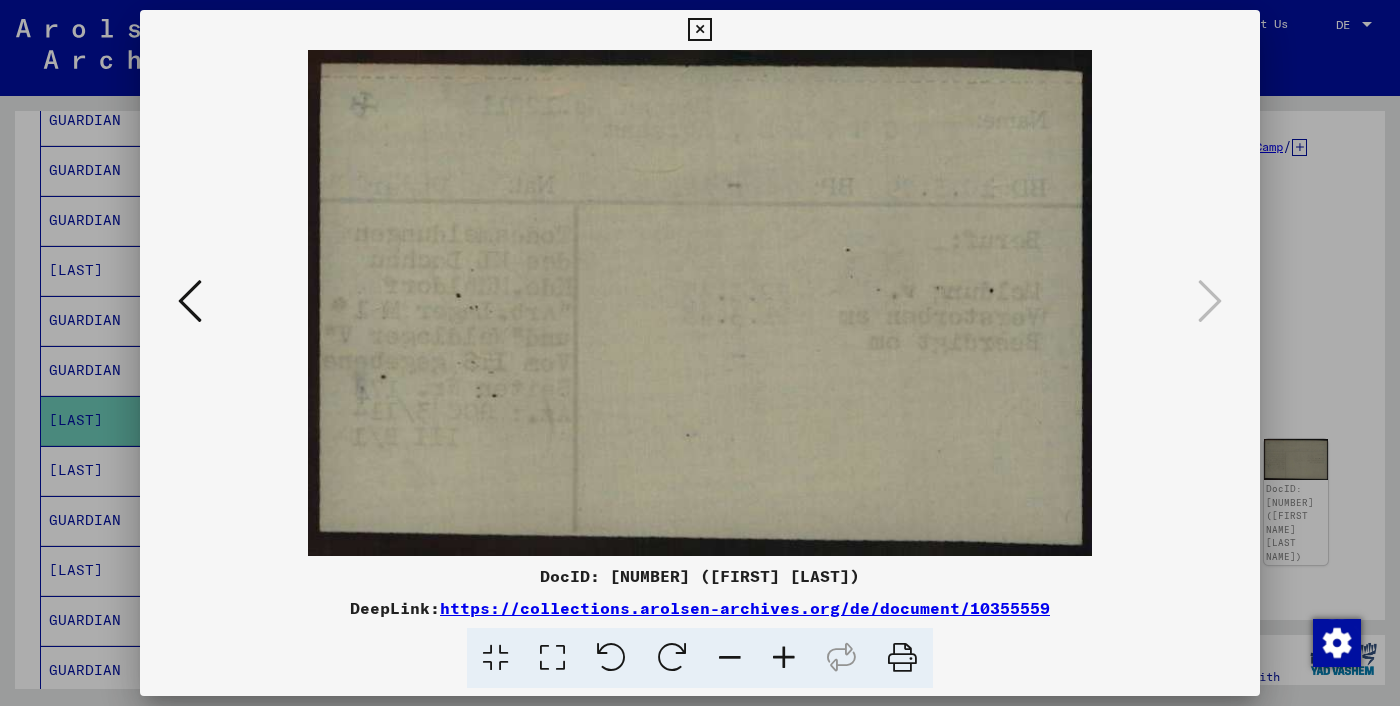 click at bounding box center [700, 303] 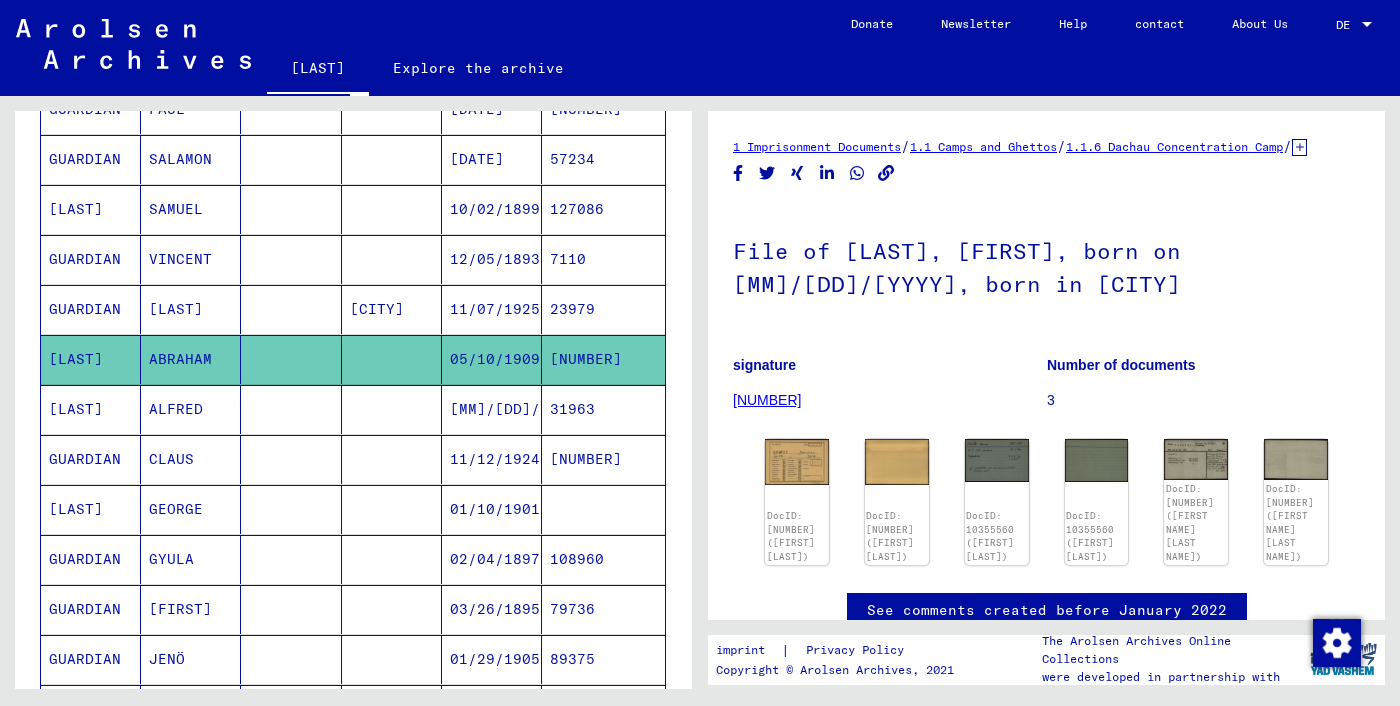 scroll, scrollTop: 427, scrollLeft: 0, axis: vertical 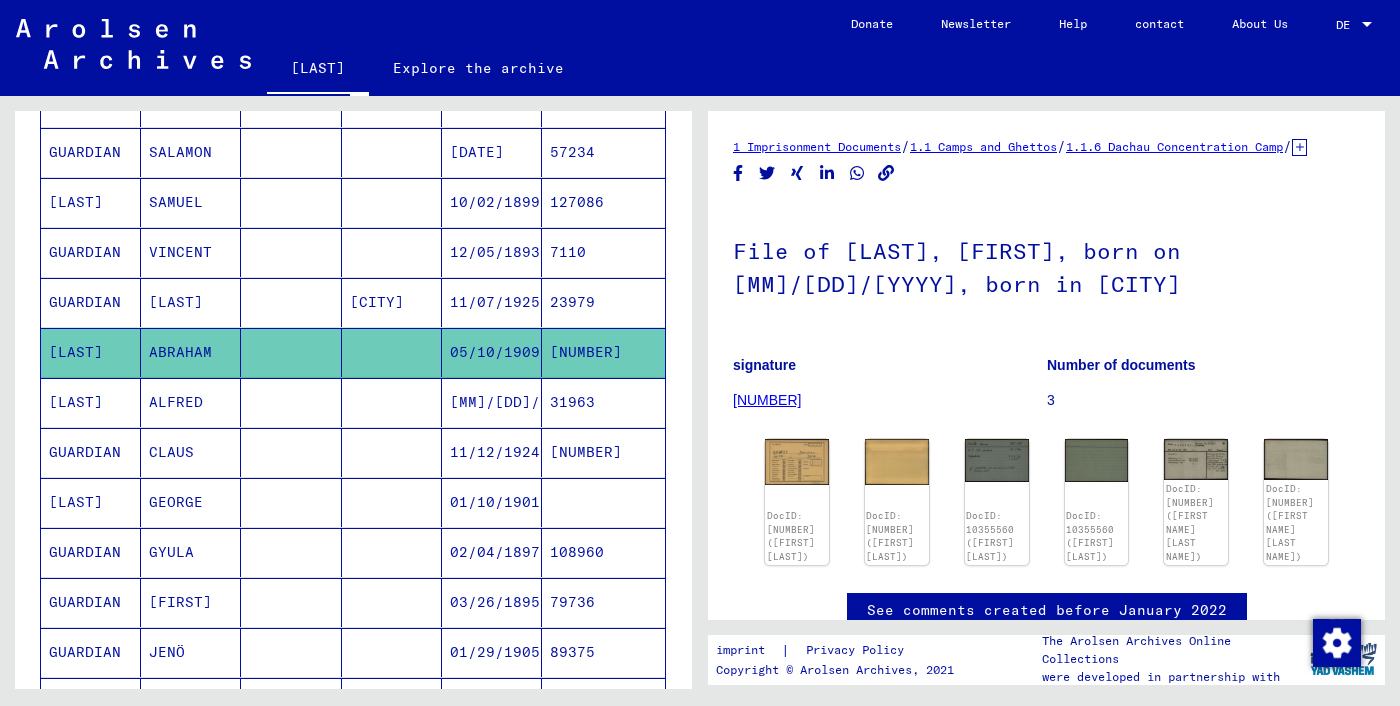 click on "CLAUS" at bounding box center [176, 502] 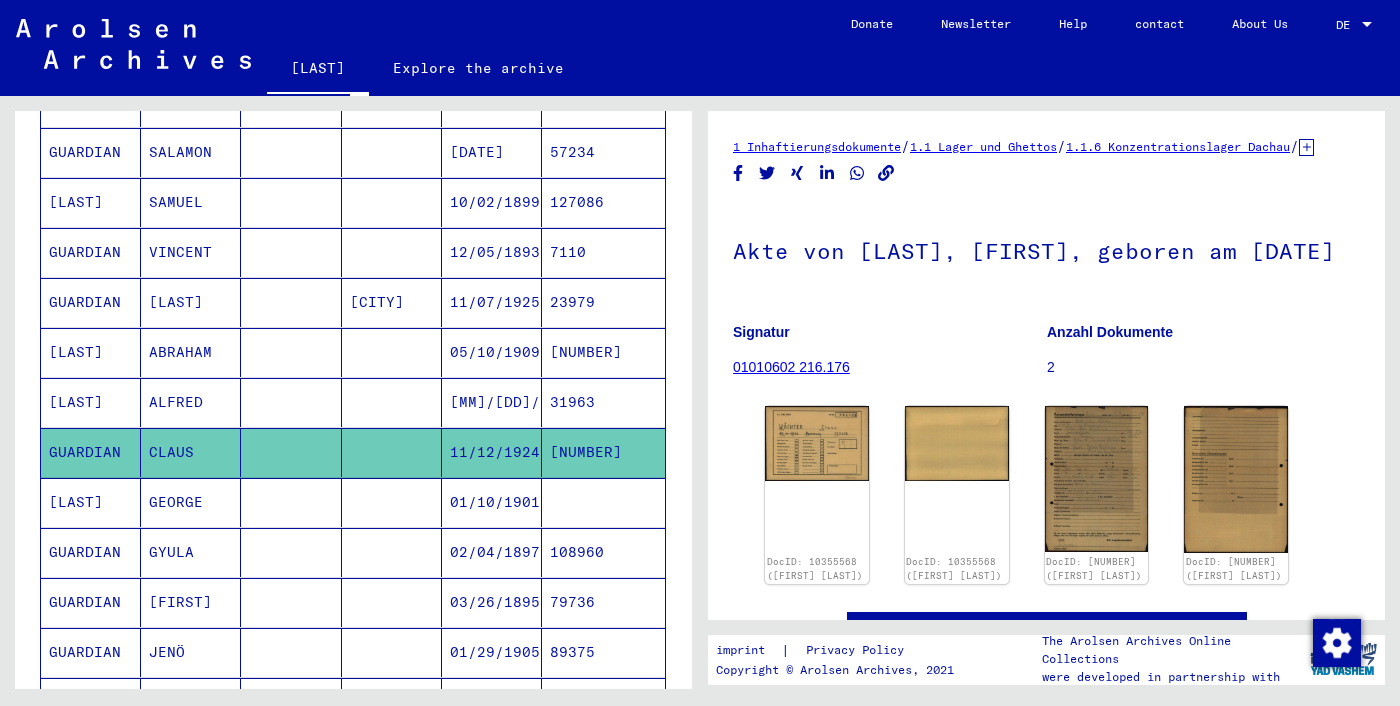 scroll, scrollTop: 0, scrollLeft: 0, axis: both 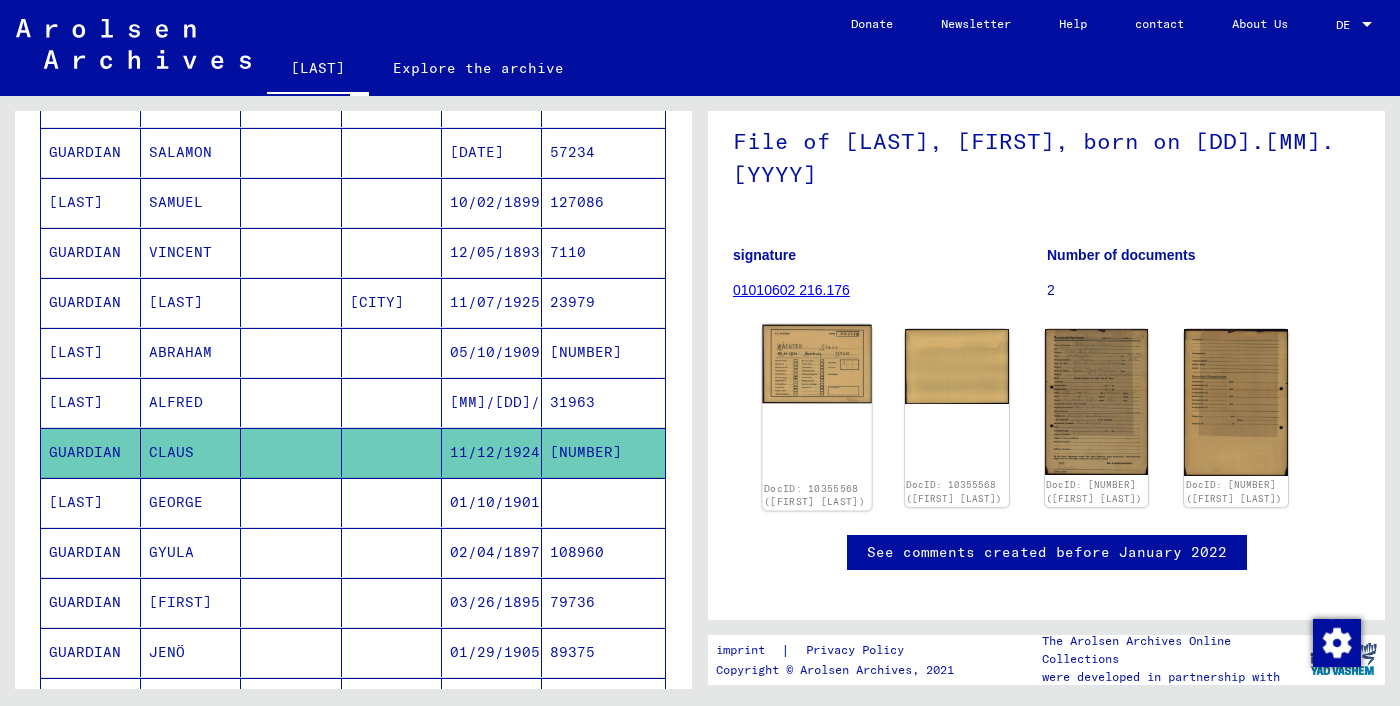 click 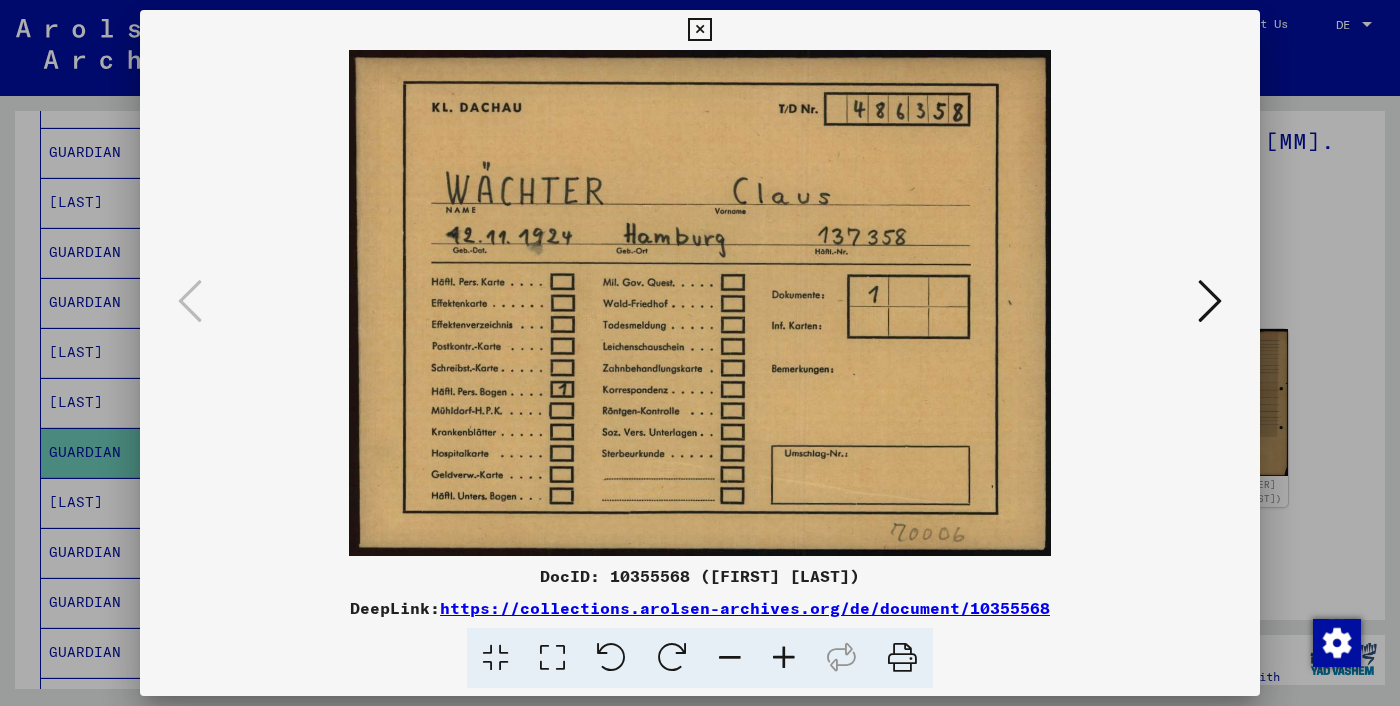 click at bounding box center (1210, 301) 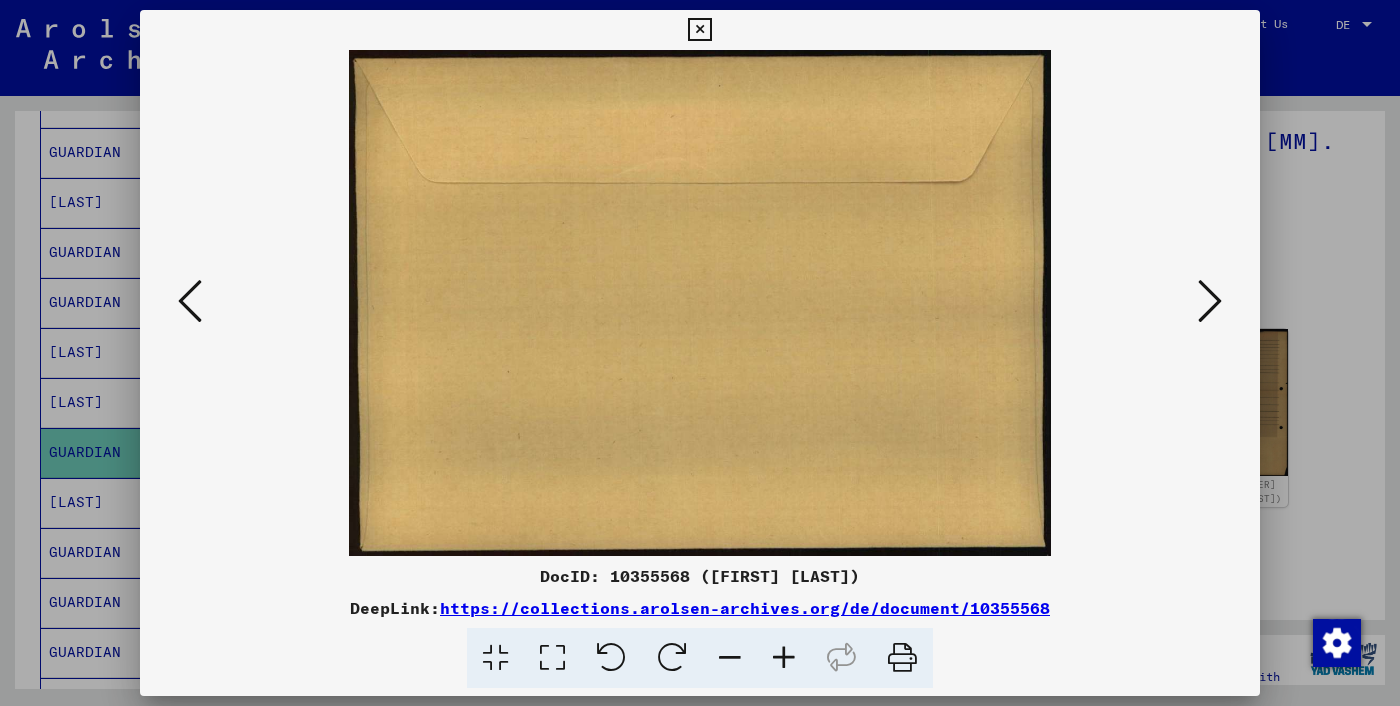 click at bounding box center [1210, 301] 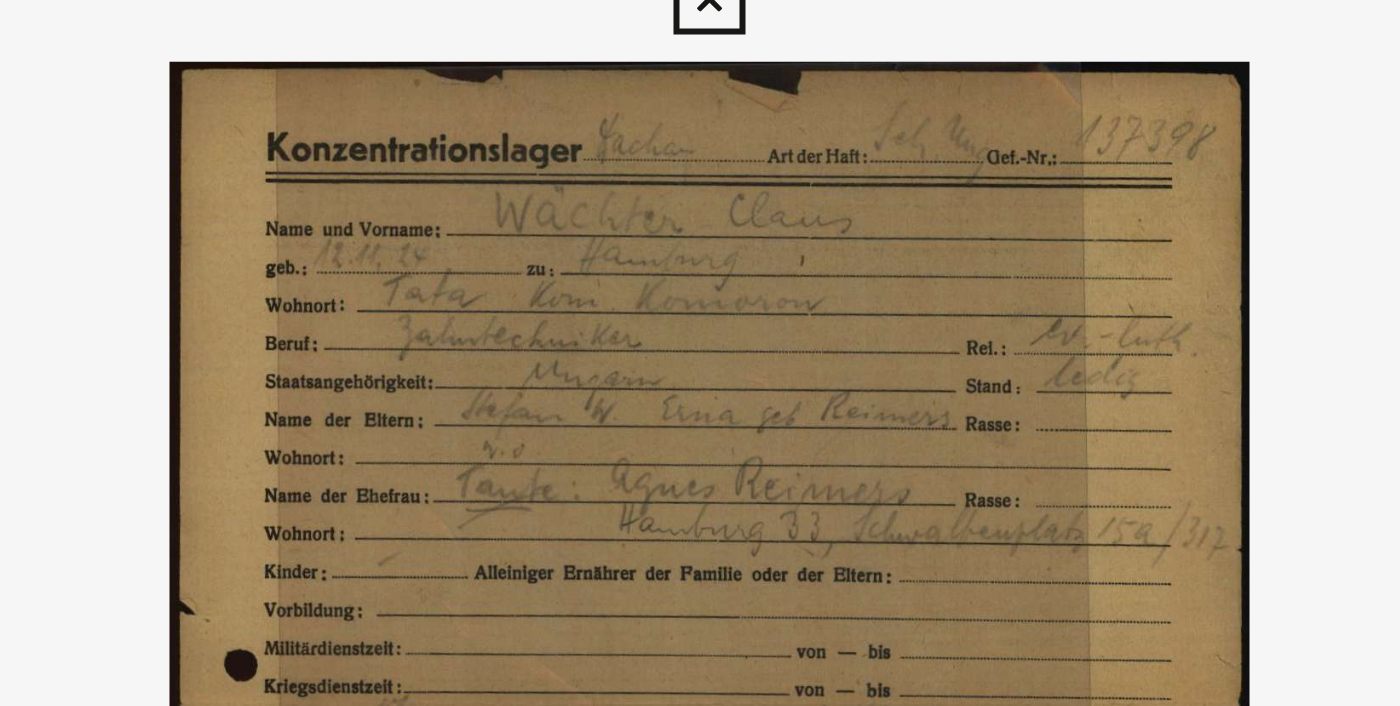 drag, startPoint x: 674, startPoint y: 179, endPoint x: 704, endPoint y: -8, distance: 189.39113 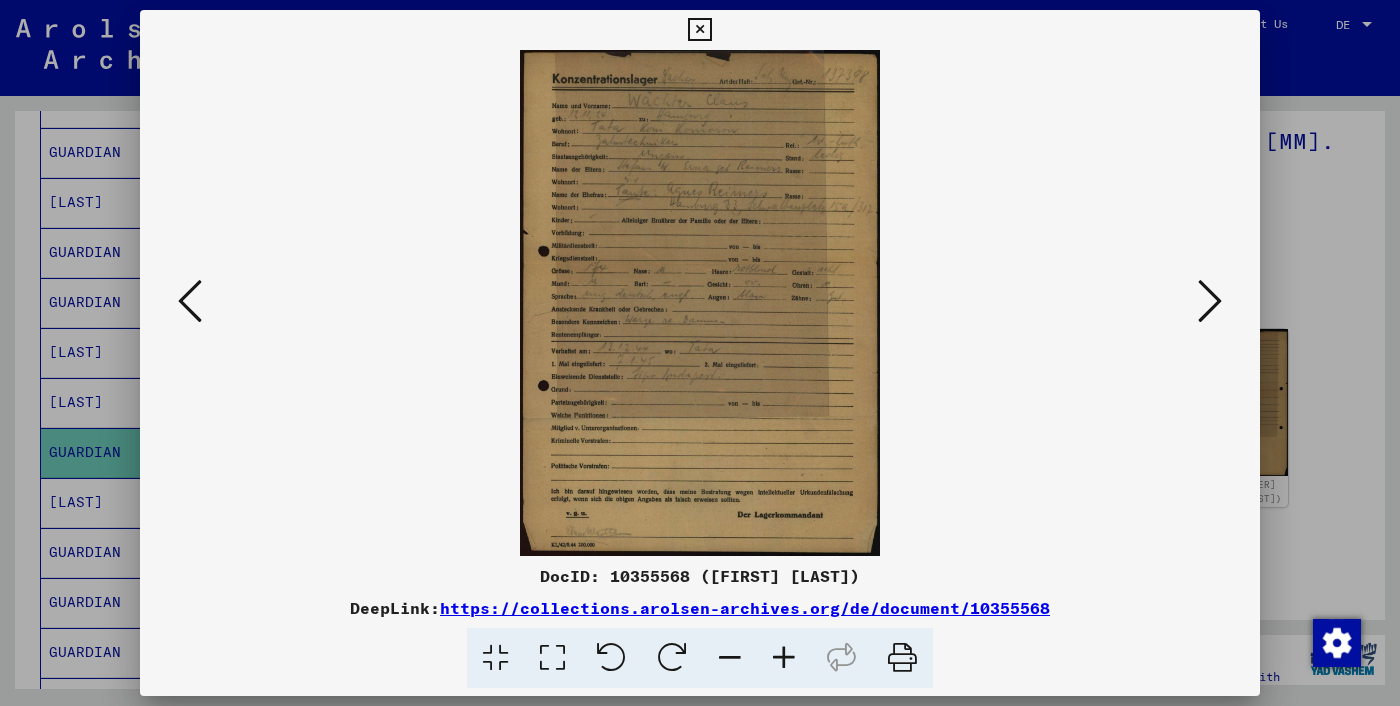 click at bounding box center (1210, 301) 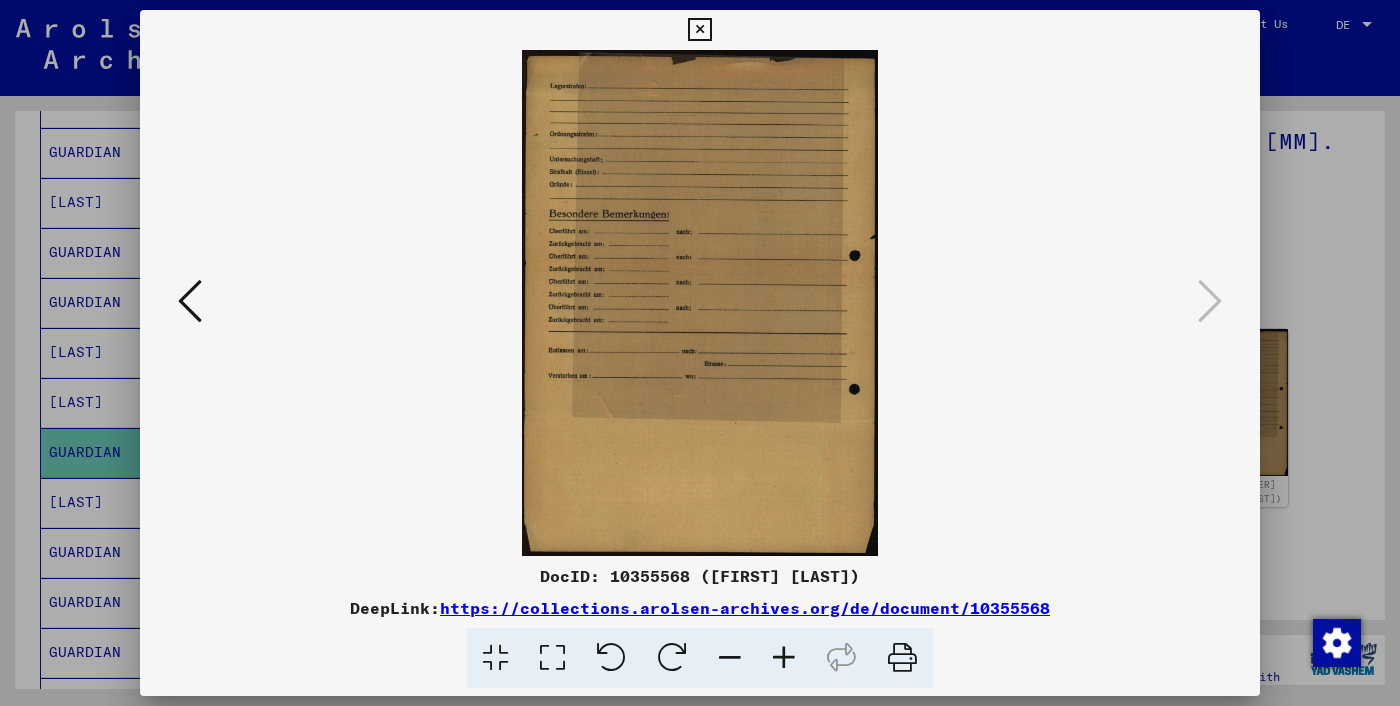 click at bounding box center [700, 353] 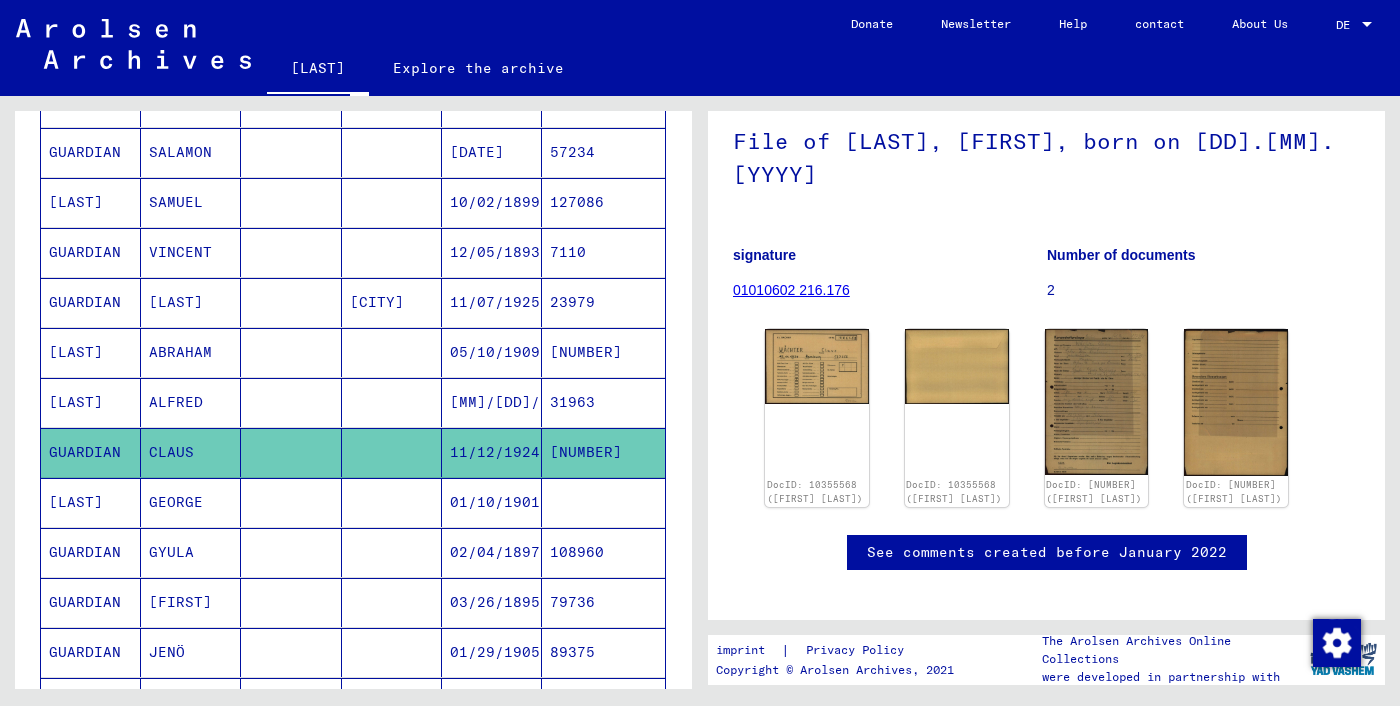 scroll, scrollTop: 441, scrollLeft: 0, axis: vertical 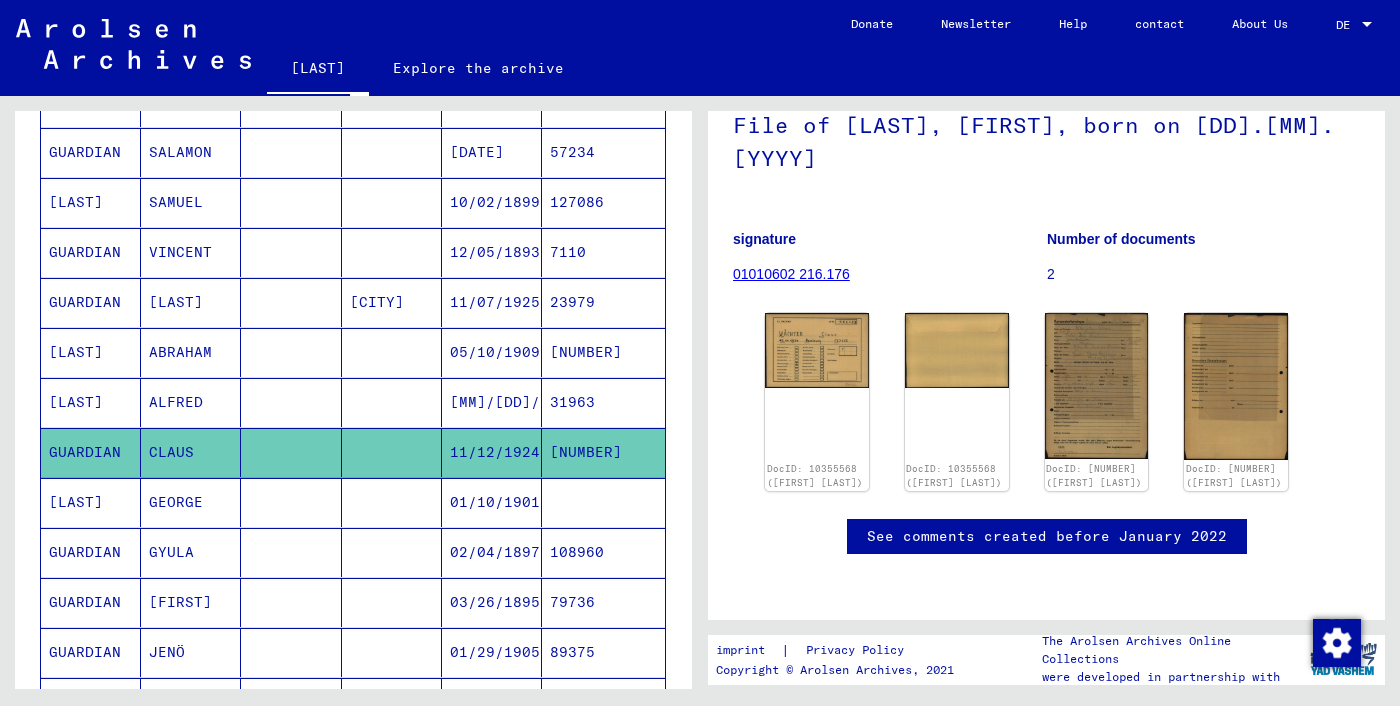 click on "01/10/1901" at bounding box center [495, 552] 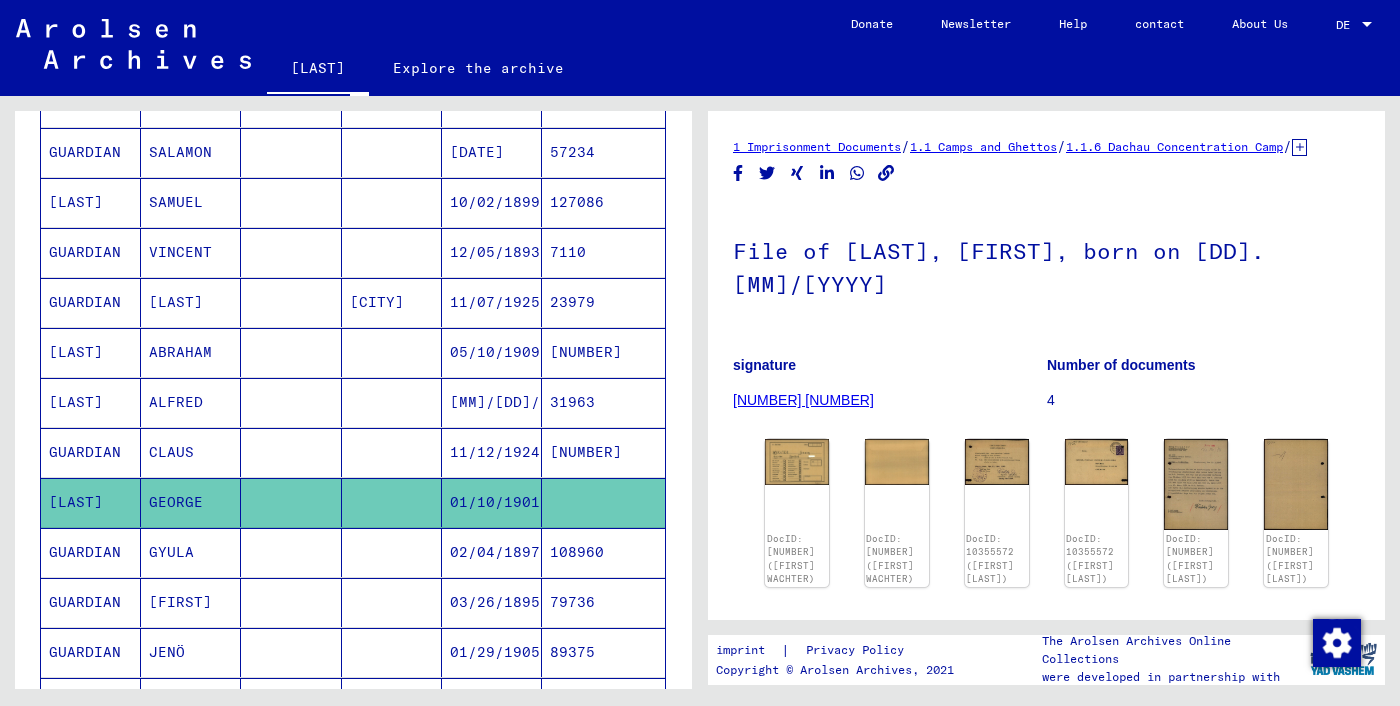 scroll, scrollTop: 0, scrollLeft: 0, axis: both 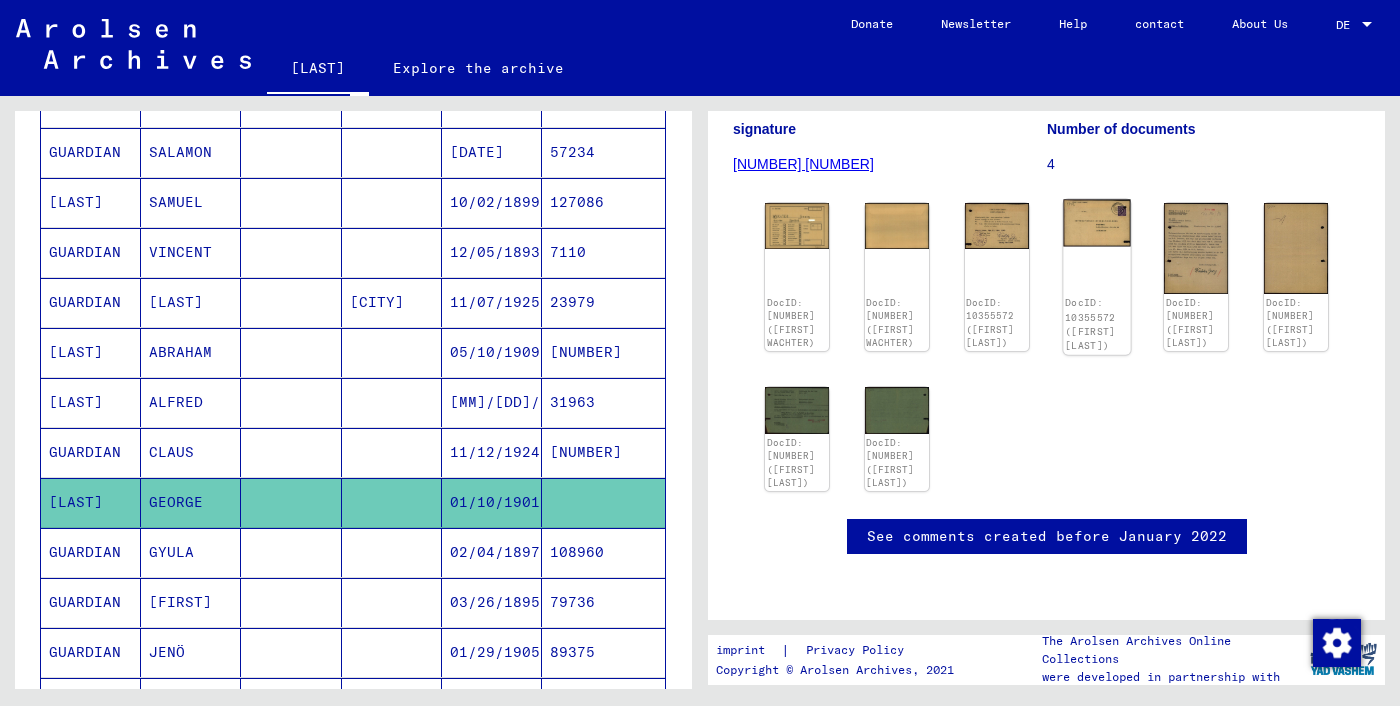 click 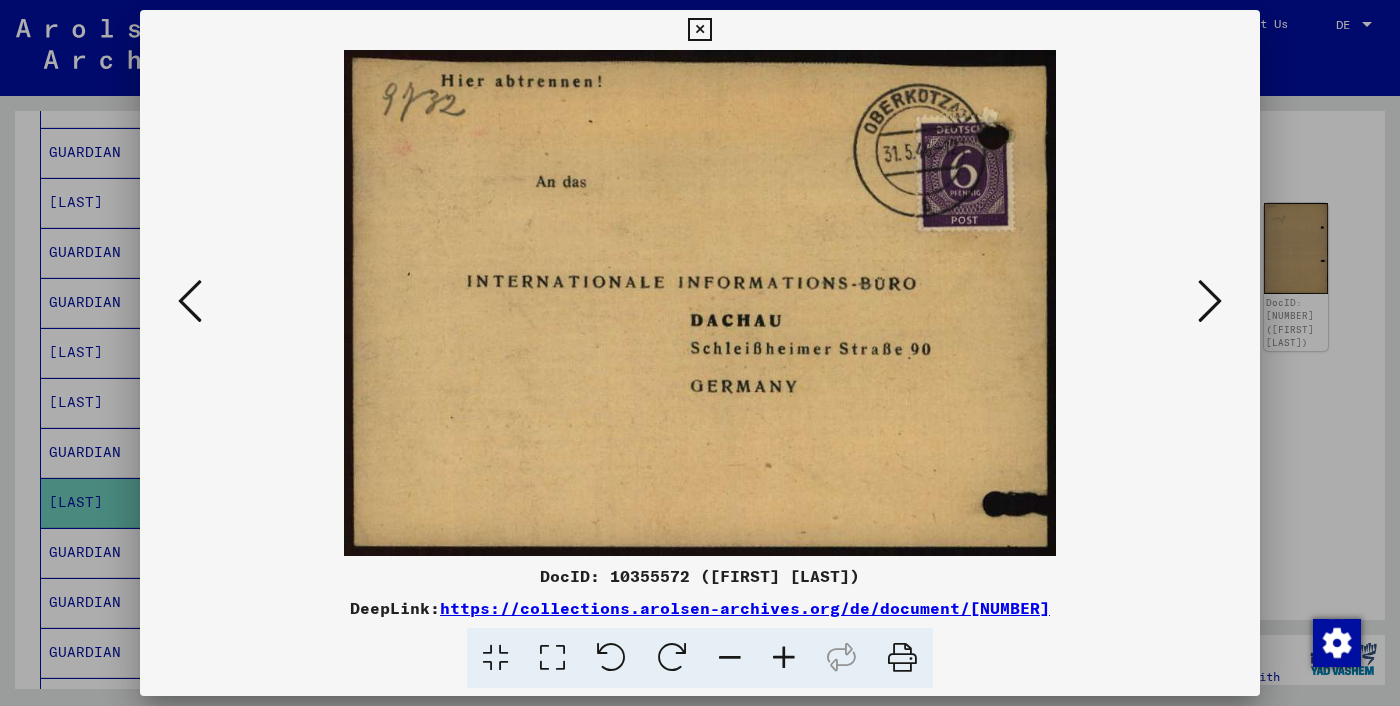 click at bounding box center (1210, 301) 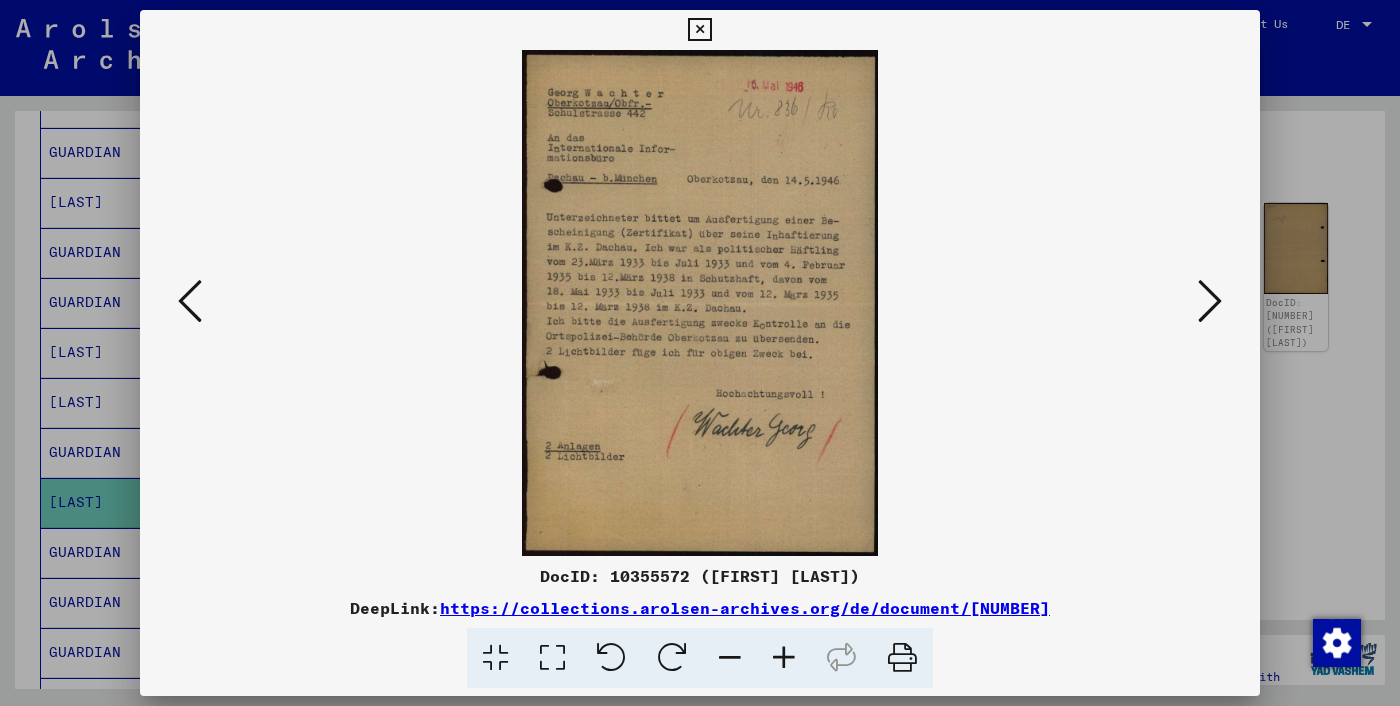 click at bounding box center (1210, 301) 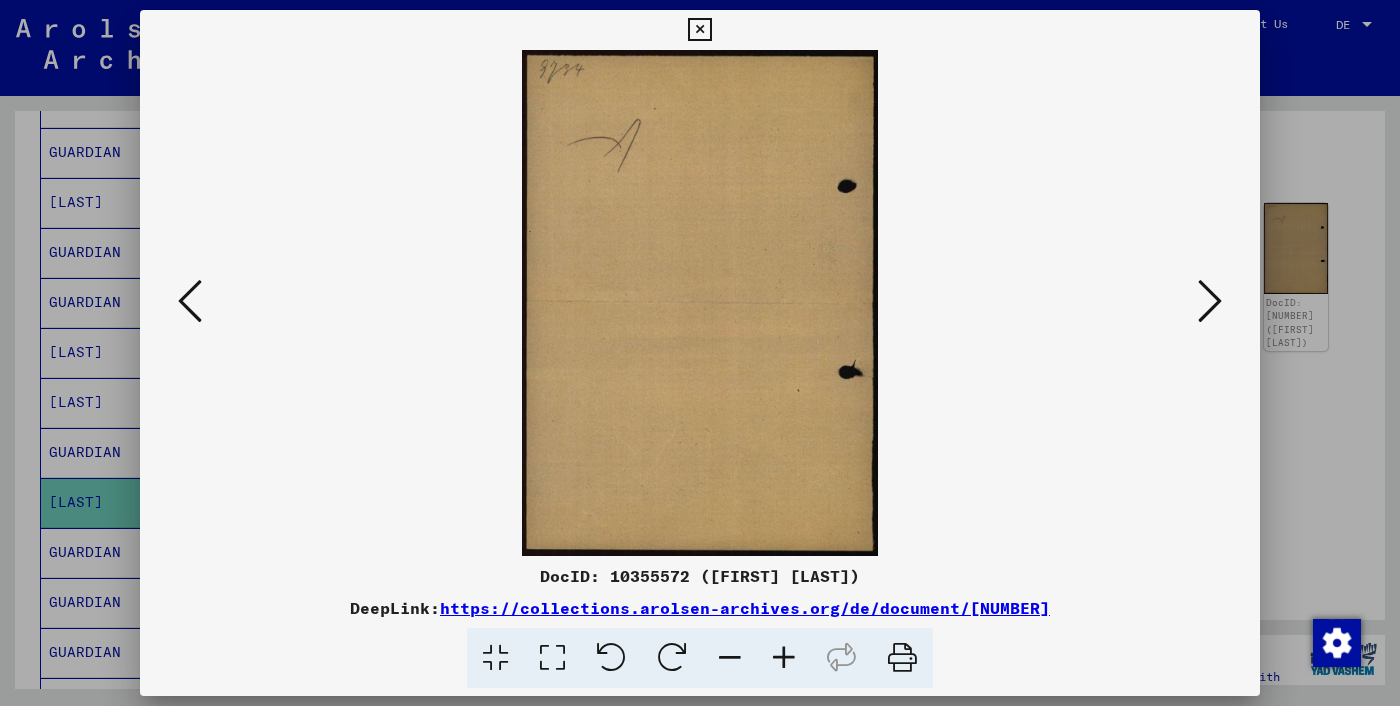 click at bounding box center [1210, 301] 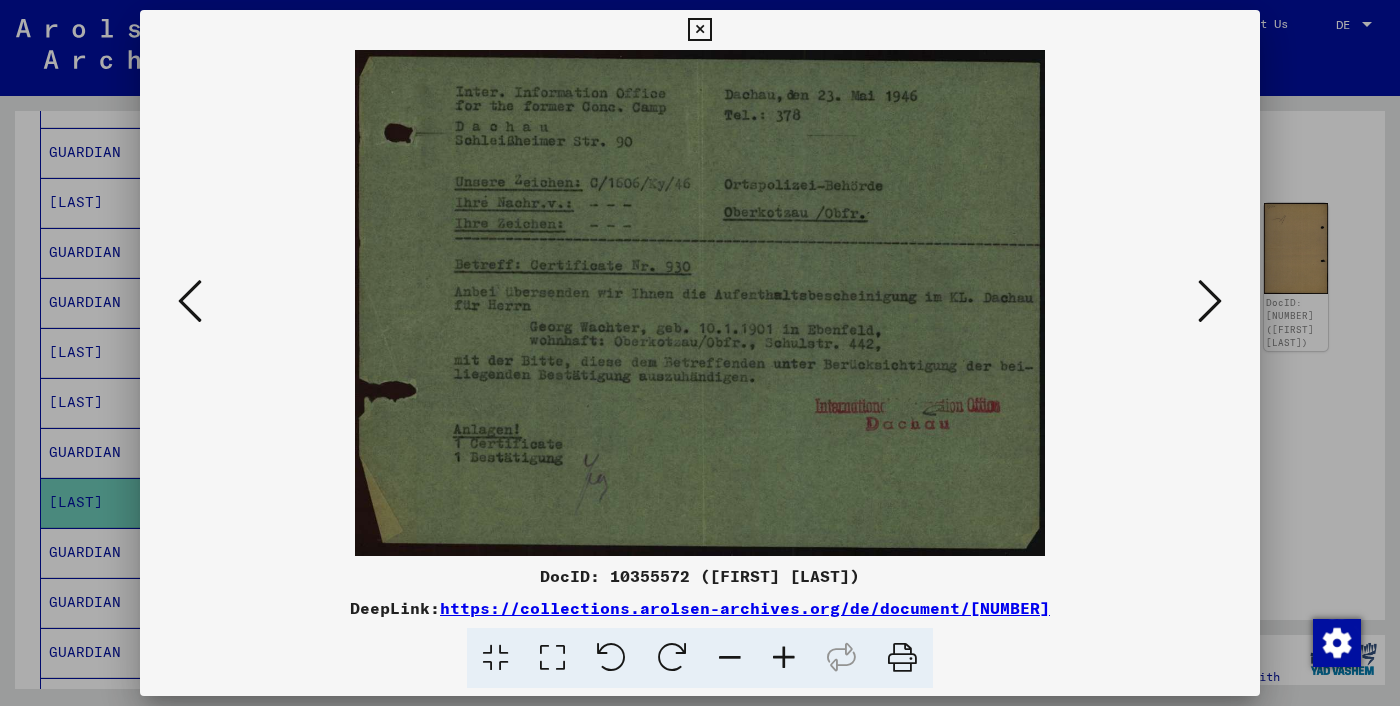 click at bounding box center (1210, 301) 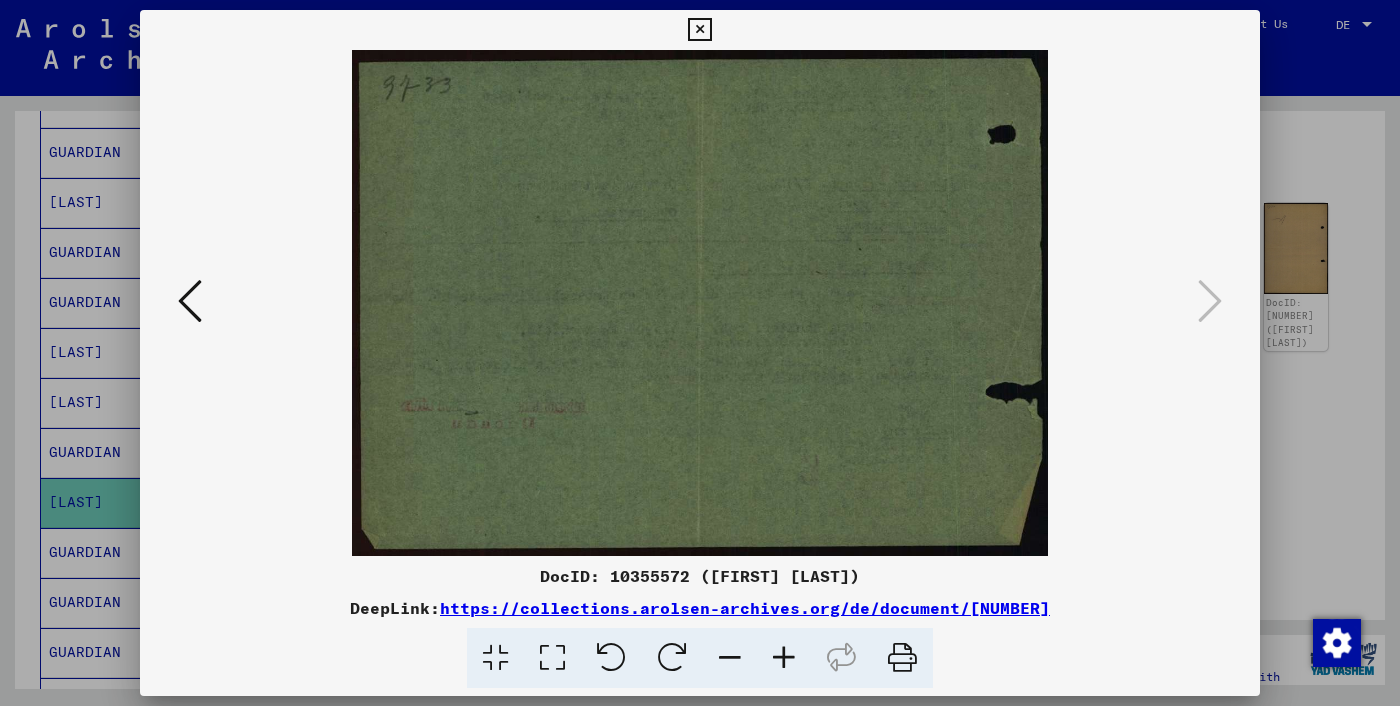 click at bounding box center (700, 353) 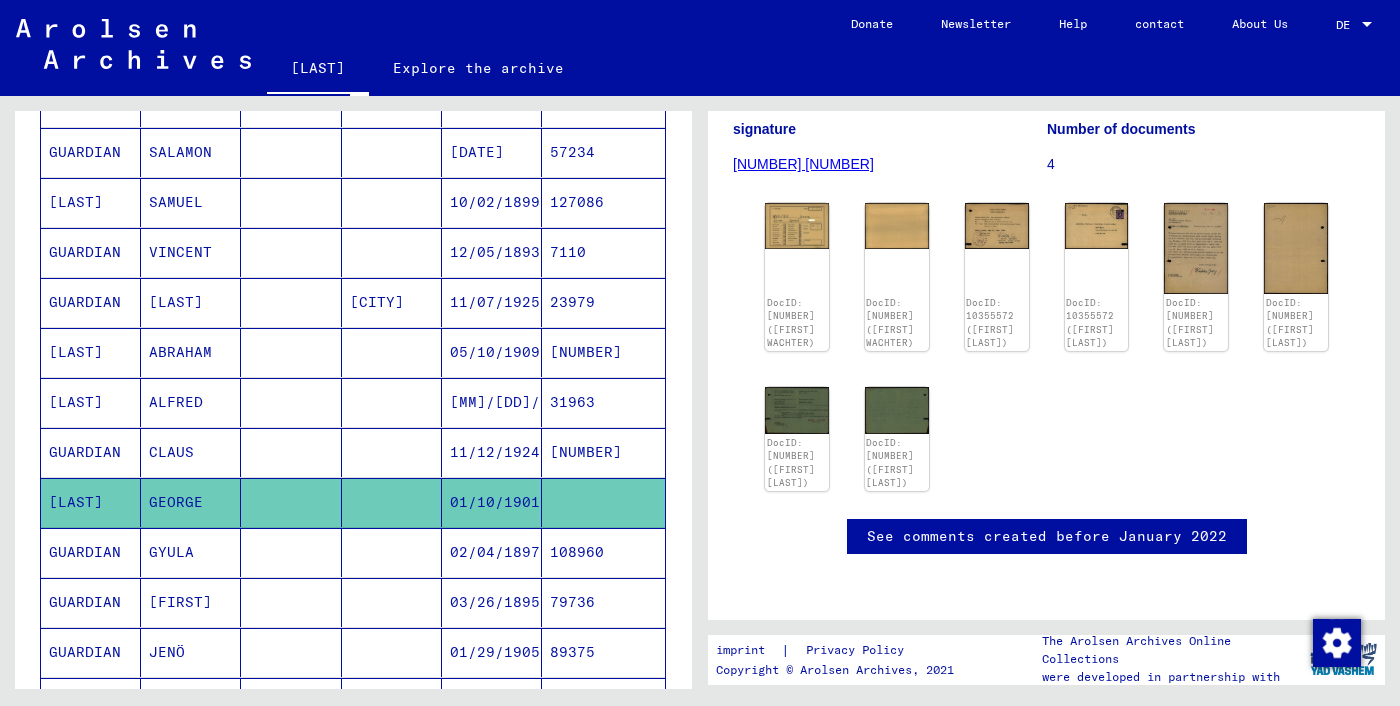 click on "02/04/1897" at bounding box center (495, 602) 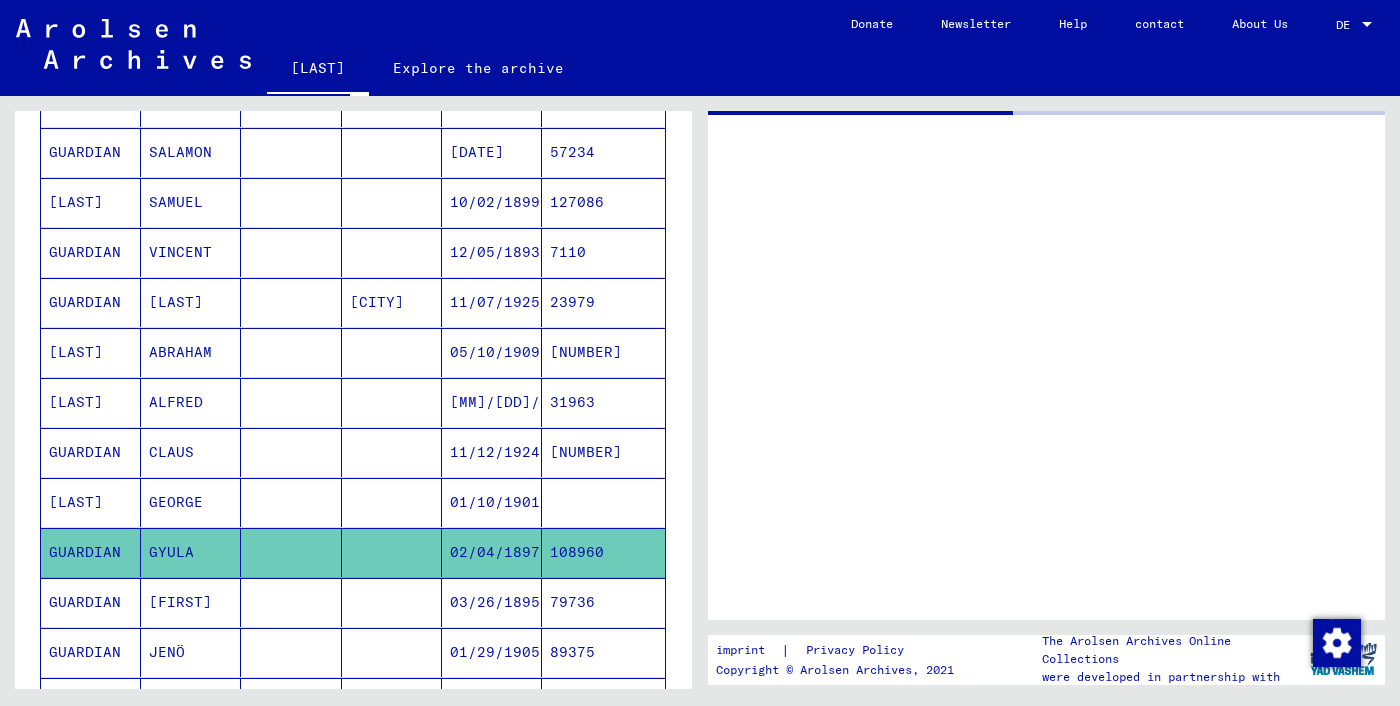 scroll, scrollTop: 0, scrollLeft: 0, axis: both 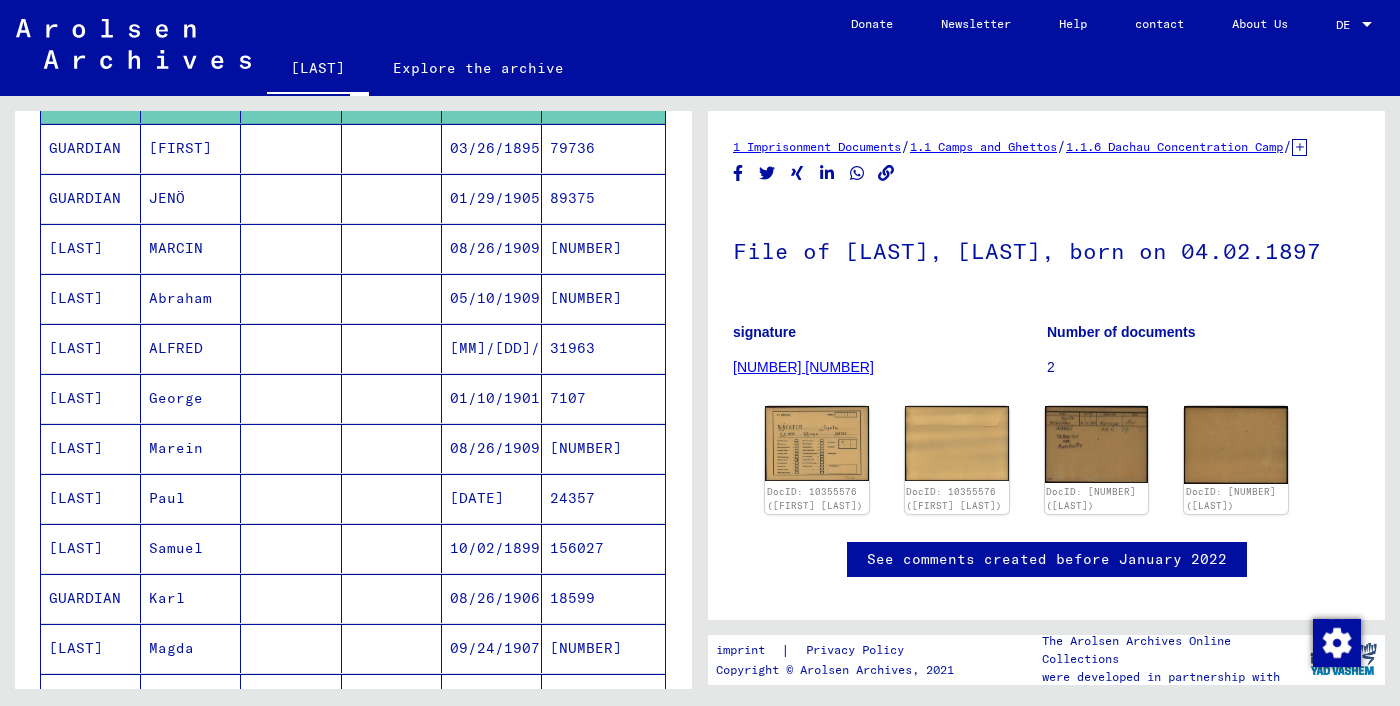 click on "[DATE]" at bounding box center (495, 548) 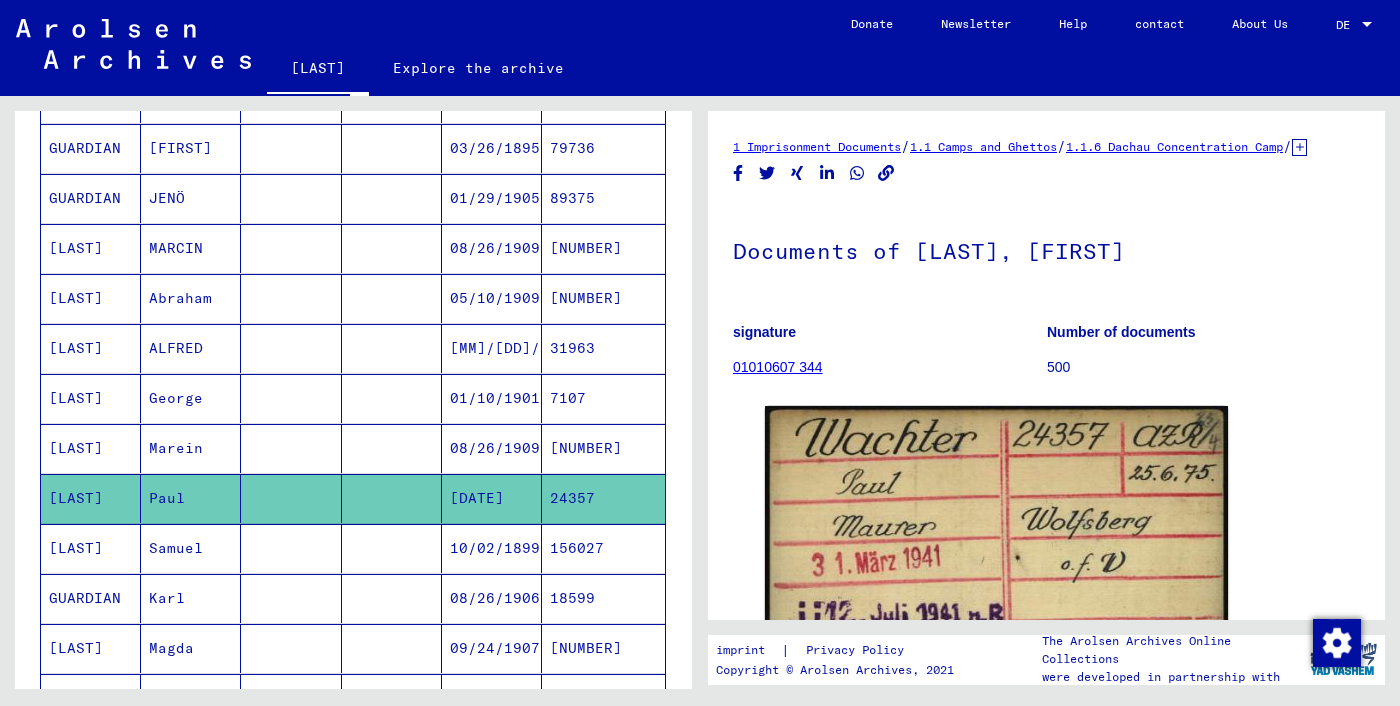 scroll, scrollTop: 0, scrollLeft: 0, axis: both 